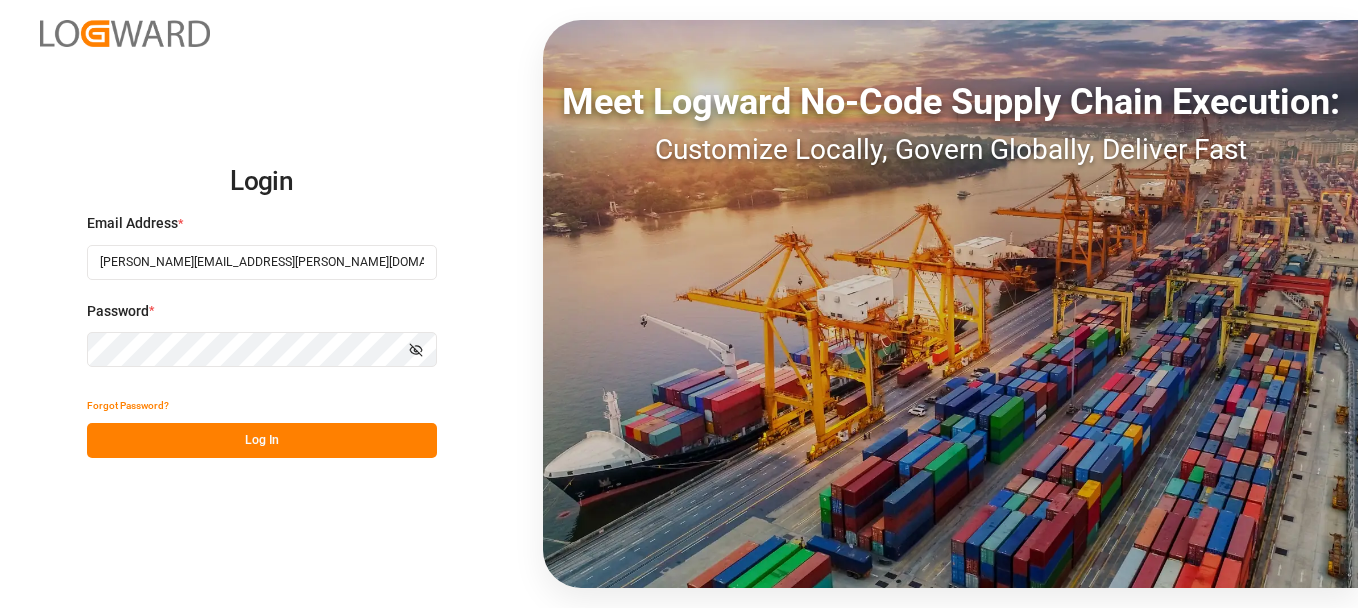 scroll, scrollTop: 0, scrollLeft: 0, axis: both 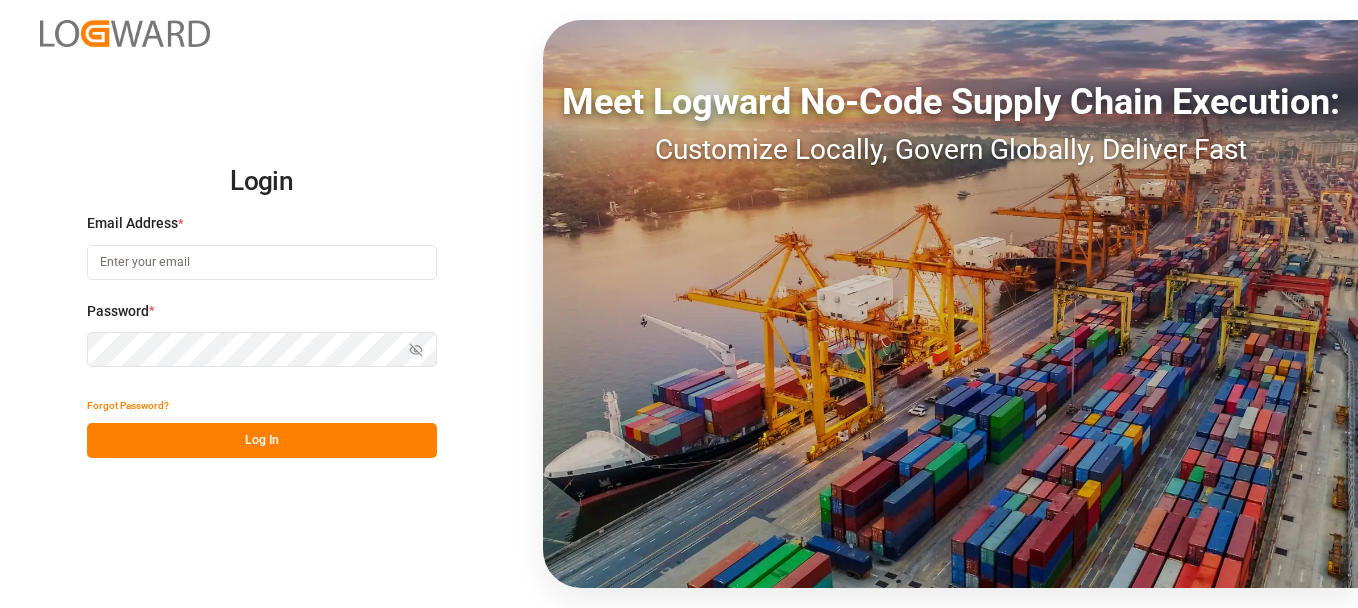 type on "[PERSON_NAME][EMAIL_ADDRESS][PERSON_NAME][DOMAIN_NAME]" 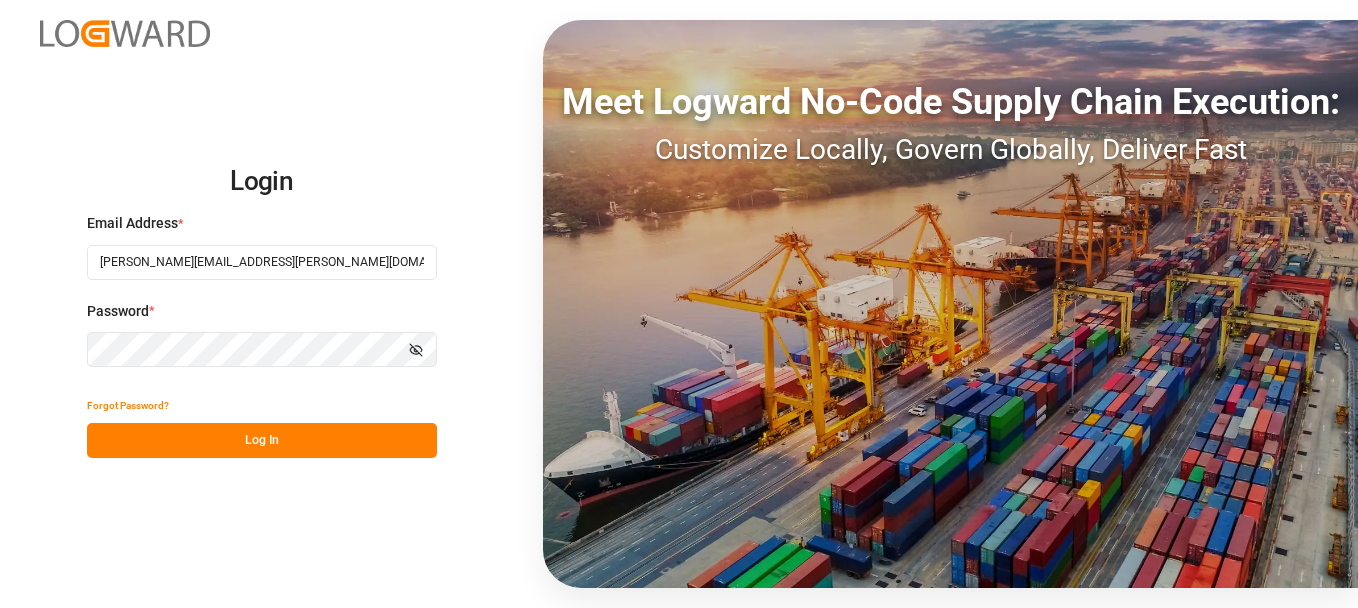 click on "Log In" at bounding box center (262, 440) 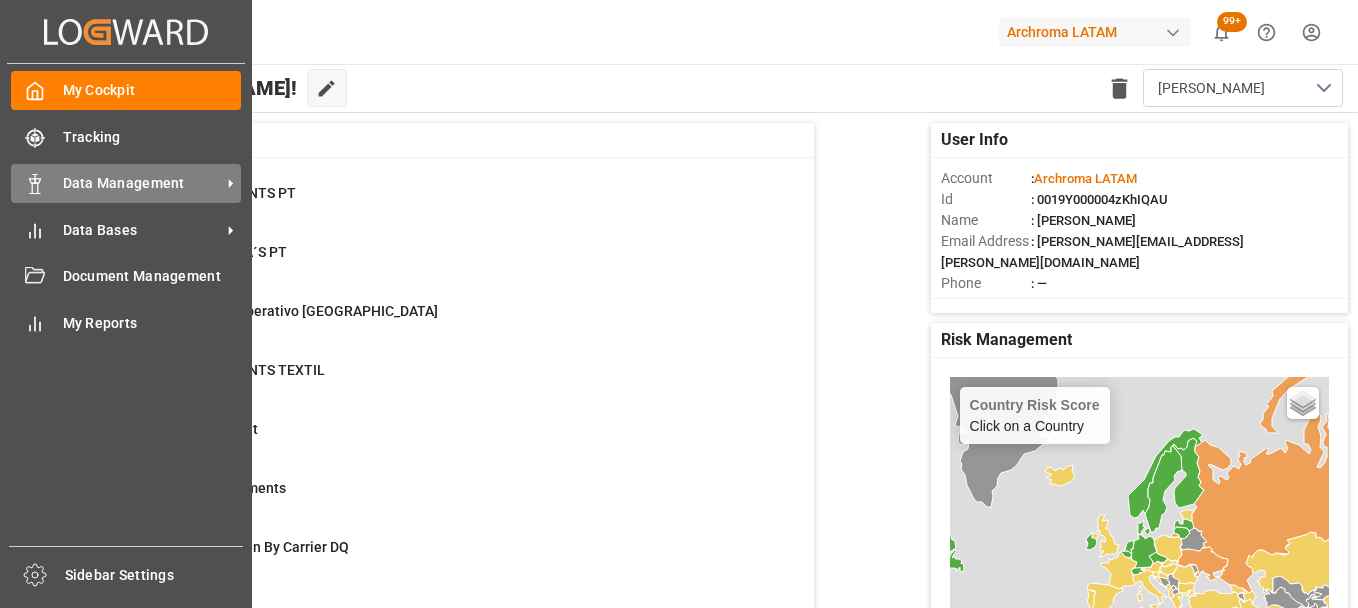 click on "Data Management" at bounding box center (142, 183) 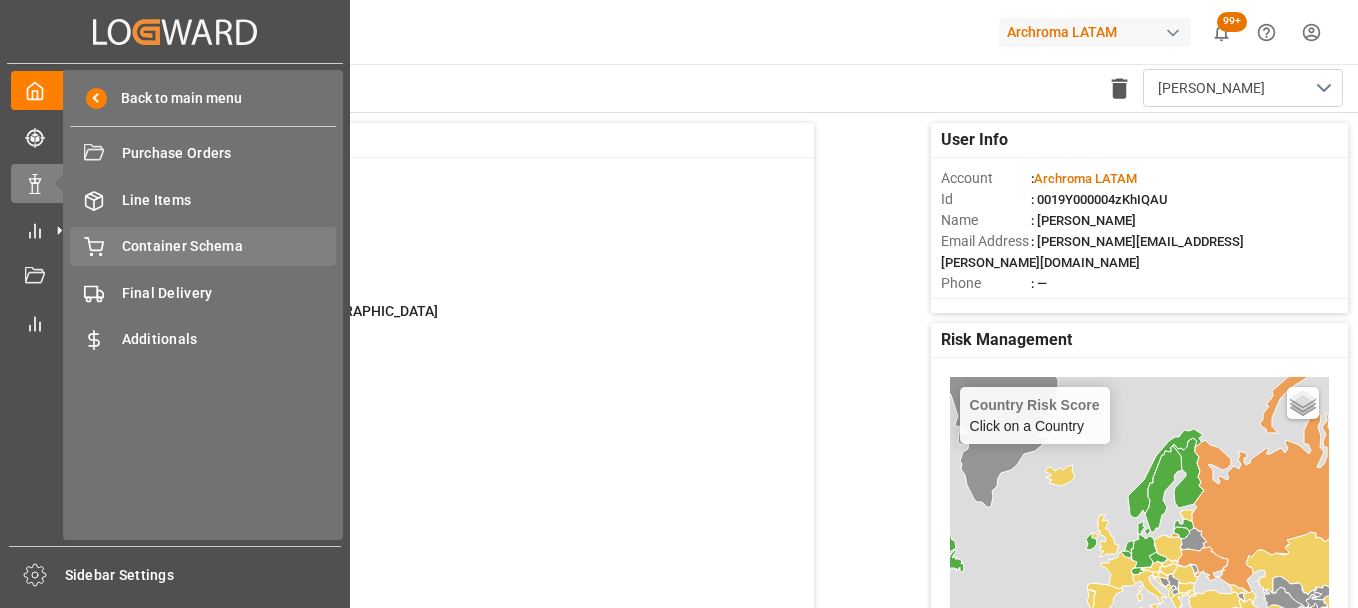click on "Container Schema" at bounding box center [229, 246] 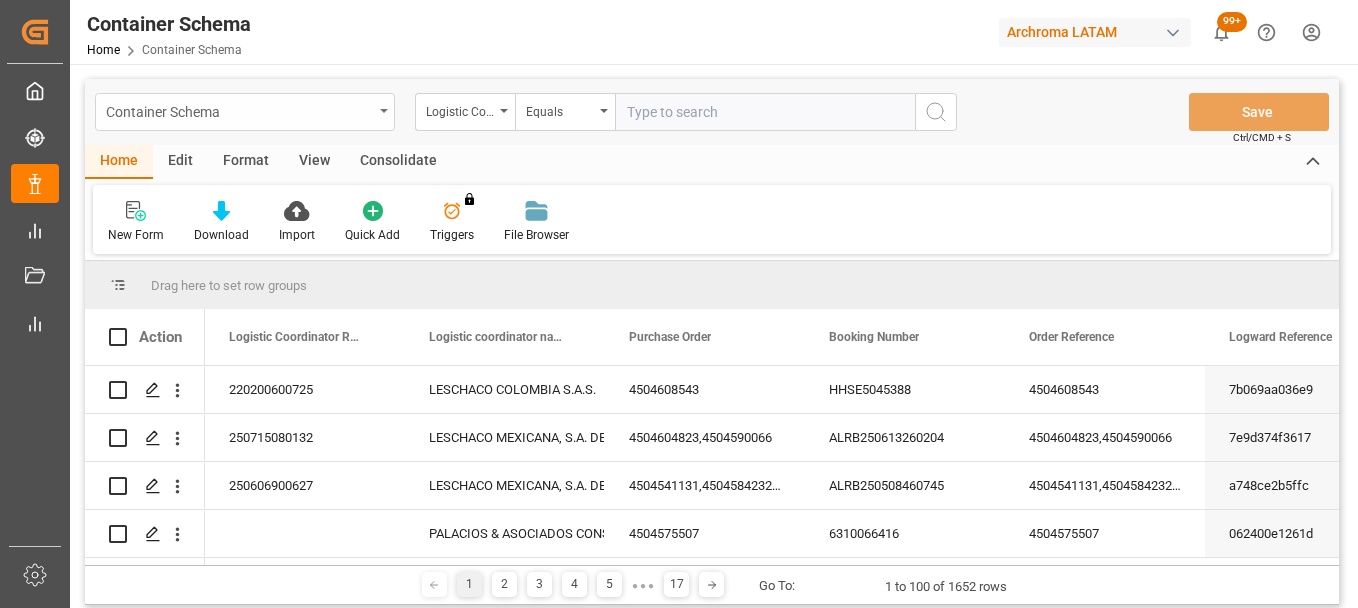 click at bounding box center (384, 111) 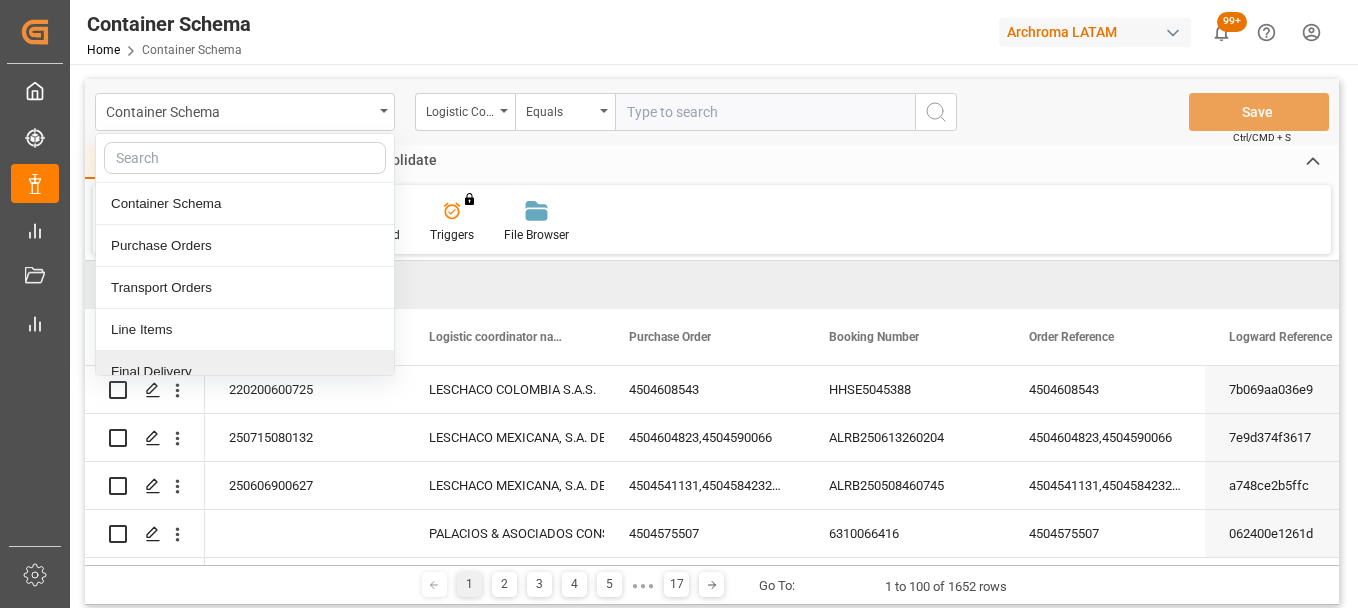 click on "Final Delivery" at bounding box center (245, 372) 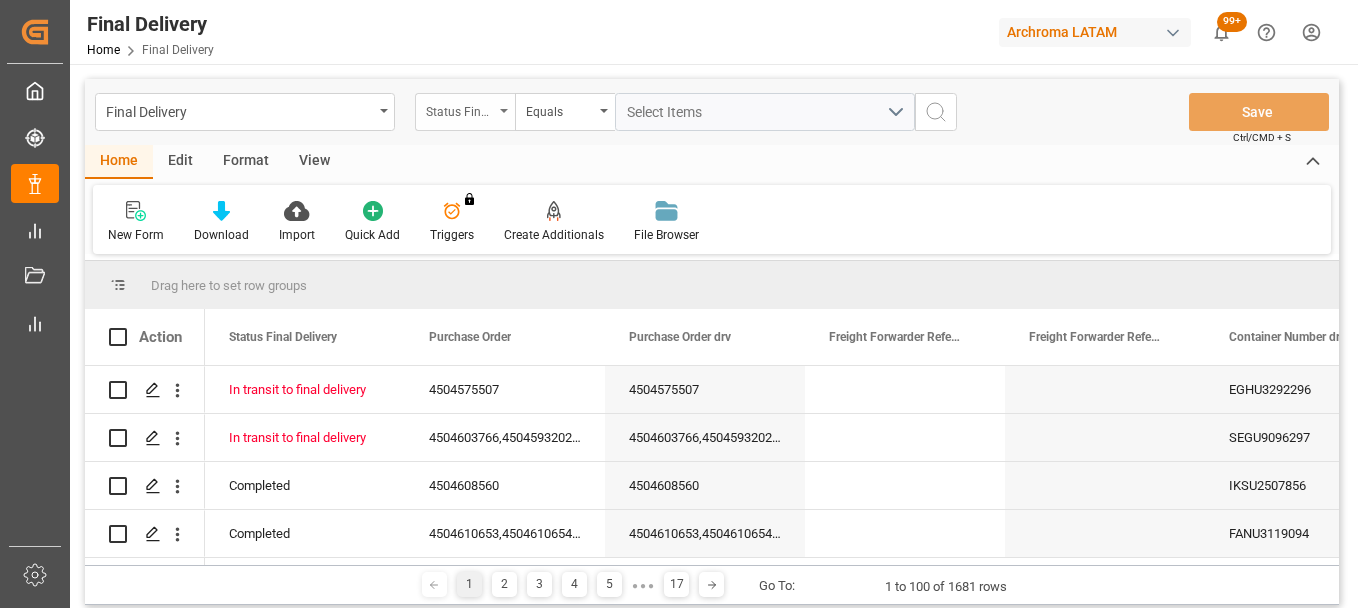 click on "Status Final Delivery" at bounding box center (465, 112) 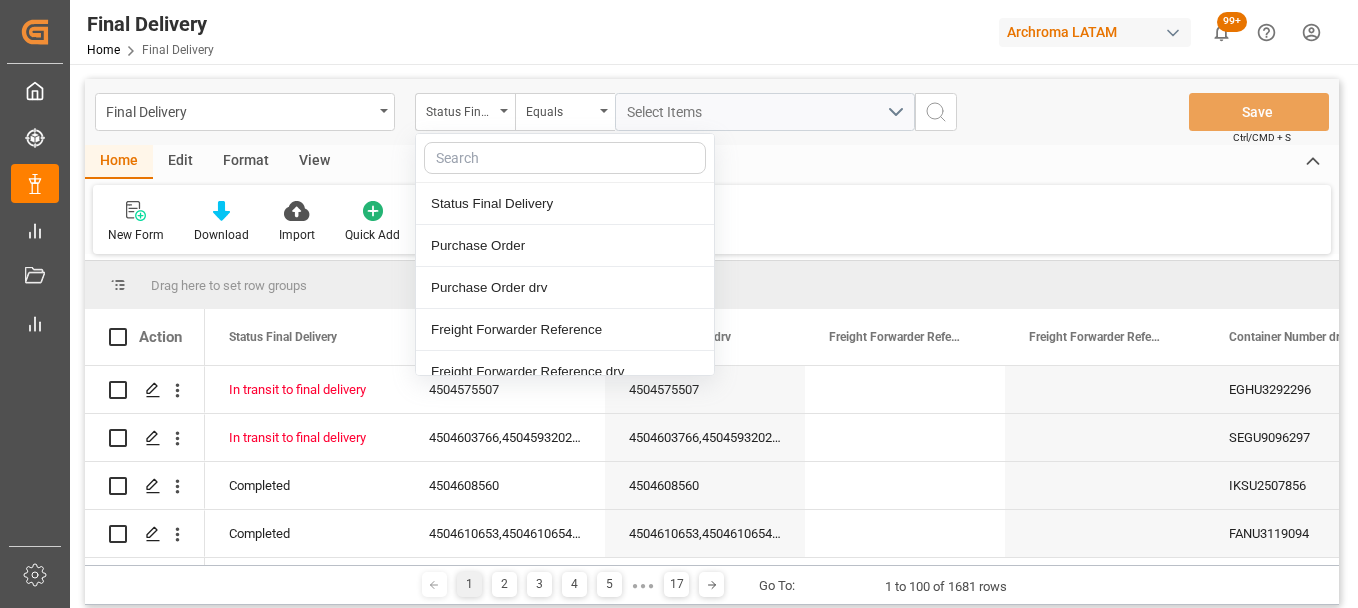 click at bounding box center [565, 158] 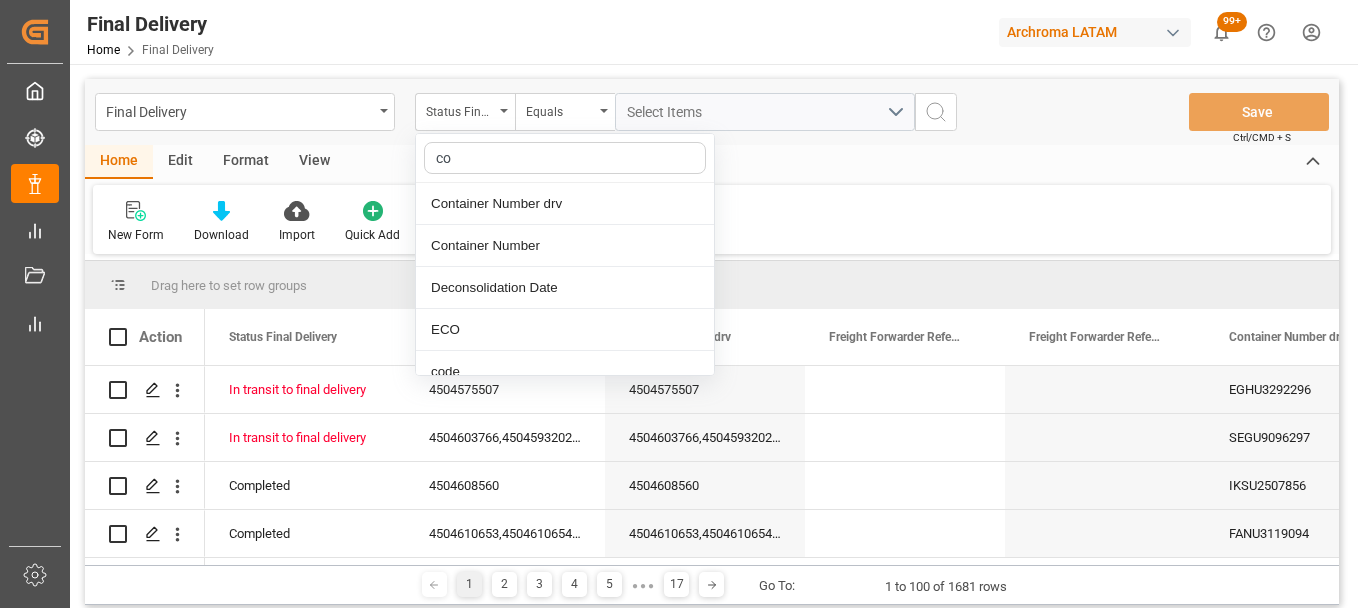 type on "con" 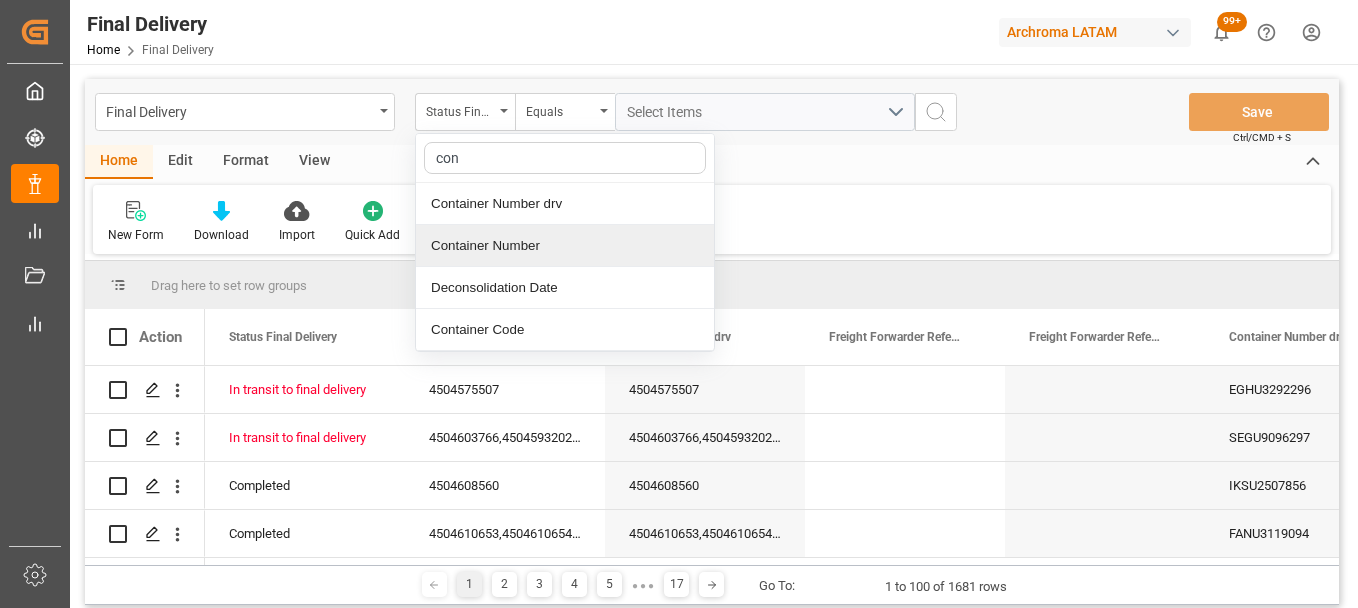 click on "Container Number" at bounding box center (565, 246) 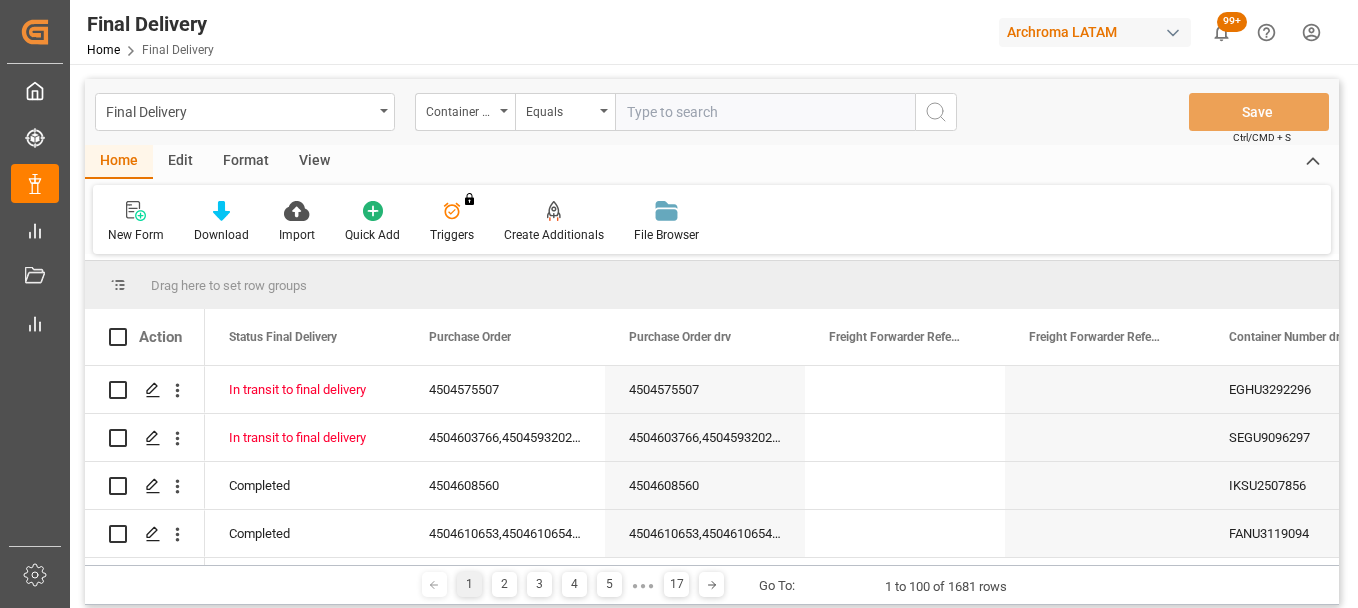 click on "New Form Download Import Quick Add Triggers You do not have permission for Triggers. Contact admin. Create Additionals File Browser" at bounding box center [712, 219] 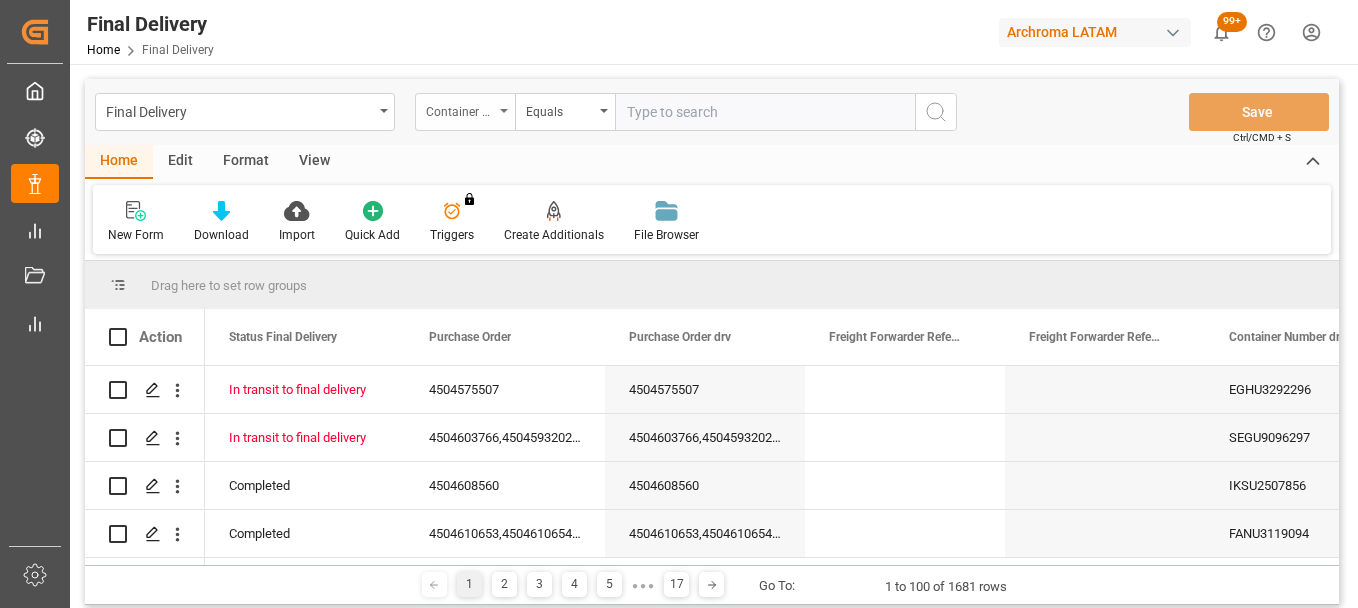 click on "Container Number" at bounding box center (465, 112) 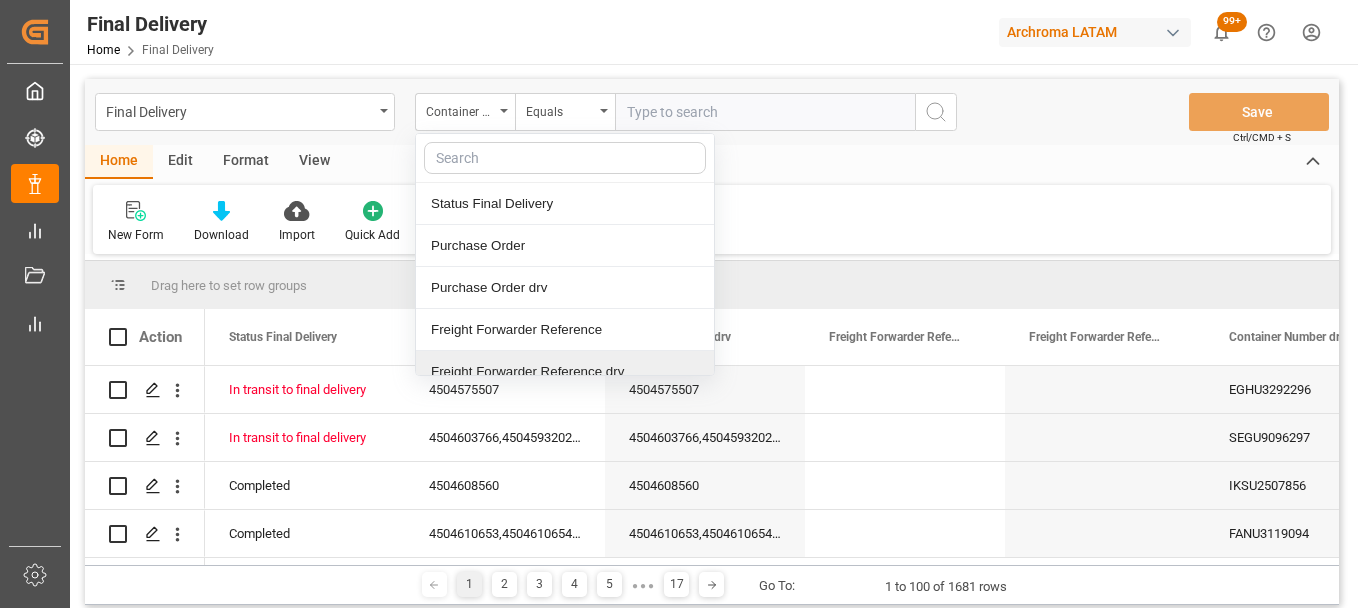 click on "Freight Forwarder Reference drv" at bounding box center [565, 372] 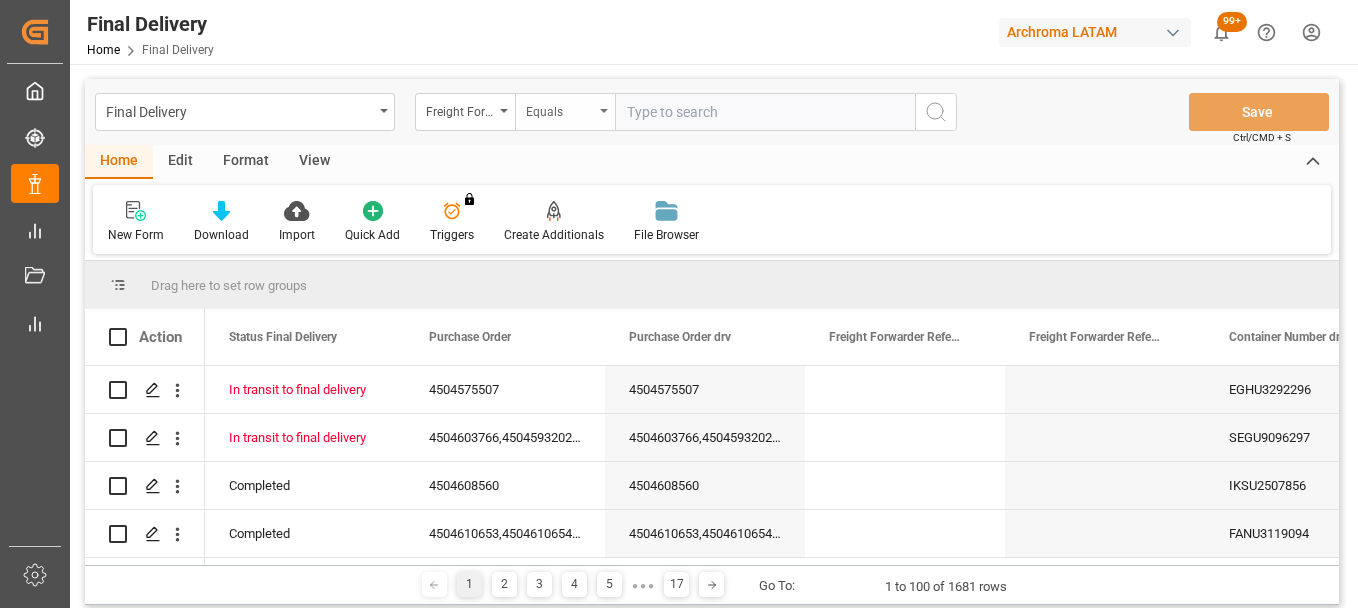 click on "Equals" at bounding box center [565, 112] 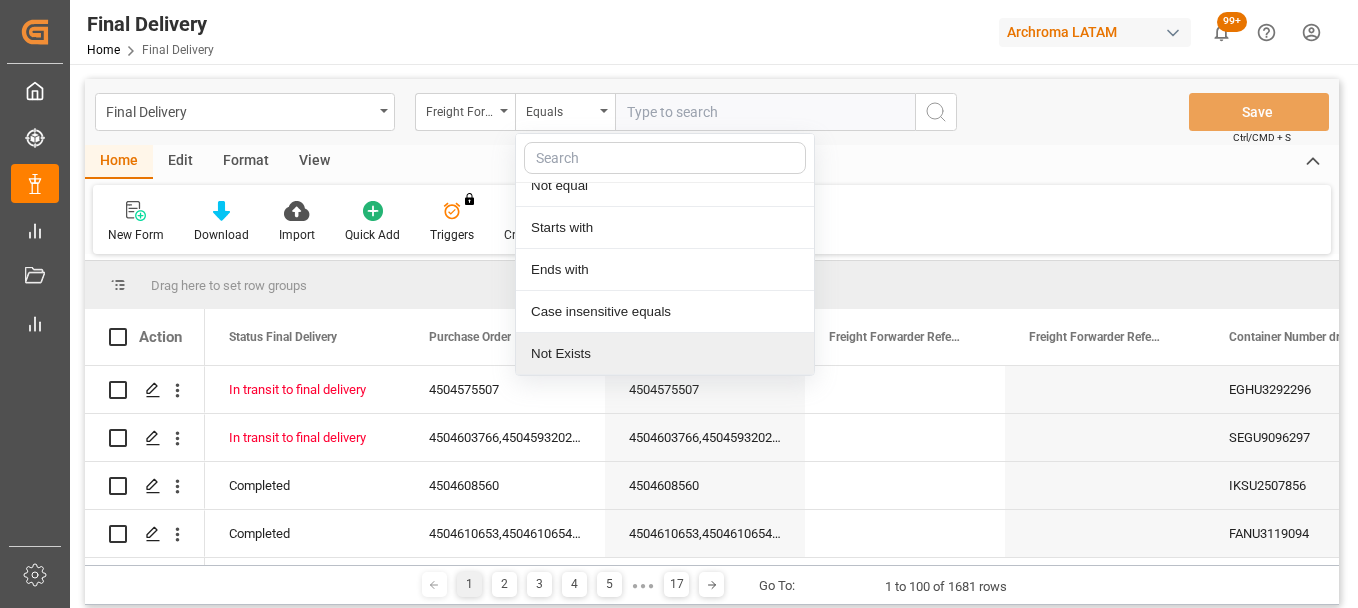 scroll, scrollTop: 142, scrollLeft: 0, axis: vertical 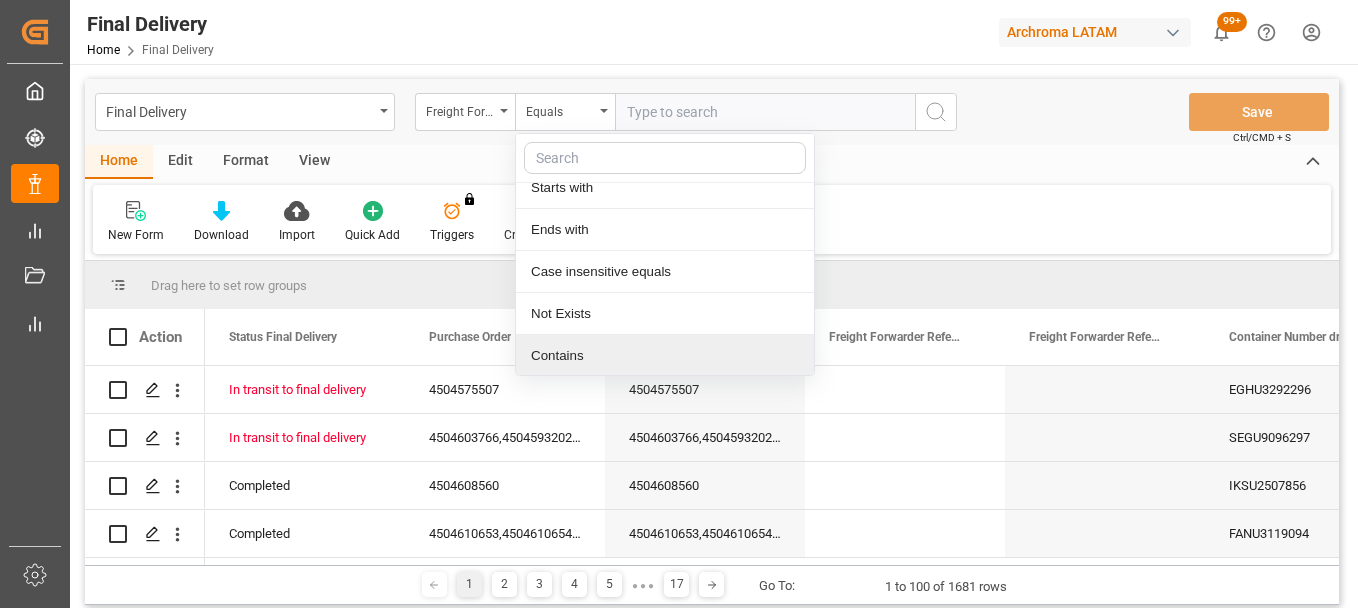 click on "Contains" at bounding box center [665, 356] 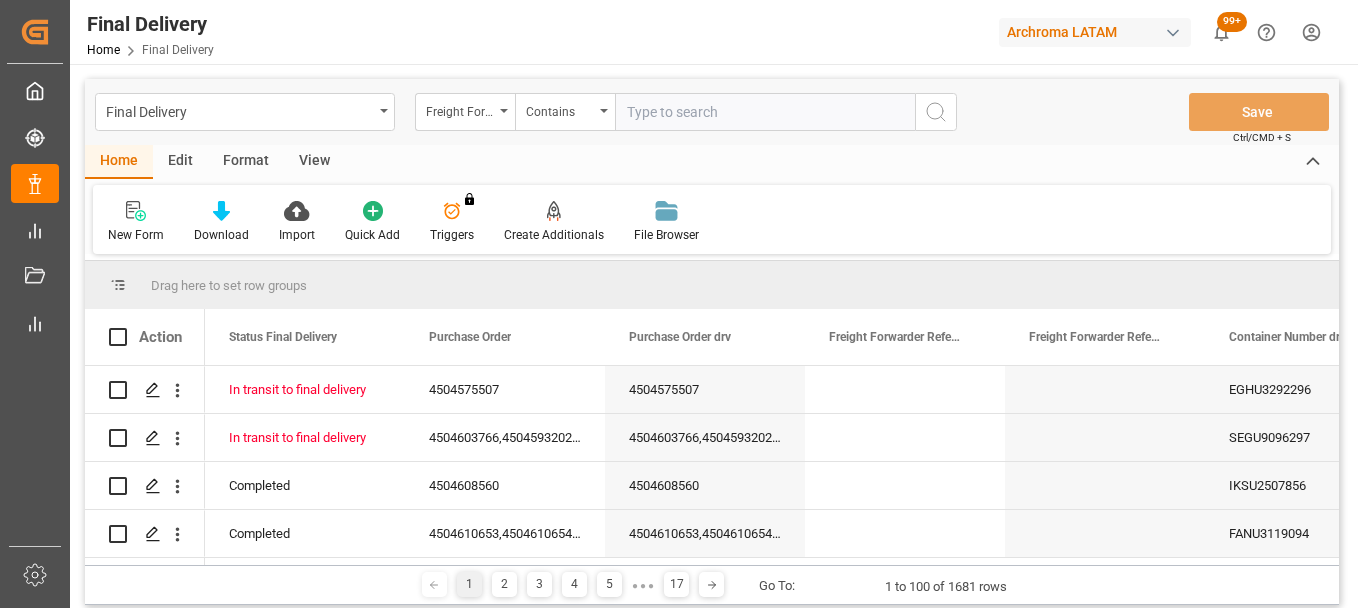 click at bounding box center [765, 112] 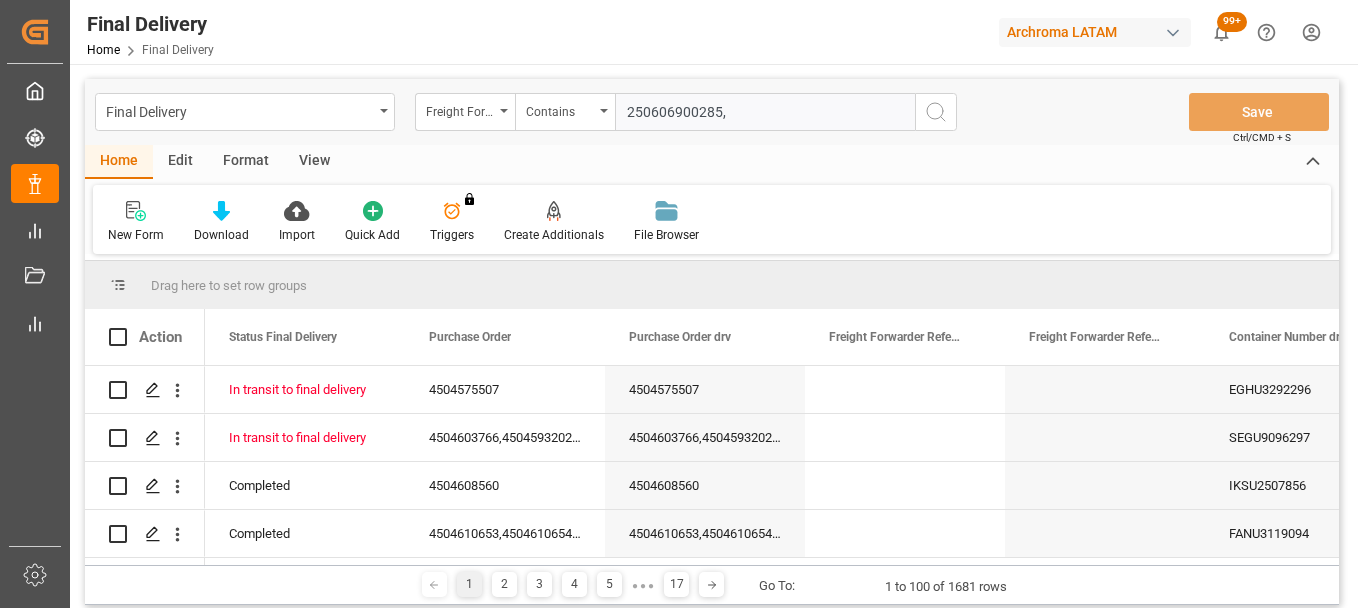 paste on "250606900168" 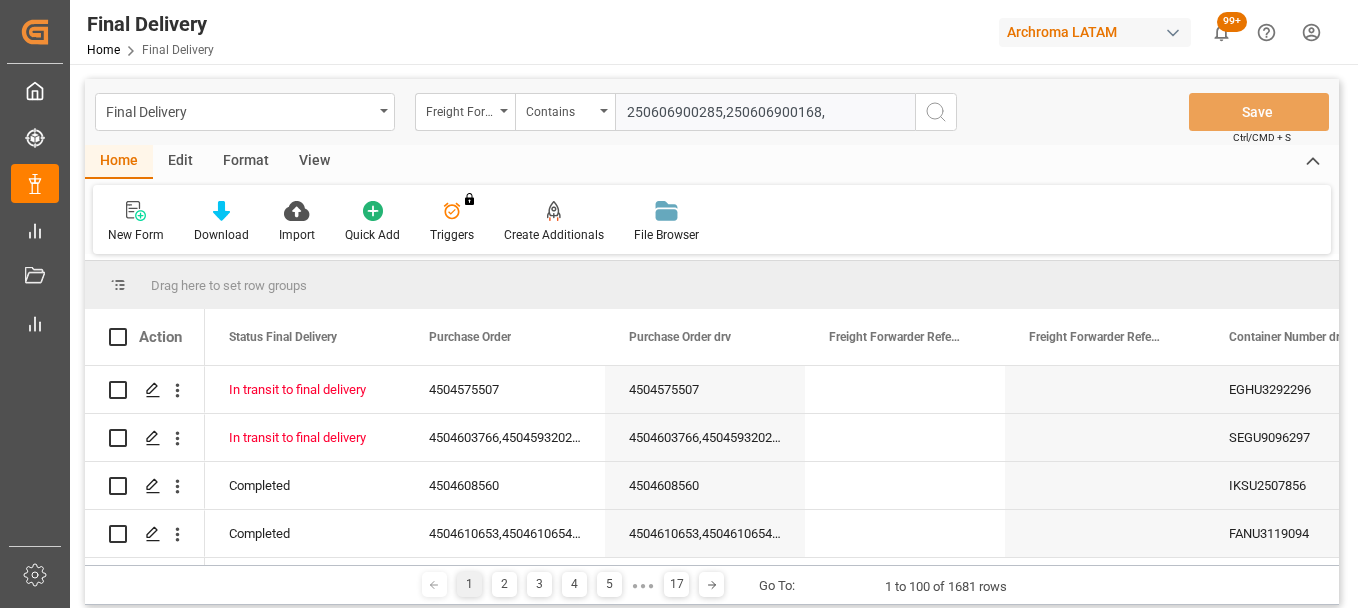 drag, startPoint x: 1124, startPoint y: 223, endPoint x: 977, endPoint y: 227, distance: 147.05441 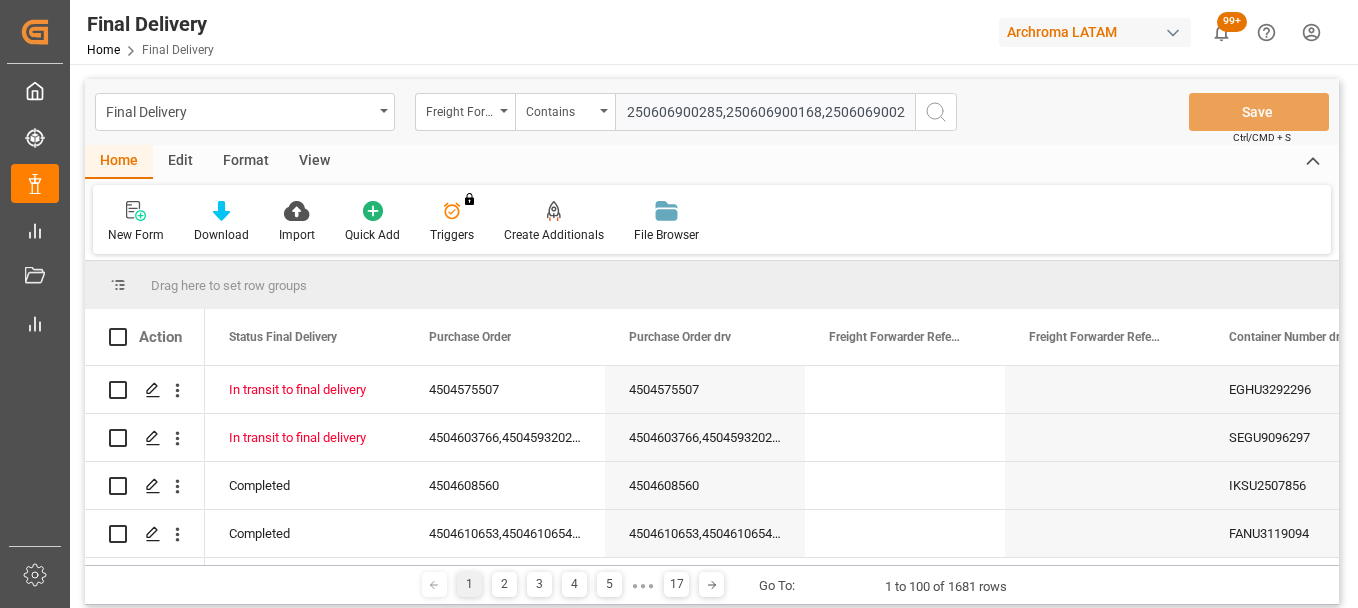 scroll, scrollTop: 0, scrollLeft: 11, axis: horizontal 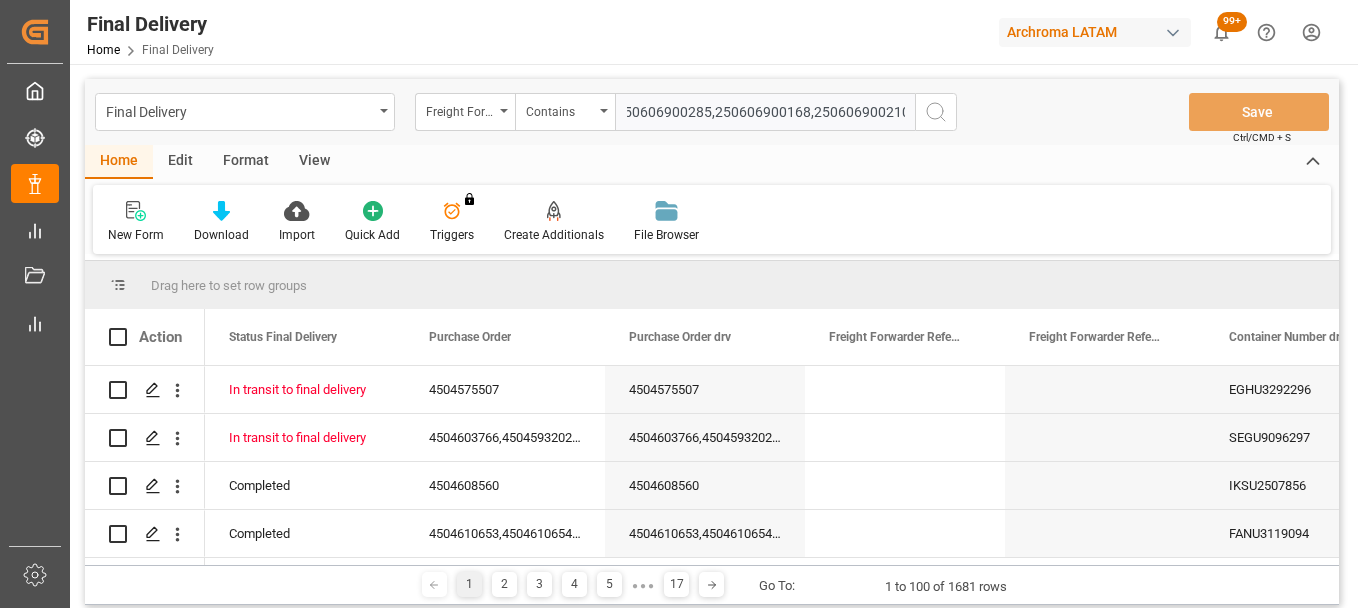 type on "250606900285,250606900168,250606900210" 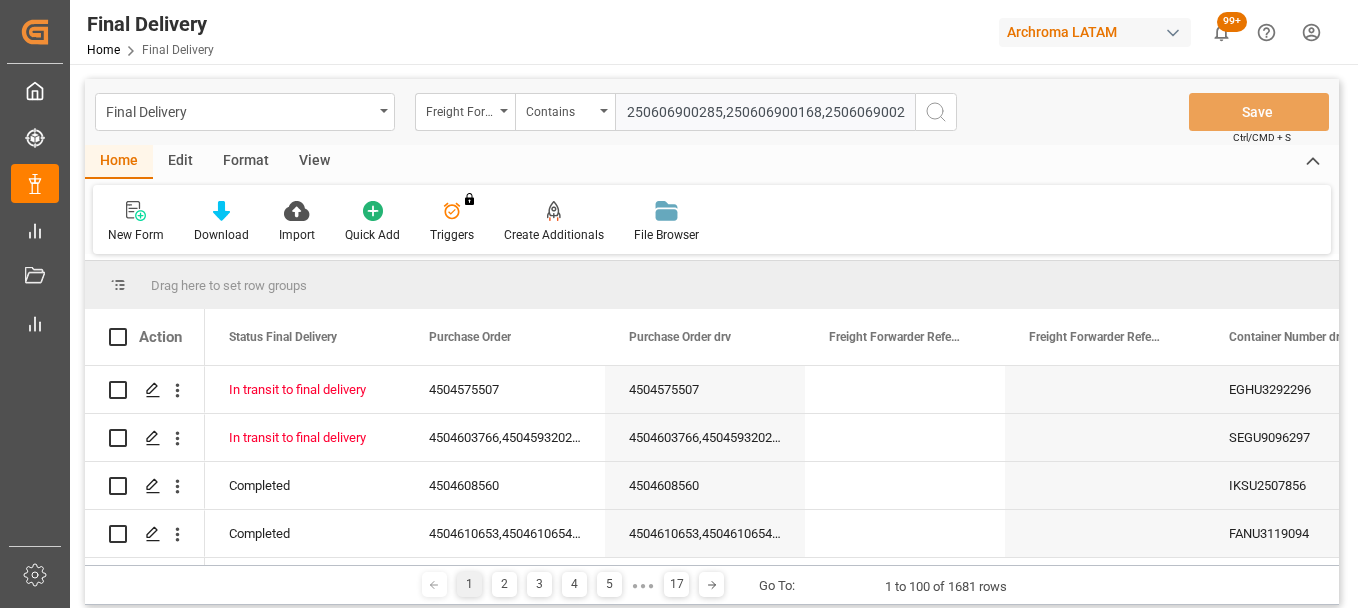 click at bounding box center [936, 112] 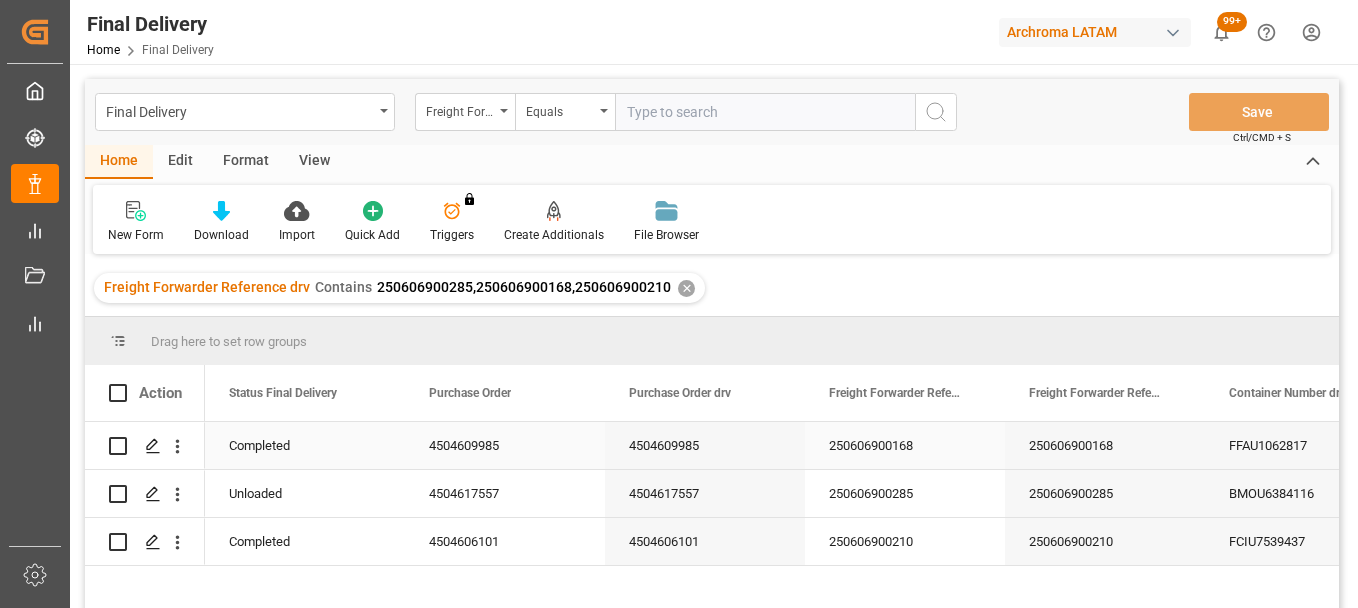 click on "250606900168" at bounding box center [905, 445] 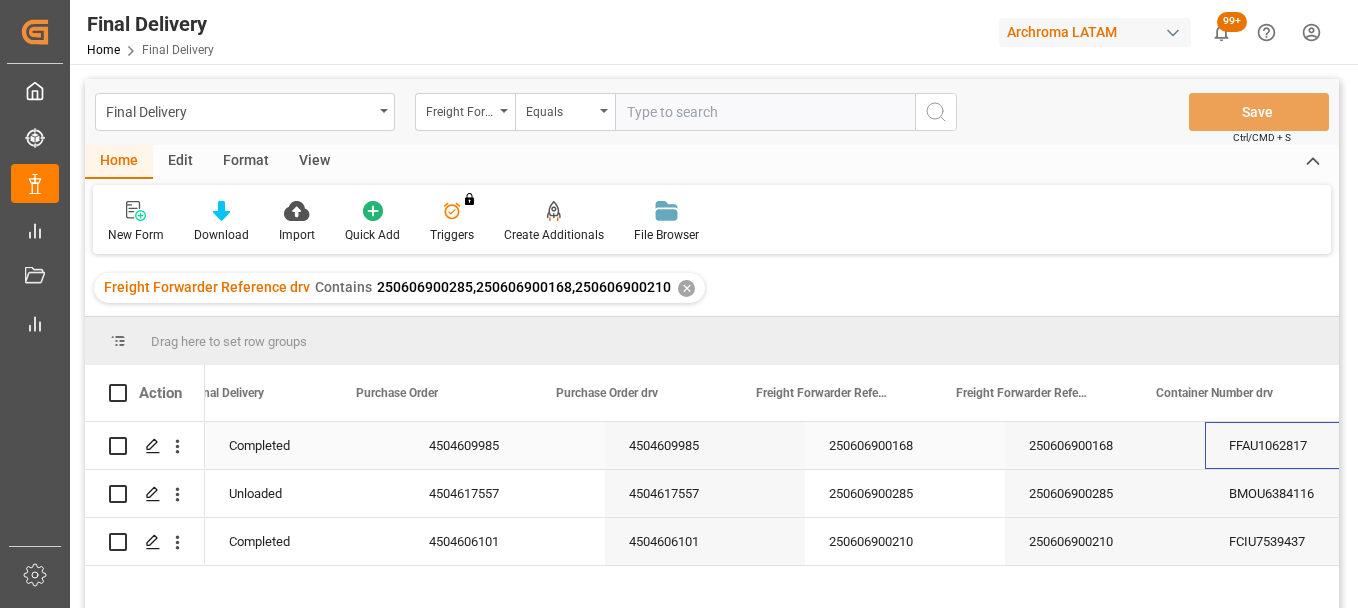 scroll, scrollTop: 0, scrollLeft: 73, axis: horizontal 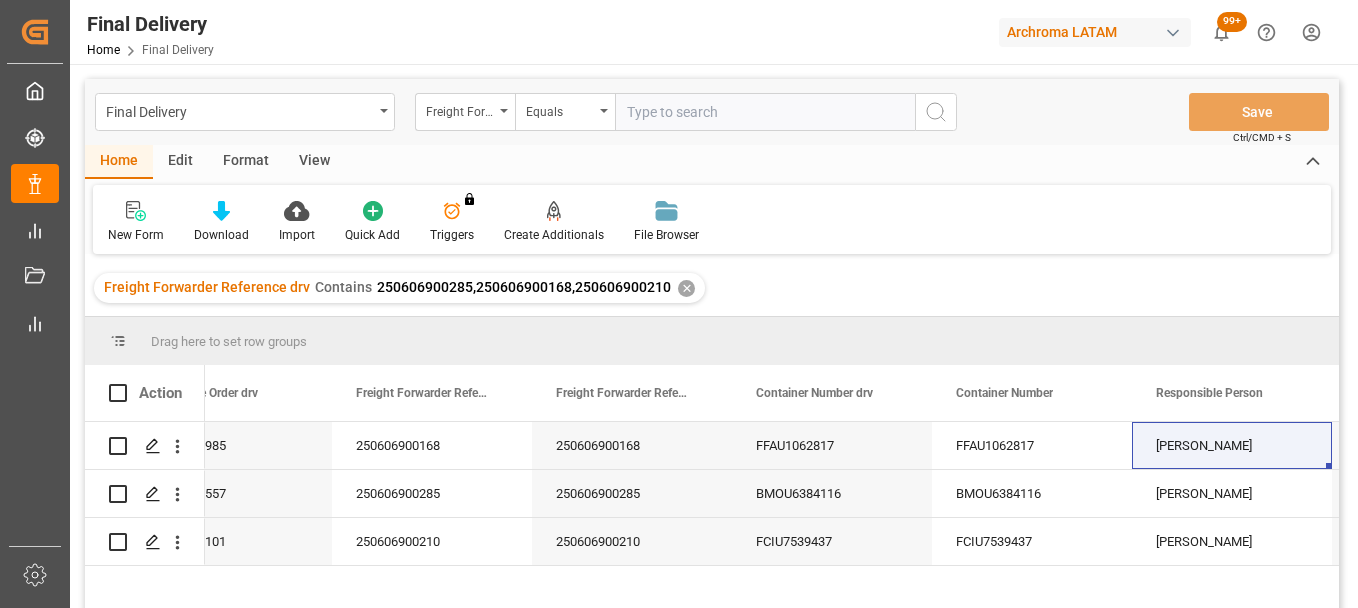 click on "Freight Forwarder Reference drv Contains 250606900285,250606900168,250606900210 ✕" at bounding box center (712, 288) 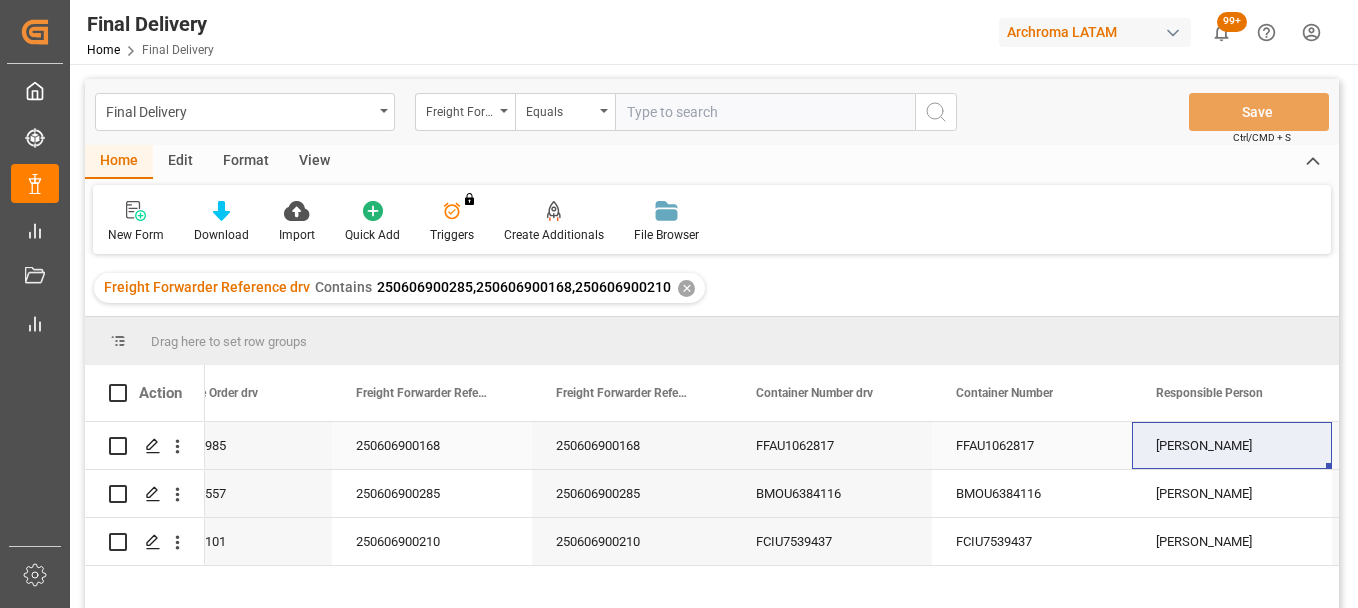 click on "FFAU1062817" at bounding box center (1032, 445) 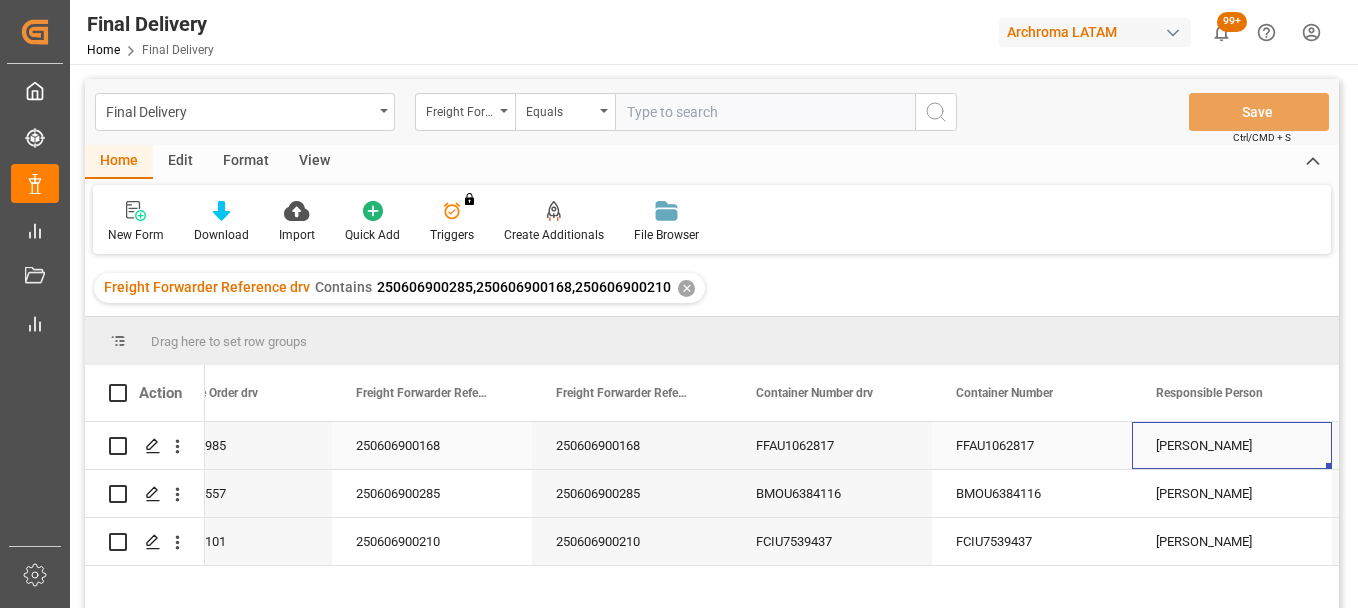 scroll, scrollTop: 0, scrollLeft: 673, axis: horizontal 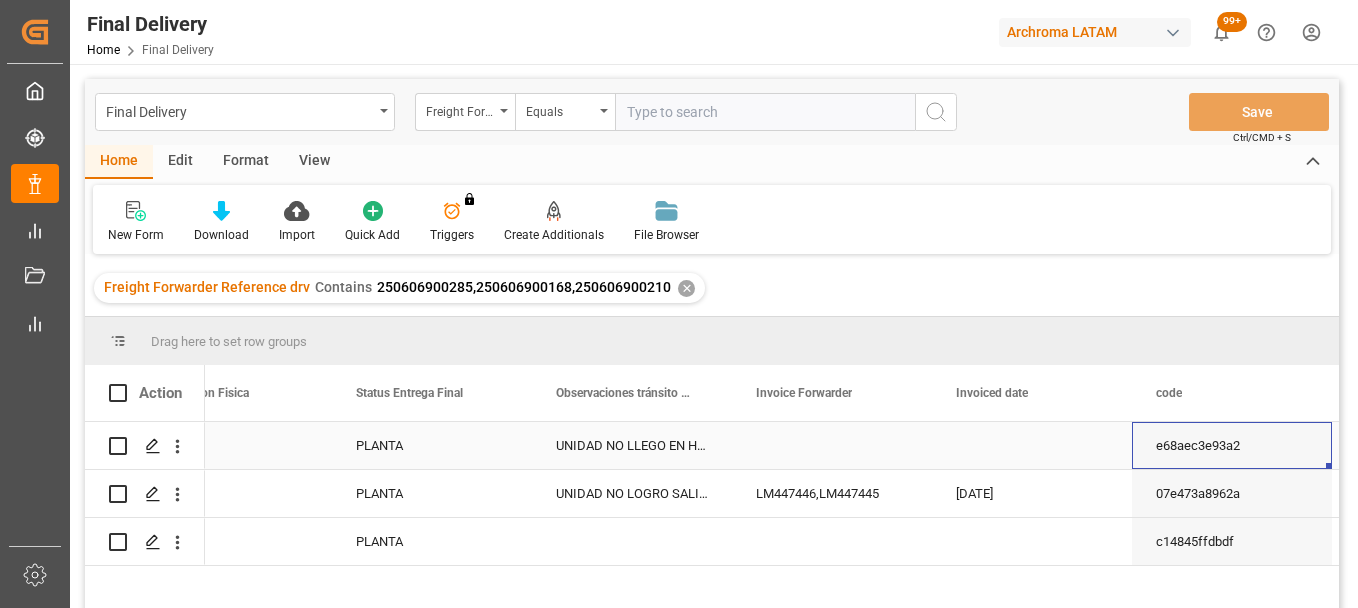 click at bounding box center (832, 445) 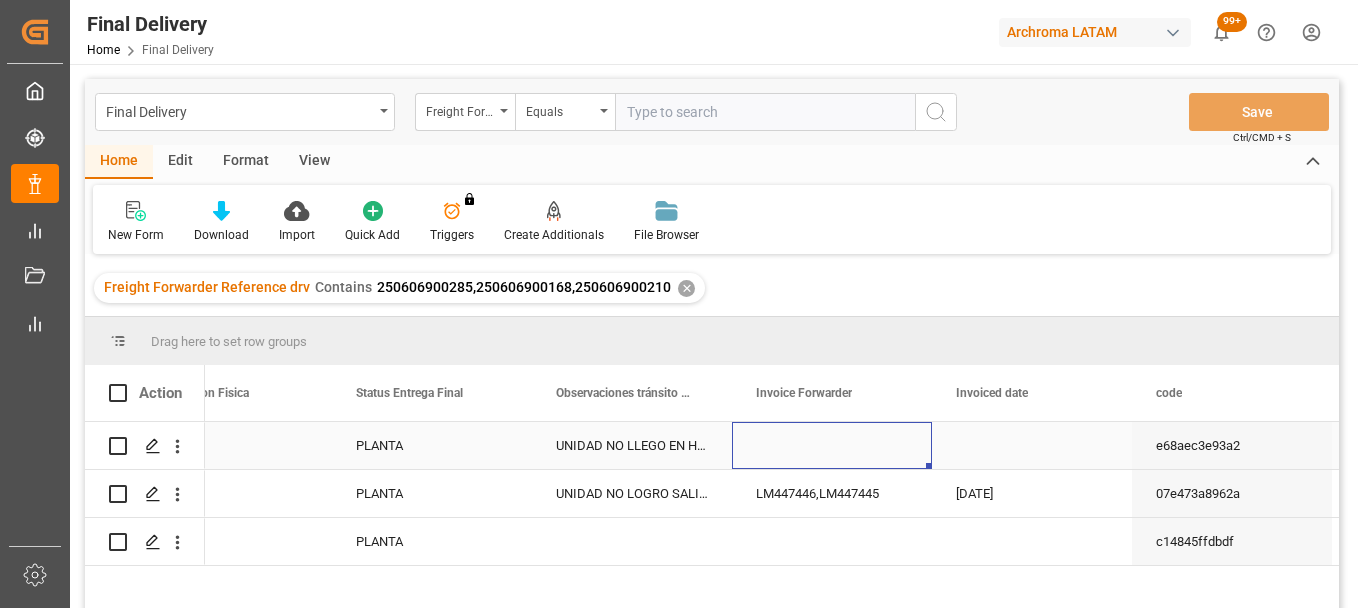 click at bounding box center [832, 445] 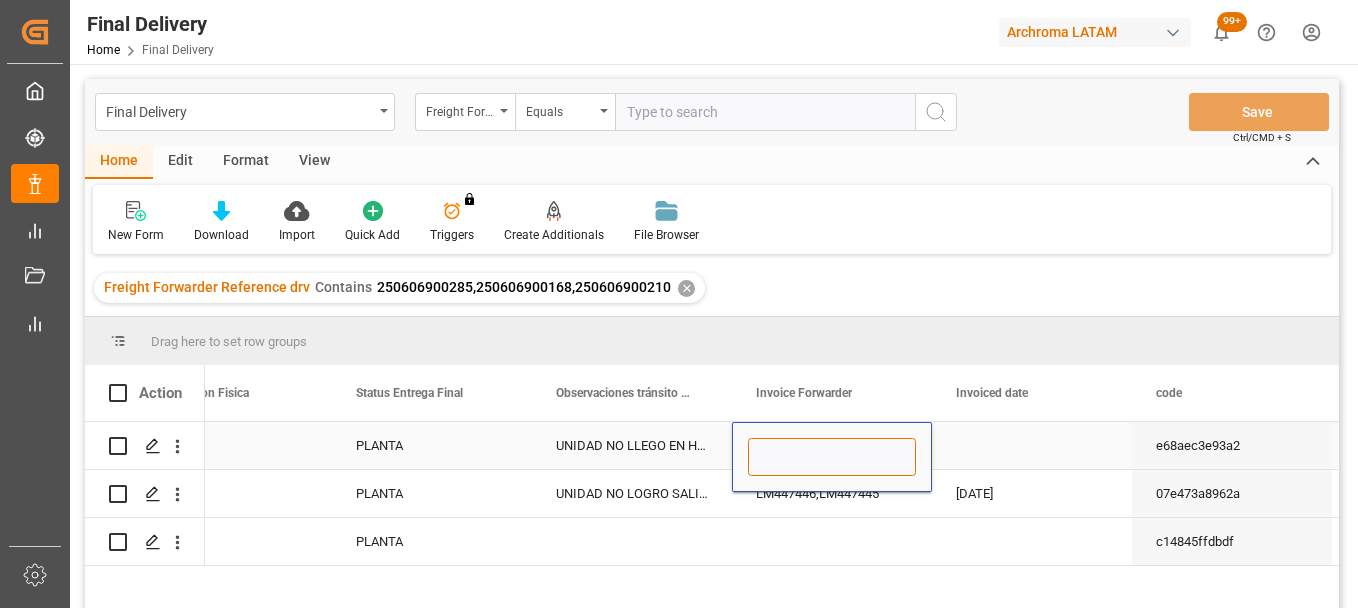 click at bounding box center [832, 457] 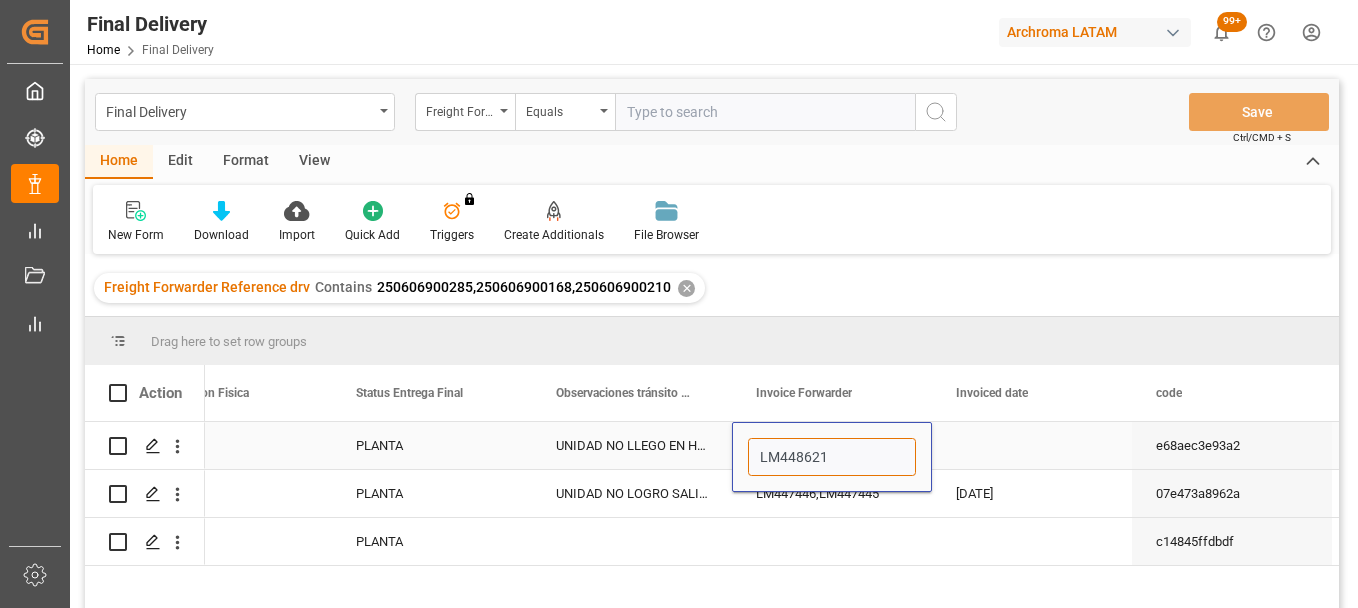 type on "LM448621" 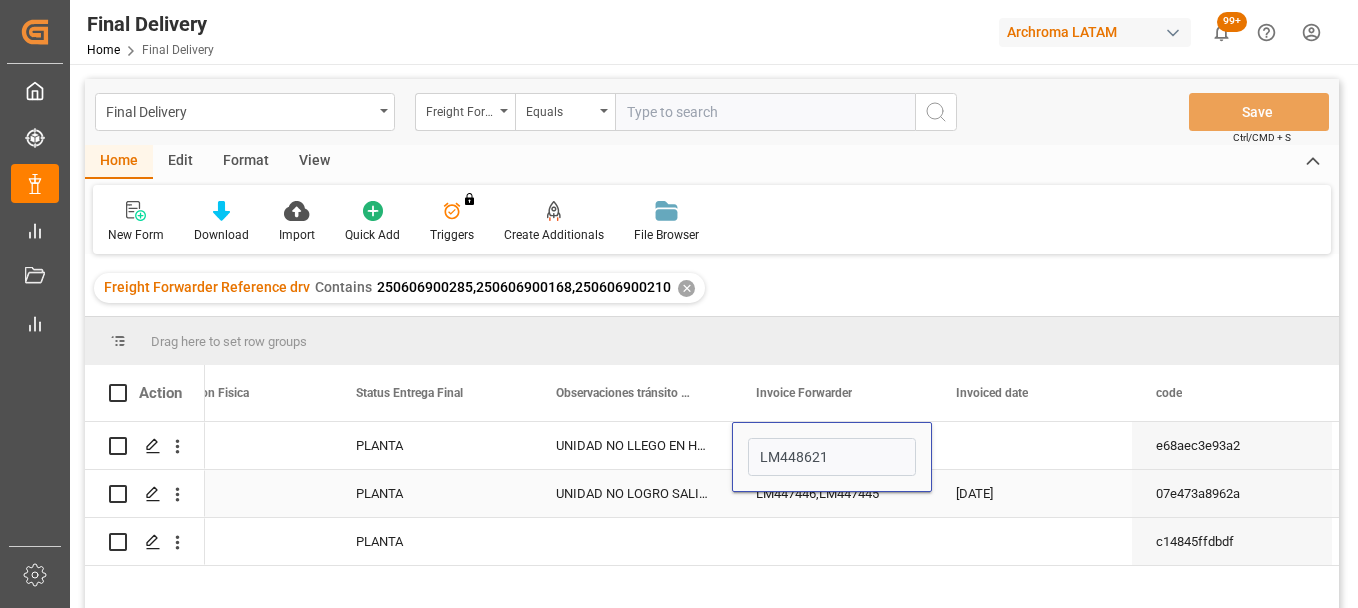 click on "LM447446,LM447445" at bounding box center [832, 493] 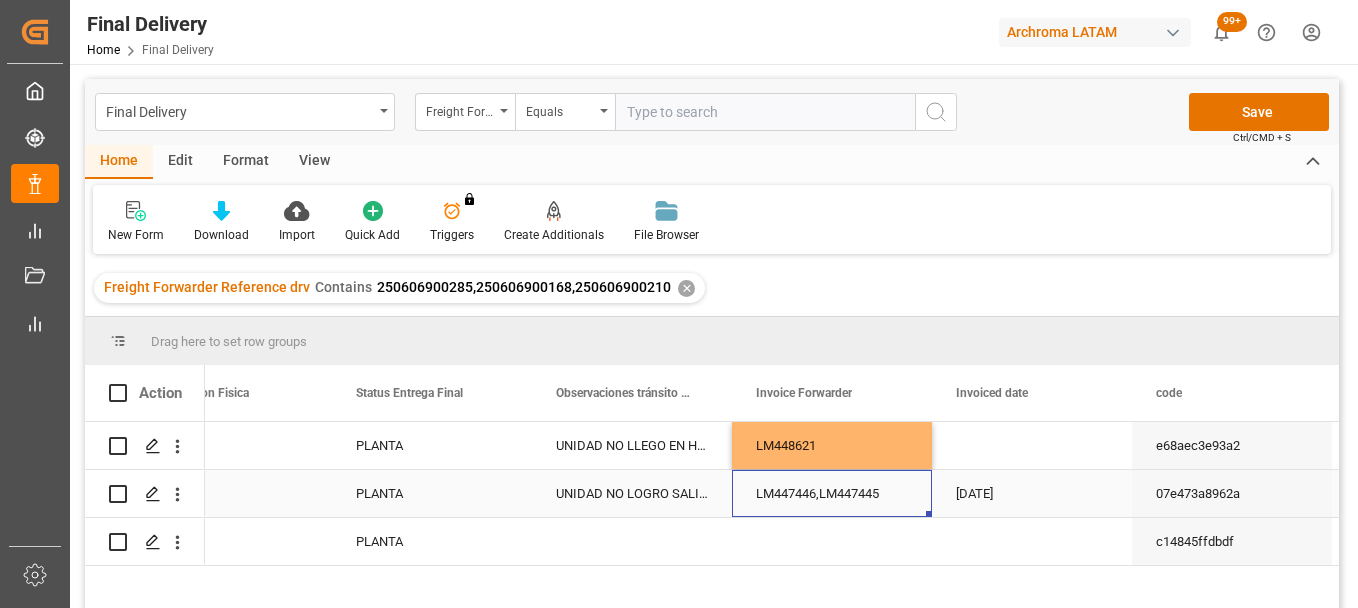 click on "LM447446,LM447445" at bounding box center [832, 493] 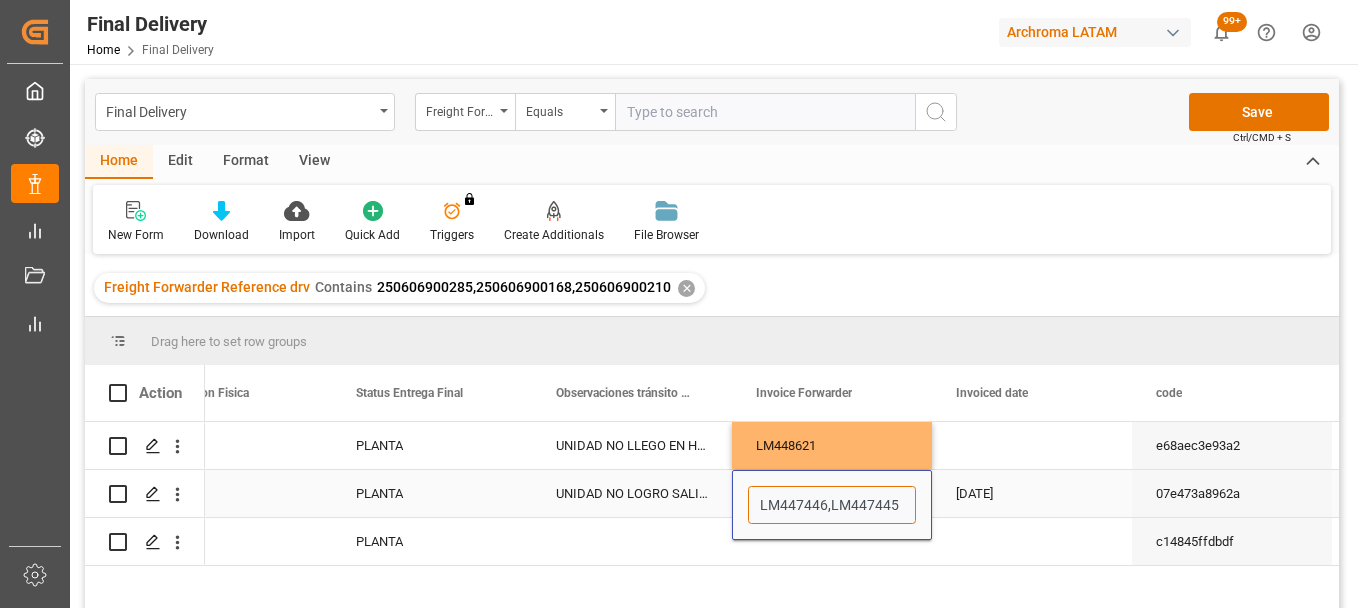 click on "LM447446,LM447445" at bounding box center [832, 505] 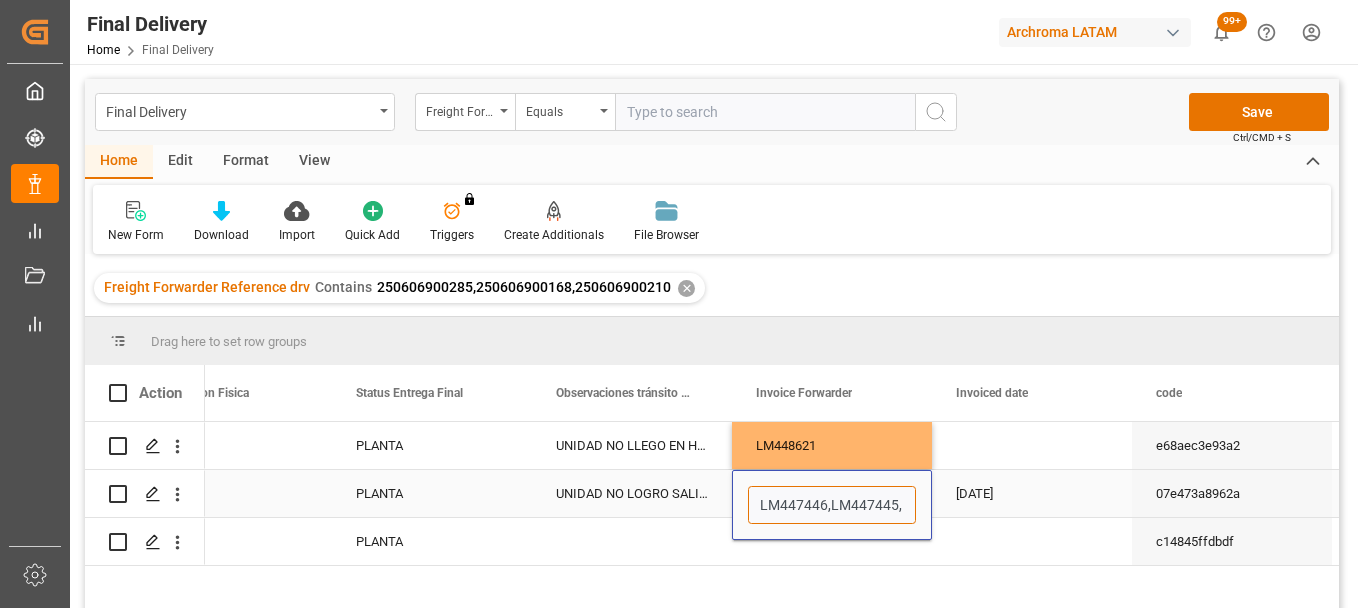 paste on "LM448619" 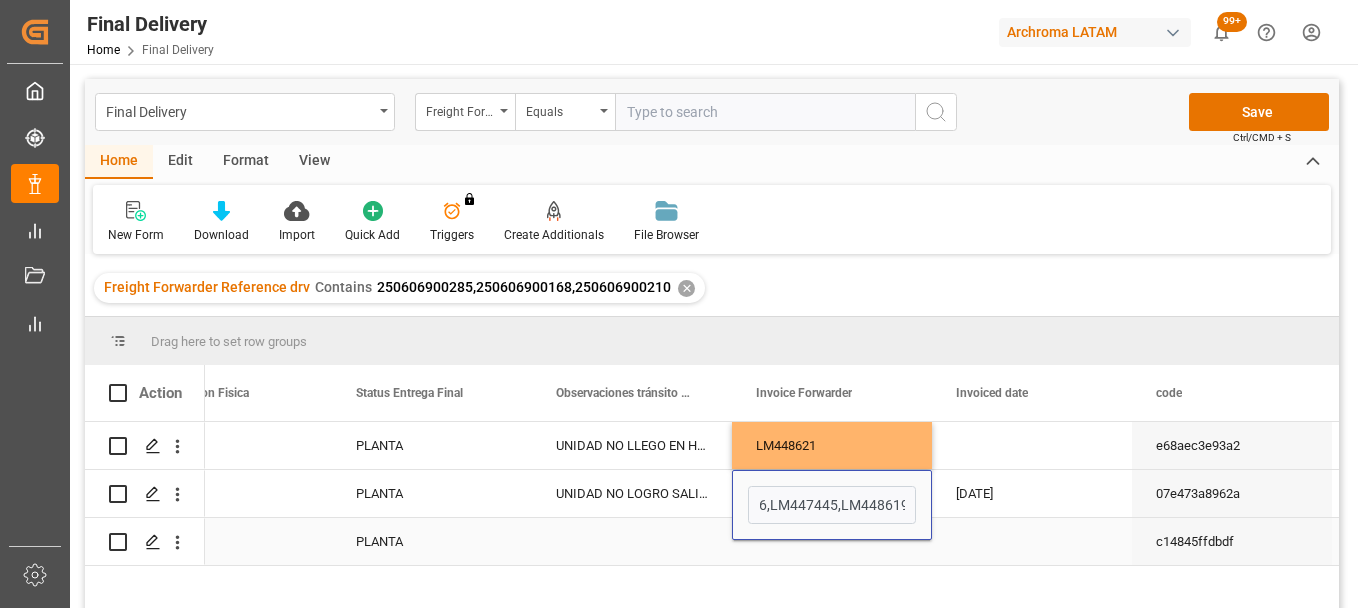 click at bounding box center [832, 541] 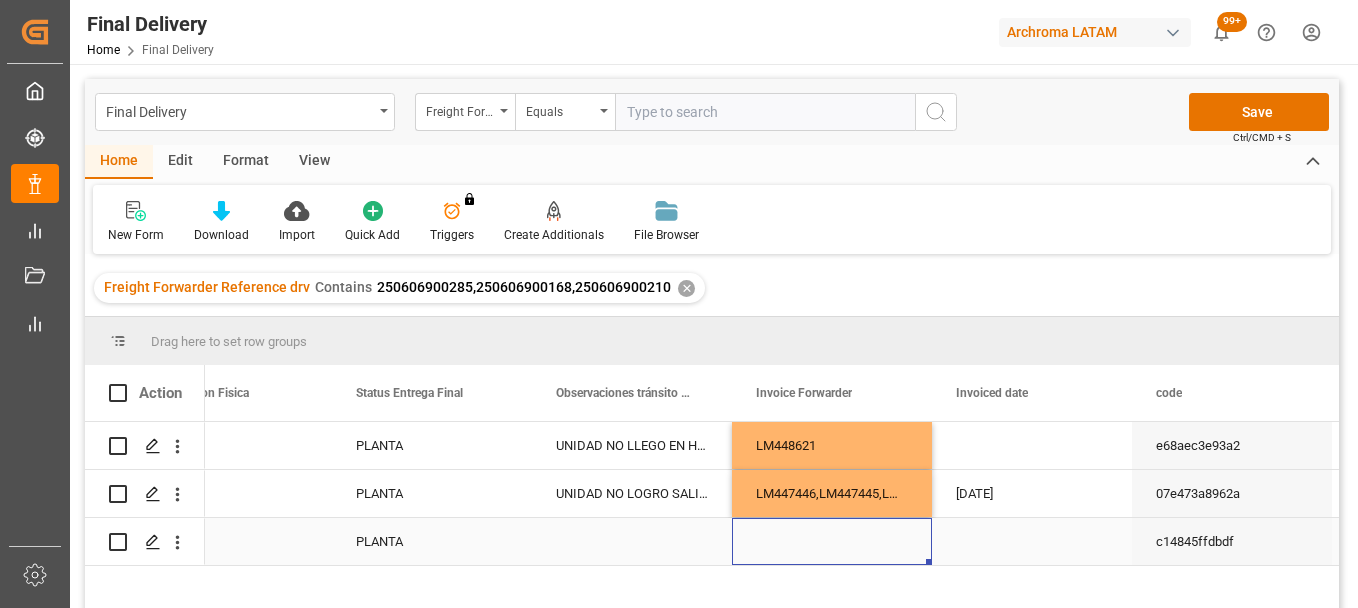 click at bounding box center [832, 541] 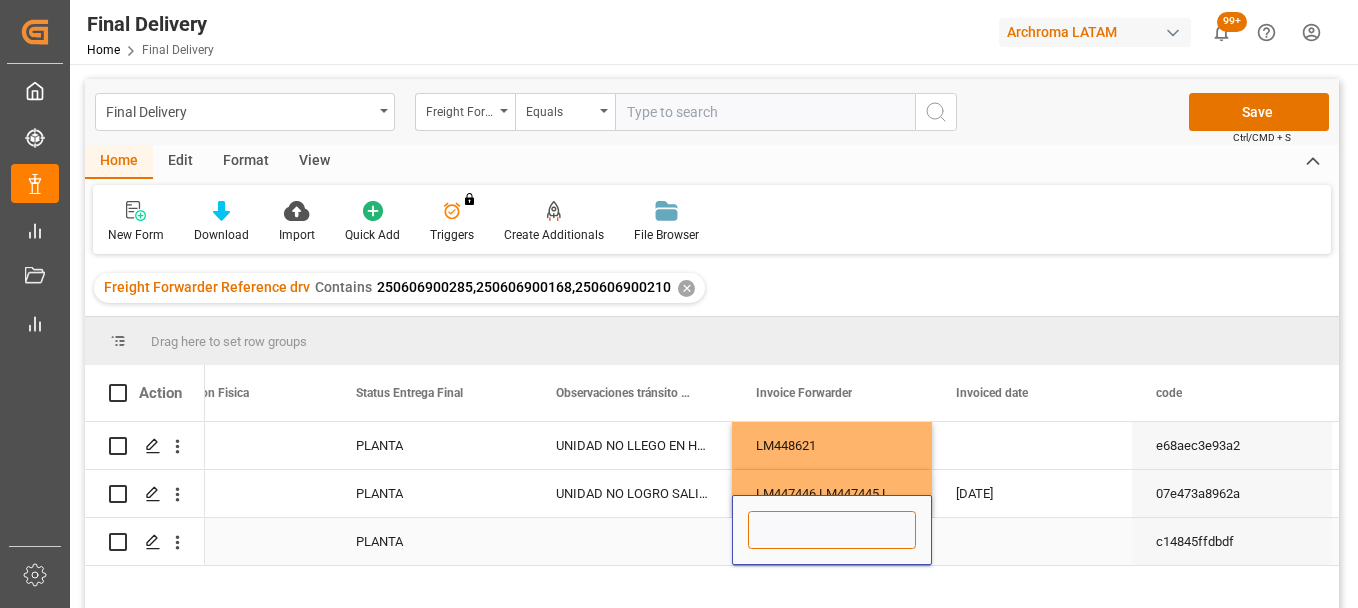 click at bounding box center (832, 530) 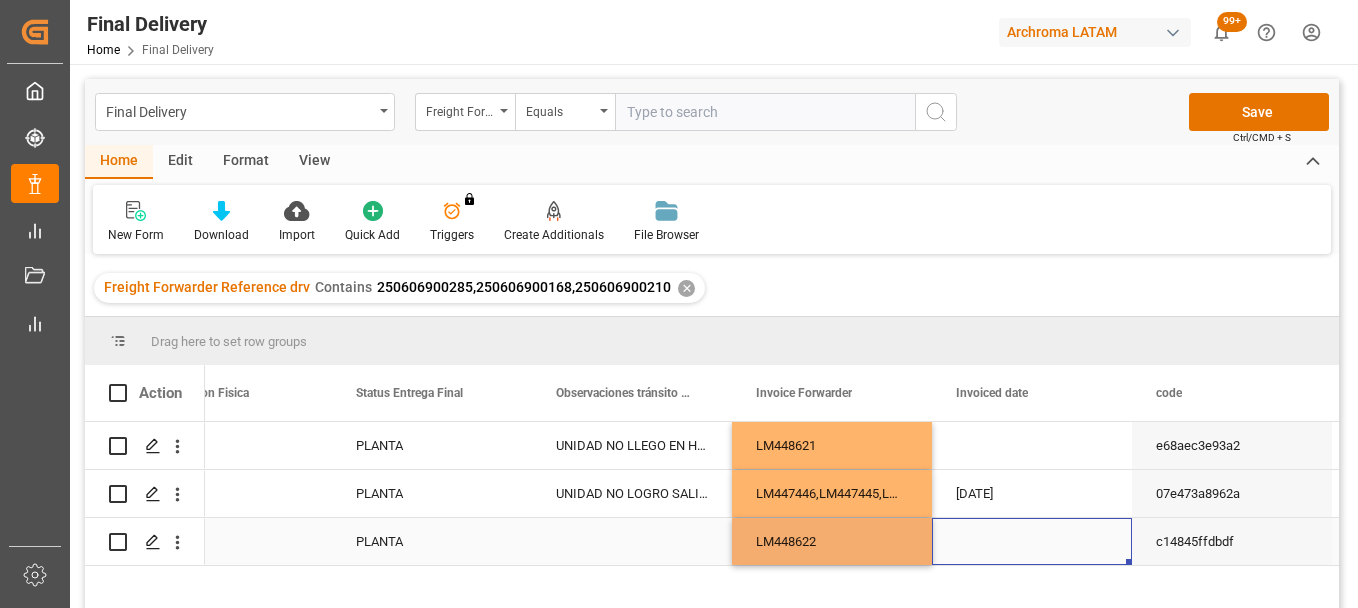 click at bounding box center [1032, 541] 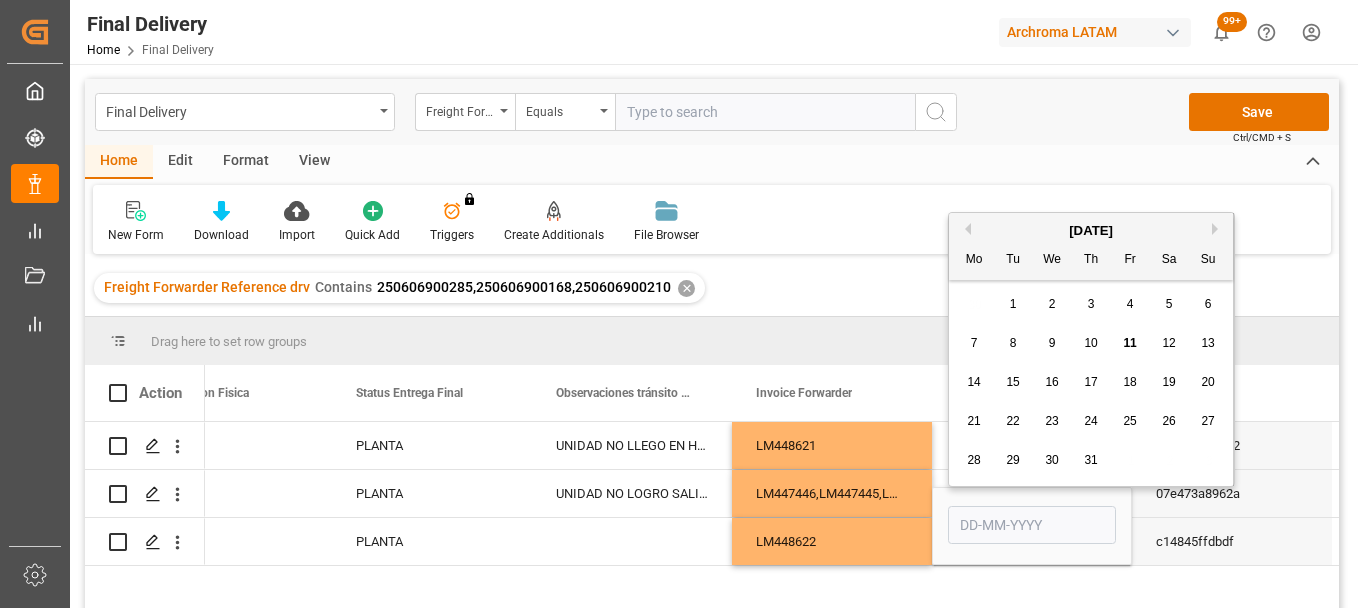 click on "10" at bounding box center [1090, 343] 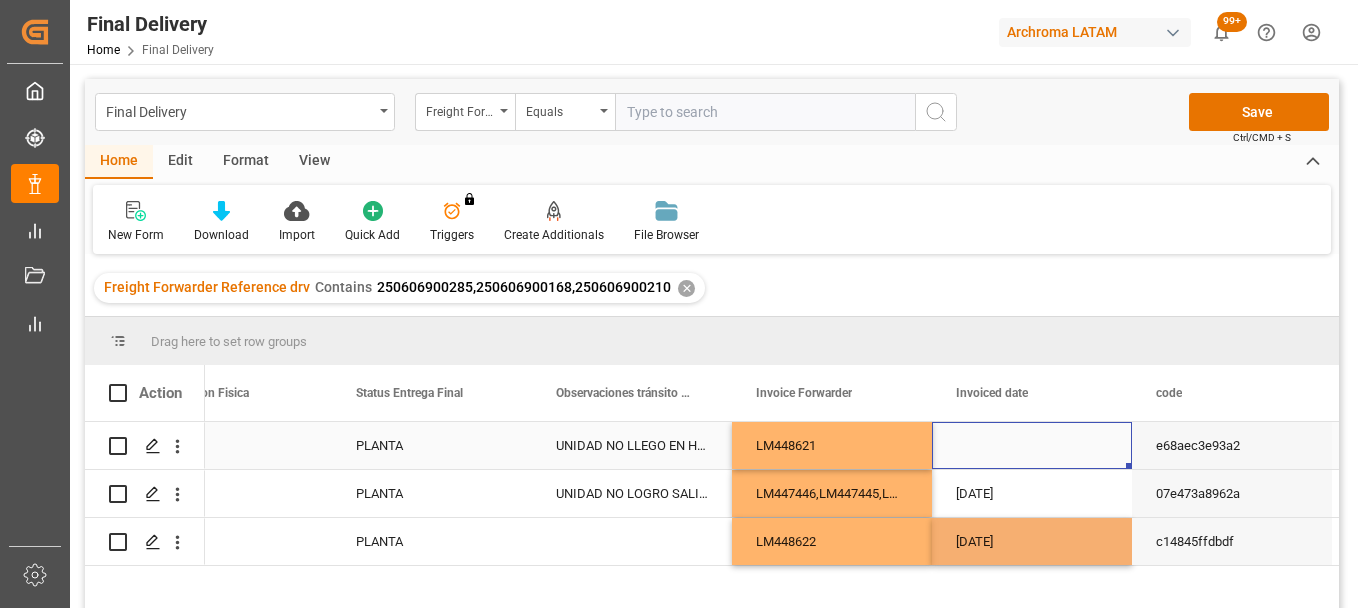 click at bounding box center (1032, 445) 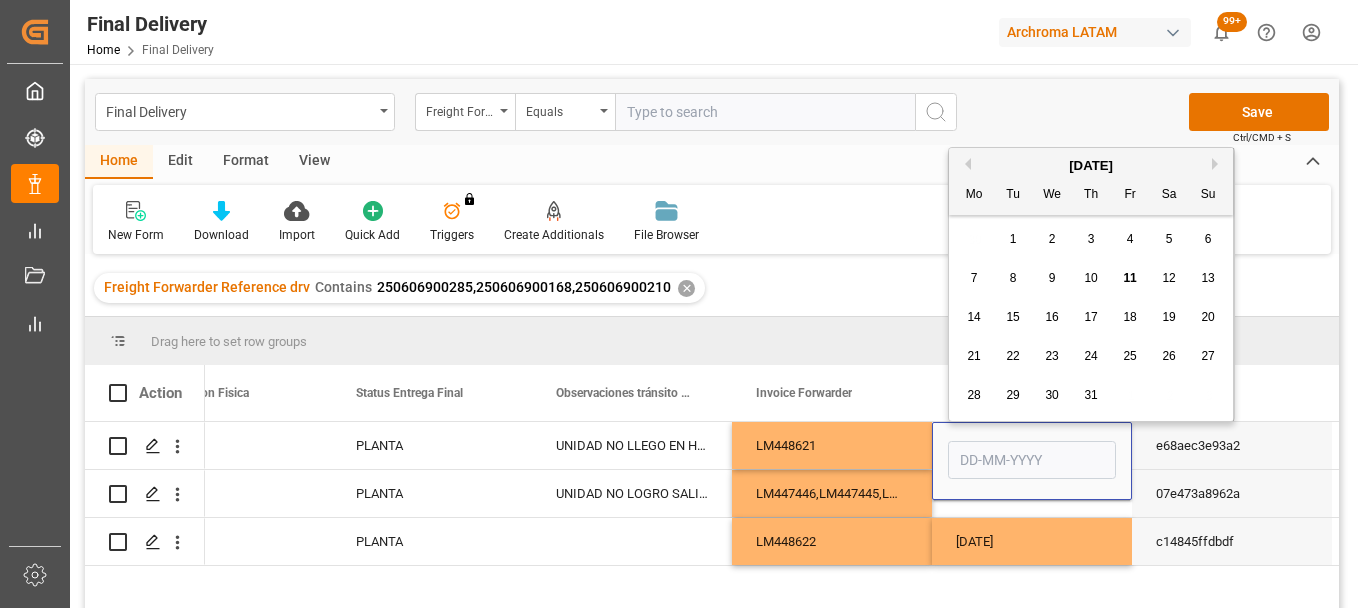 click on "10" at bounding box center [1091, 279] 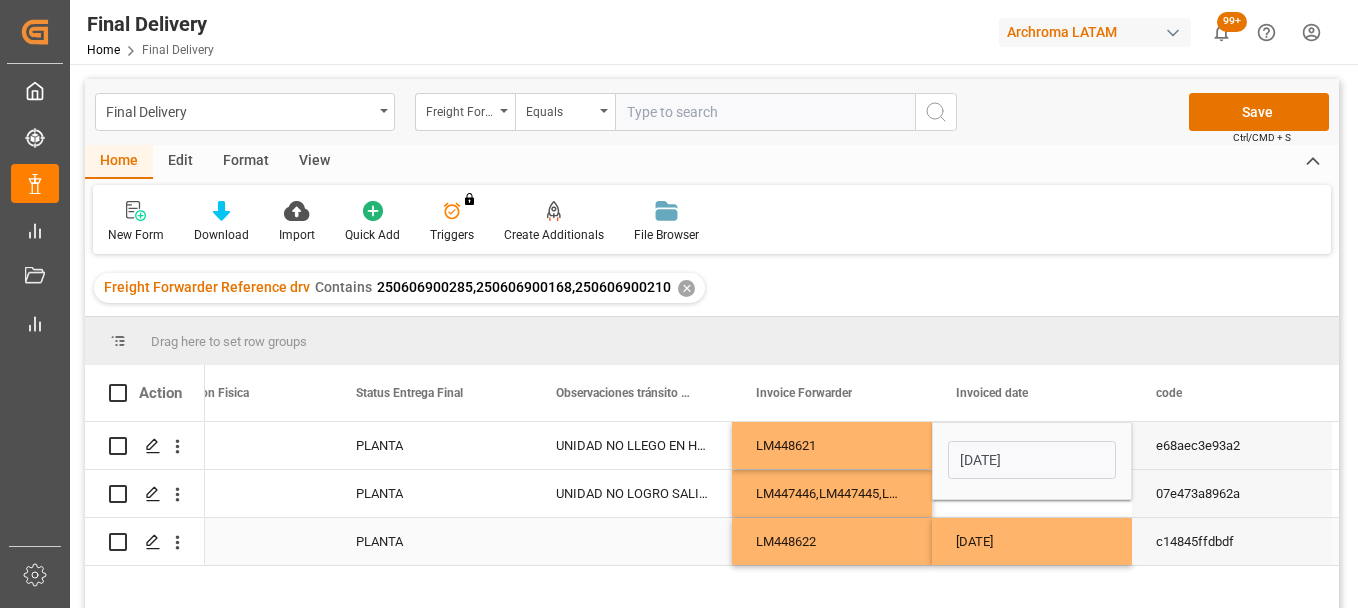 click on "LM448622" at bounding box center (832, 541) 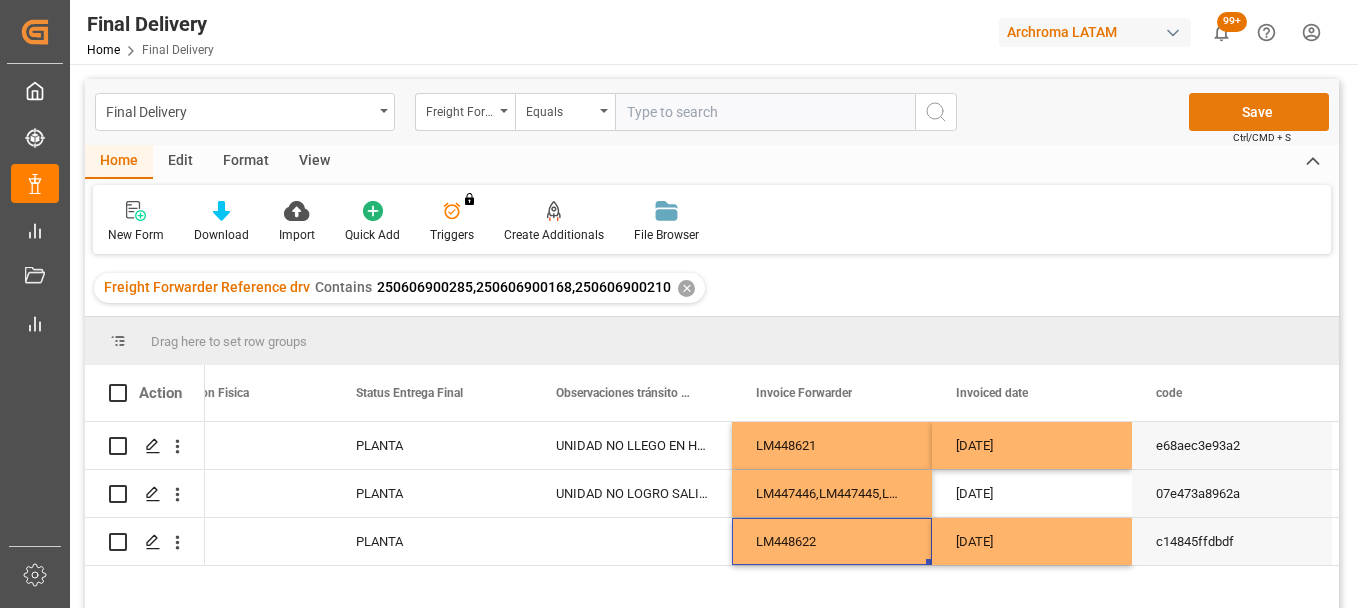 click on "Save" at bounding box center [1259, 112] 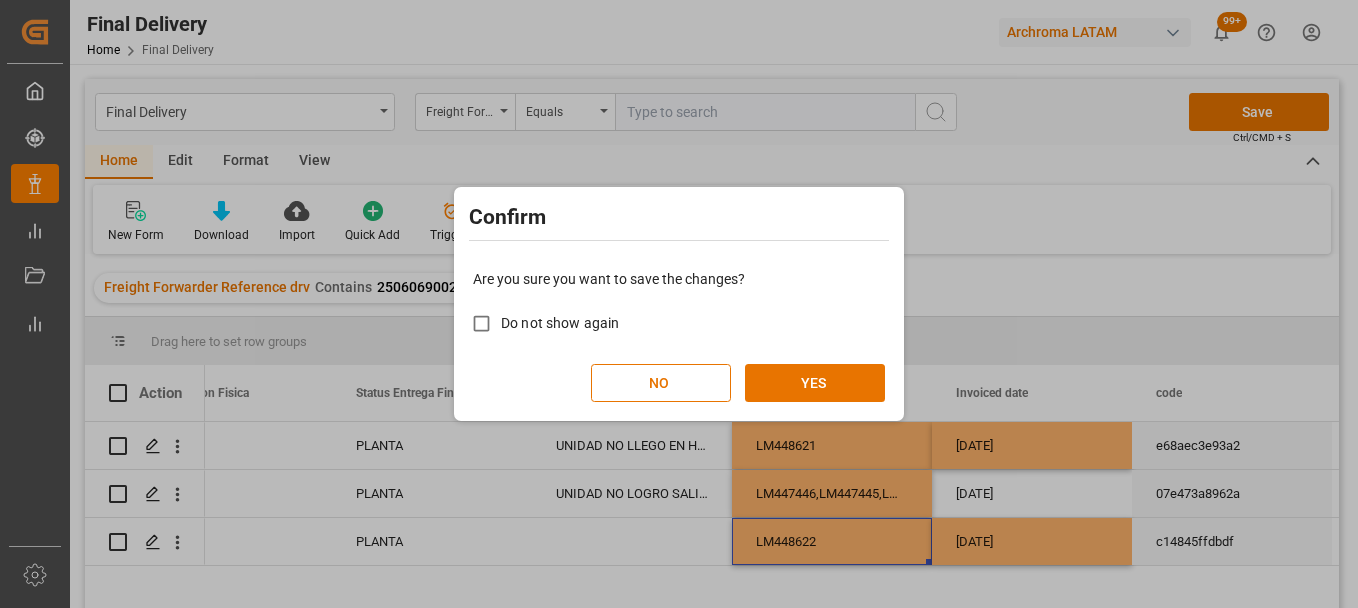 click on "Do not show again" at bounding box center (560, 323) 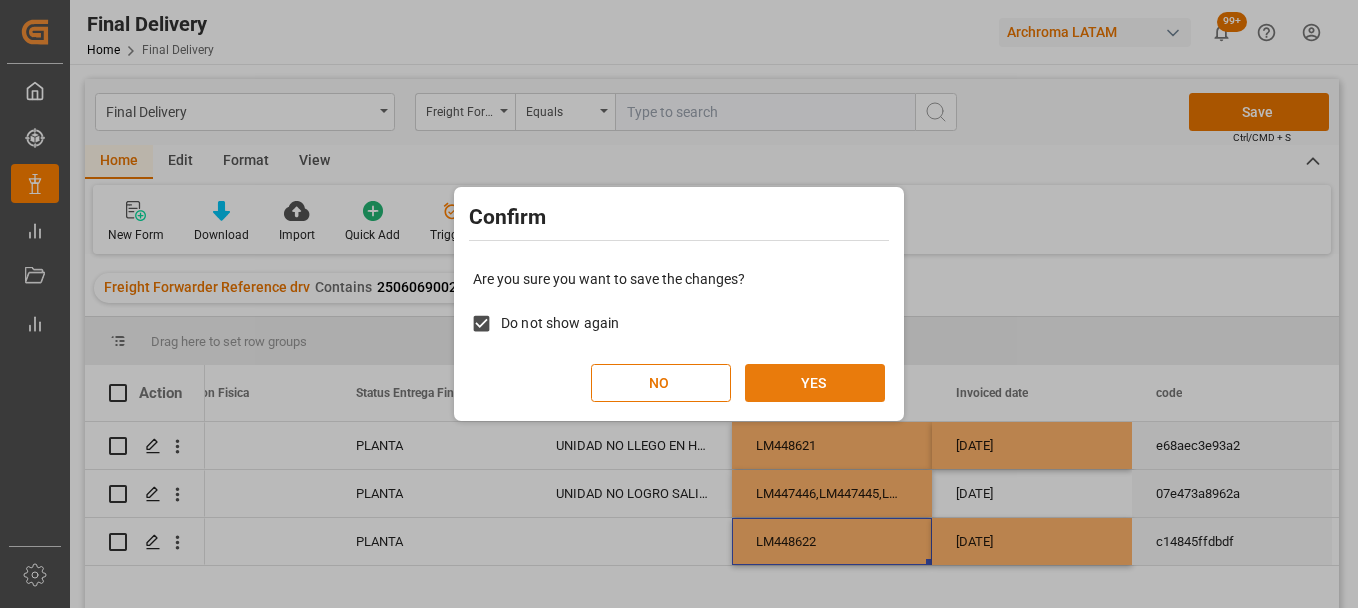 click on "YES" at bounding box center [815, 383] 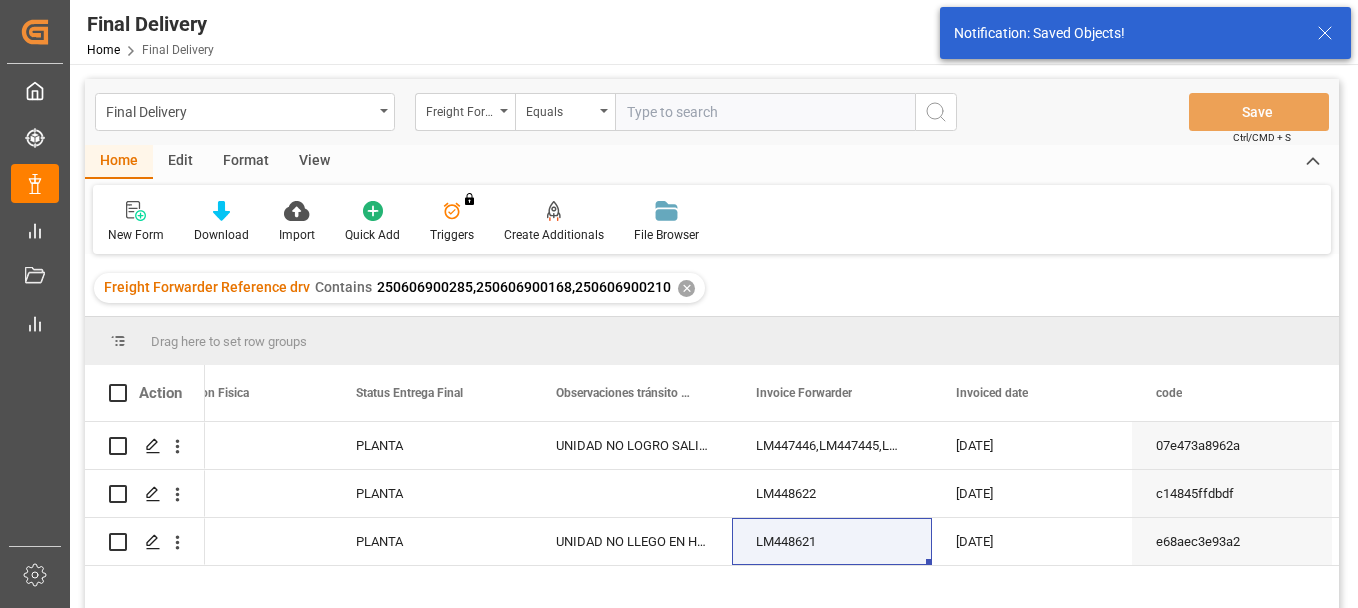 click at bounding box center (118, 393) 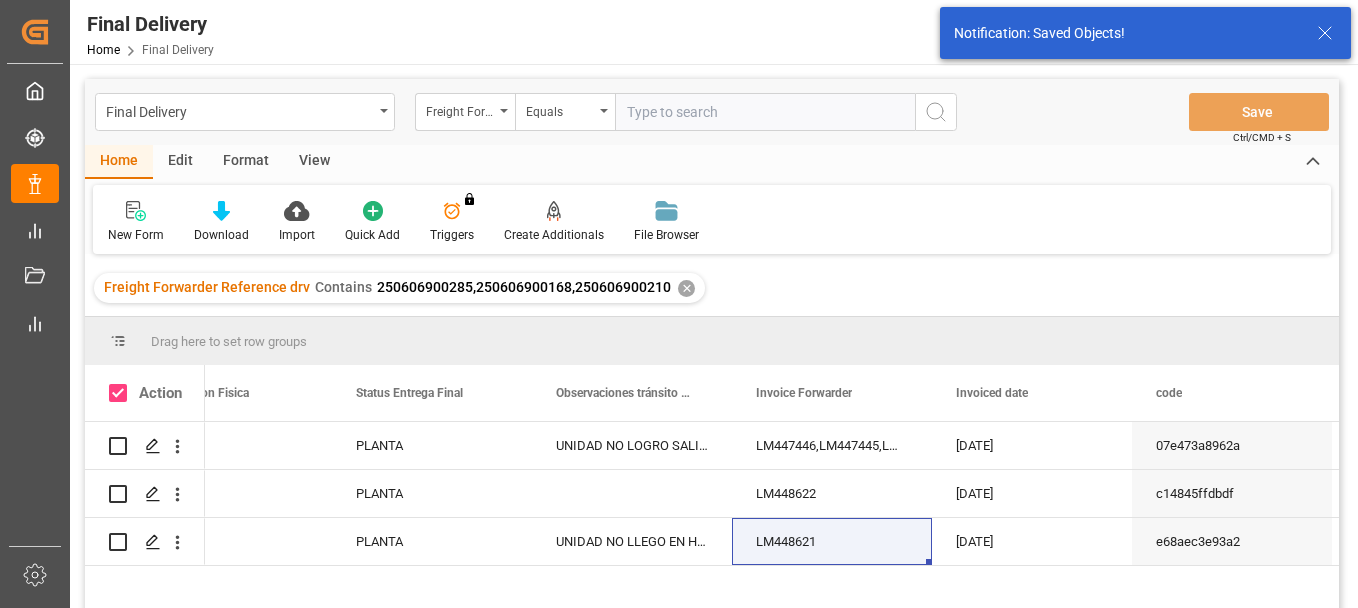 checkbox on "true" 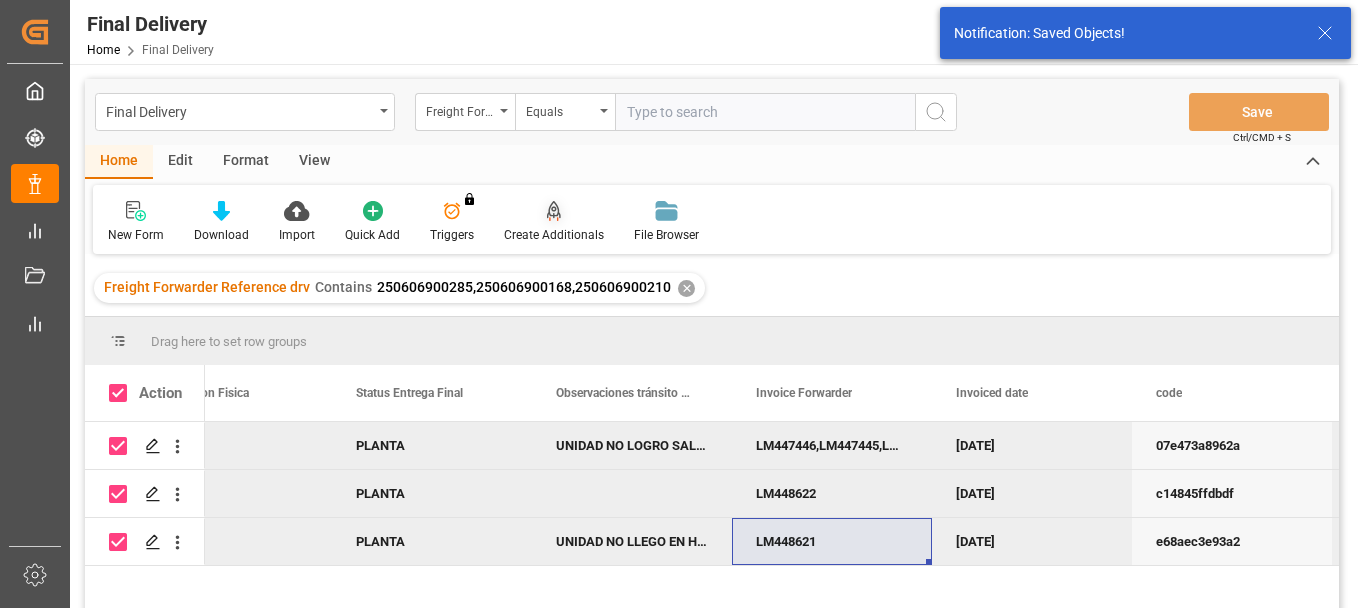 click on "Create Additionals" at bounding box center (554, 222) 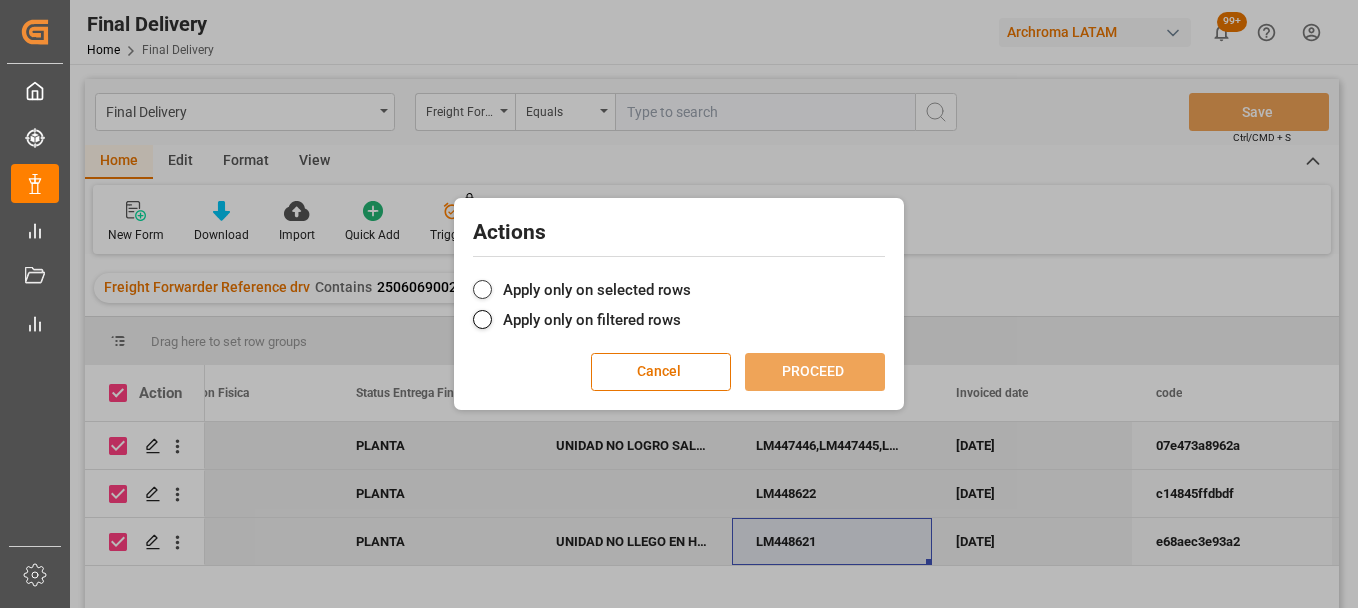 click on "Apply only on selected rows" at bounding box center (679, 290) 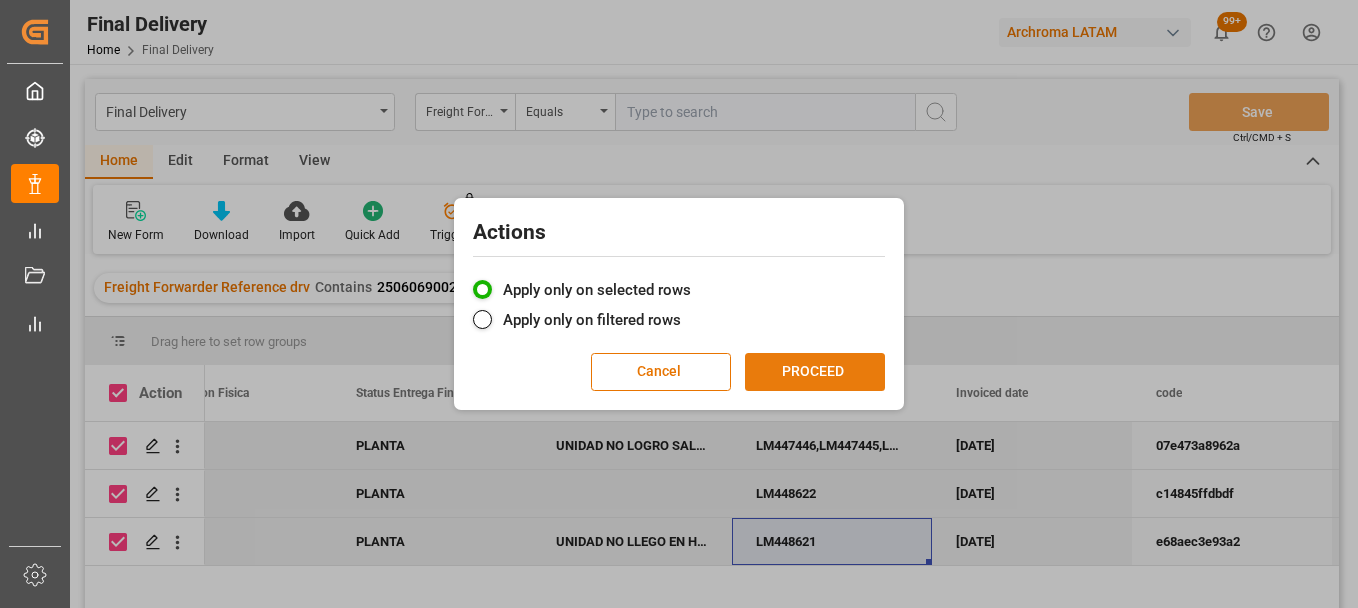 click on "PROCEED" at bounding box center [815, 372] 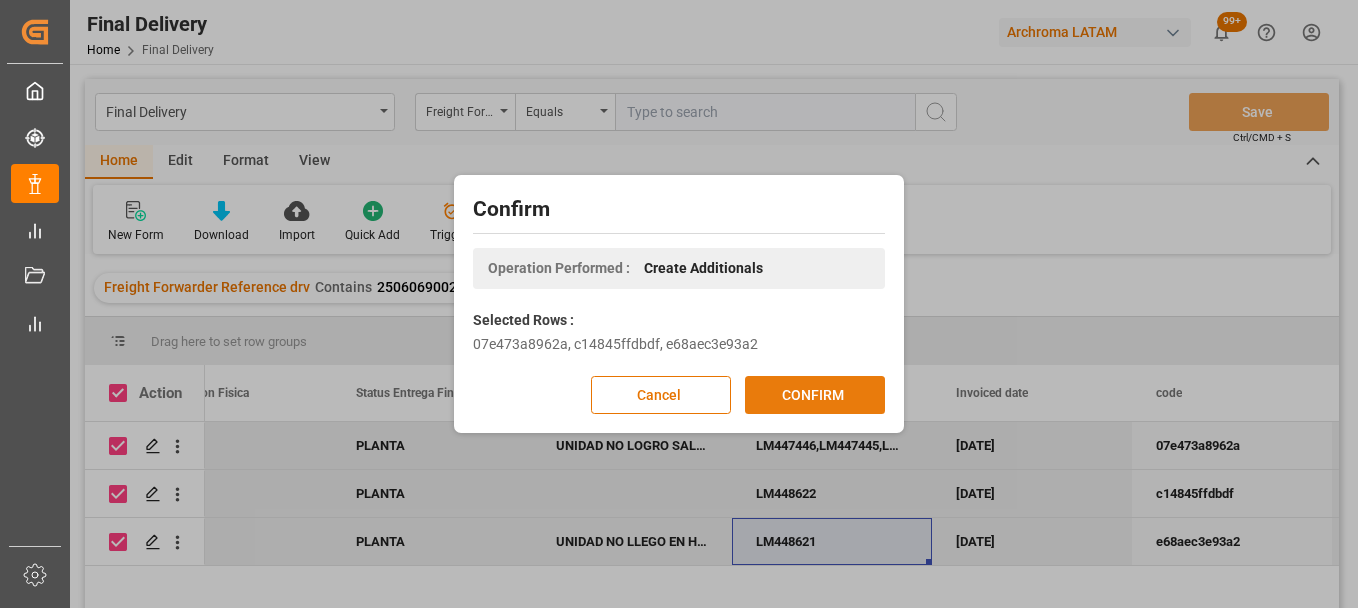 click on "CONFIRM" at bounding box center [815, 395] 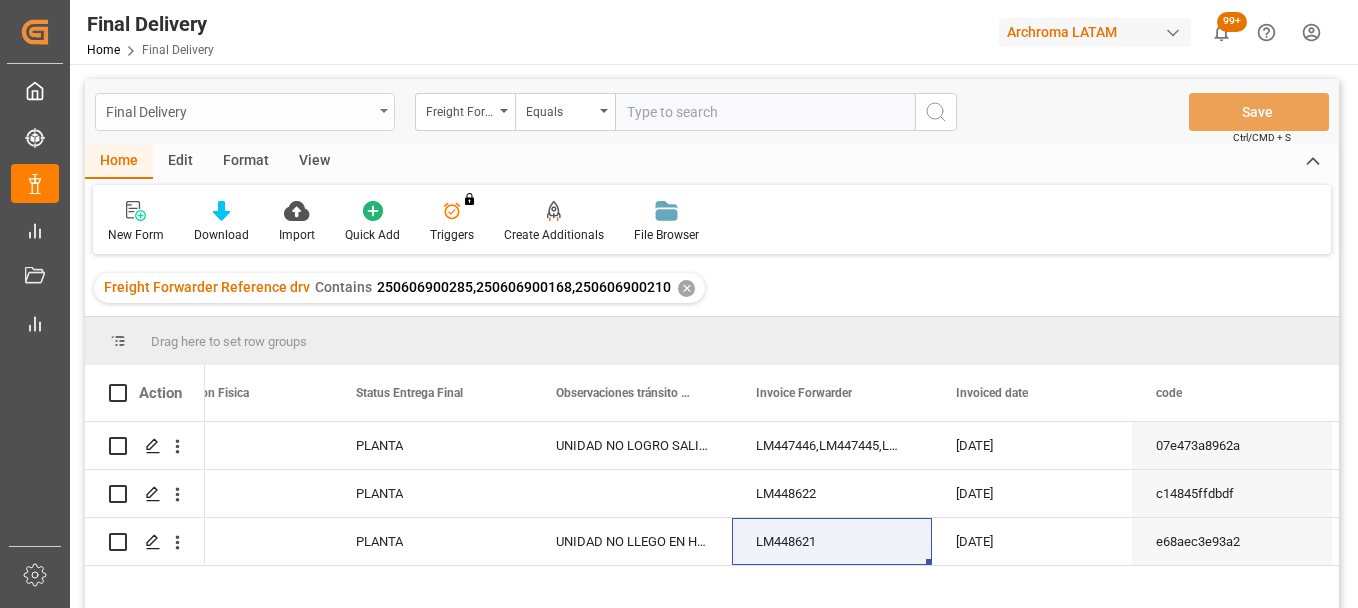 click on "Final Delivery" at bounding box center (239, 110) 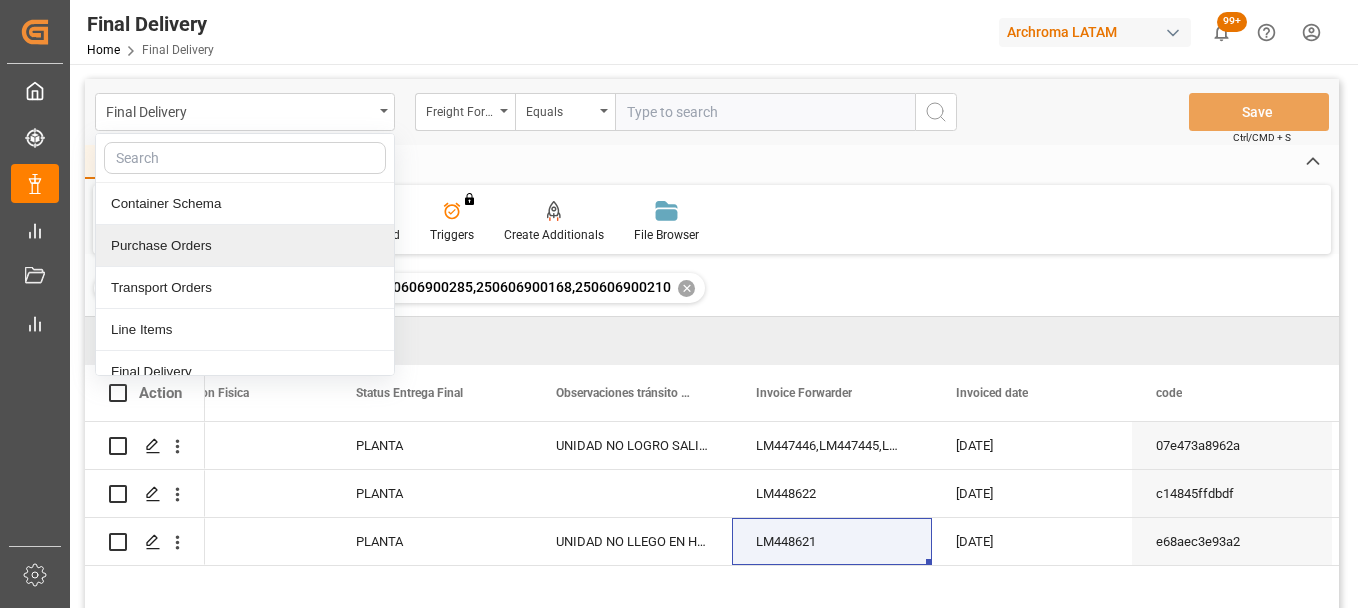 click on "Freight Forwarder Reference drv Contains 250606900285,250606900168,250606900210 ✕" at bounding box center [399, 288] 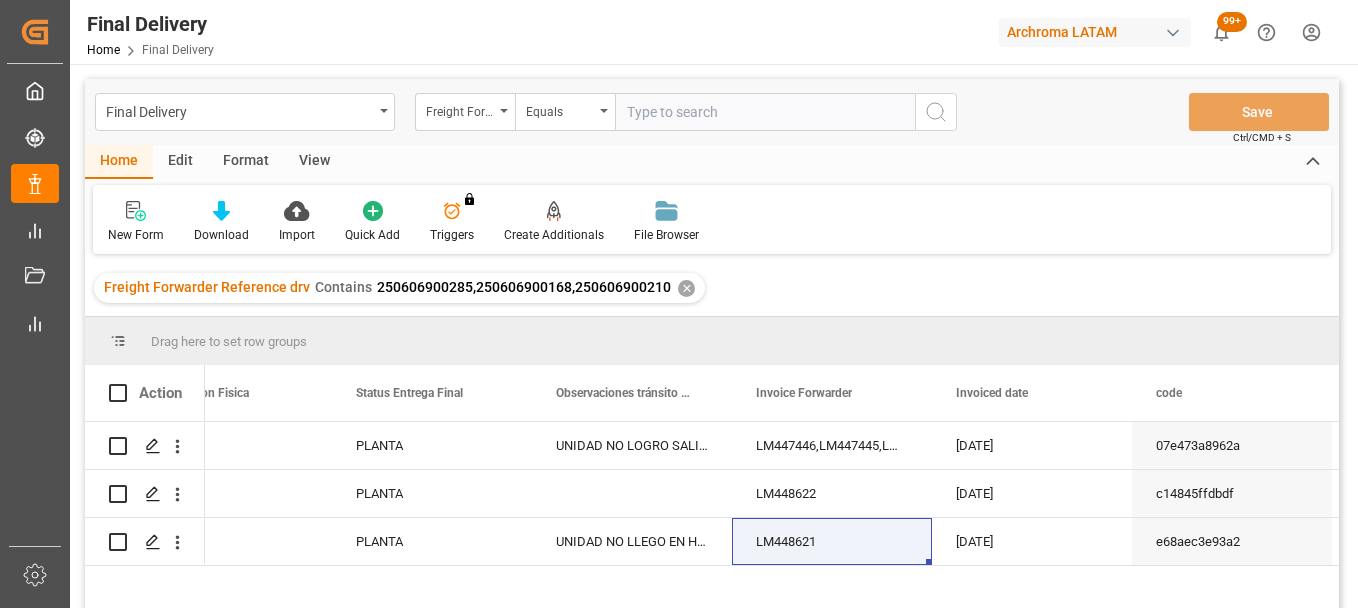 click on "✕" at bounding box center (686, 288) 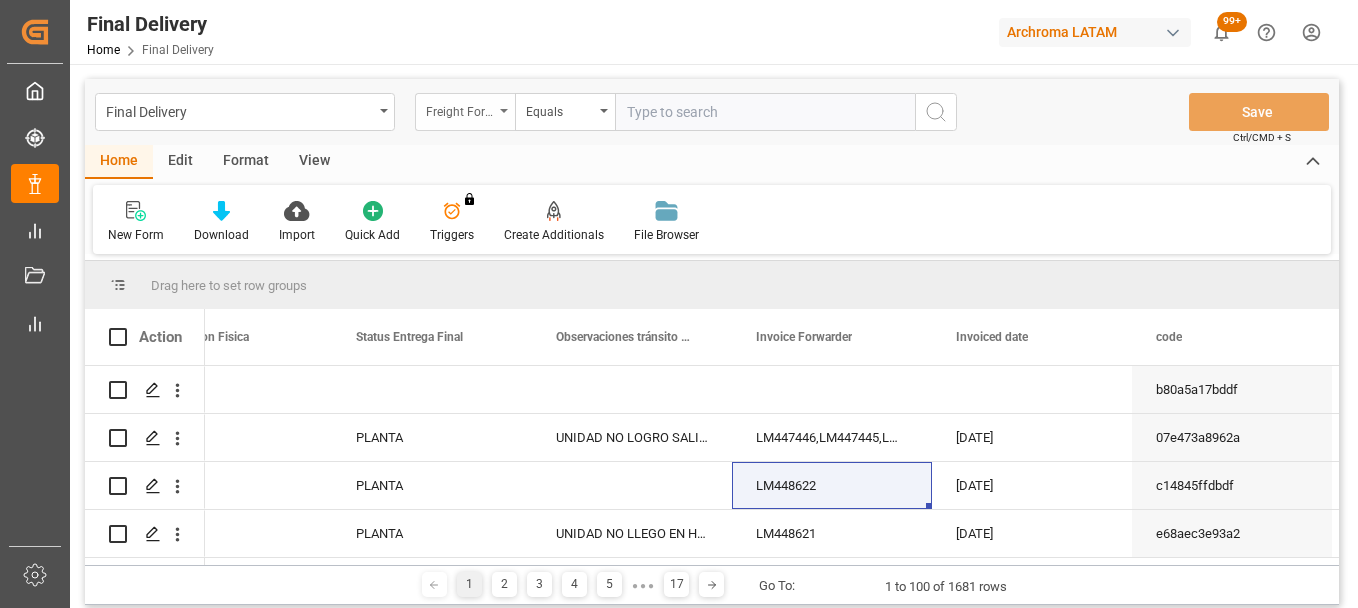 click at bounding box center [504, 111] 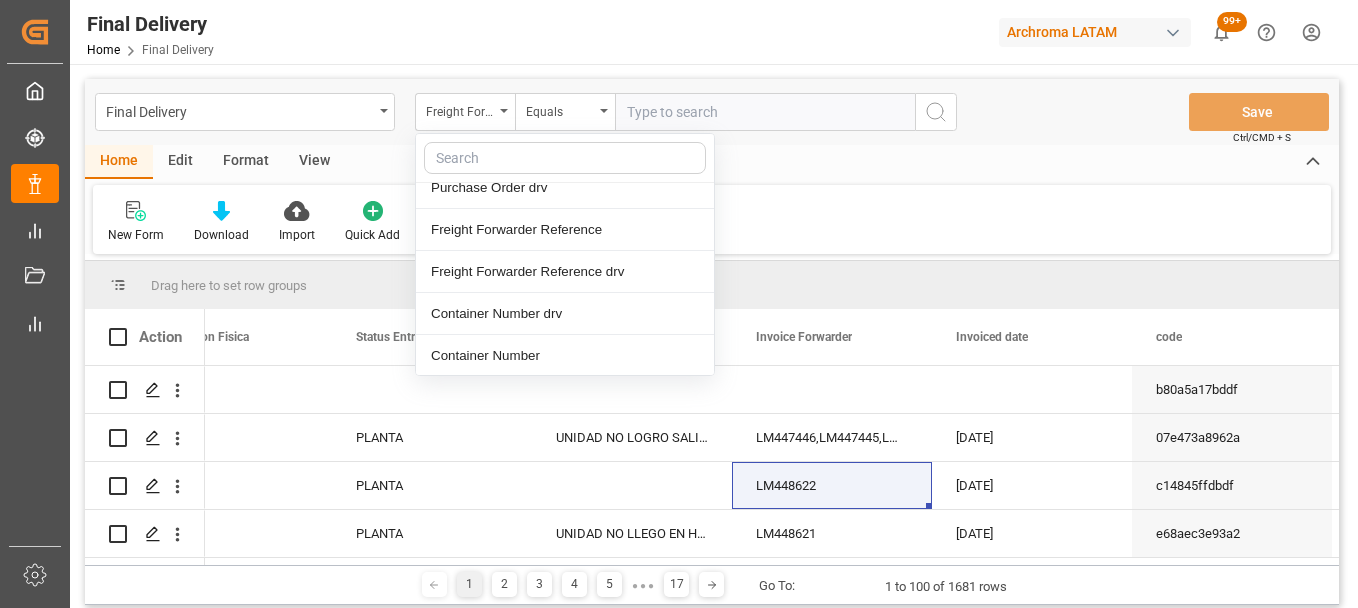 scroll, scrollTop: 200, scrollLeft: 0, axis: vertical 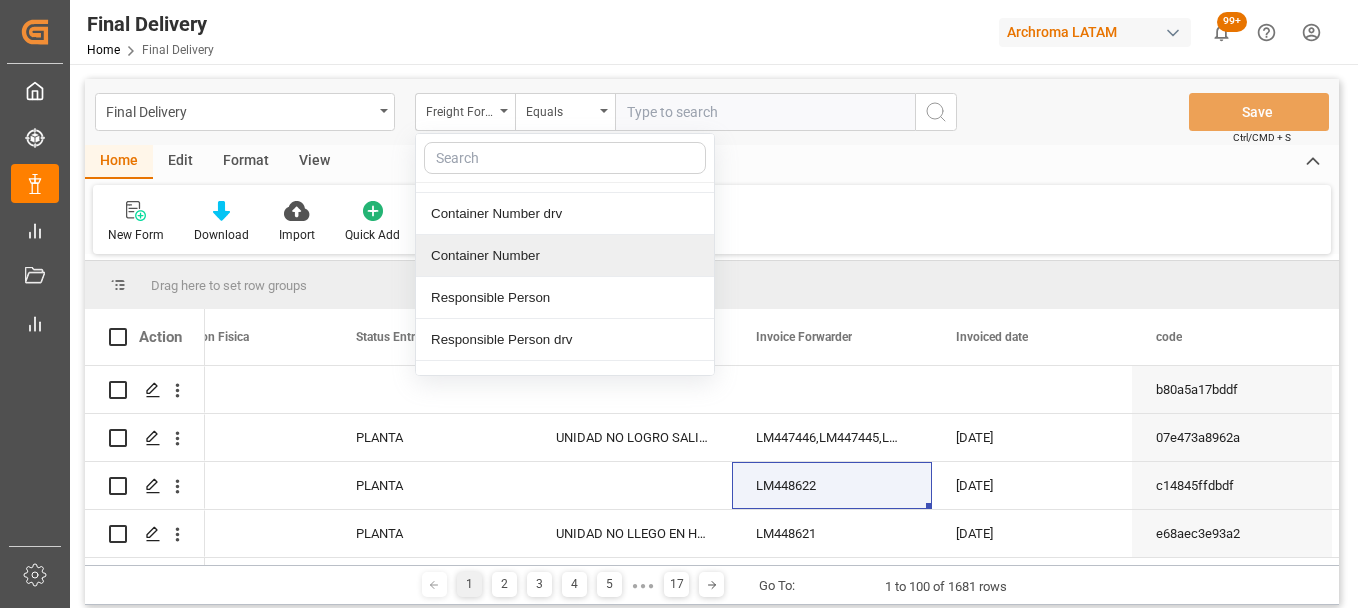 click on "Container Number" at bounding box center [565, 256] 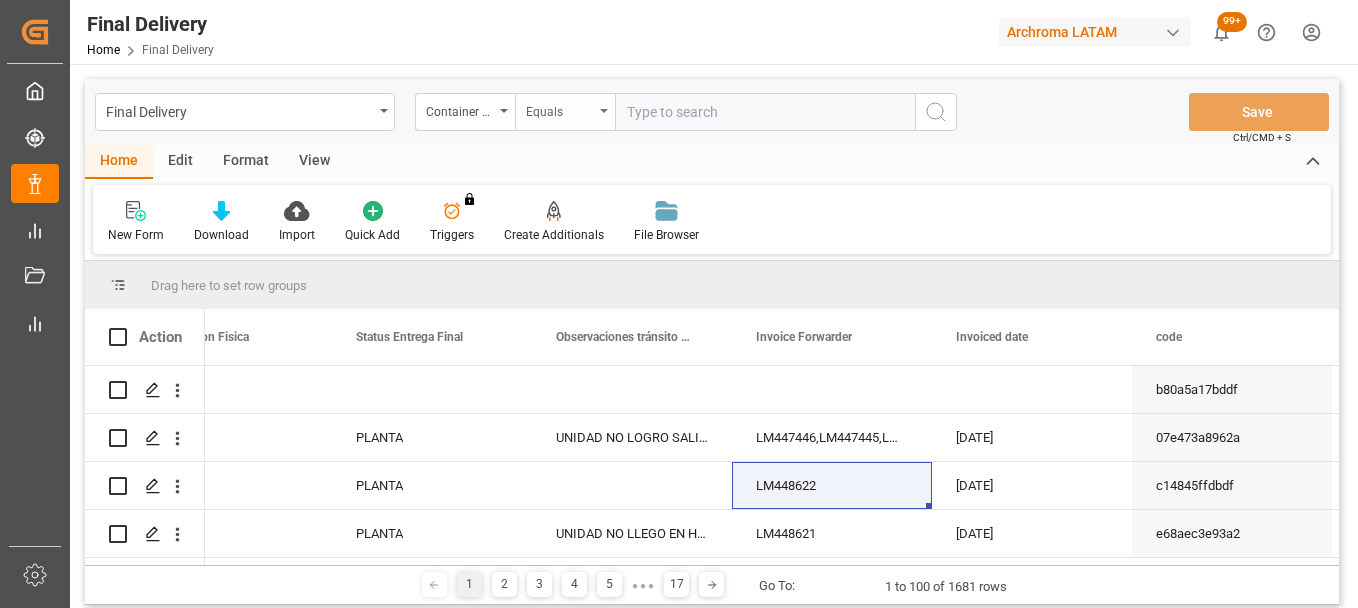 click on "Equals" at bounding box center [565, 112] 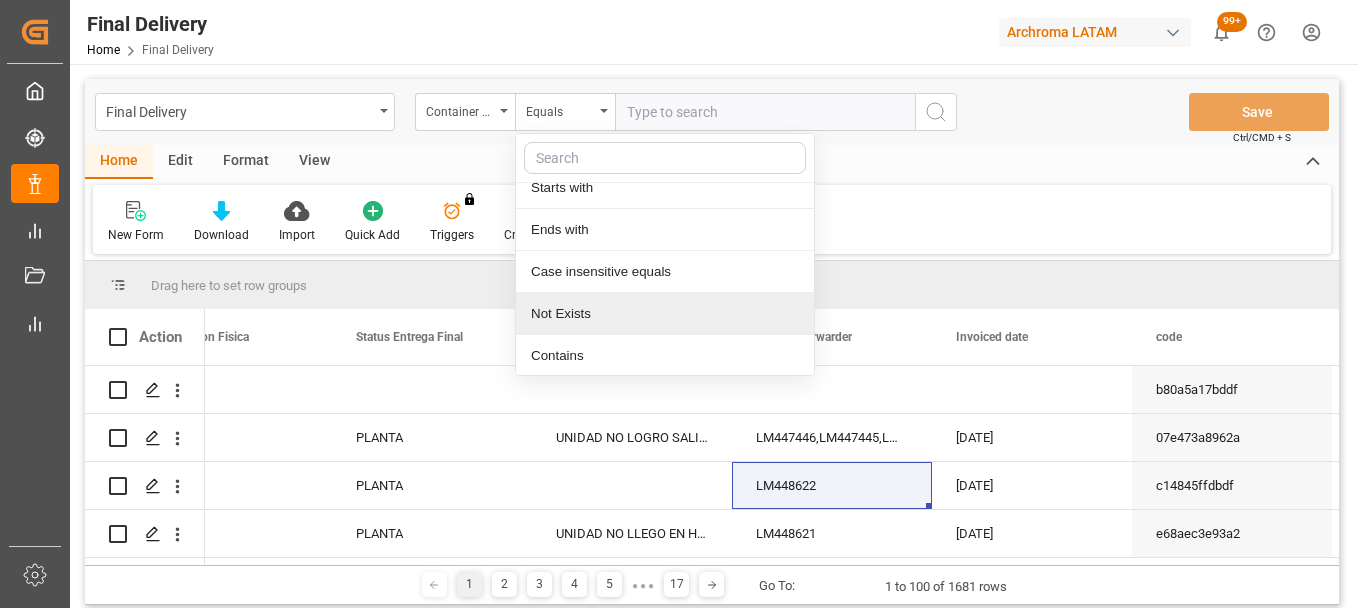 scroll, scrollTop: 144, scrollLeft: 0, axis: vertical 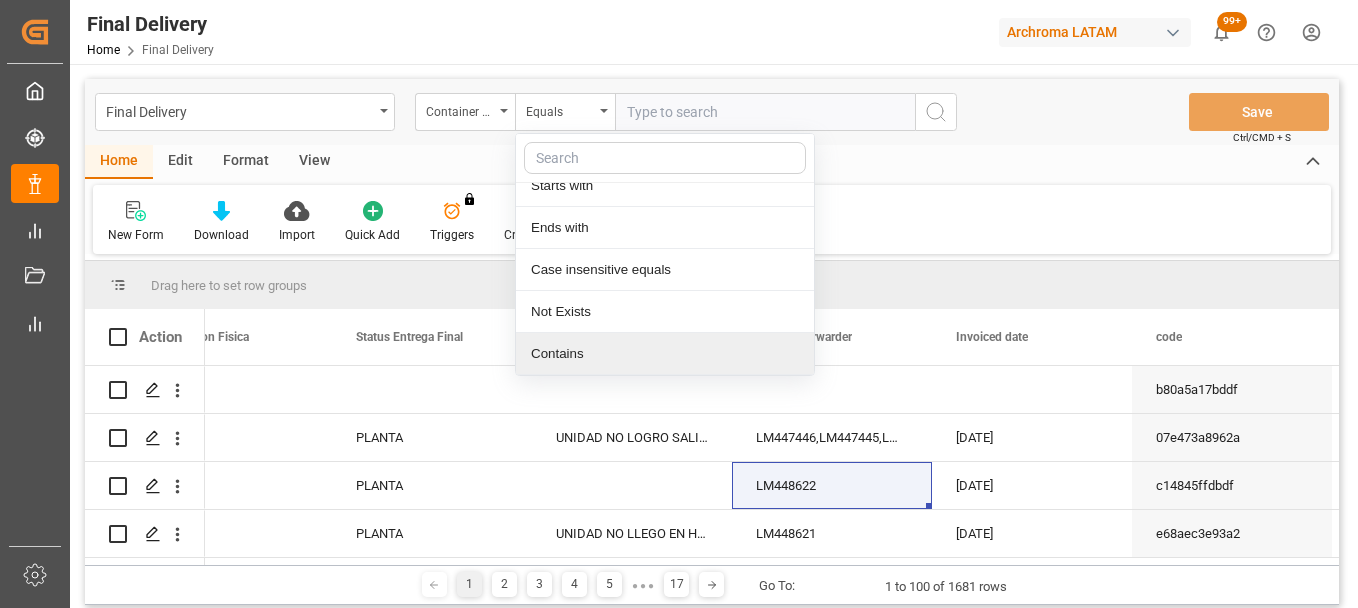 click on "Contains" at bounding box center (665, 354) 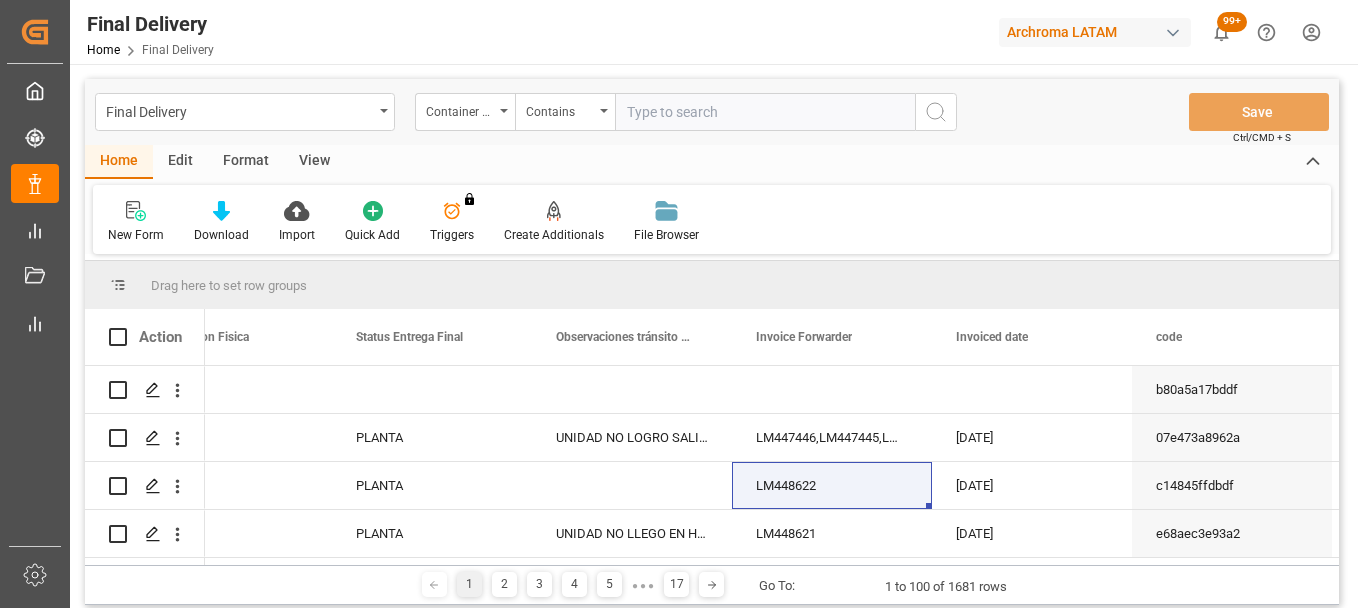 click at bounding box center (765, 112) 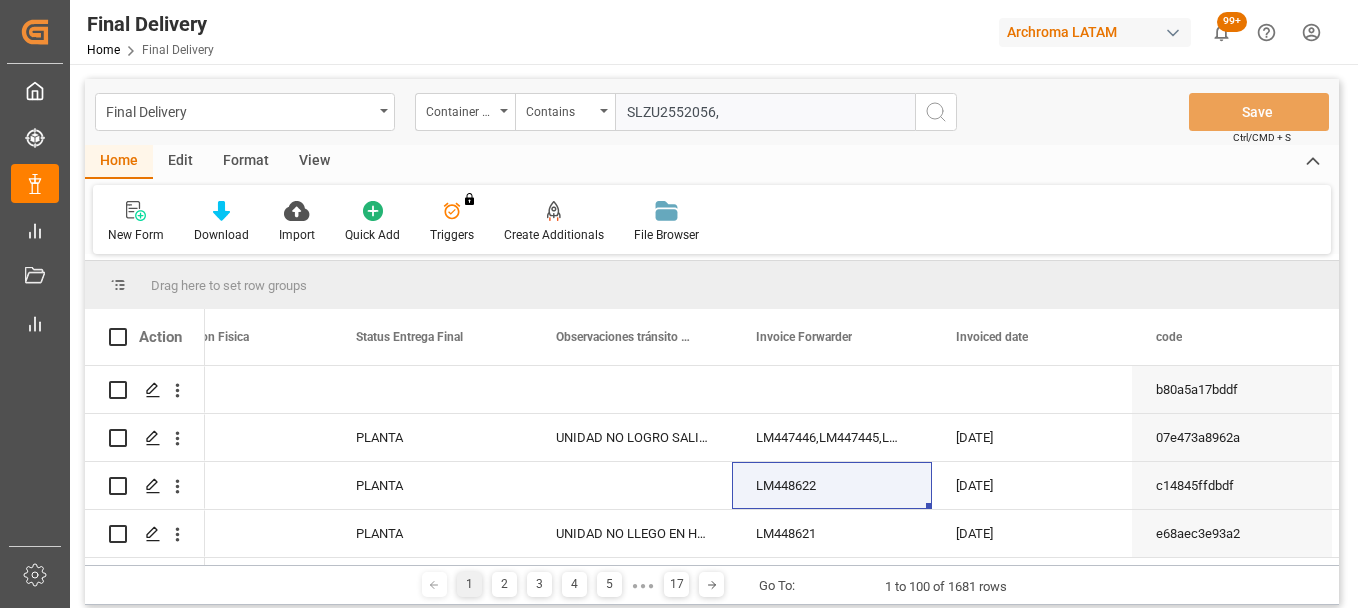 paste on "SLZU2838100" 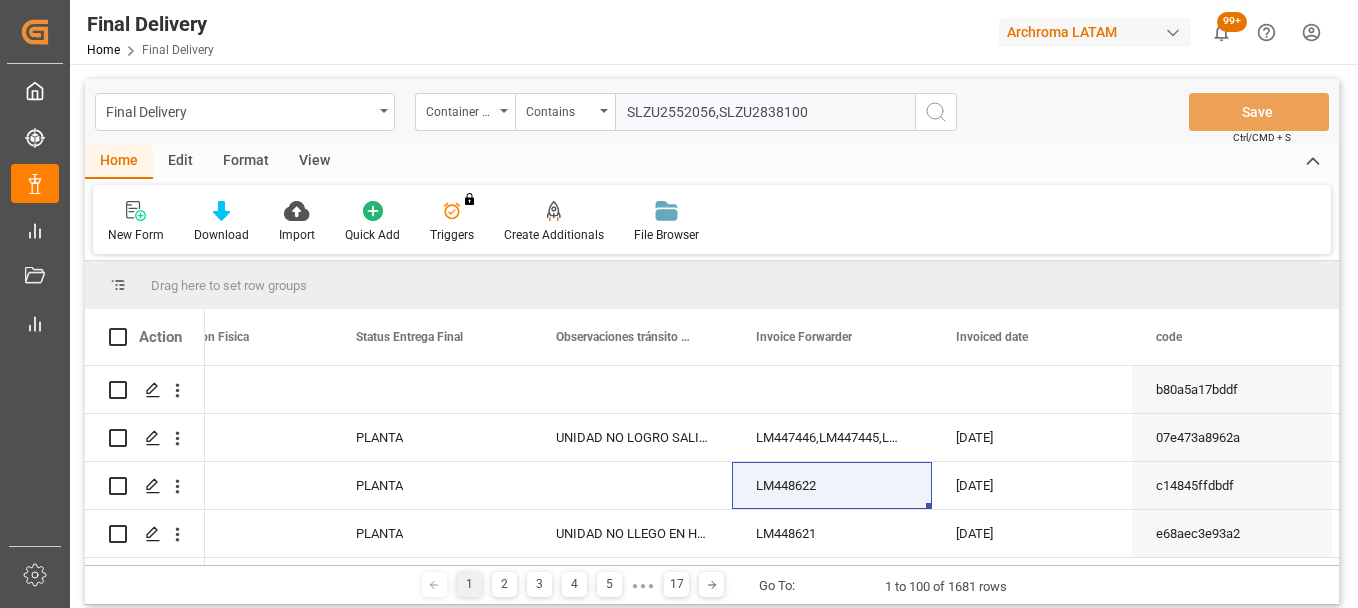 type on "SLZU2552056,SLZU2838100" 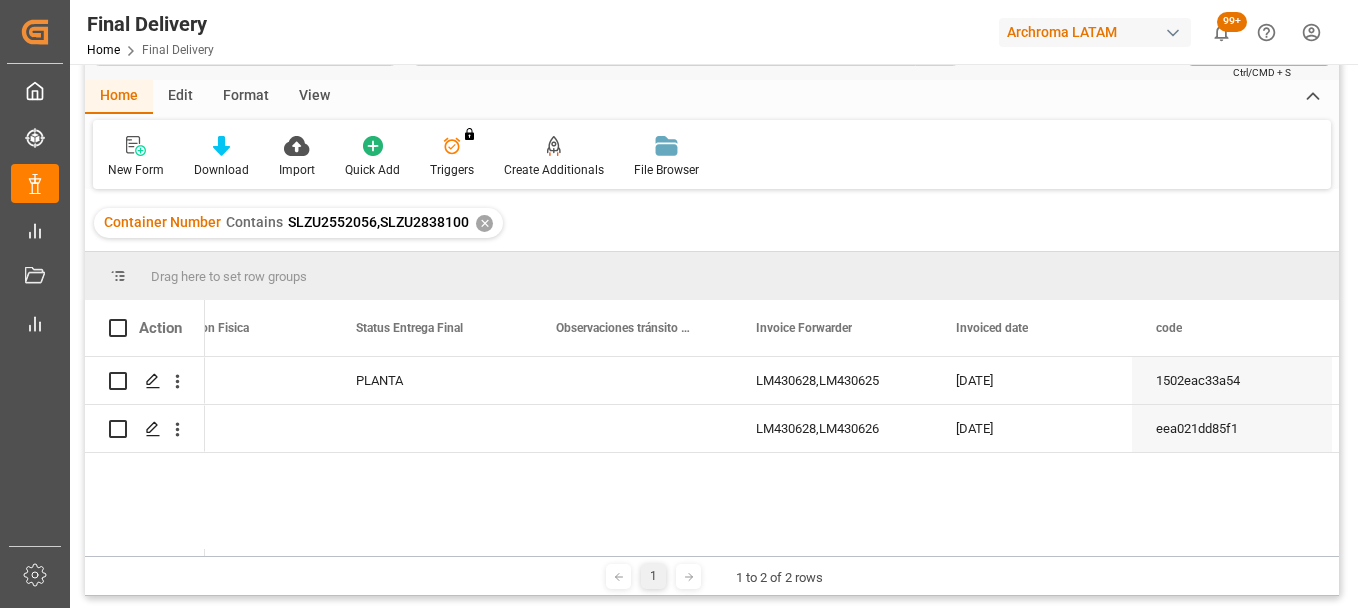 scroll, scrollTop: 100, scrollLeft: 0, axis: vertical 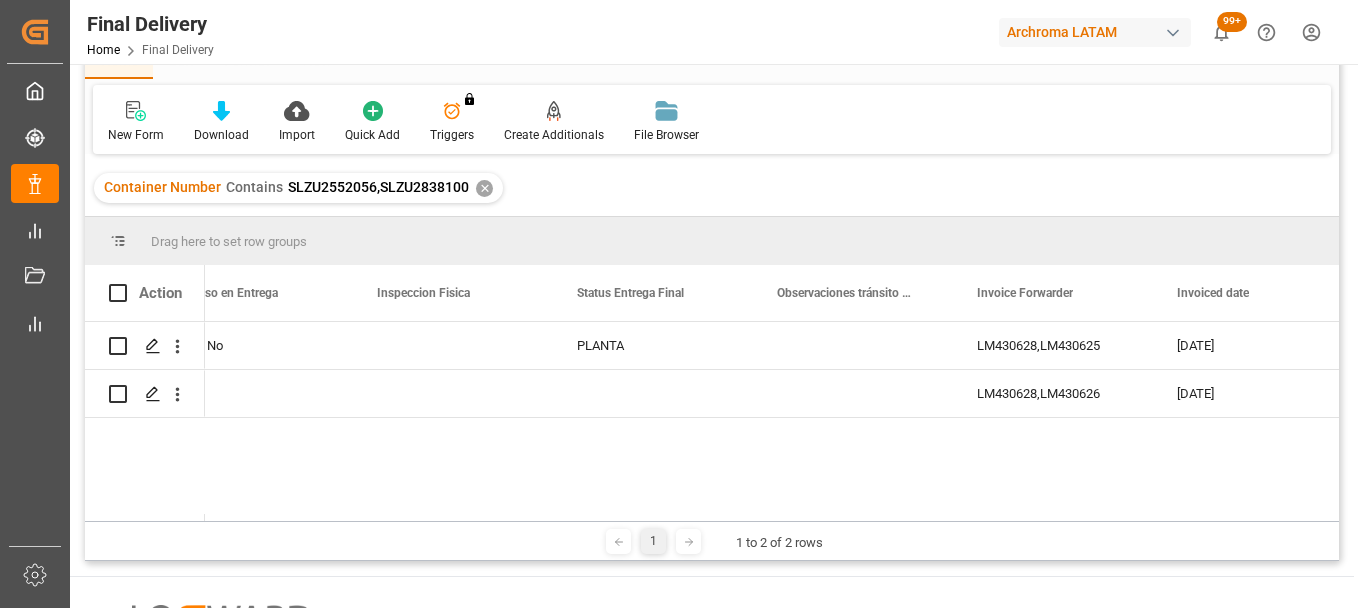 type 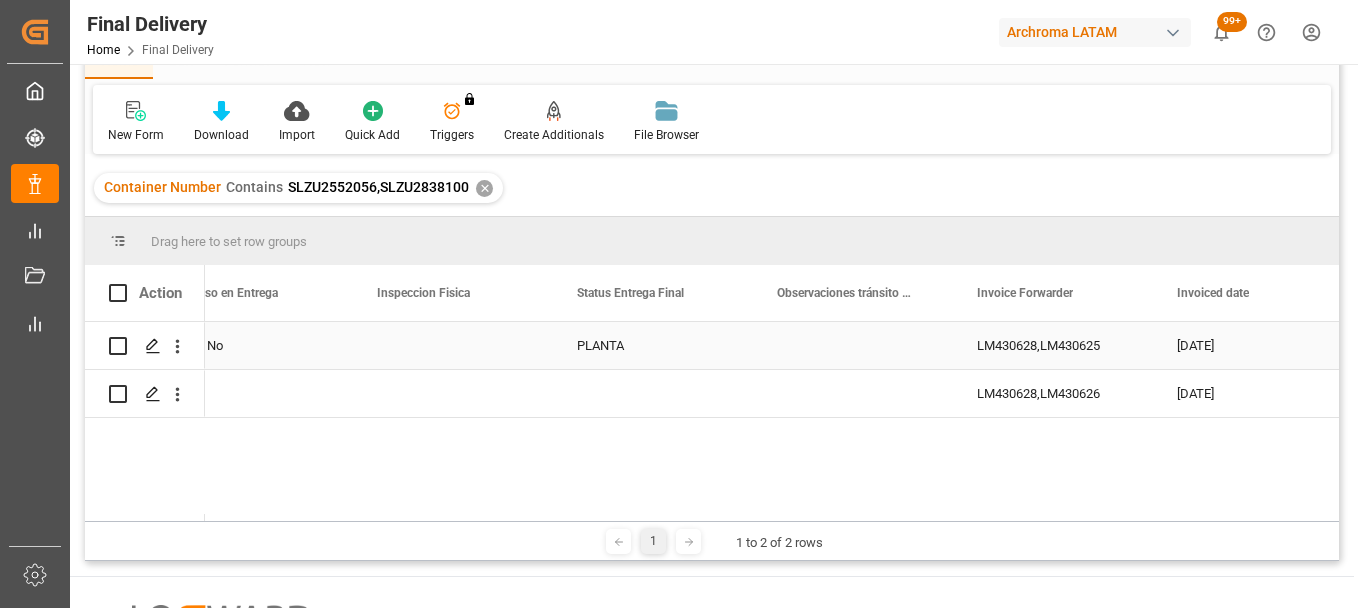 click on "LM430628,LM430625" at bounding box center [1053, 345] 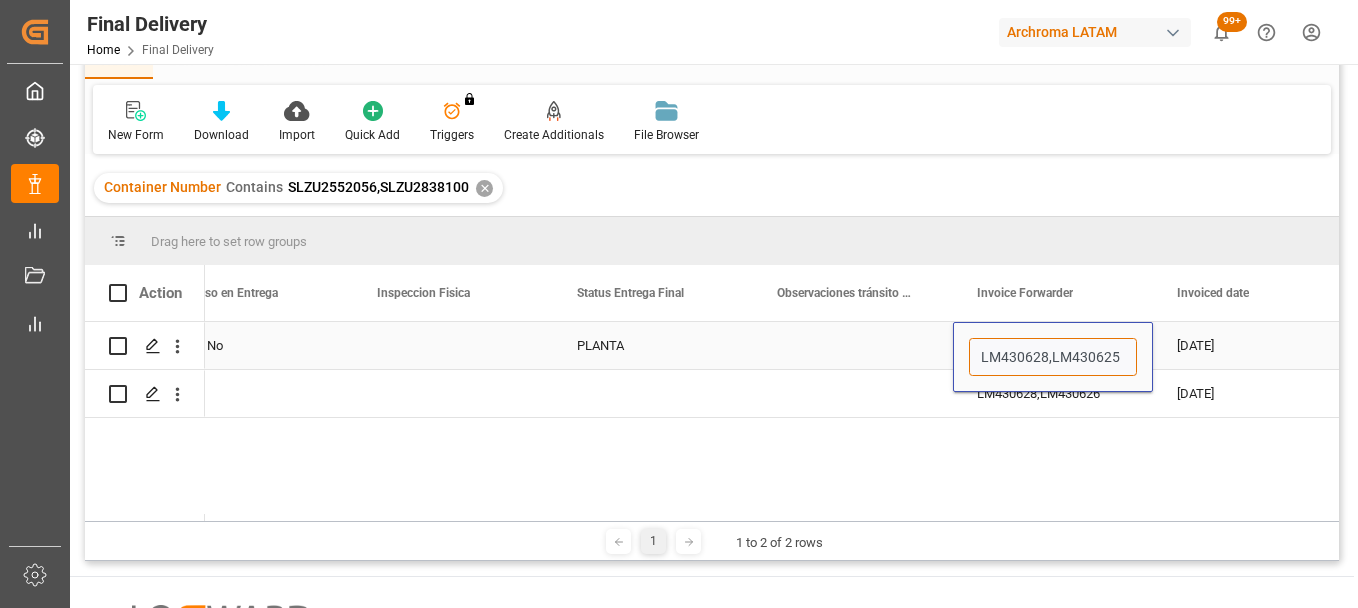 click on "LM430628,LM430625" at bounding box center [1053, 357] 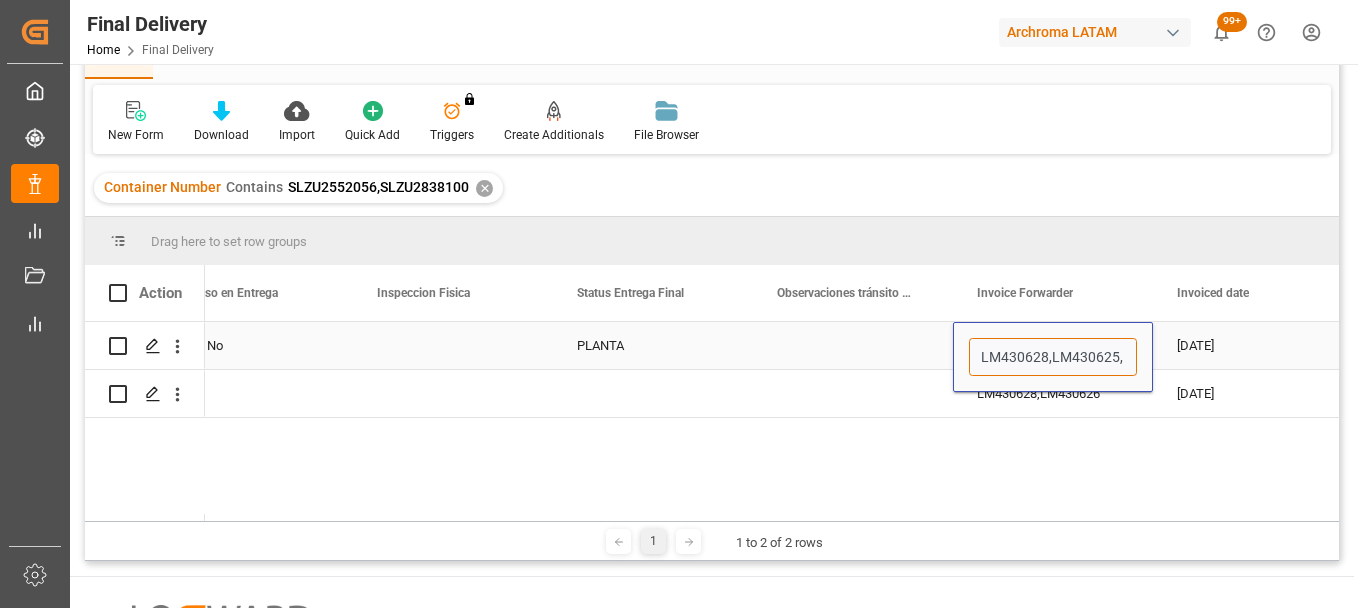 paste on "LM448574" 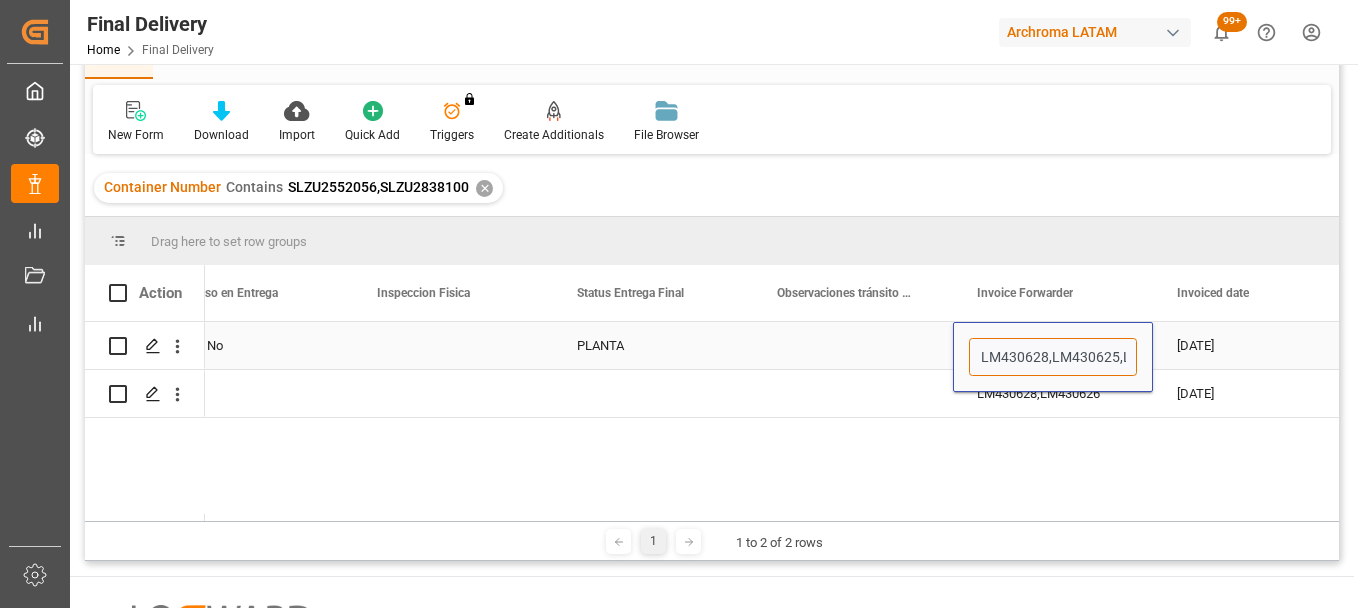paste on "LM448573" 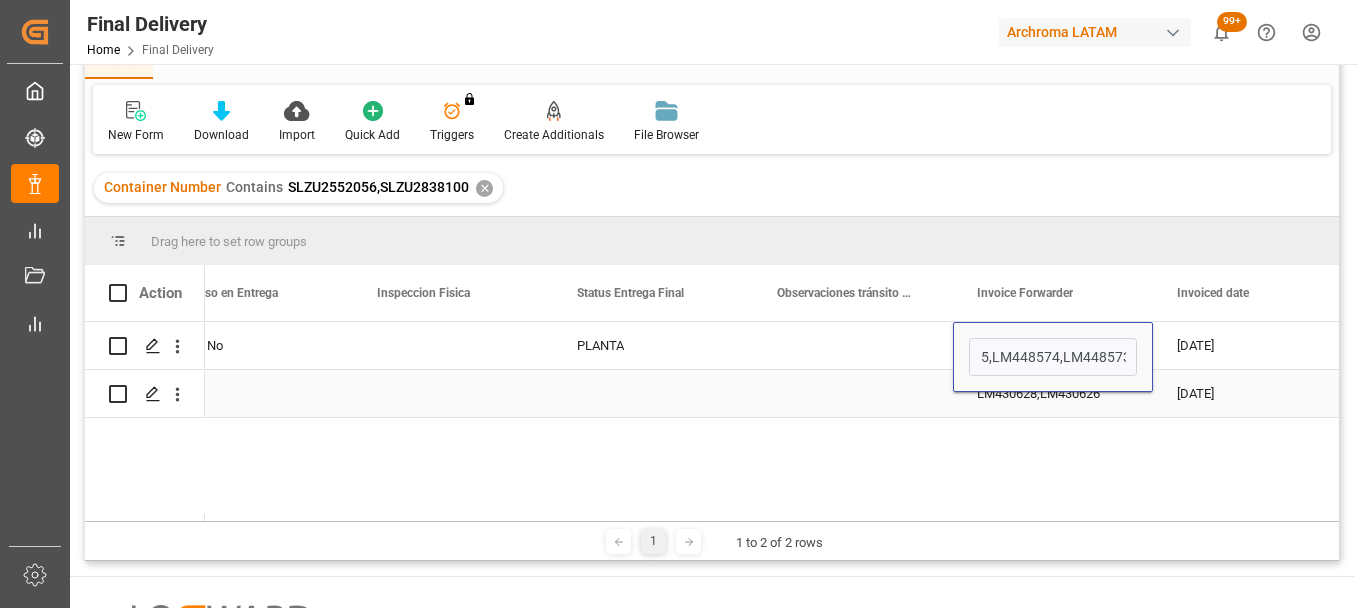 click on "LM430628,LM430626" at bounding box center (1053, 393) 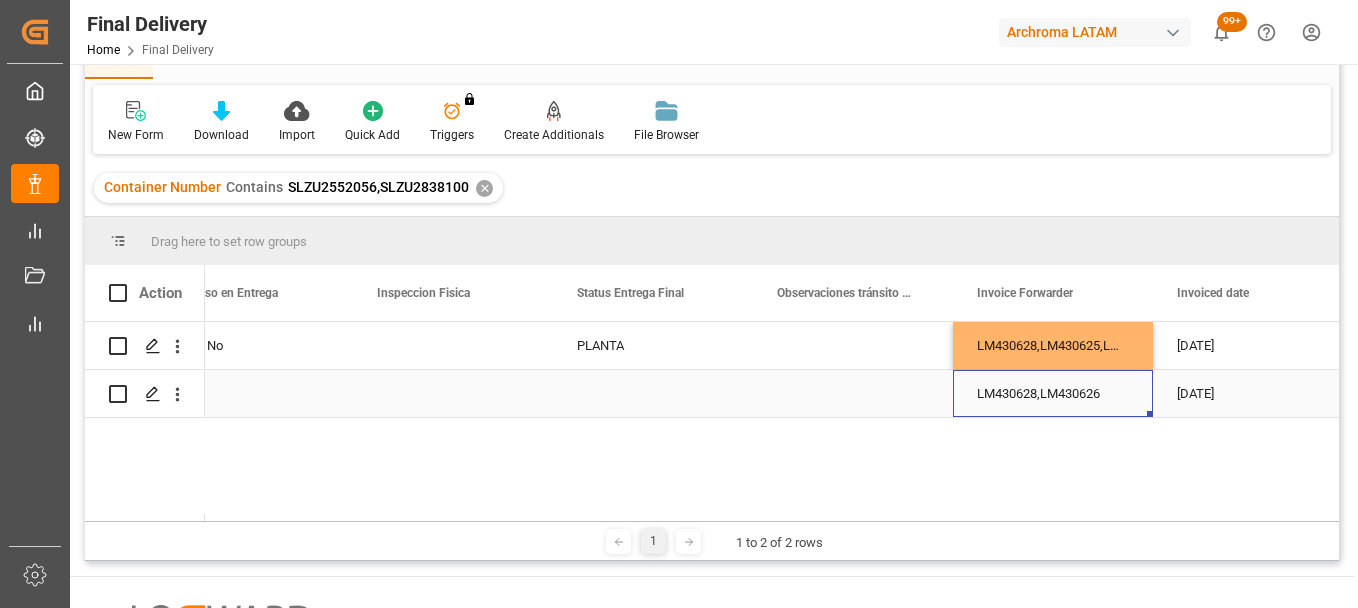 click on "LM430628,LM430626" at bounding box center [1053, 393] 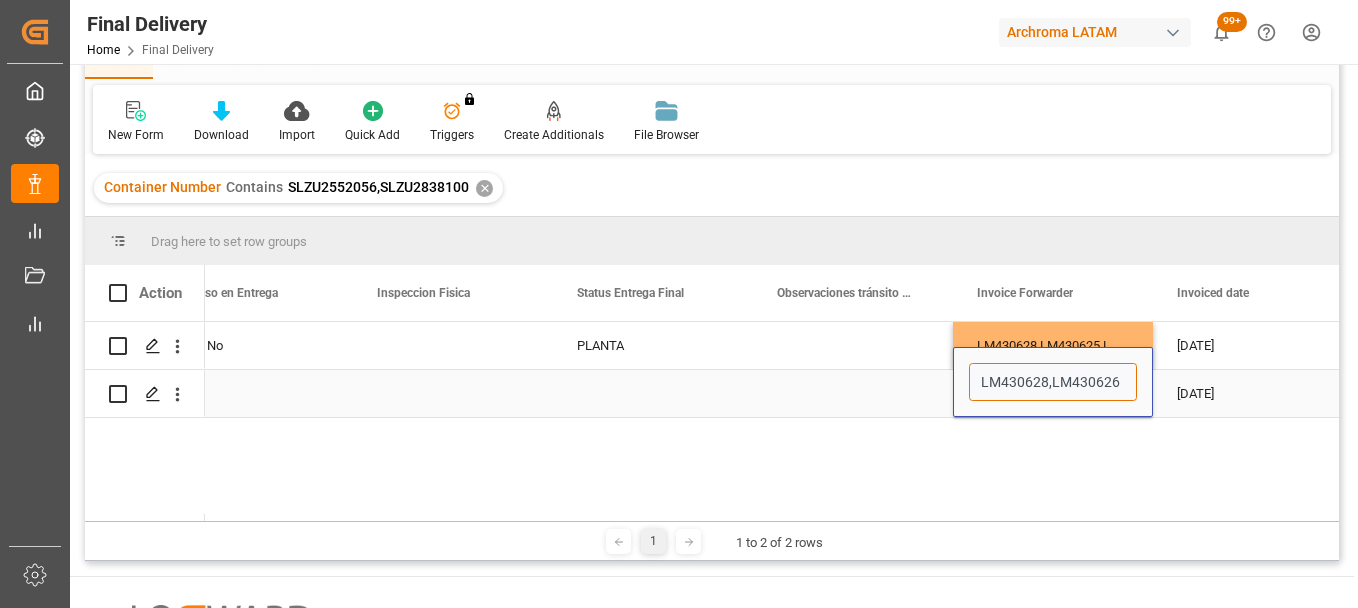 click on "LM430628,LM430626" at bounding box center (1053, 382) 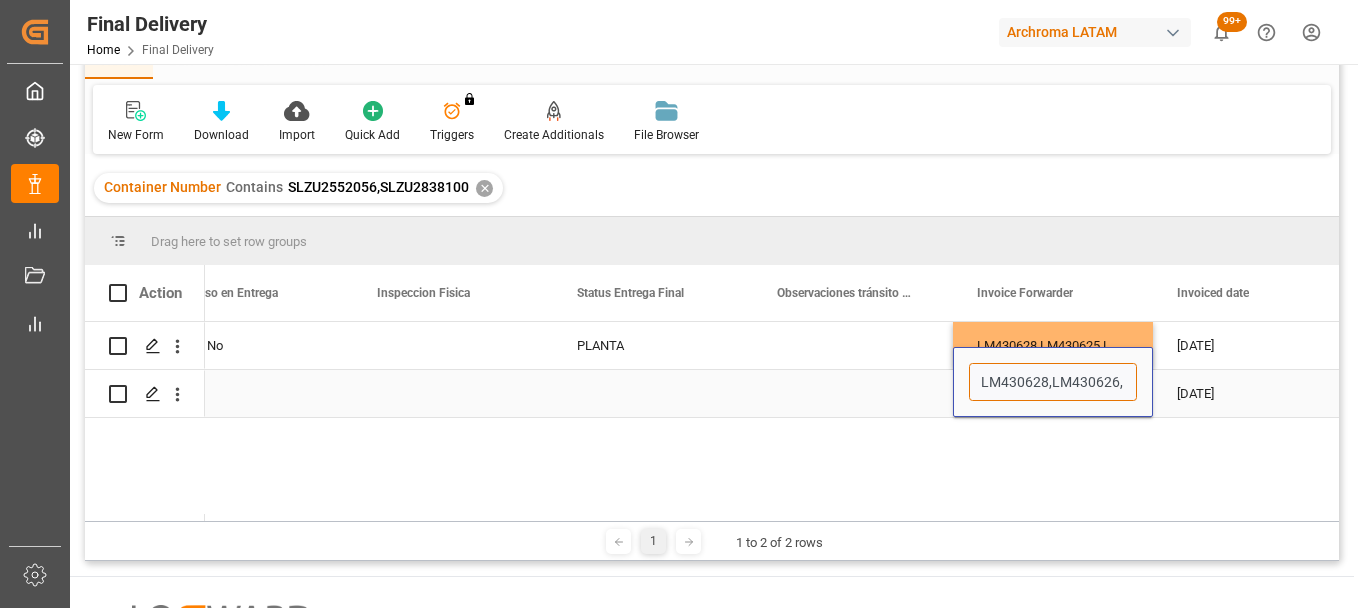 paste on "LM448572" 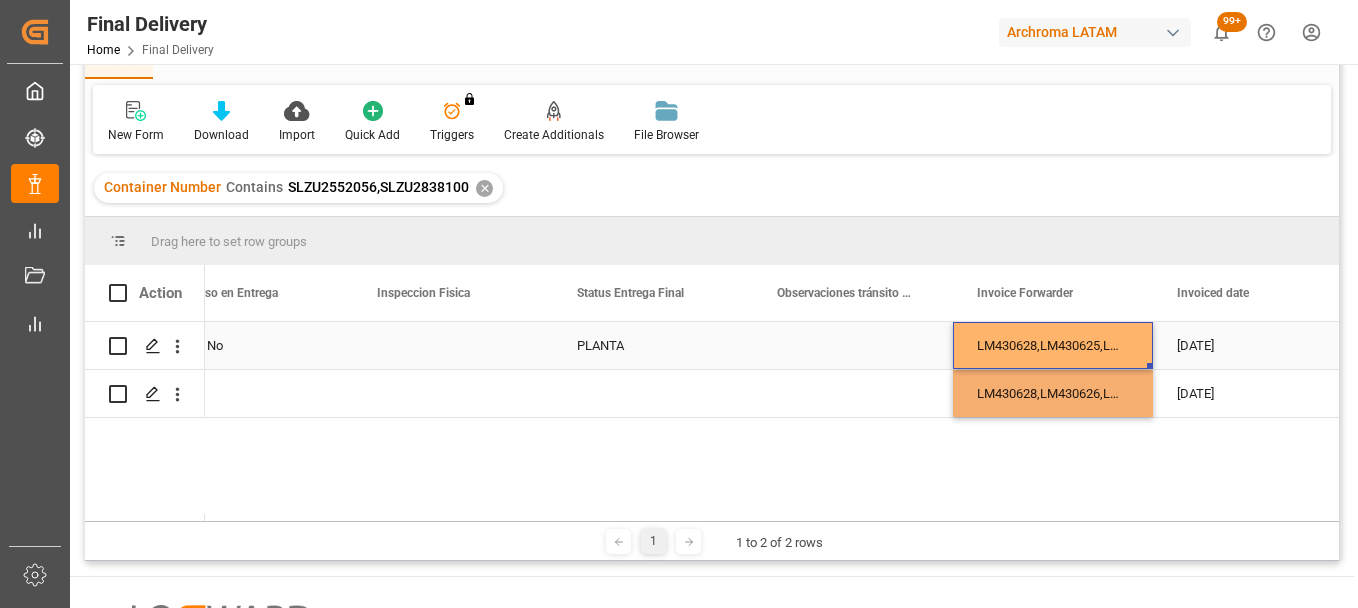 click on "LM430628,LM430625,LM448574,LM448573" at bounding box center (1053, 345) 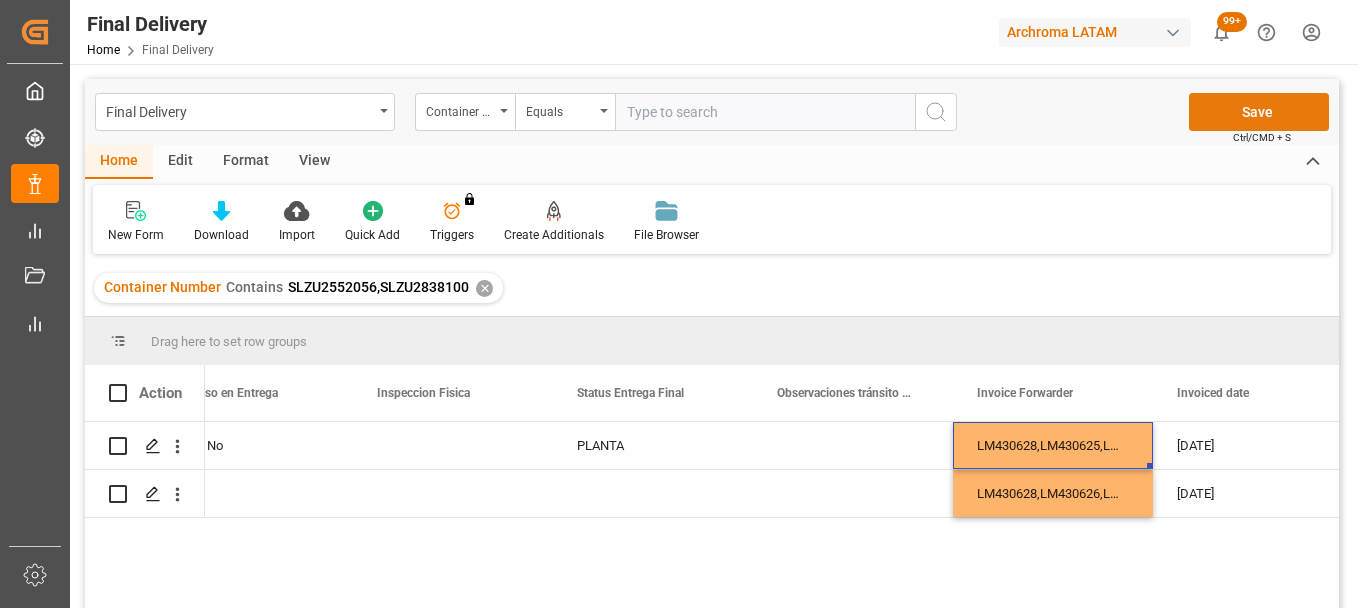click on "Save" at bounding box center [1259, 112] 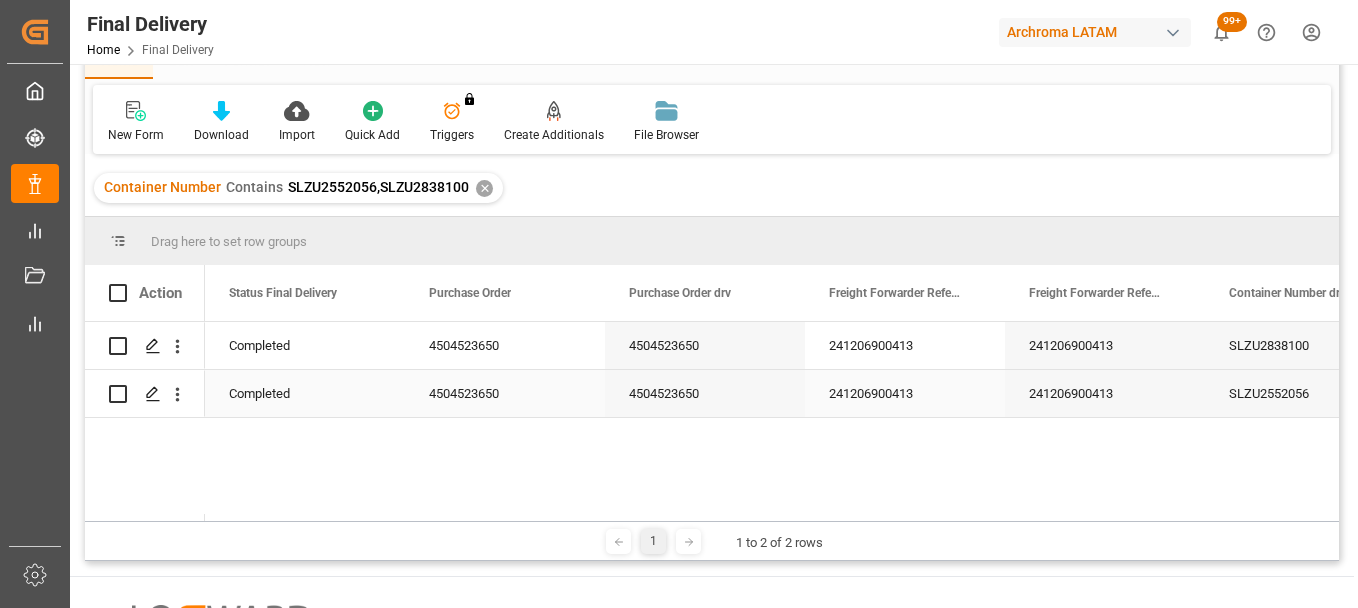 click on "241206900413" at bounding box center [905, 393] 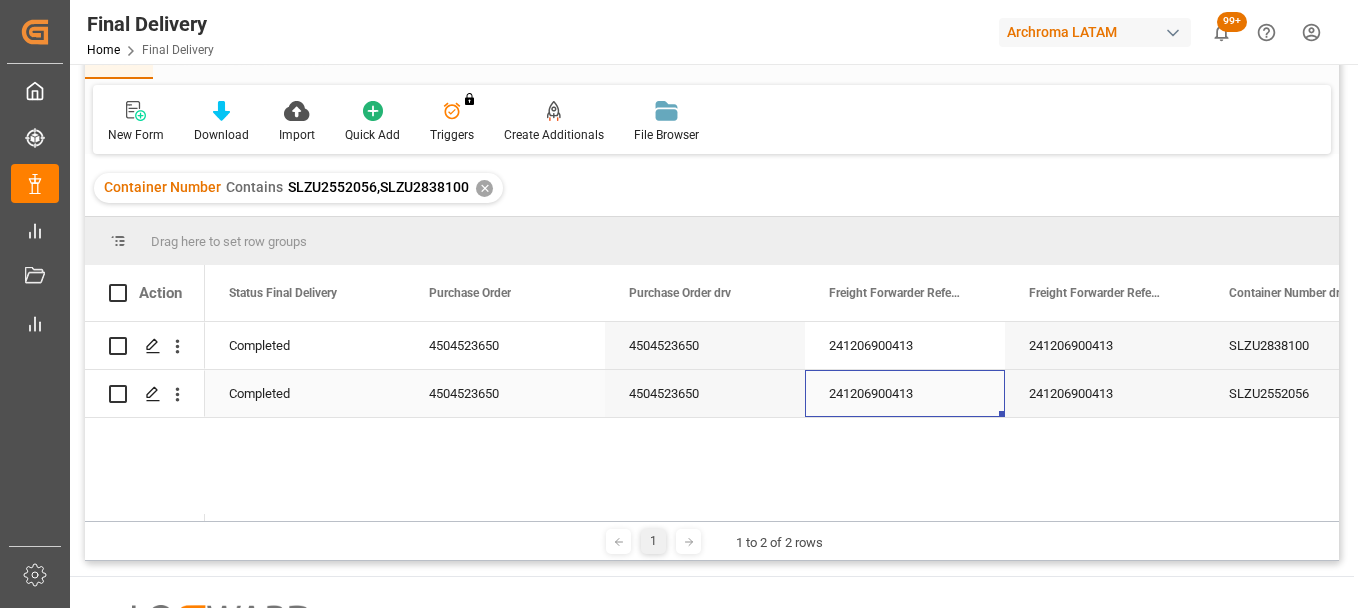 click on "241206900413" at bounding box center (1105, 393) 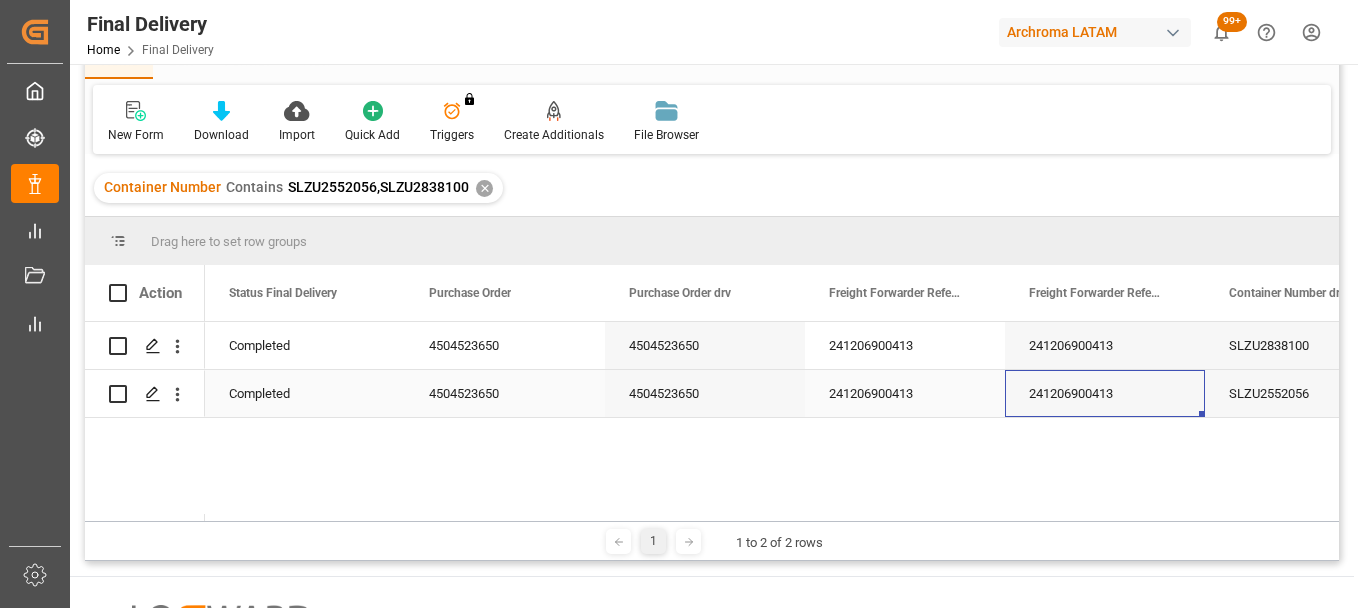 scroll, scrollTop: 0, scrollLeft: 73, axis: horizontal 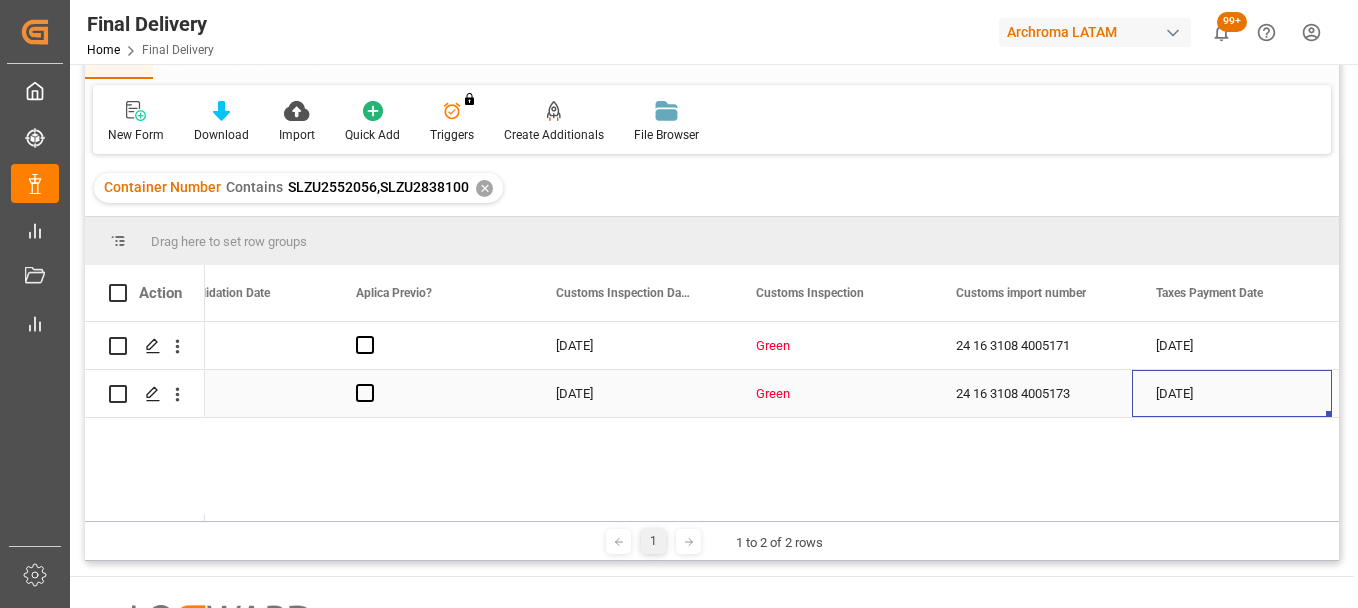 click on "Green" at bounding box center (832, 394) 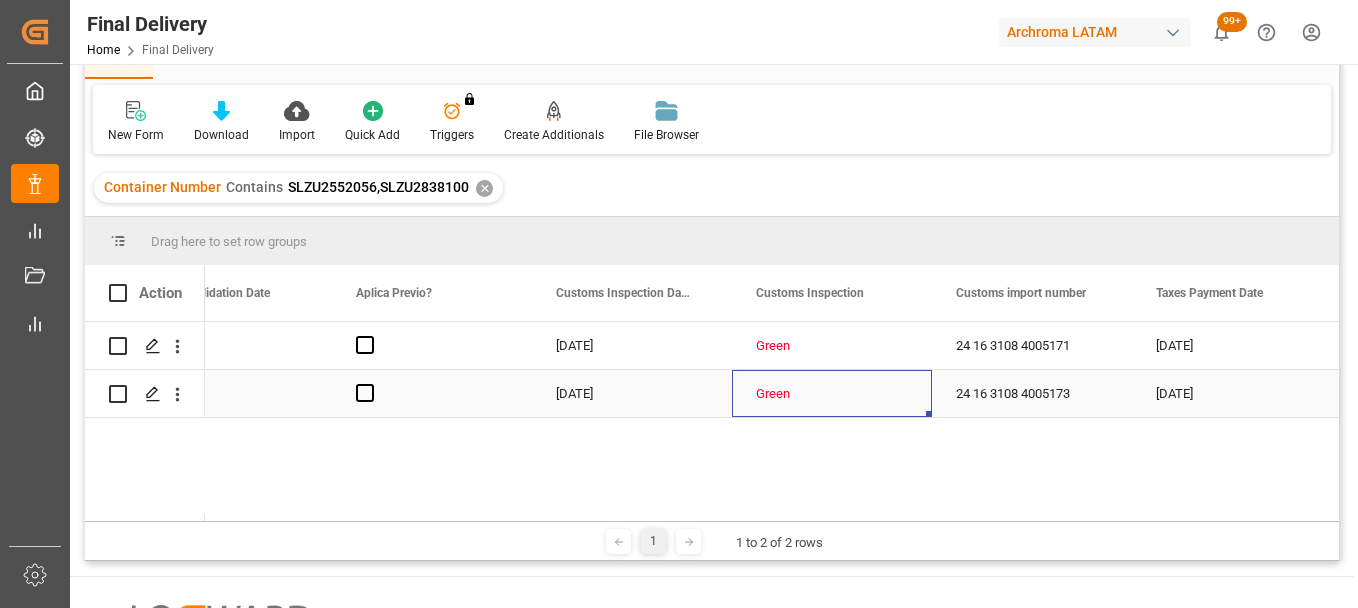 click on "Green" at bounding box center [832, 394] 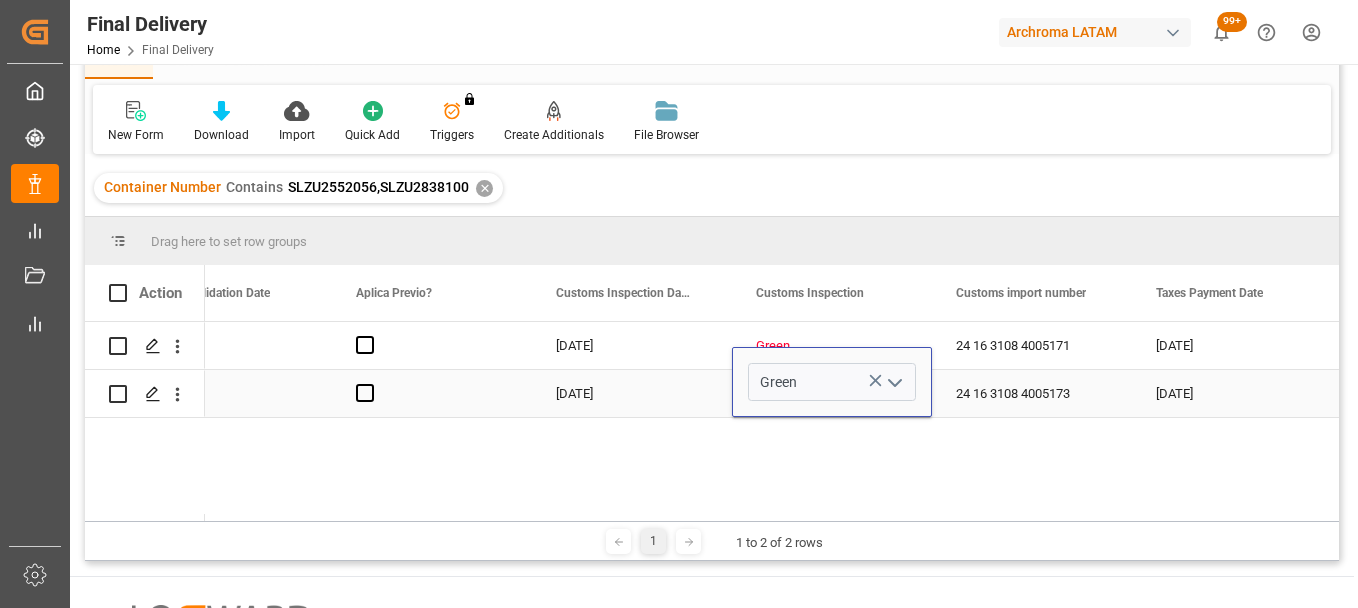 click 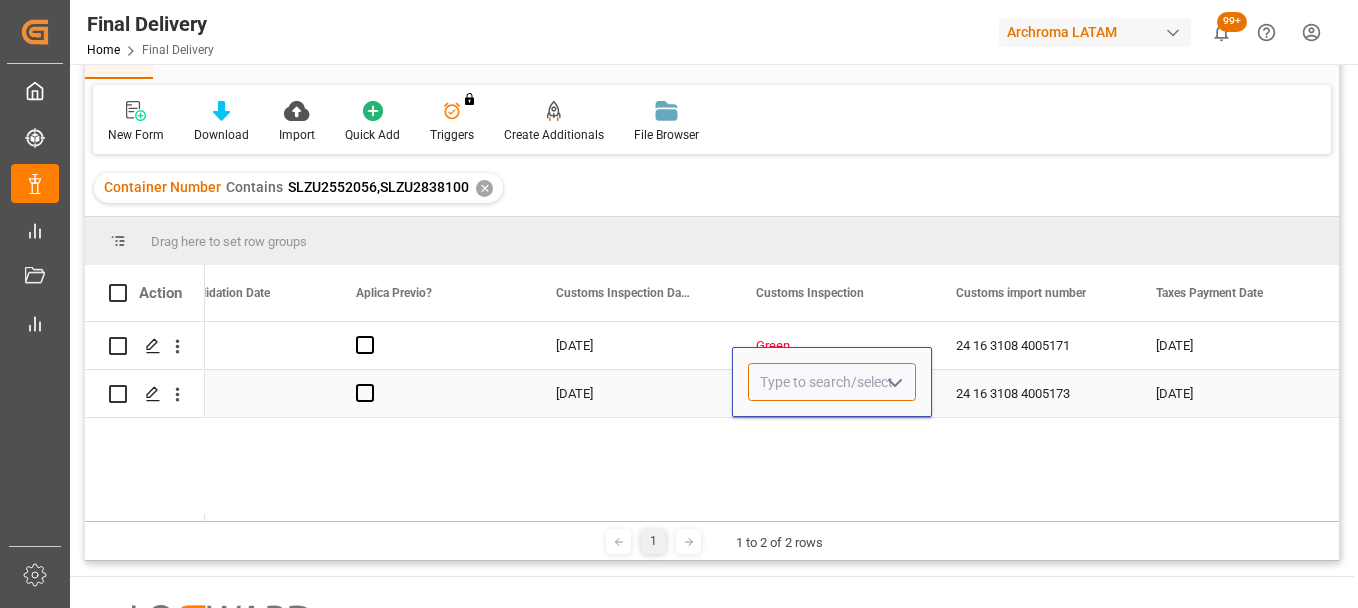 click at bounding box center [832, 382] 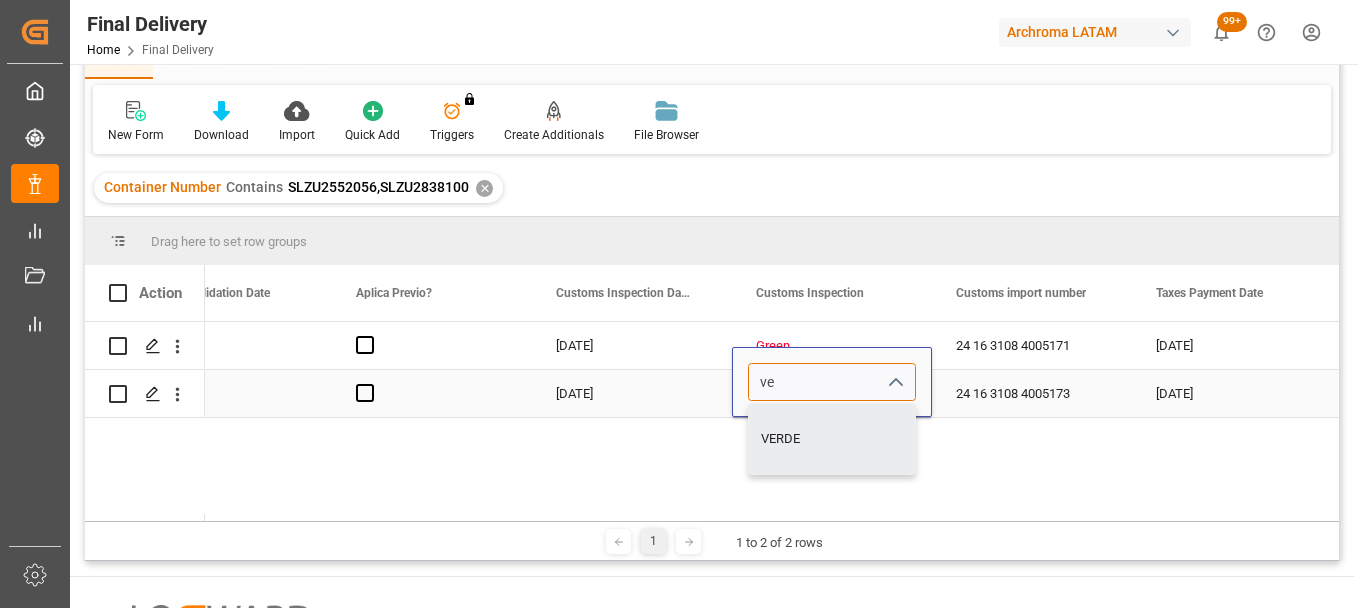 click on "VERDE" at bounding box center [832, 439] 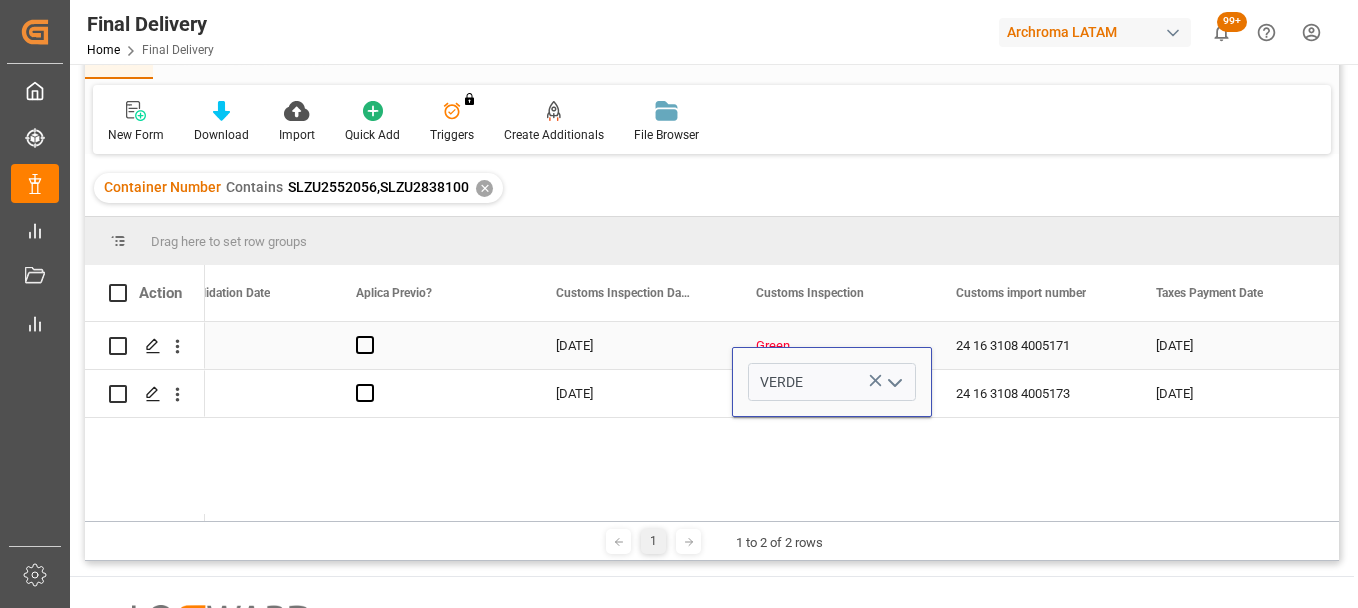 click on "Green" at bounding box center (832, 346) 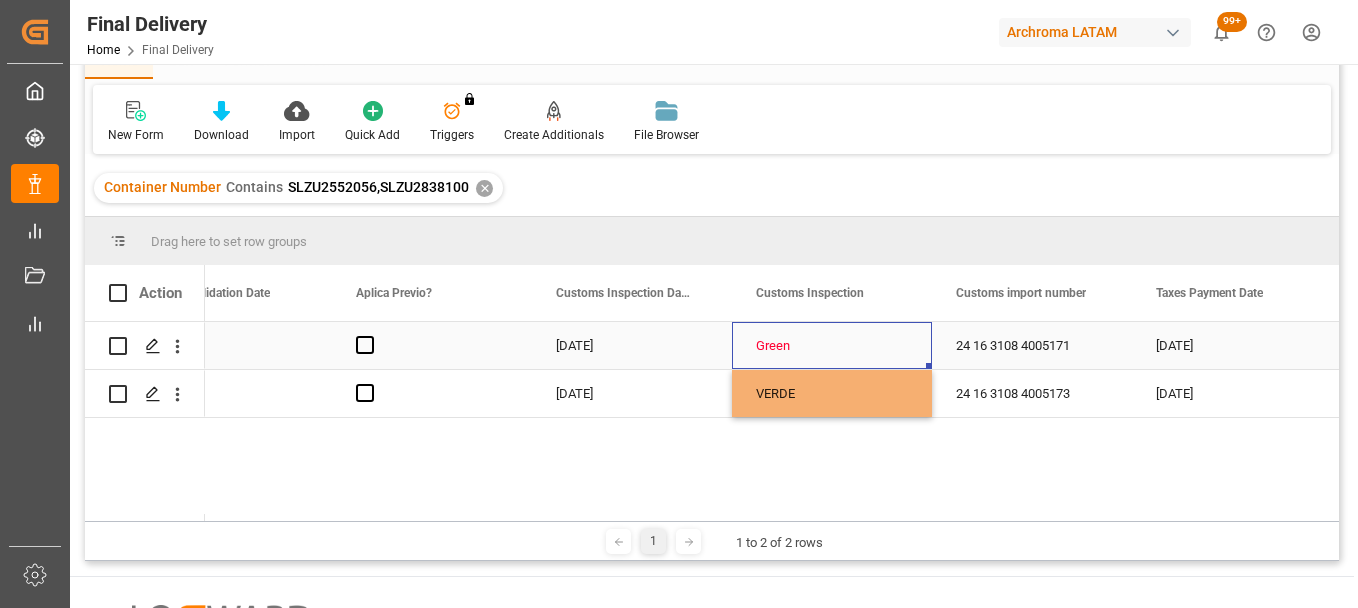 click on "Green" at bounding box center (832, 346) 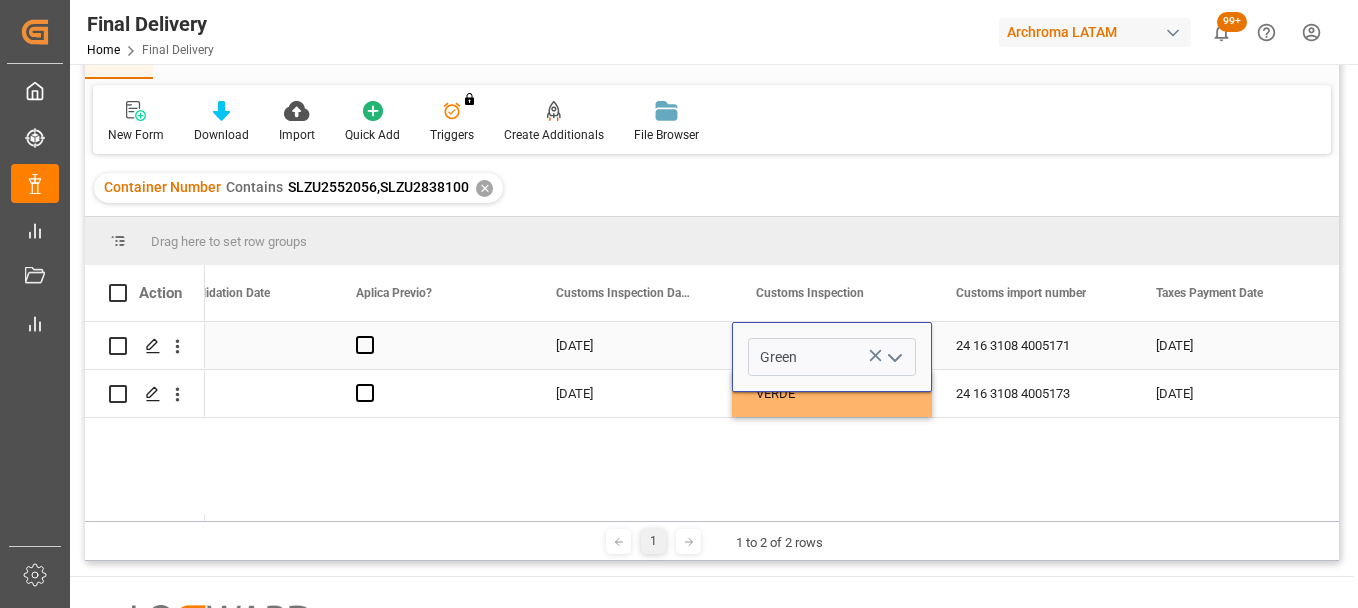 click 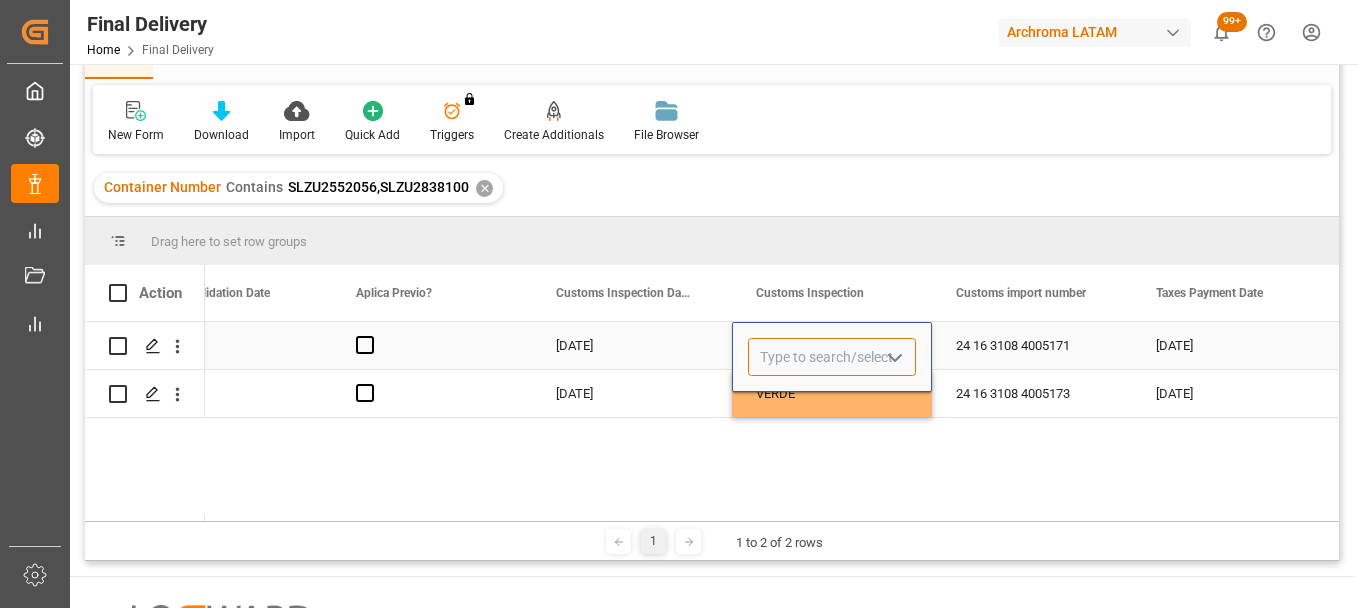 click at bounding box center (832, 357) 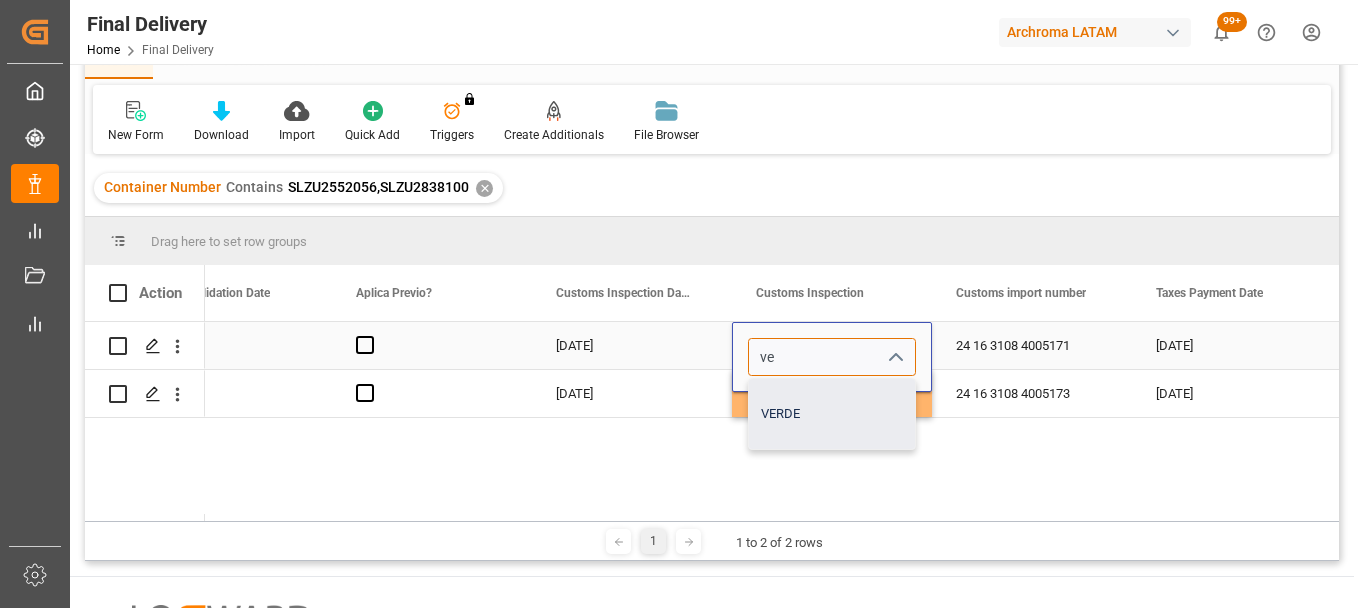 click on "VERDE" at bounding box center (832, 414) 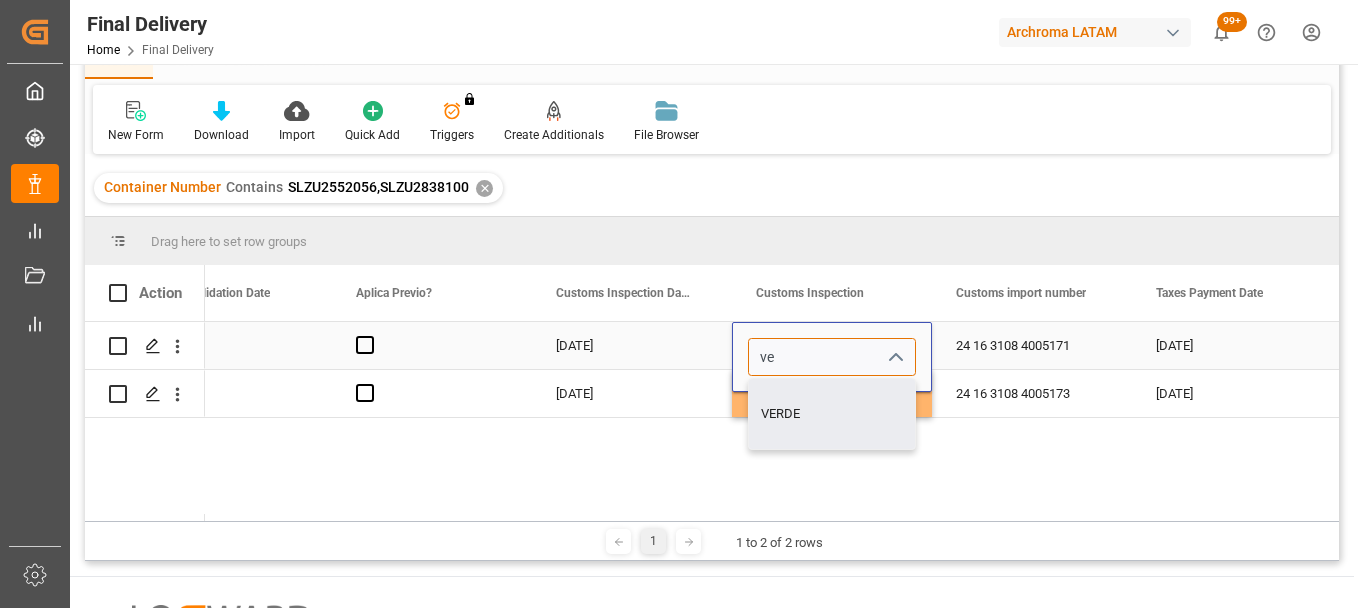 type on "VERDE" 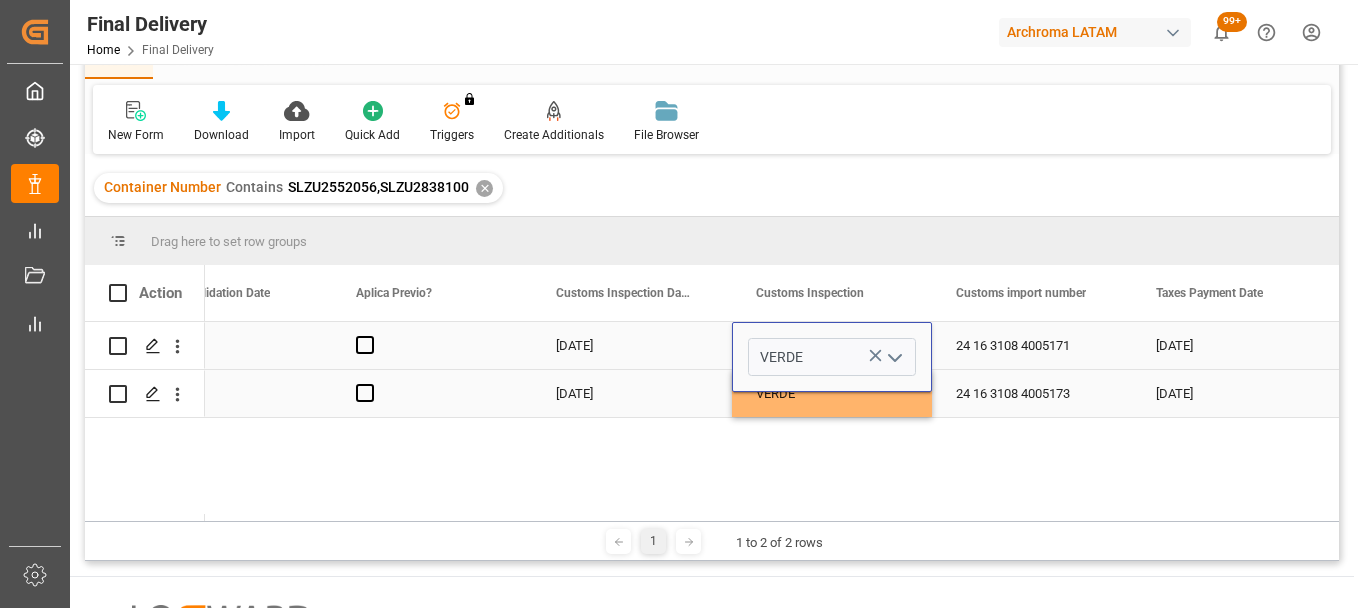 click on "24 16 3108 4005173" at bounding box center [1032, 393] 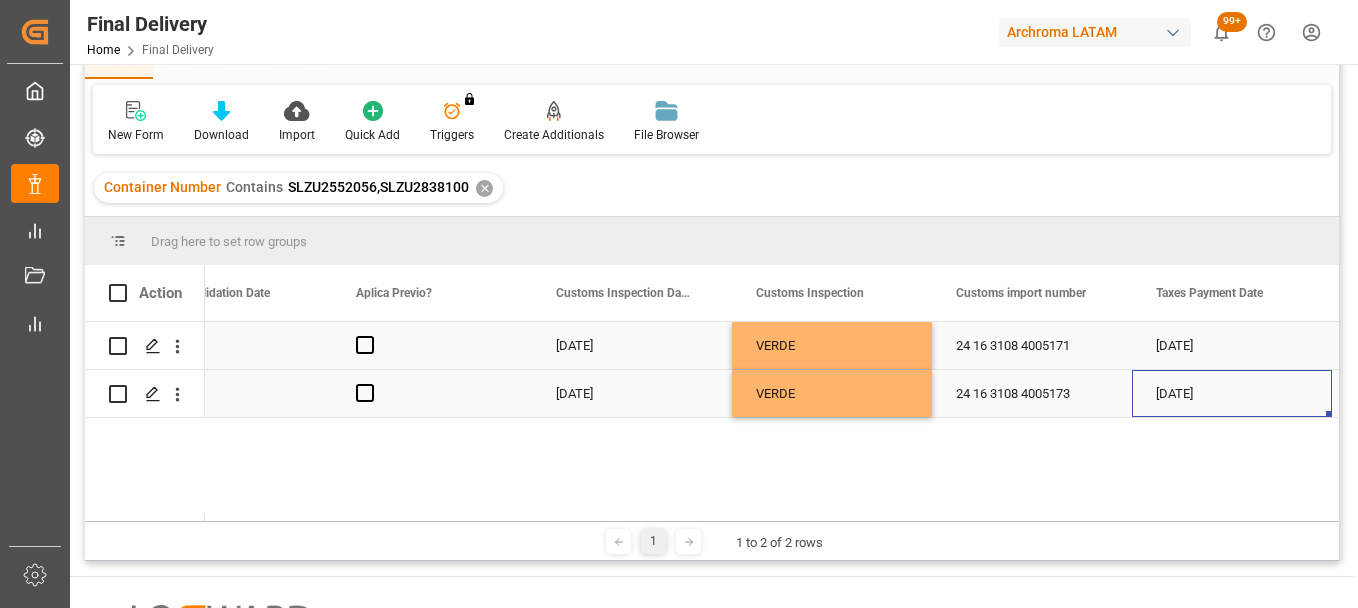 scroll, scrollTop: 0, scrollLeft: 2873, axis: horizontal 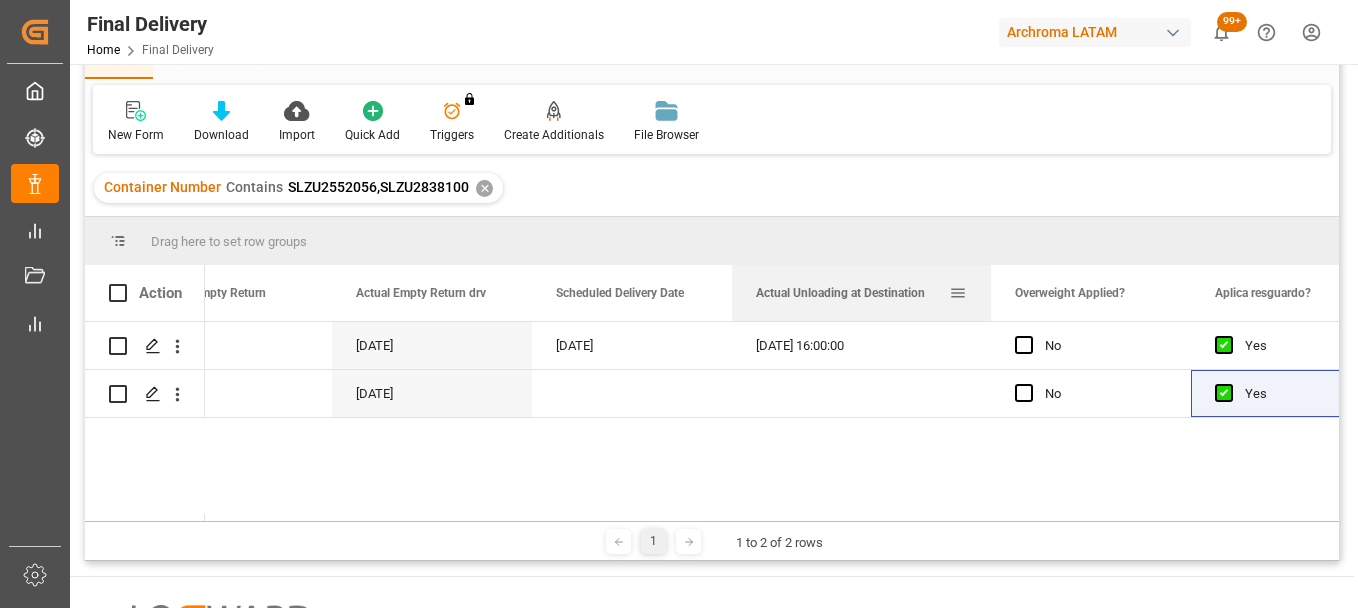 drag, startPoint x: 930, startPoint y: 273, endPoint x: 1001, endPoint y: 279, distance: 71.25307 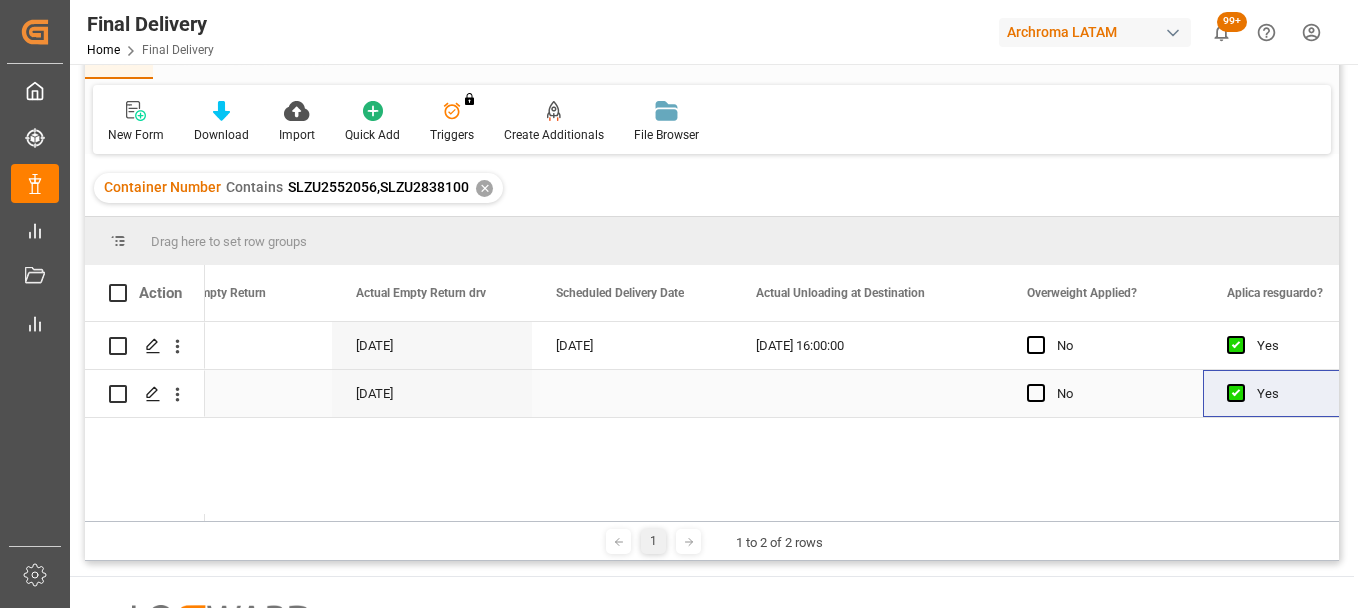 click at bounding box center [867, 393] 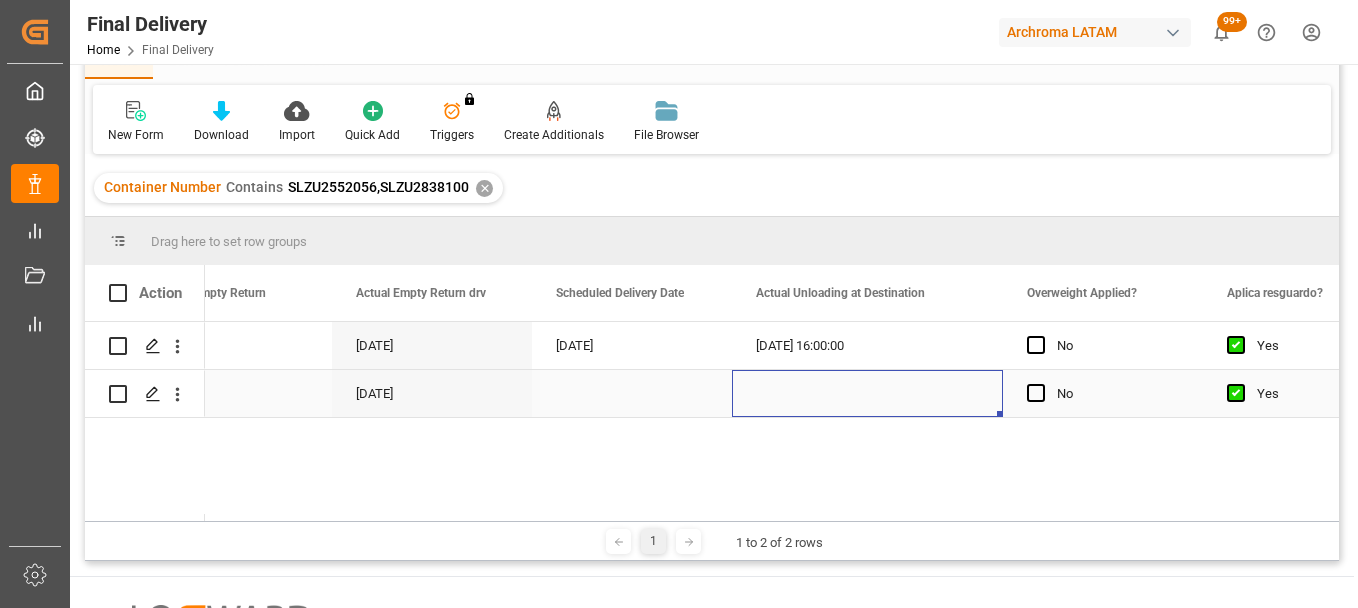 click at bounding box center (867, 393) 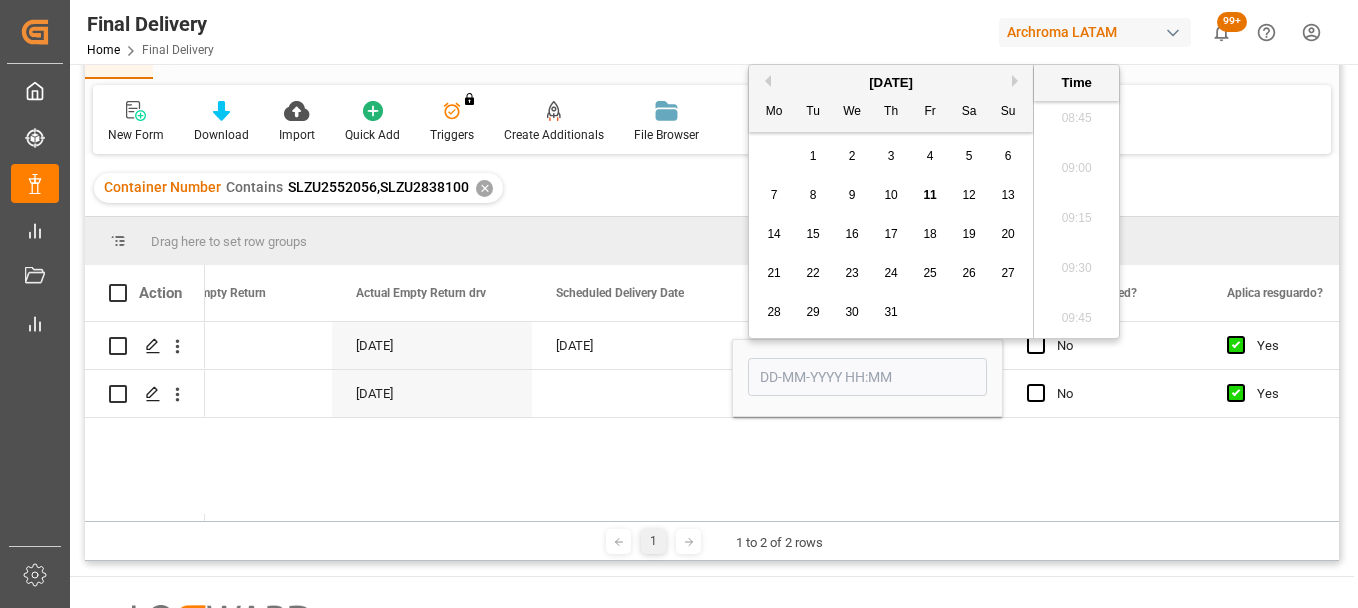 click on "Previous Month" at bounding box center [765, 81] 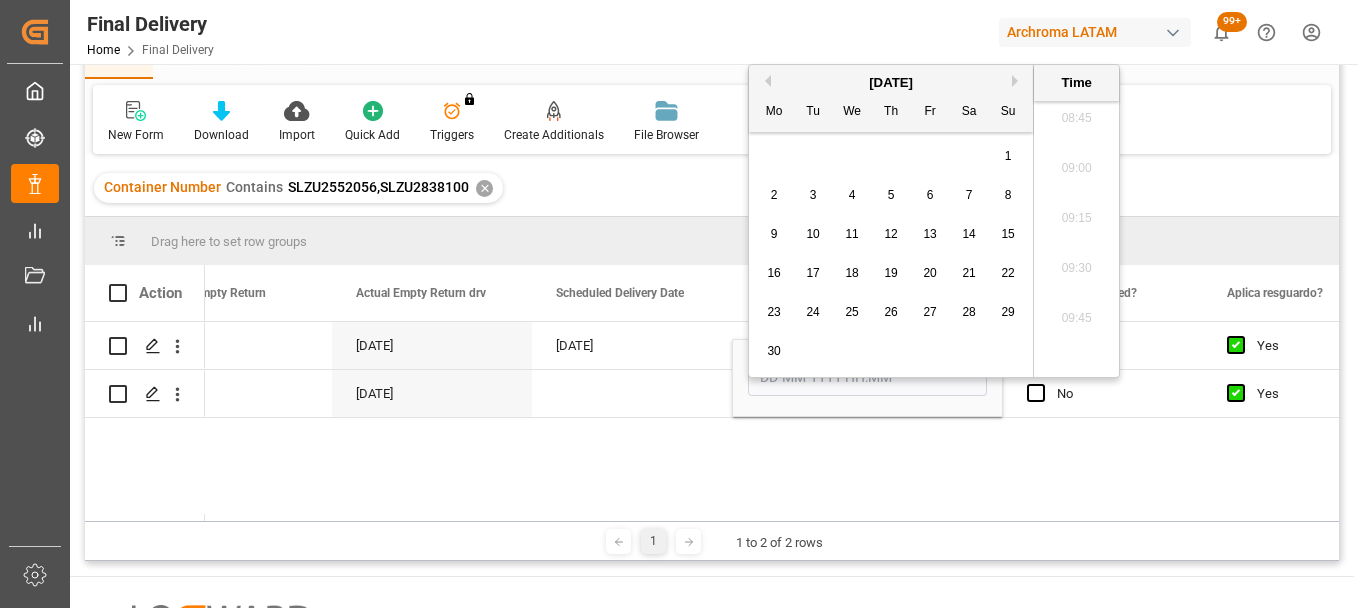click on "Previous Month" at bounding box center (765, 81) 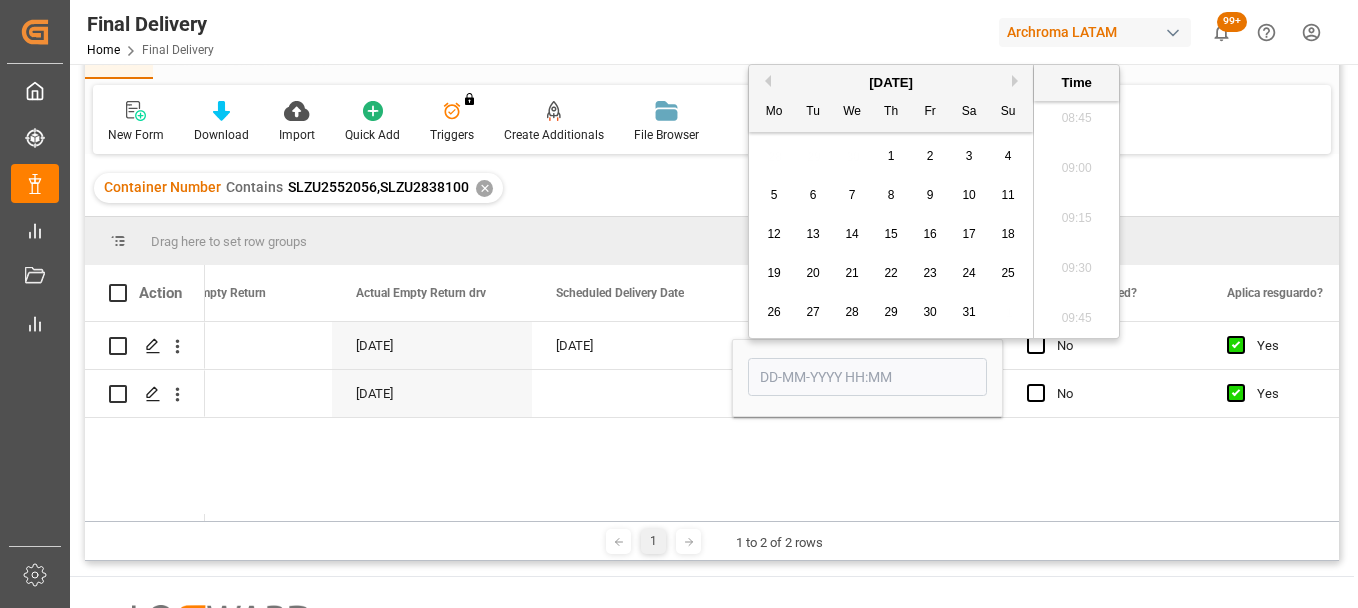 click on "Previous Month" at bounding box center (765, 81) 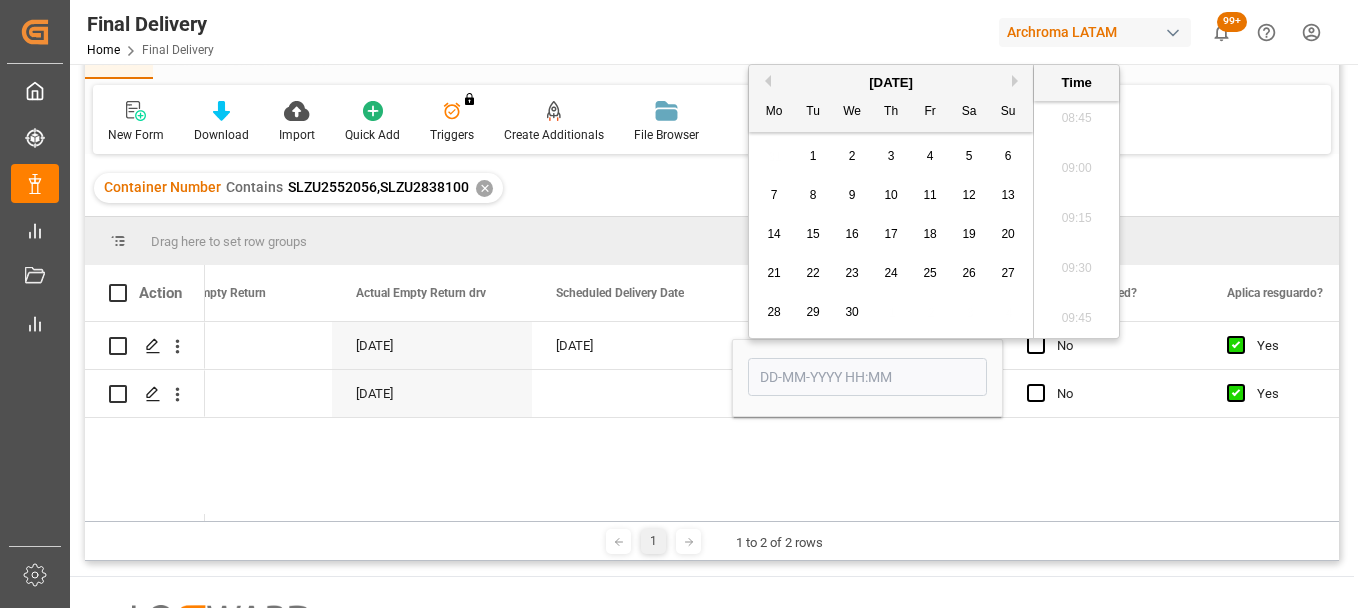 click on "Previous Month" at bounding box center (765, 81) 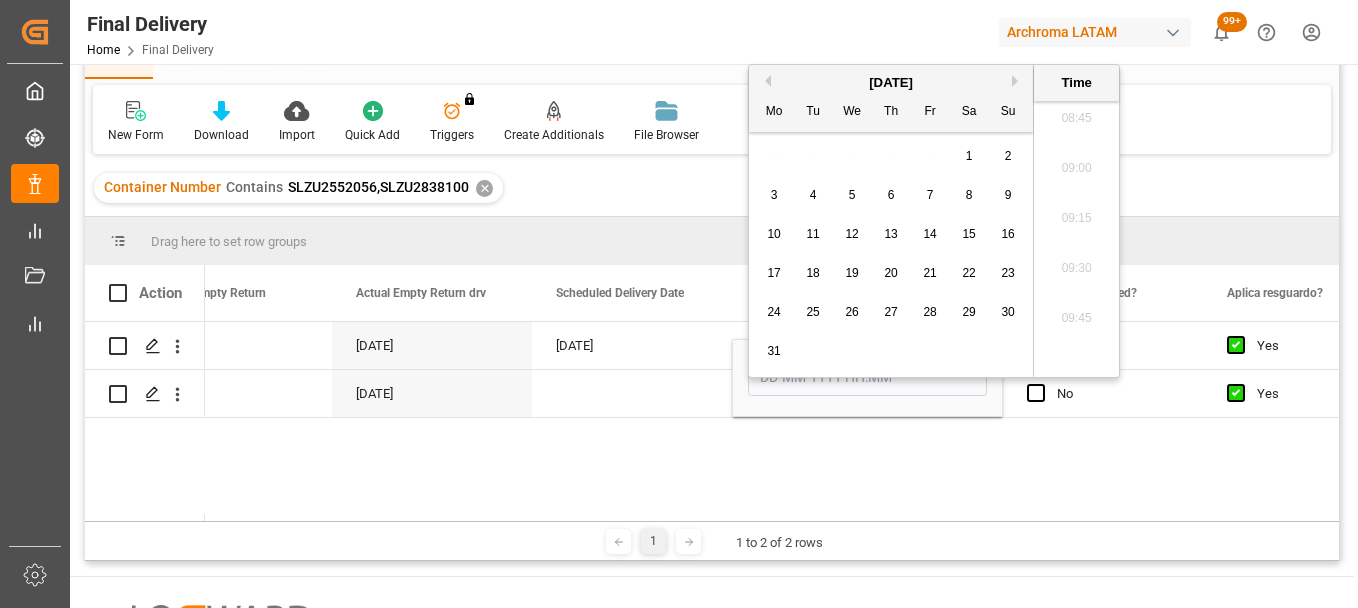 click on "4" at bounding box center (813, 196) 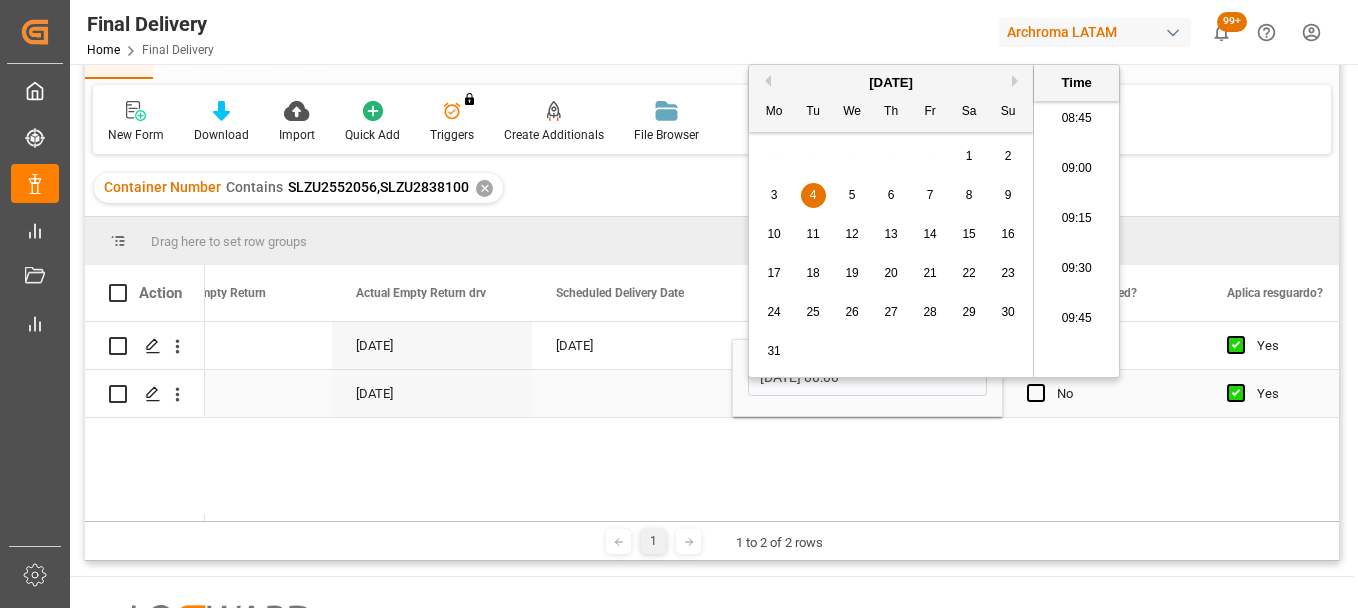 click on "04-03-2025 00:00" at bounding box center (867, 378) 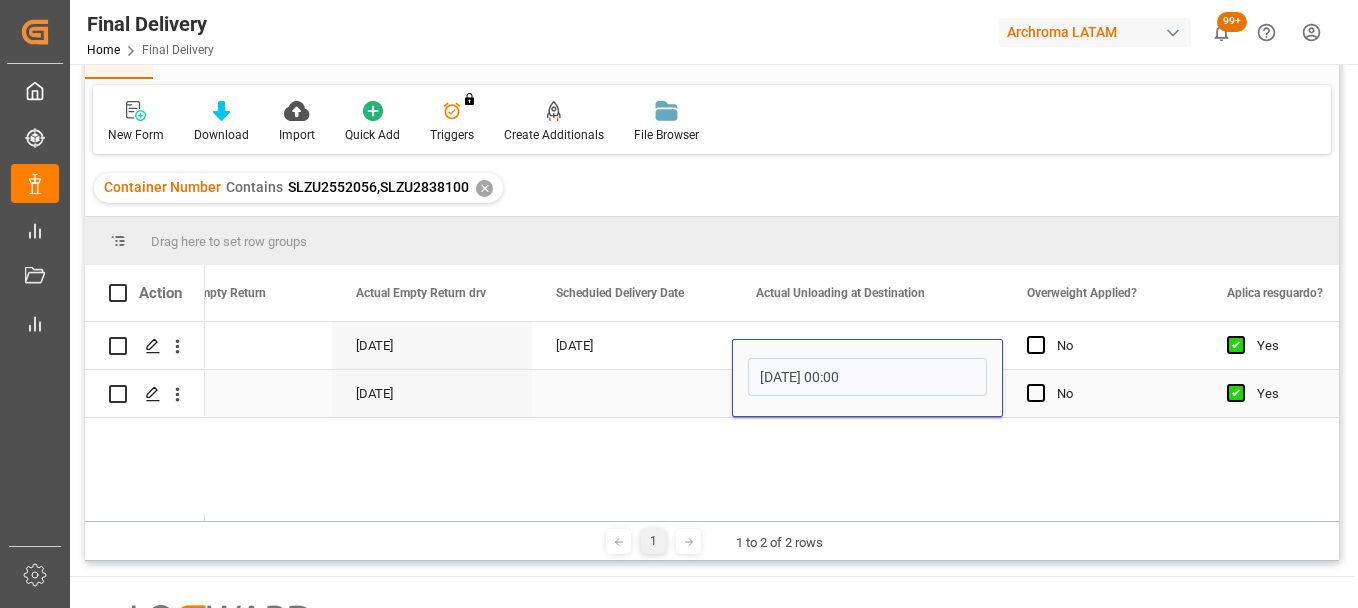 click on "No" at bounding box center [1118, 394] 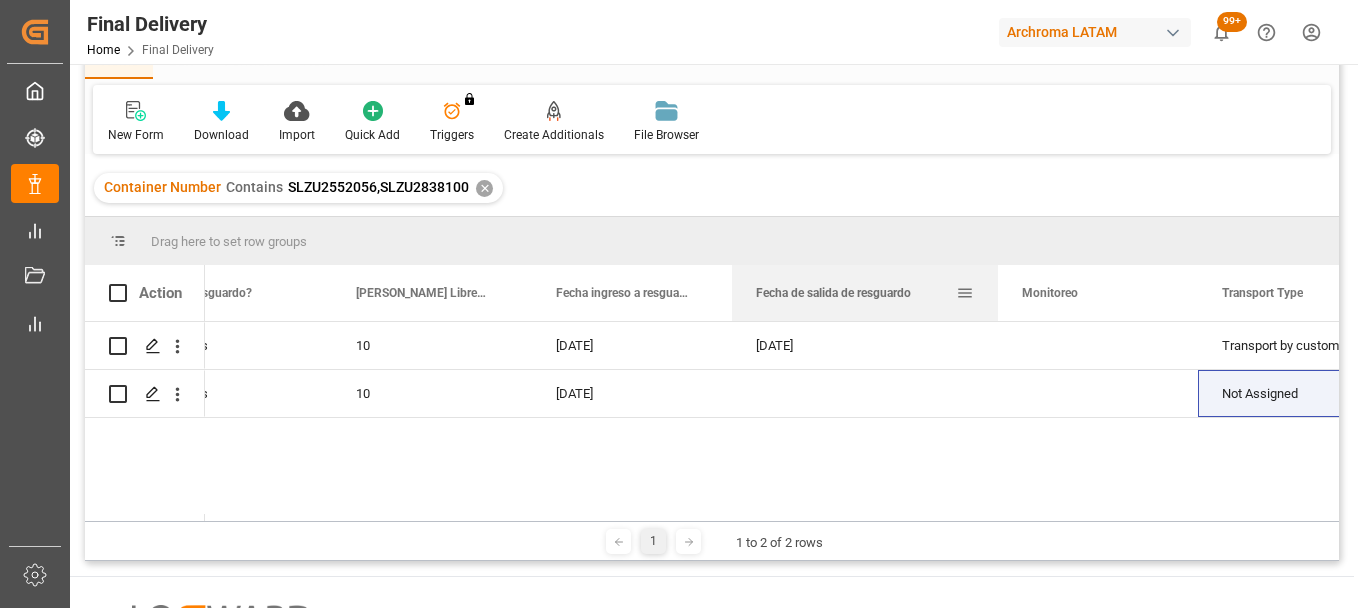 drag, startPoint x: 930, startPoint y: 271, endPoint x: 996, endPoint y: 278, distance: 66.37017 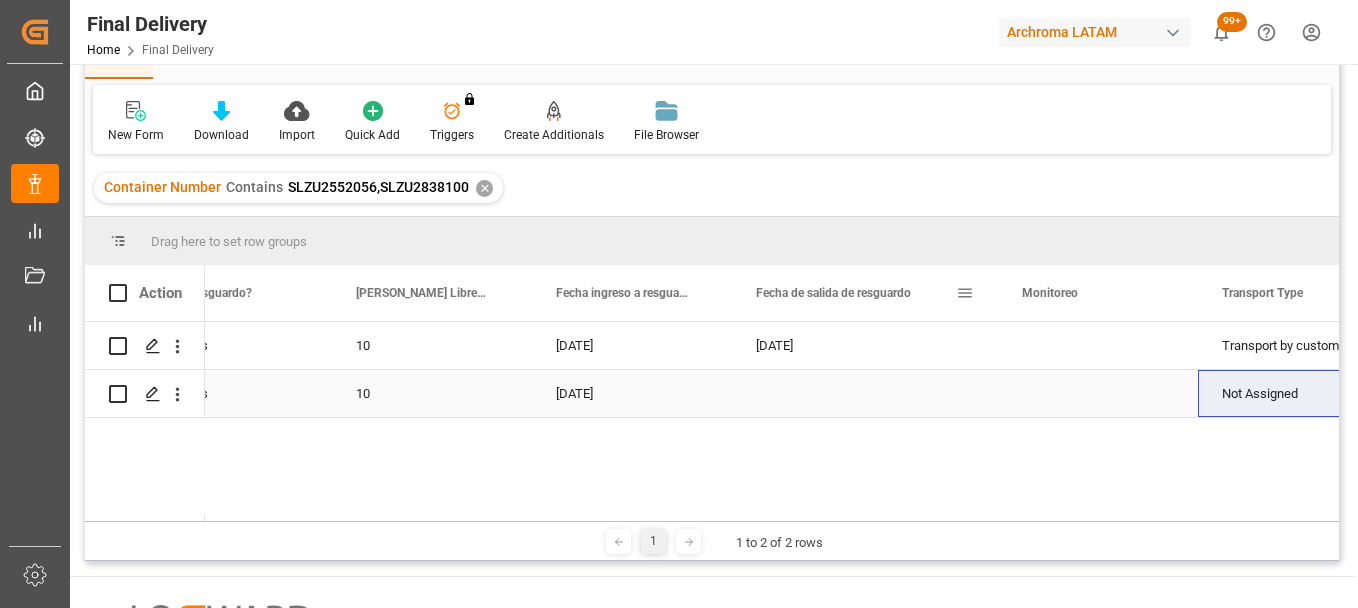 click at bounding box center [865, 393] 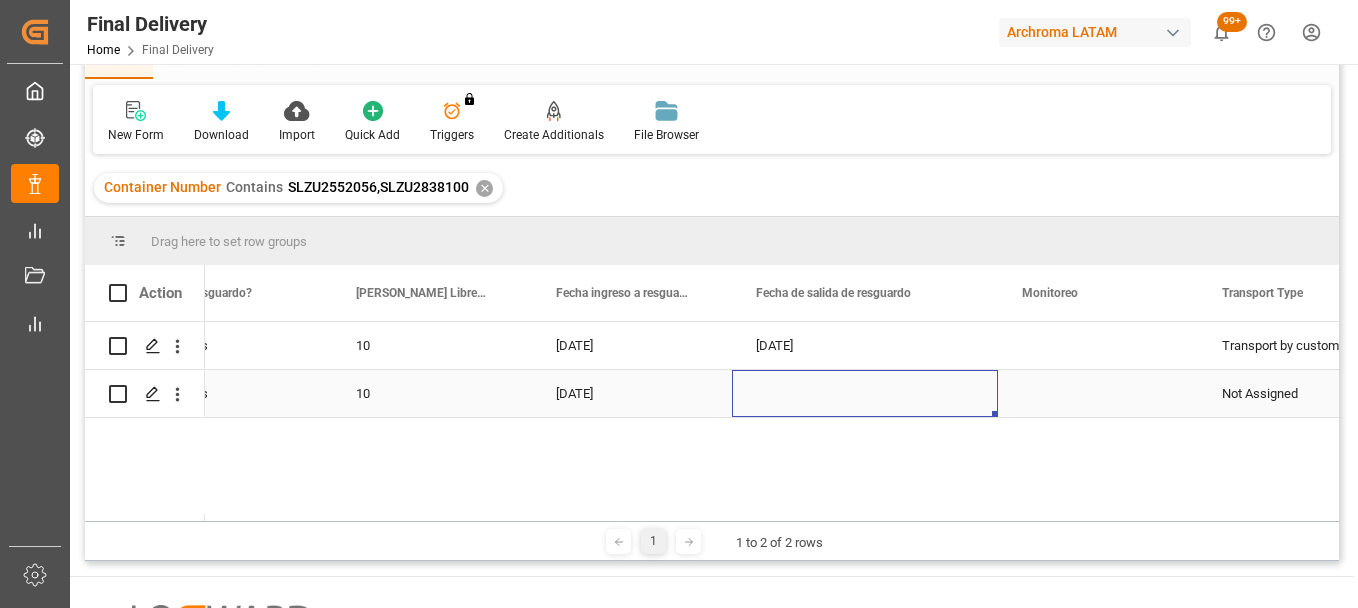click at bounding box center (865, 393) 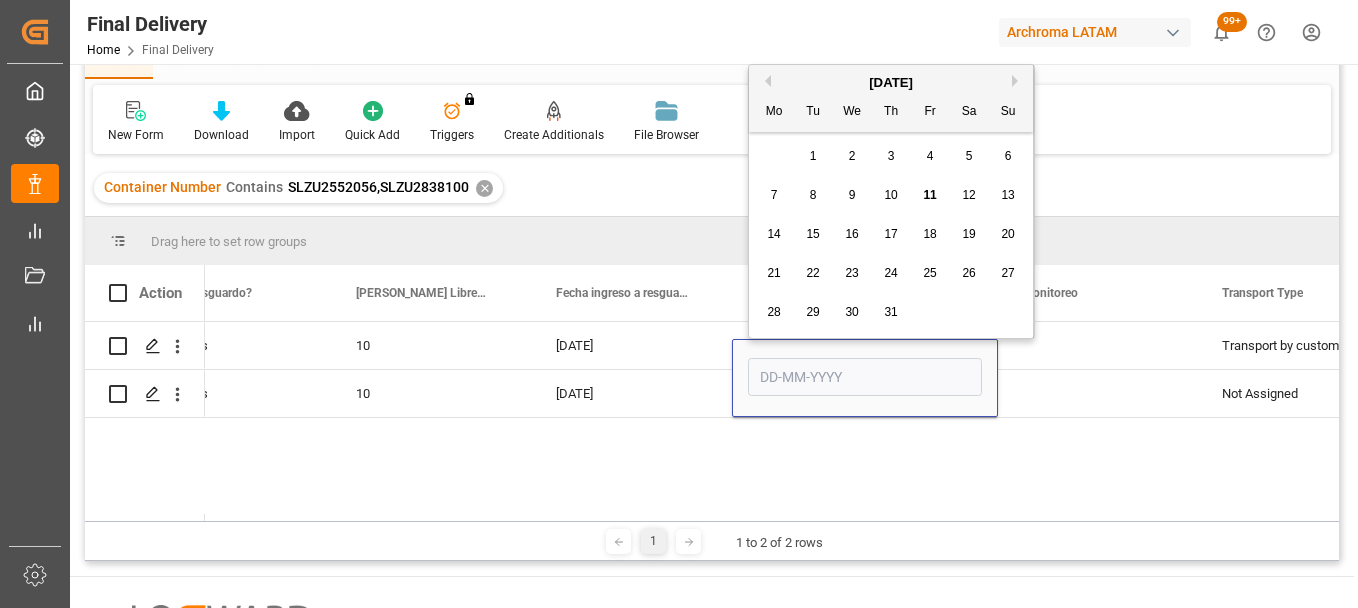 click on "Previous Month" at bounding box center [765, 81] 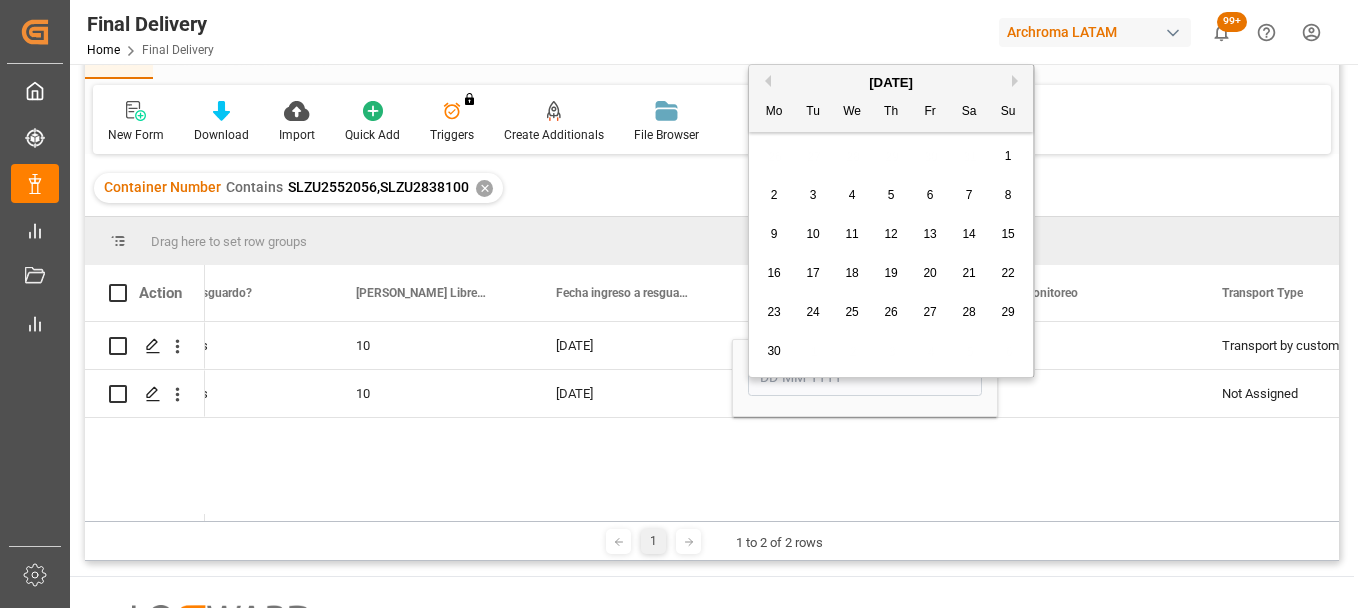 click on "Previous Month" at bounding box center [765, 81] 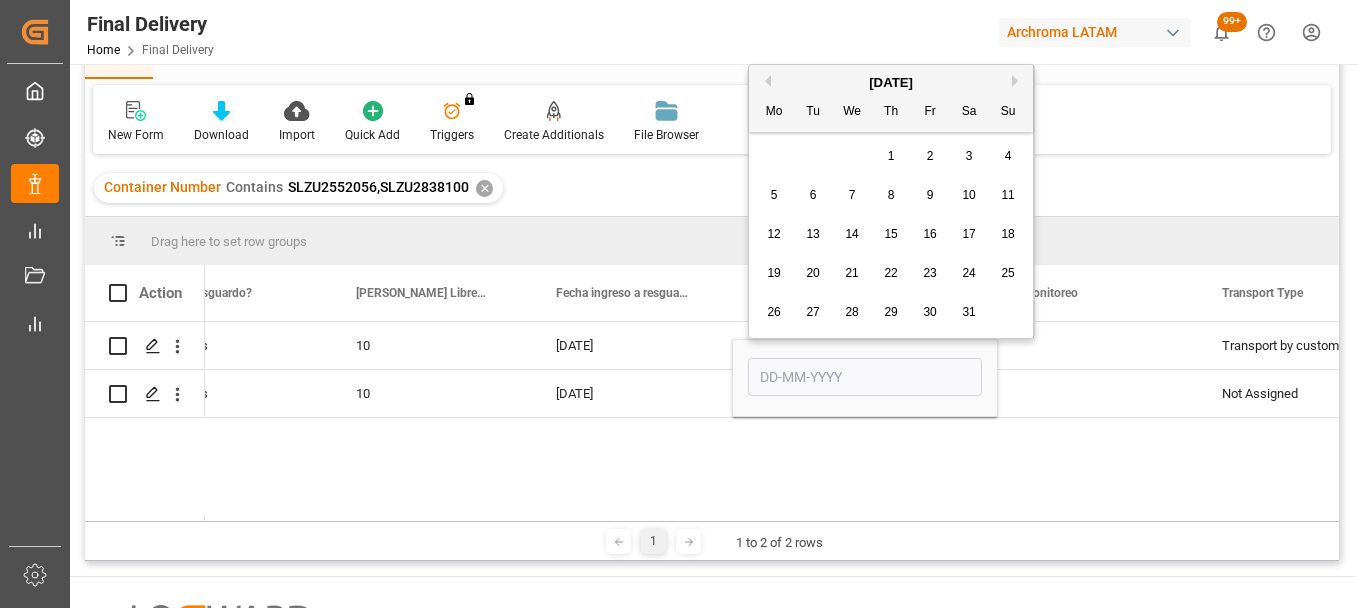 click on "Previous Month" at bounding box center [765, 81] 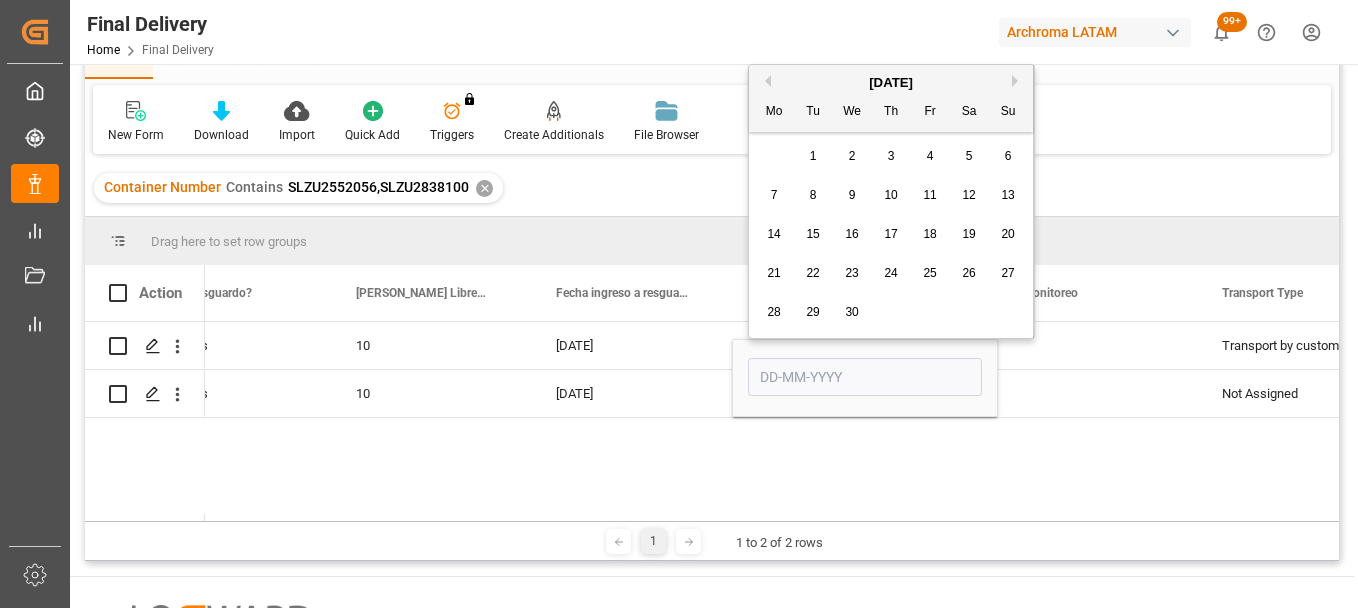 click on "Previous Month" at bounding box center (765, 81) 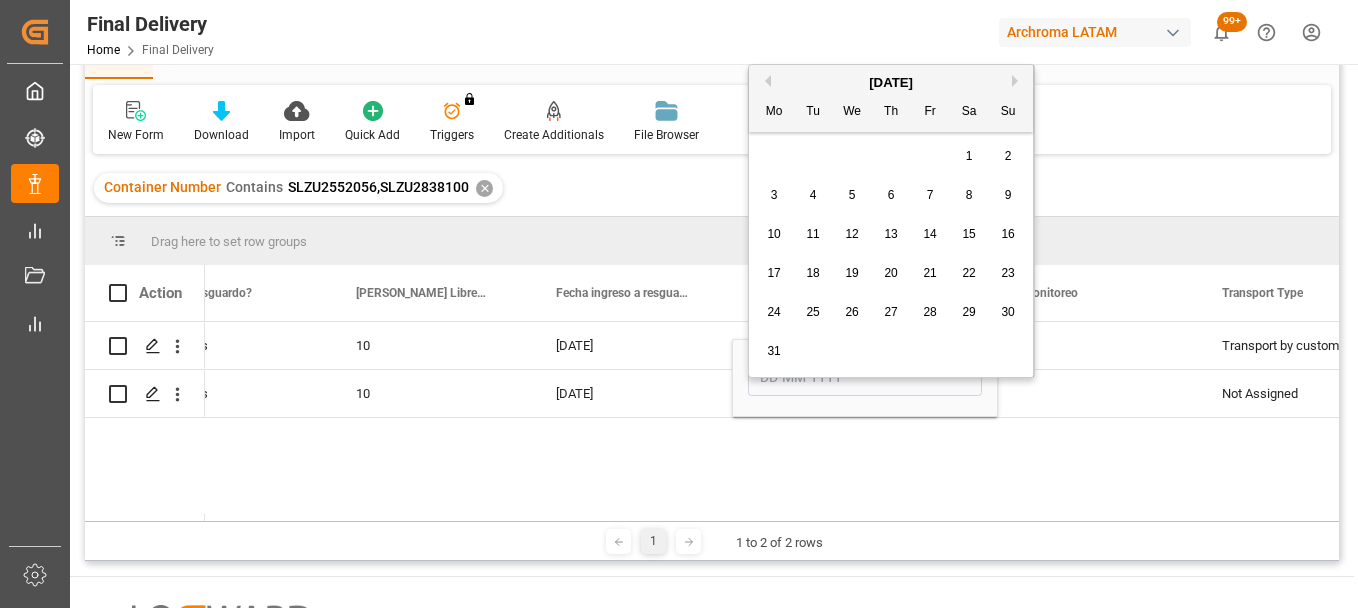 click on "Previous Month" at bounding box center [765, 81] 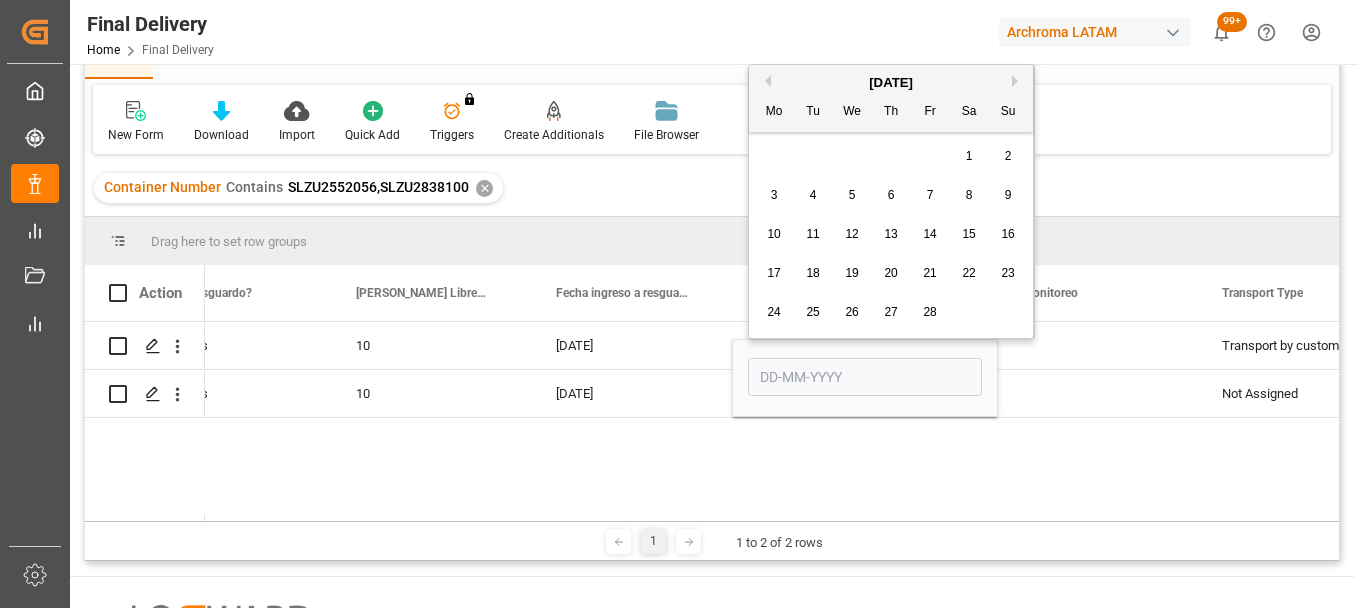 click on "20" at bounding box center (891, 274) 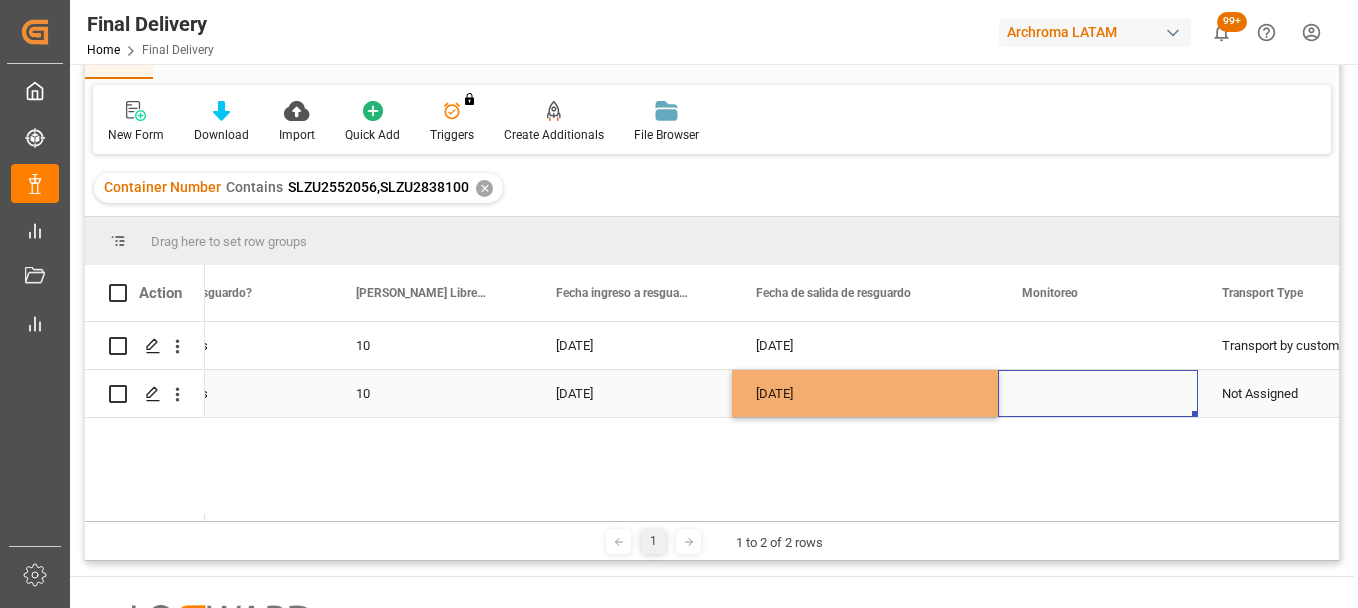 click at bounding box center (1098, 393) 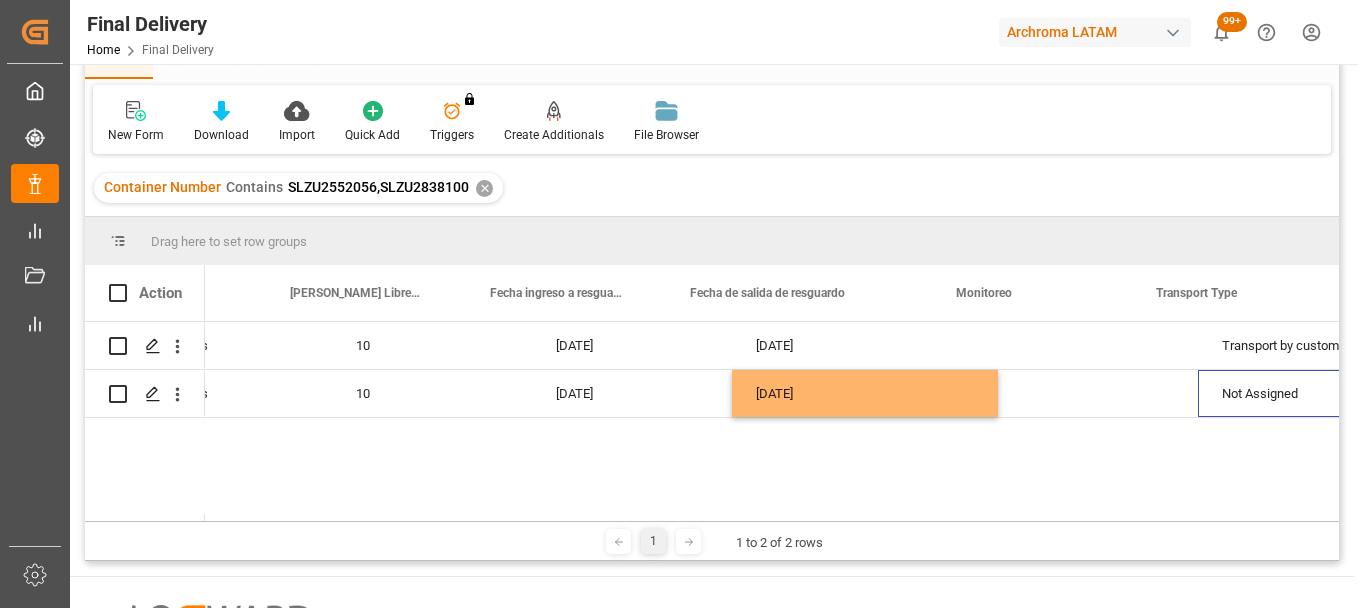scroll, scrollTop: 0, scrollLeft: 5810, axis: horizontal 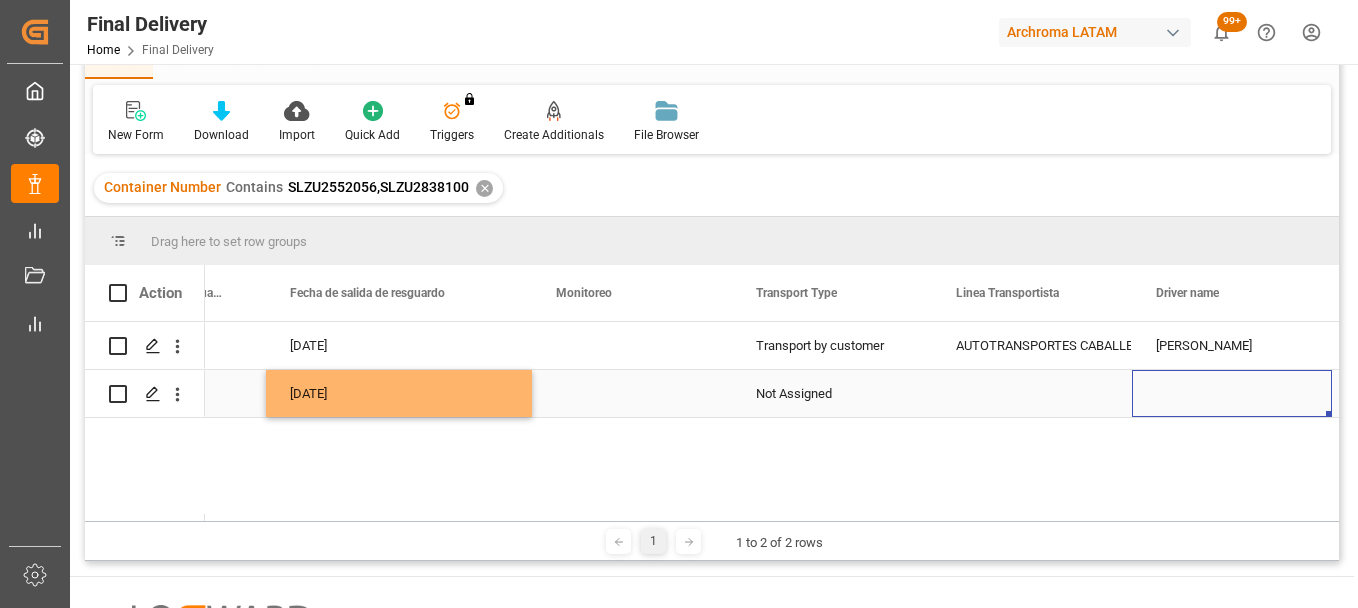 click on "Not Assigned" at bounding box center (832, 394) 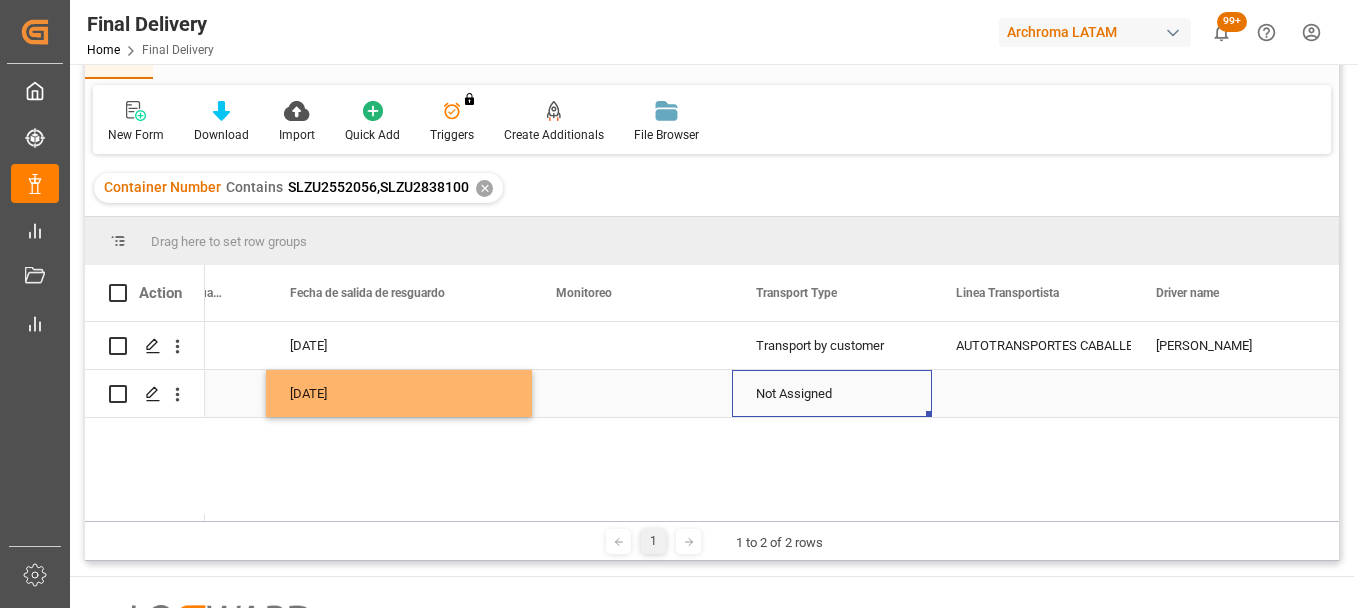 click on "Not Assigned" at bounding box center [832, 394] 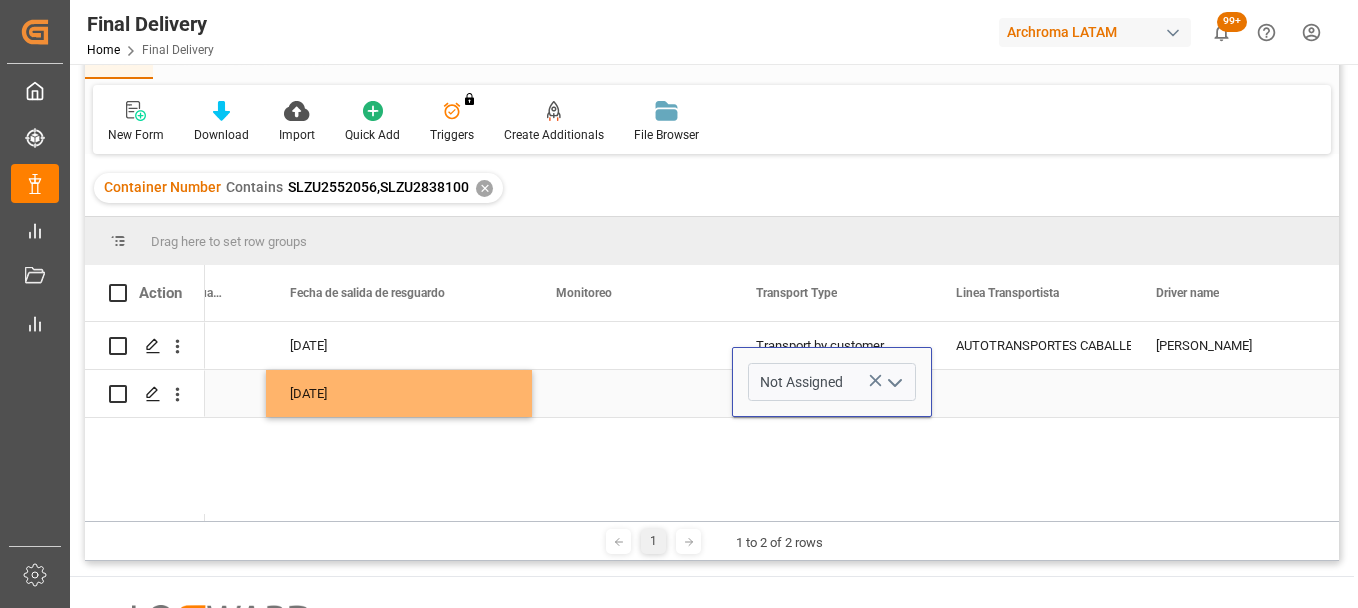 click 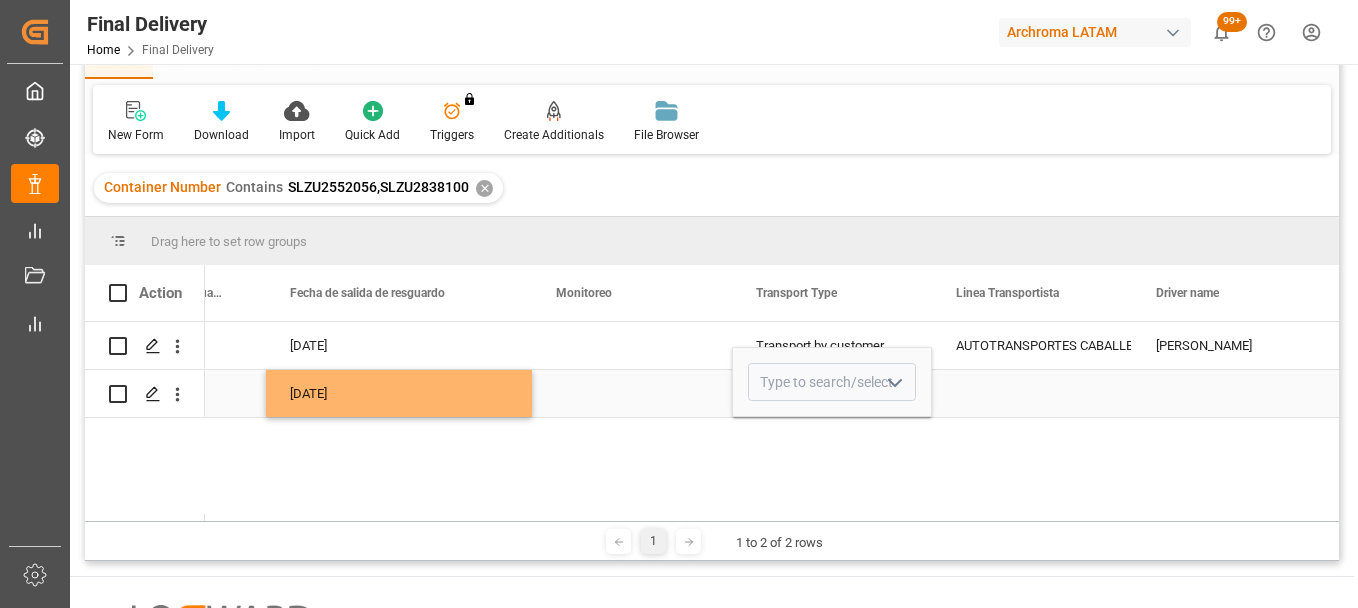 click 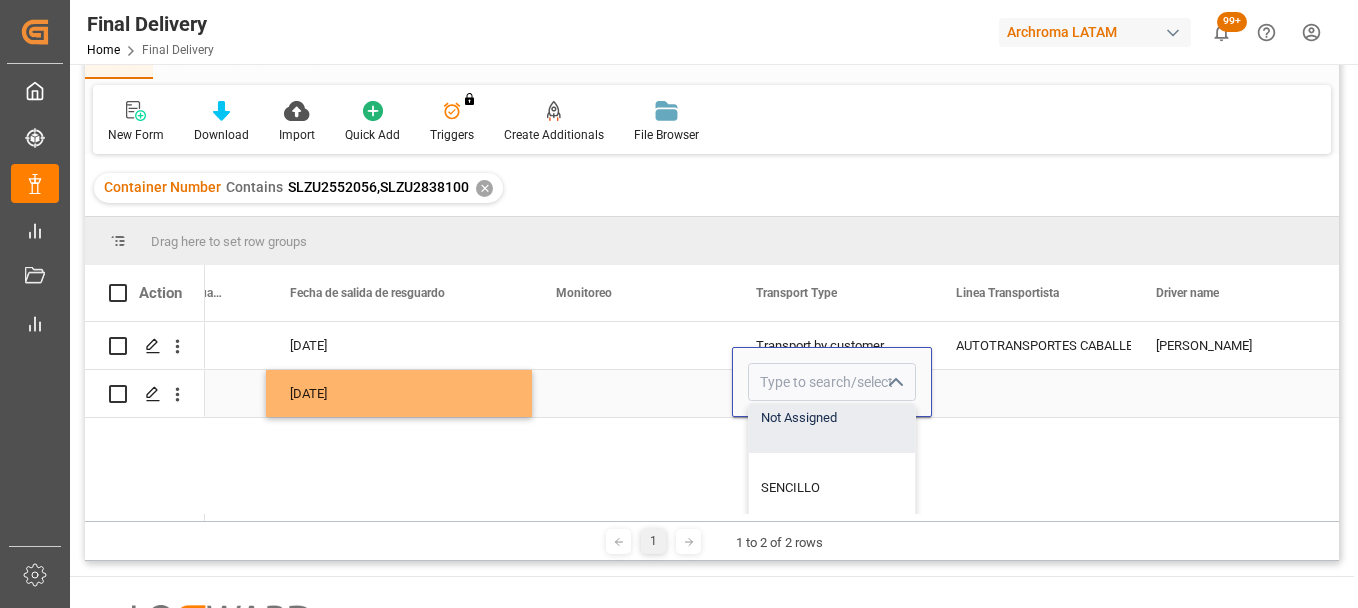 scroll, scrollTop: 179, scrollLeft: 0, axis: vertical 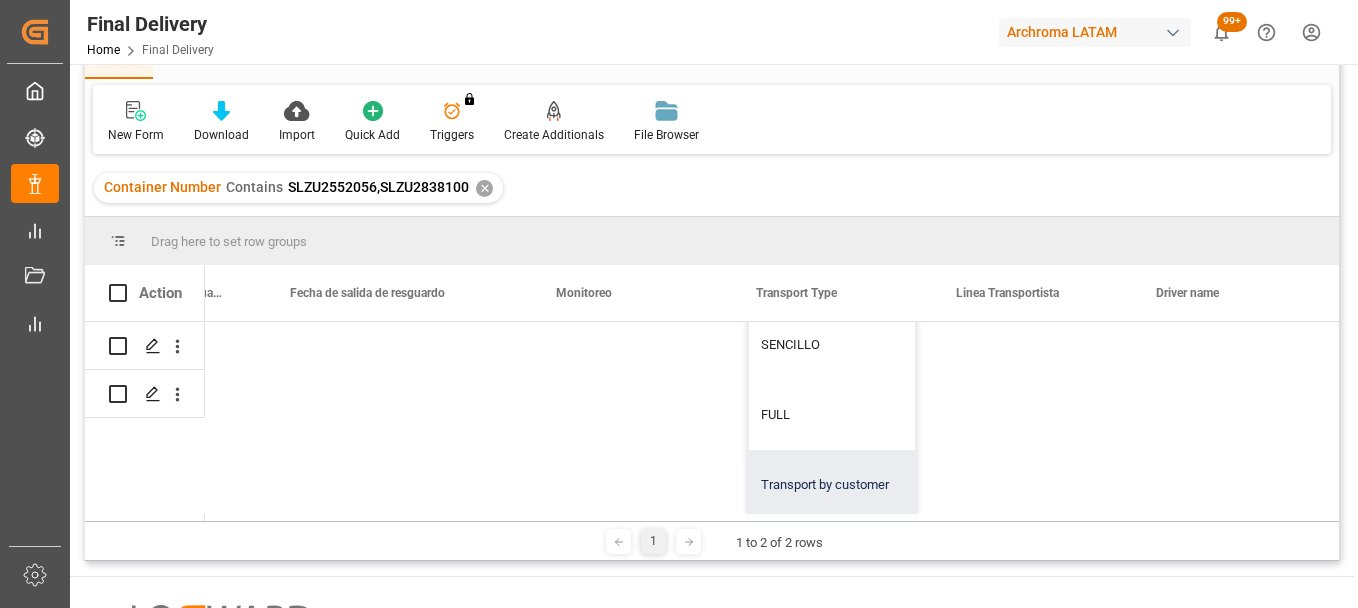 click on "Transport by customer" at bounding box center [832, 485] 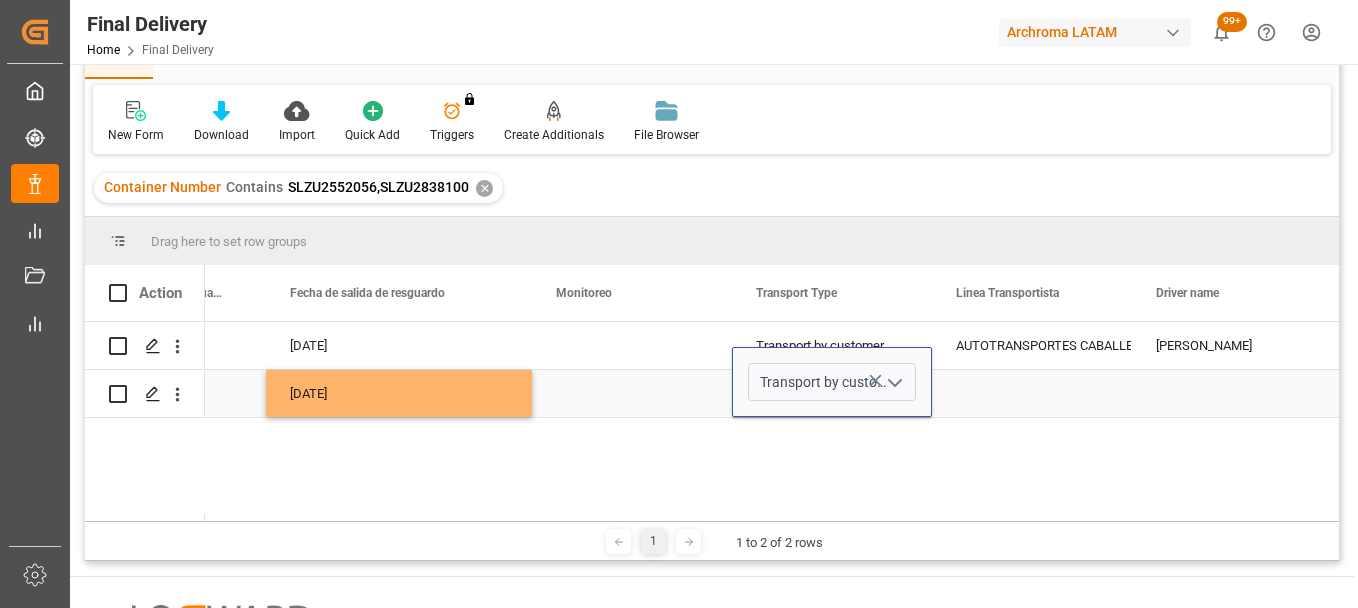 scroll, scrollTop: 0, scrollLeft: 6210, axis: horizontal 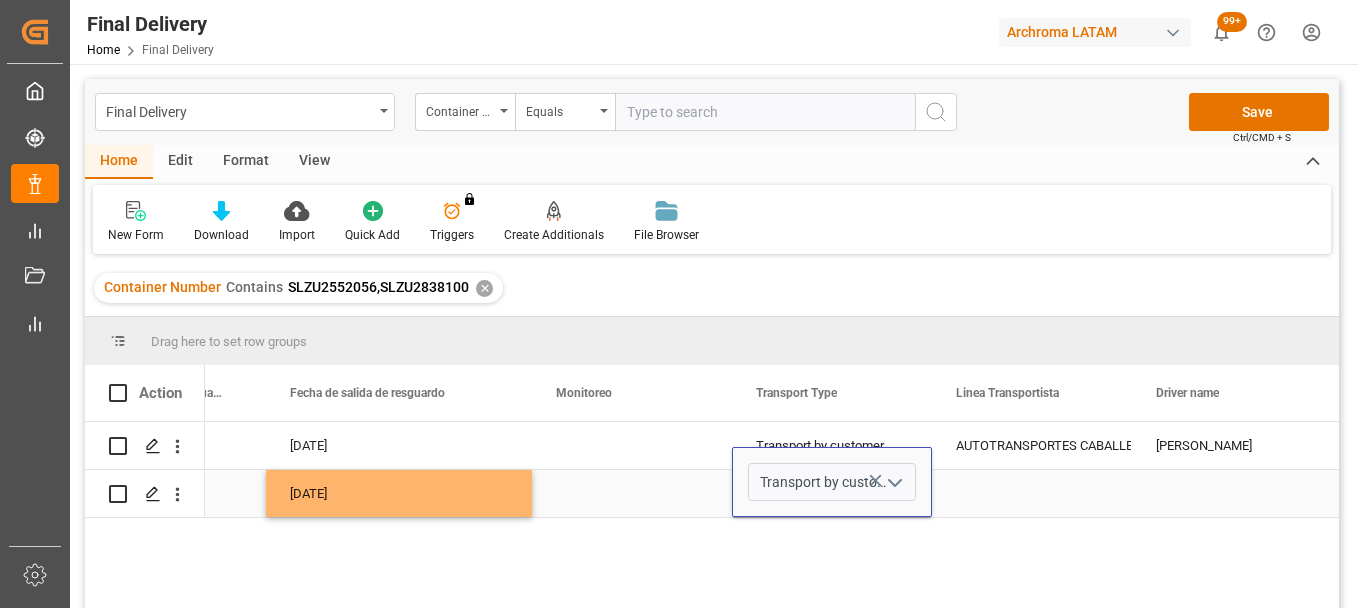 click at bounding box center [1032, 493] 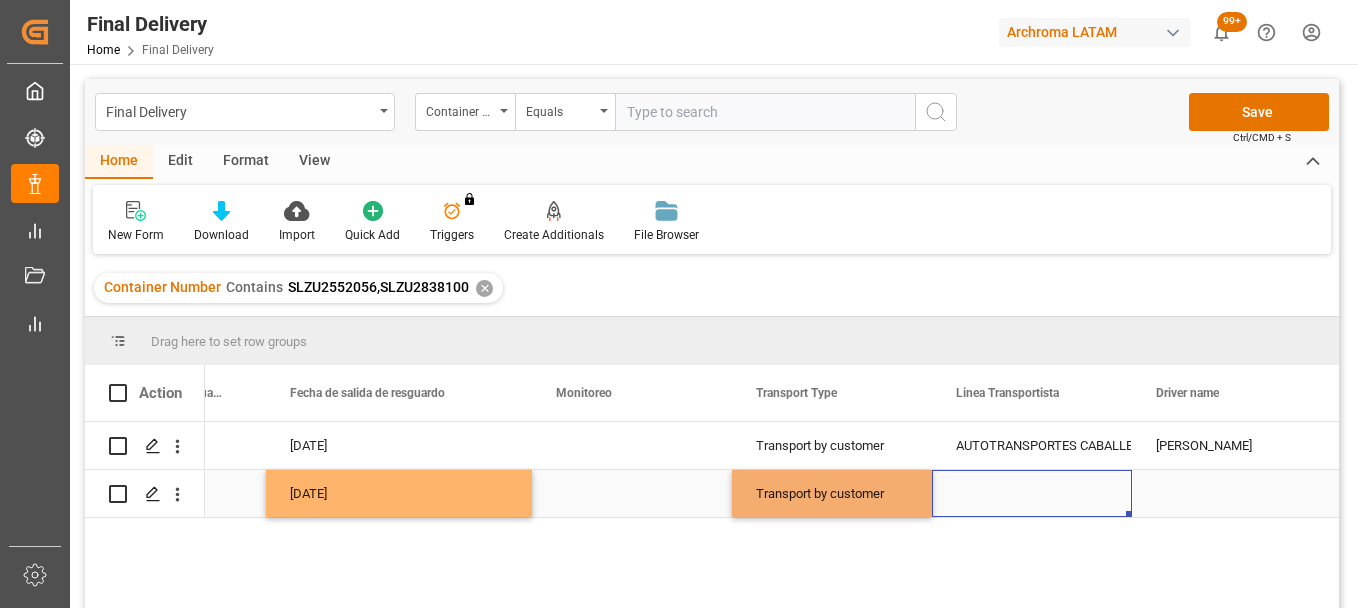 click at bounding box center (1032, 493) 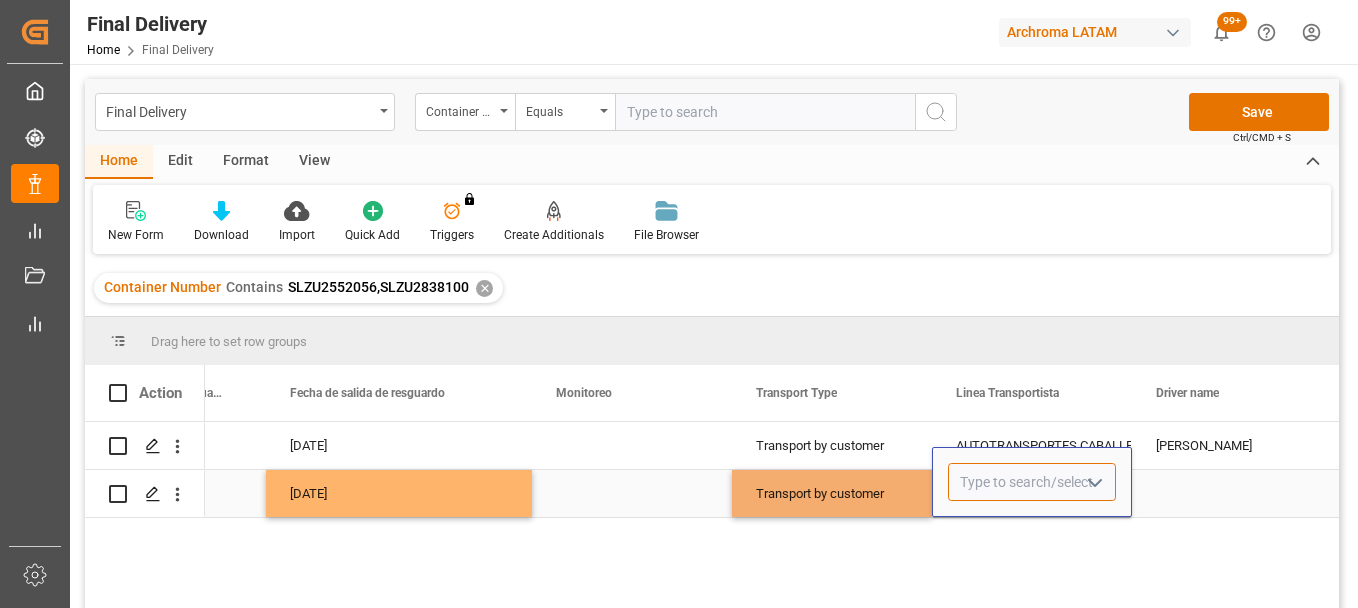 click at bounding box center [1032, 482] 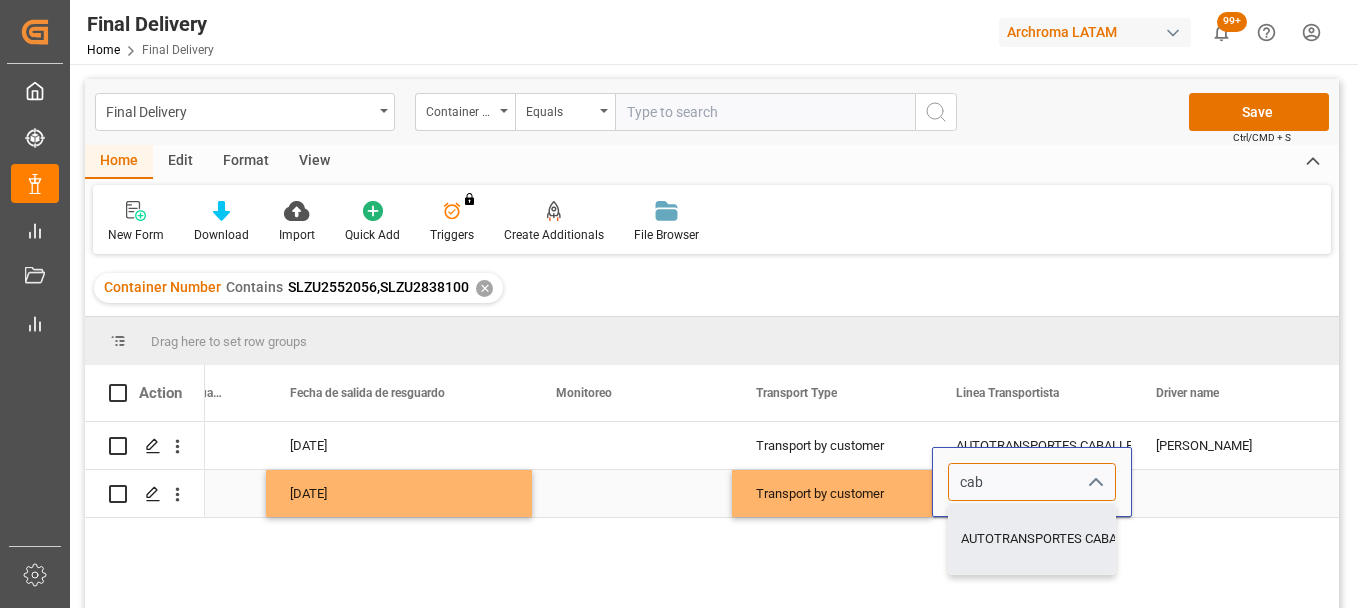 click on "AUTOTRANSPORTES CABALLERO E HIJOS SA DE CV" at bounding box center (1111, 539) 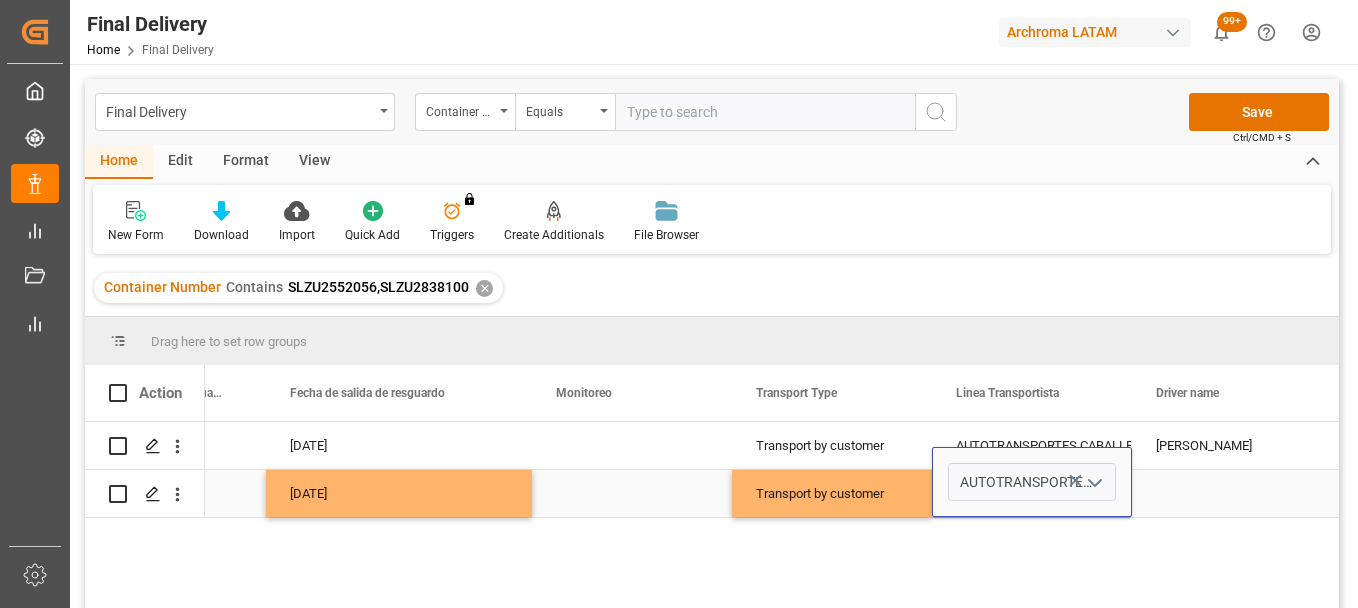 click at bounding box center (1232, 493) 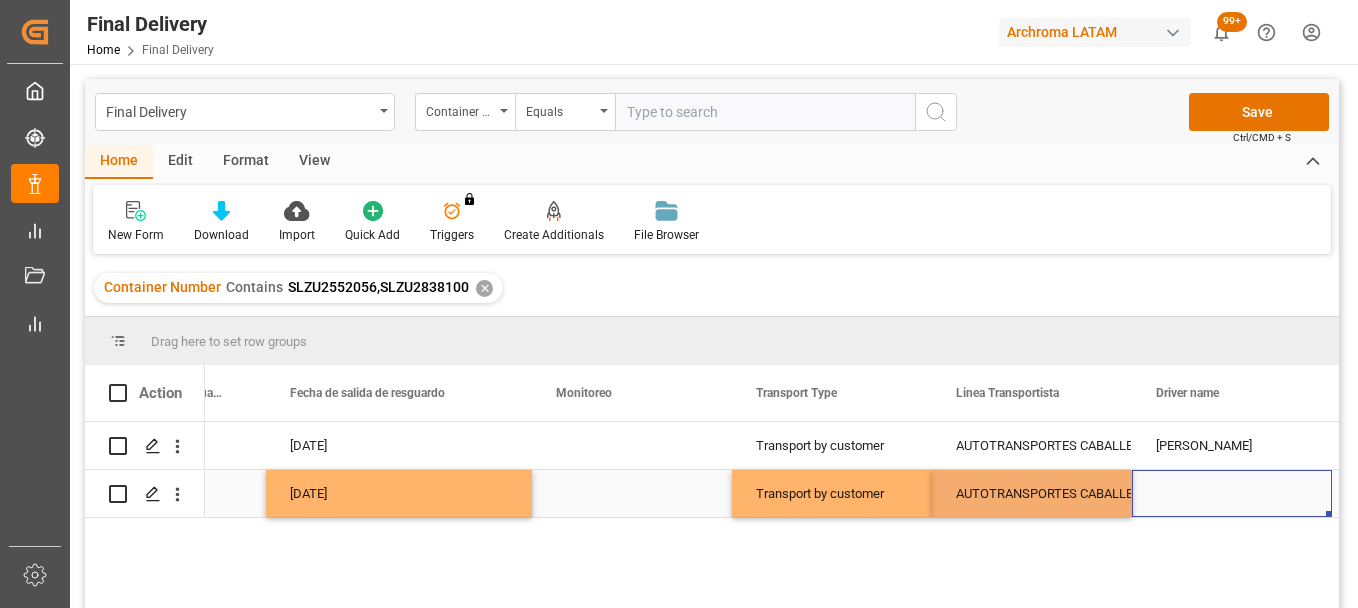 scroll, scrollTop: 0, scrollLeft: 6410, axis: horizontal 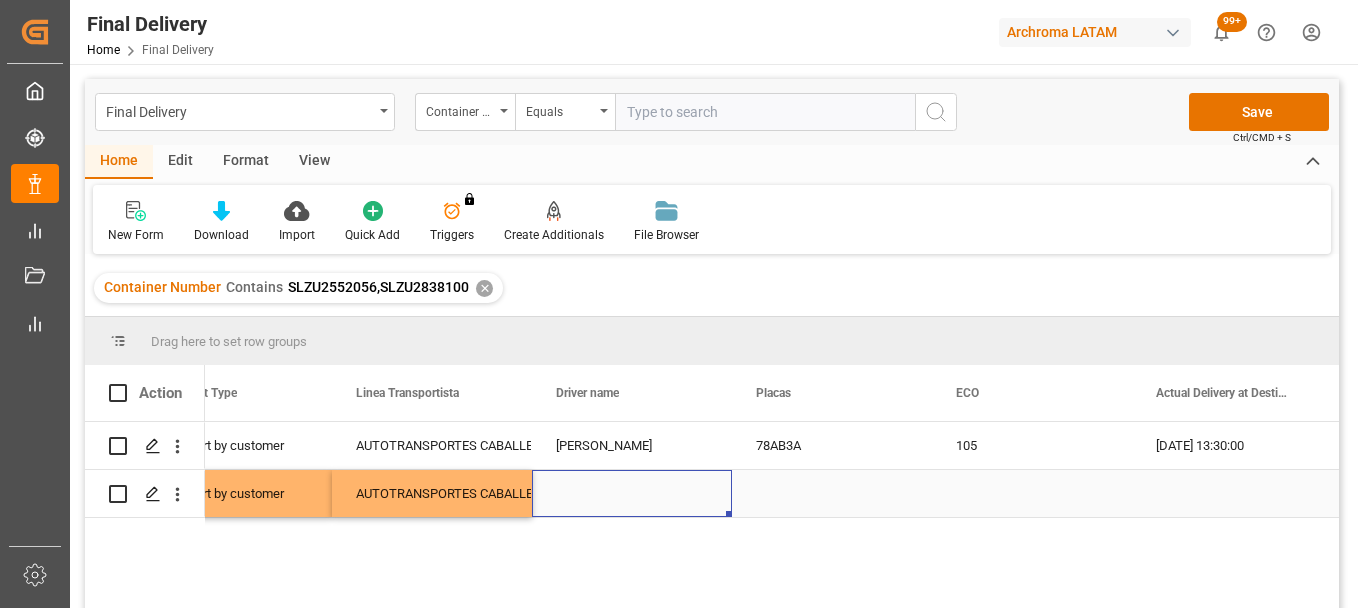 click at bounding box center (632, 493) 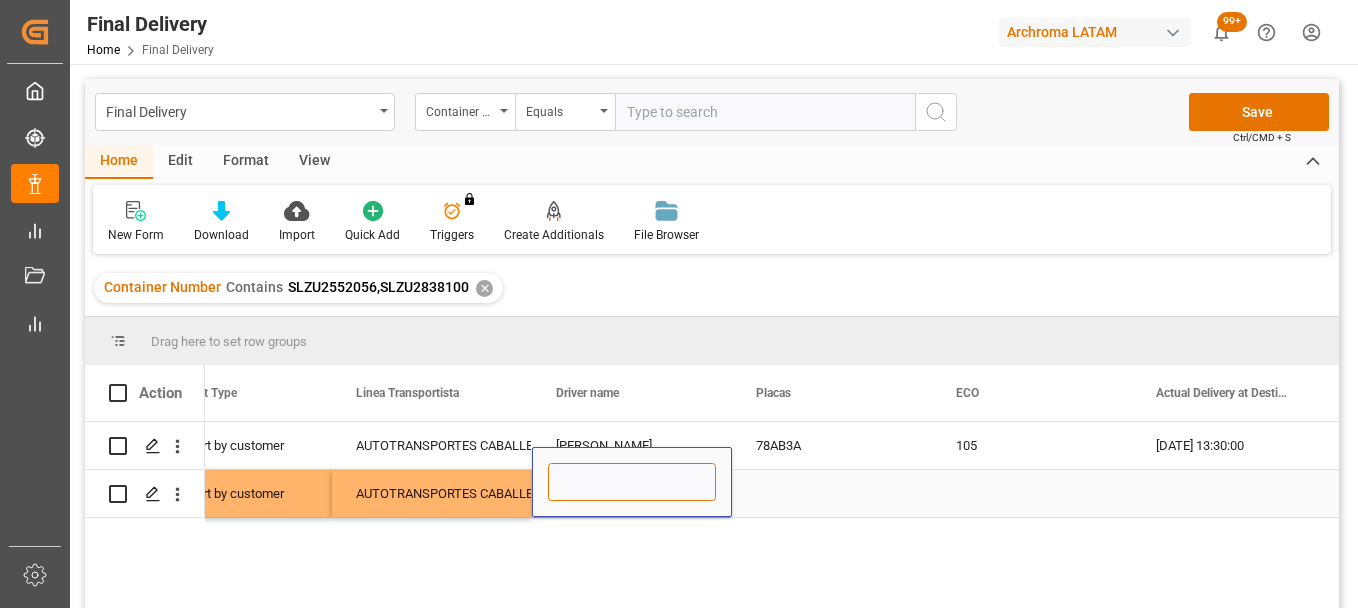 click at bounding box center [632, 482] 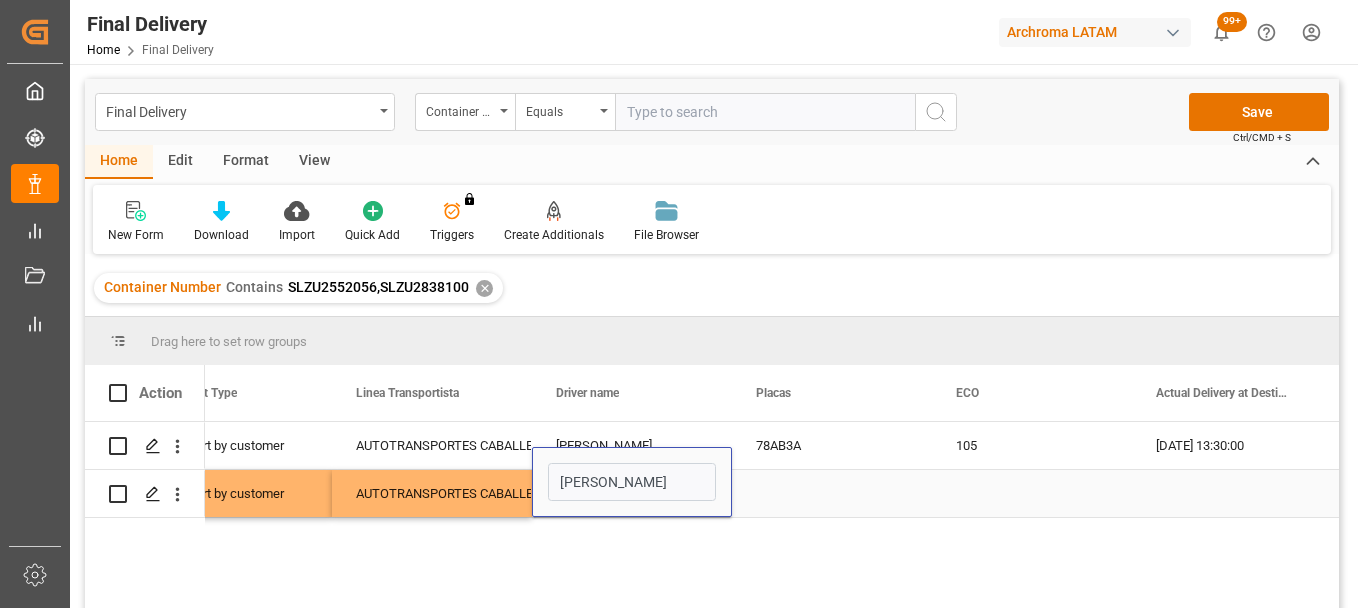 click at bounding box center [832, 493] 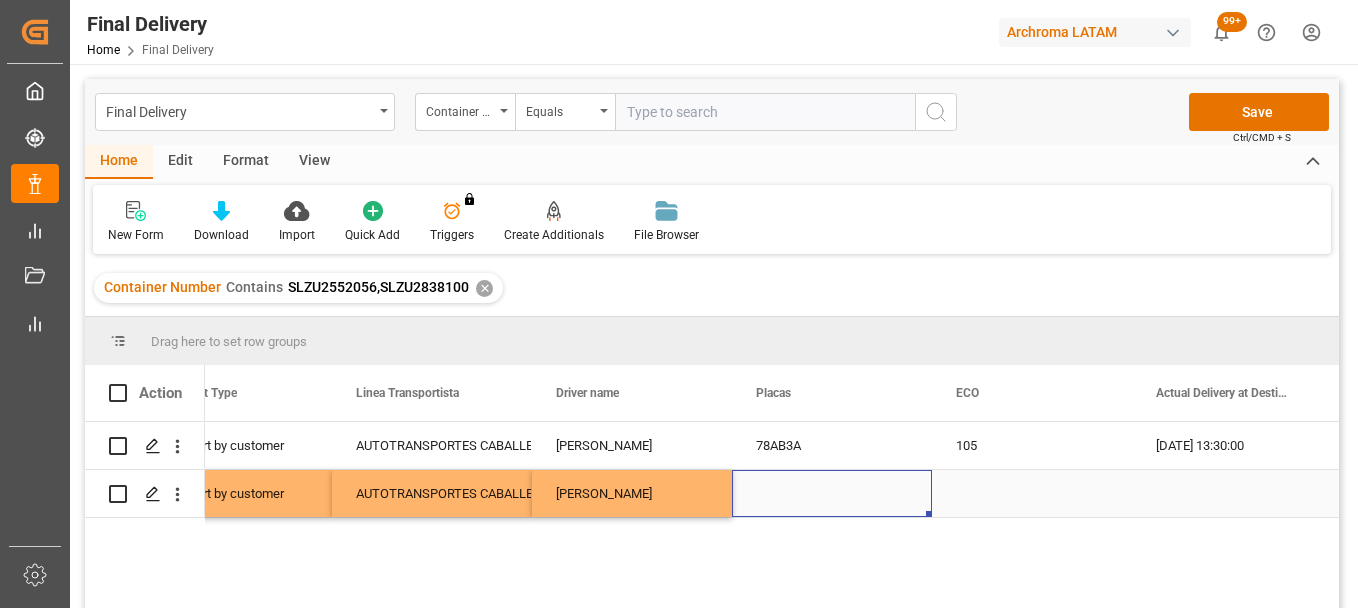 click at bounding box center (832, 493) 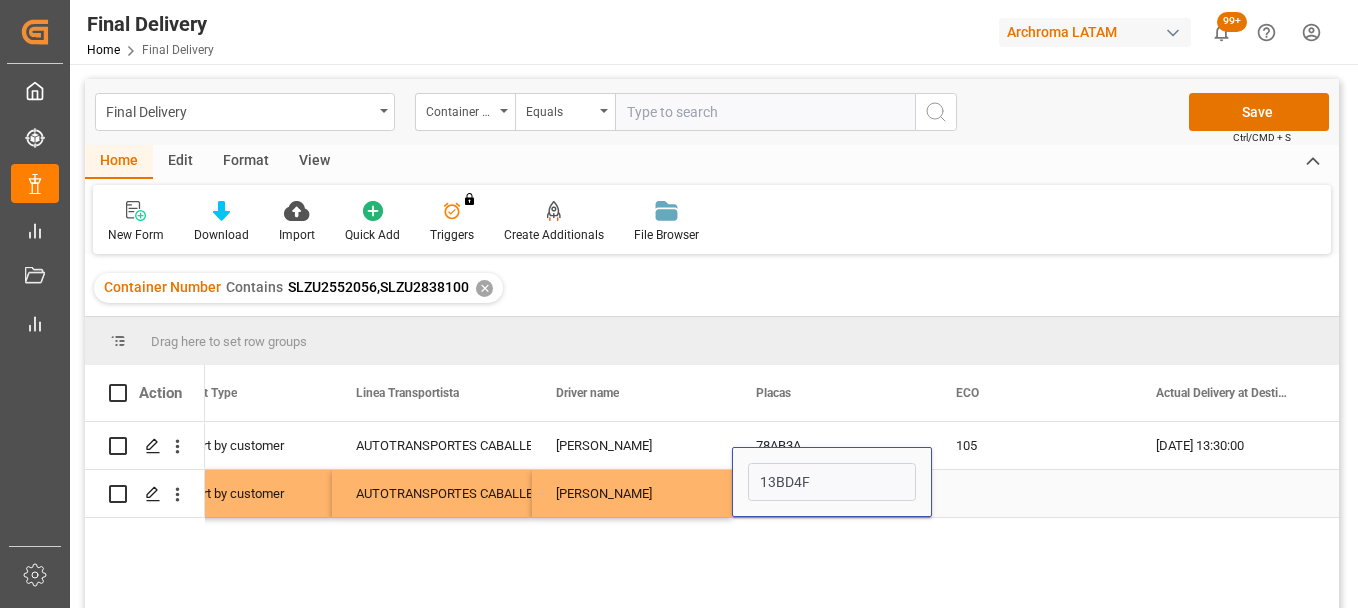 type on "13BD4F" 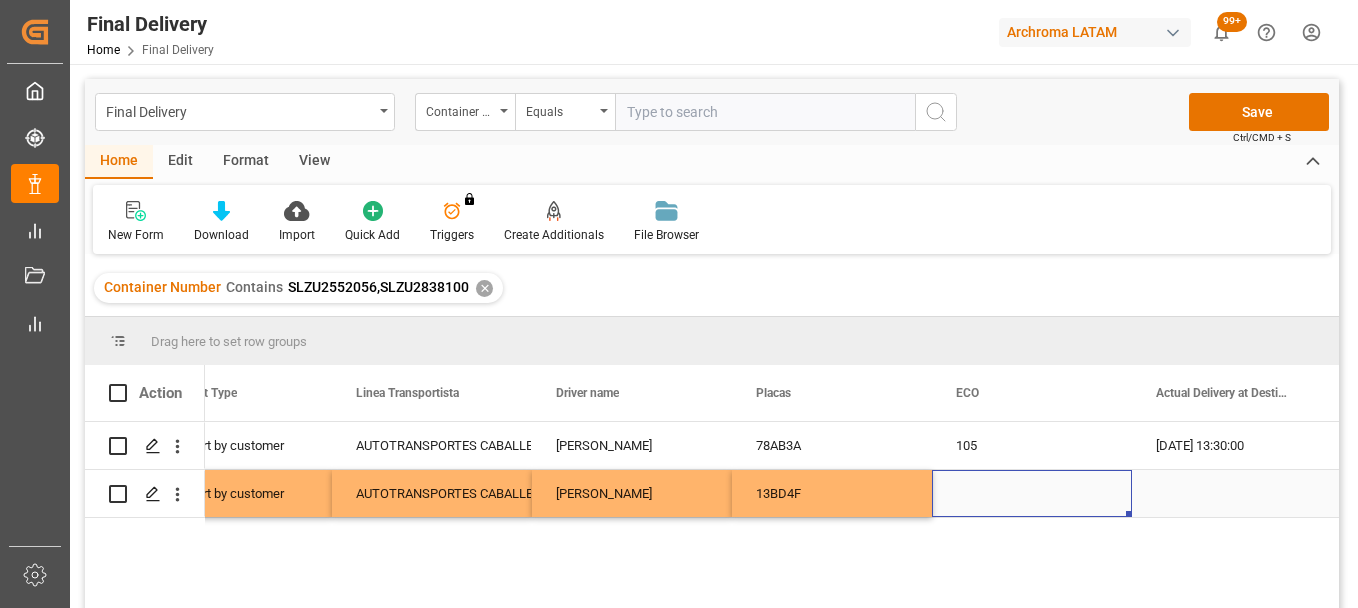 click at bounding box center [1032, 493] 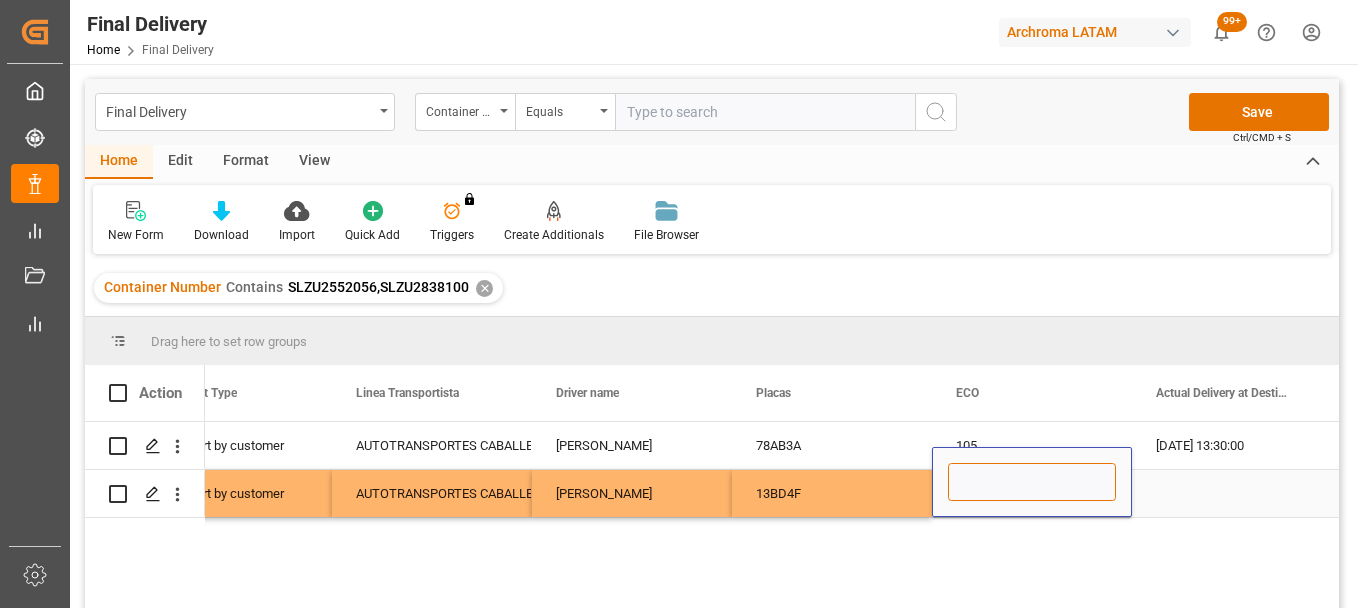 click at bounding box center (1032, 482) 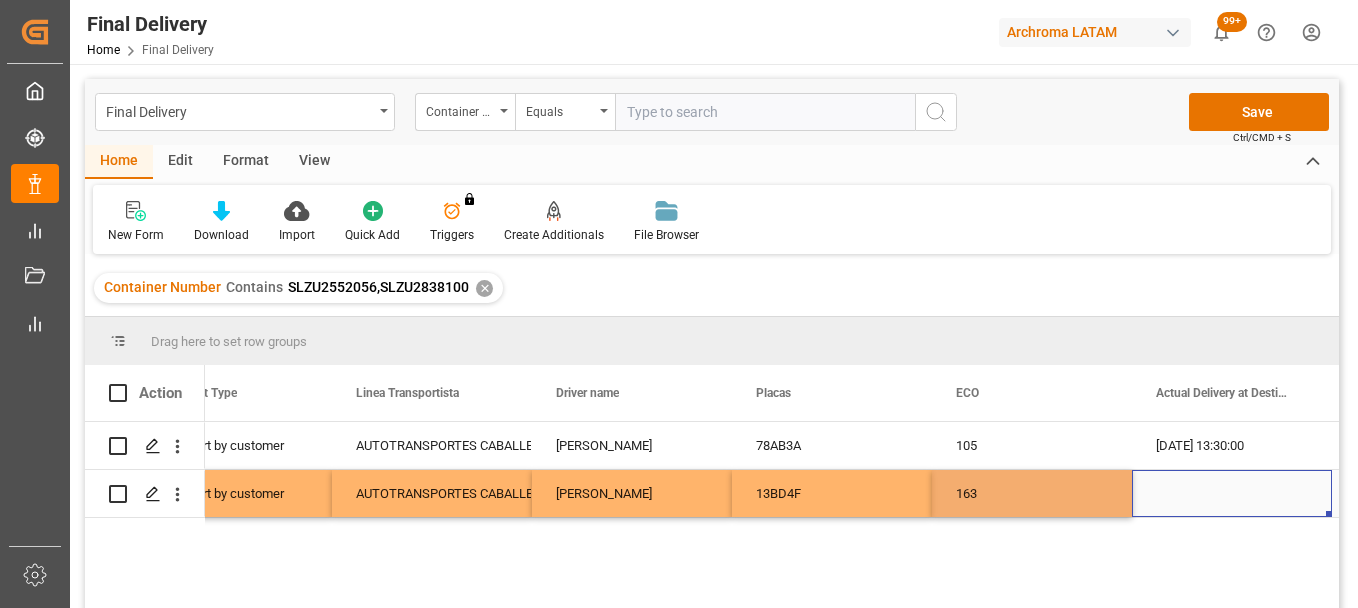 click at bounding box center (1232, 493) 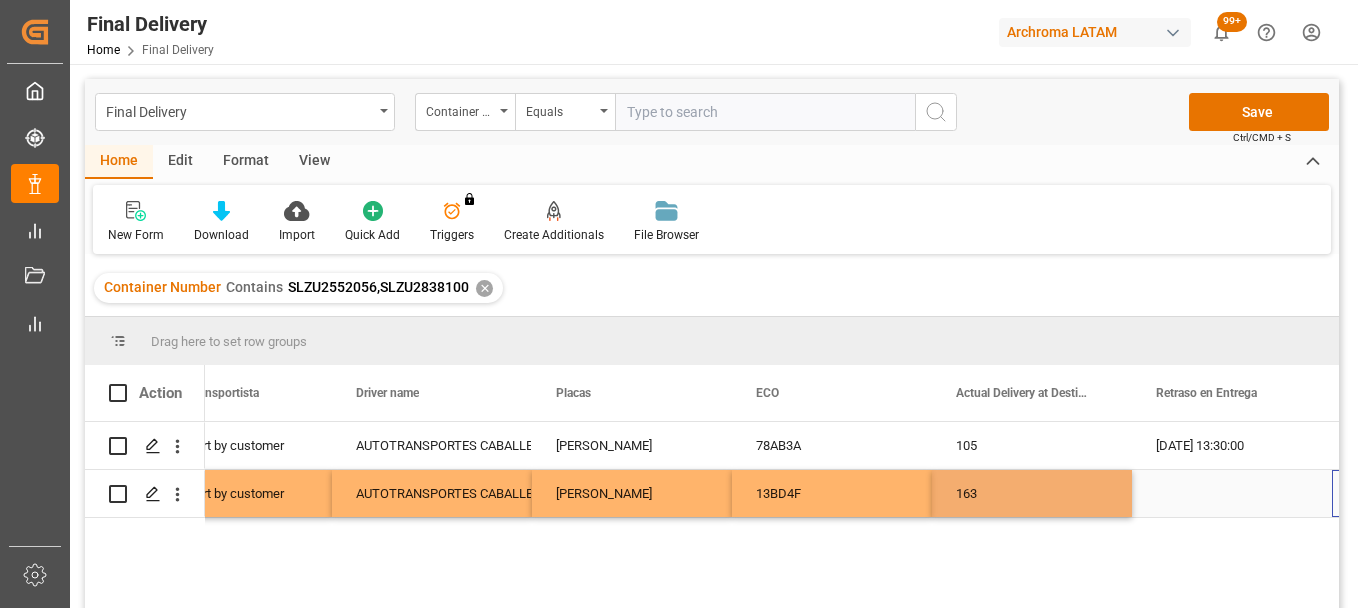 scroll, scrollTop: 0, scrollLeft: 7010, axis: horizontal 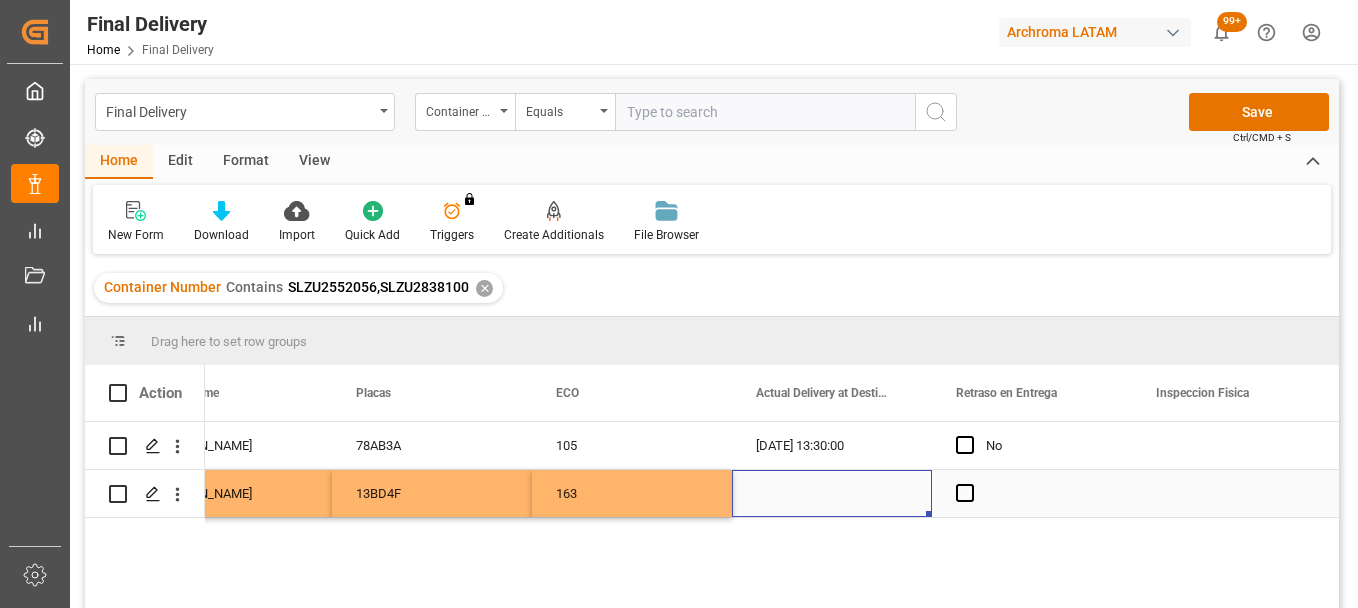click at bounding box center (832, 493) 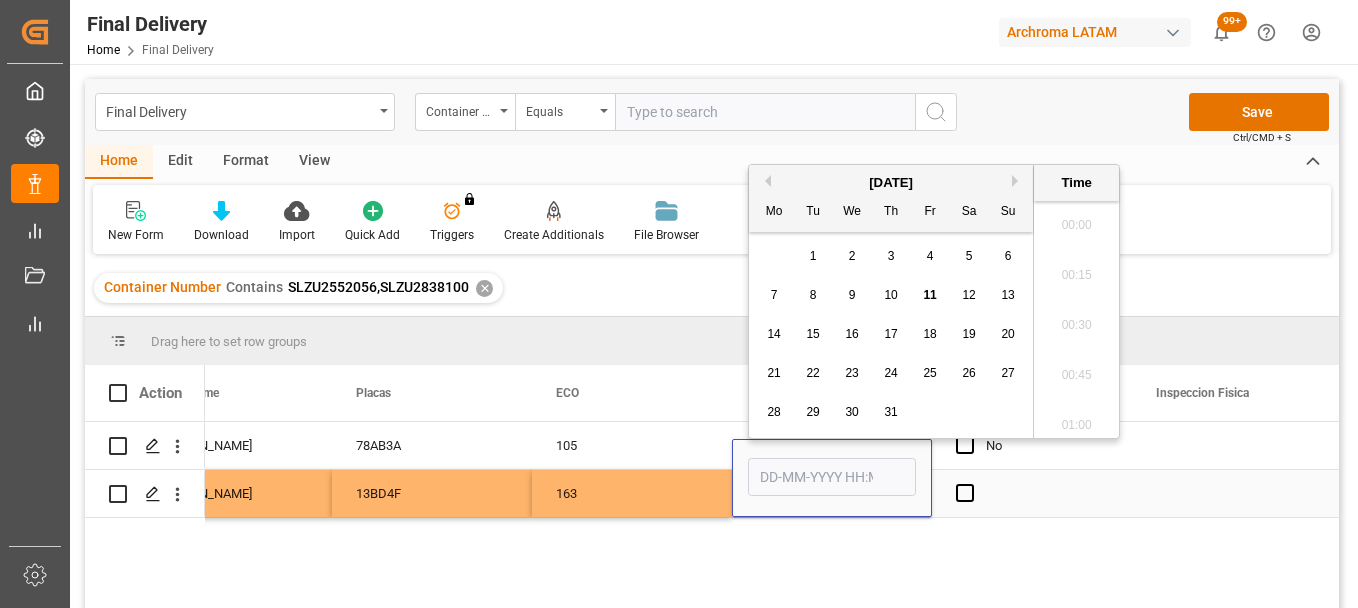 scroll, scrollTop: 1757, scrollLeft: 0, axis: vertical 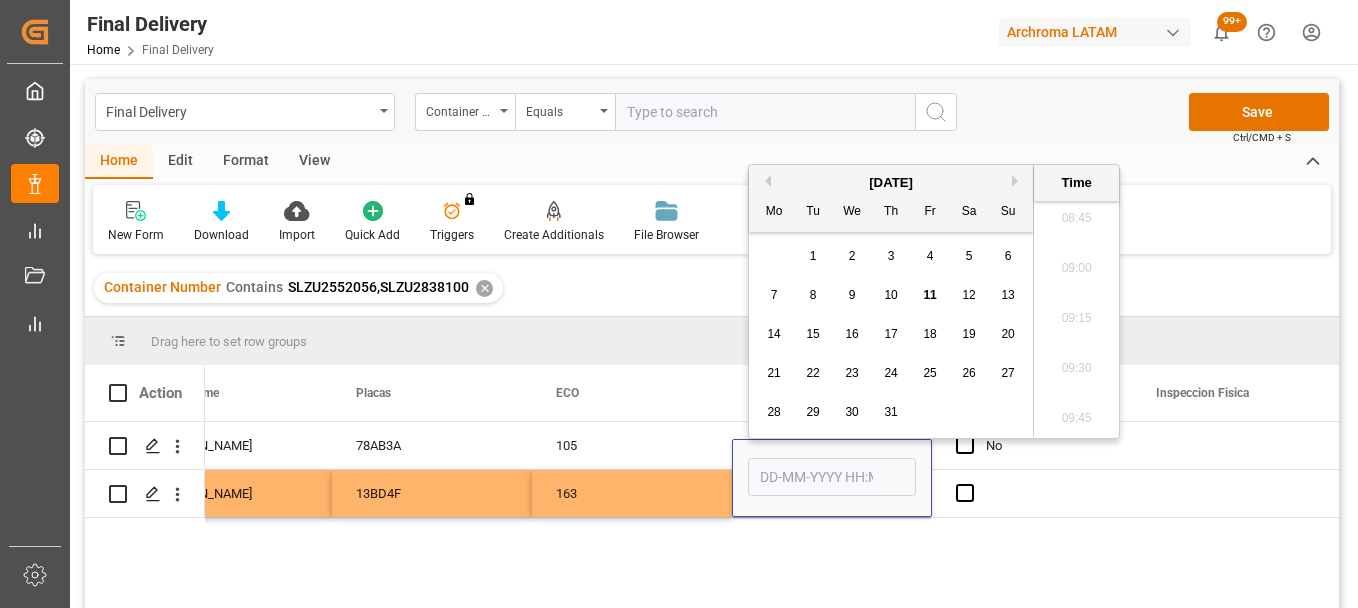 click on "Previous Month" at bounding box center [765, 181] 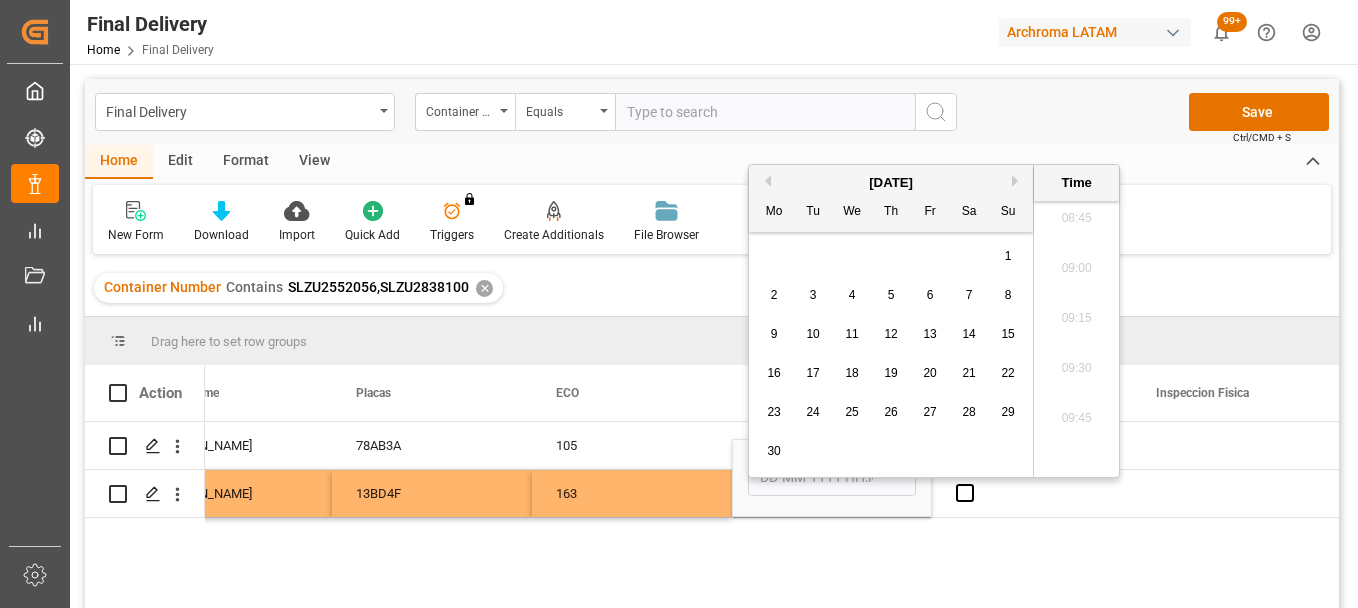 click on "Previous Month" at bounding box center (765, 181) 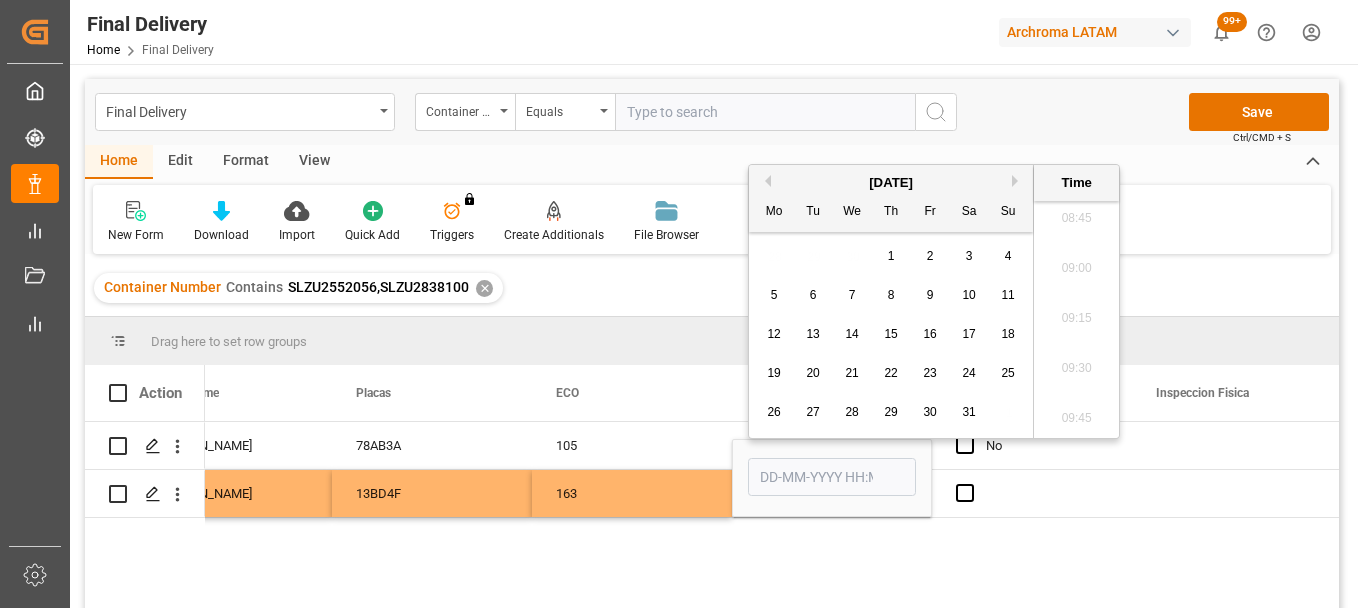 click on "Previous Month" at bounding box center (765, 181) 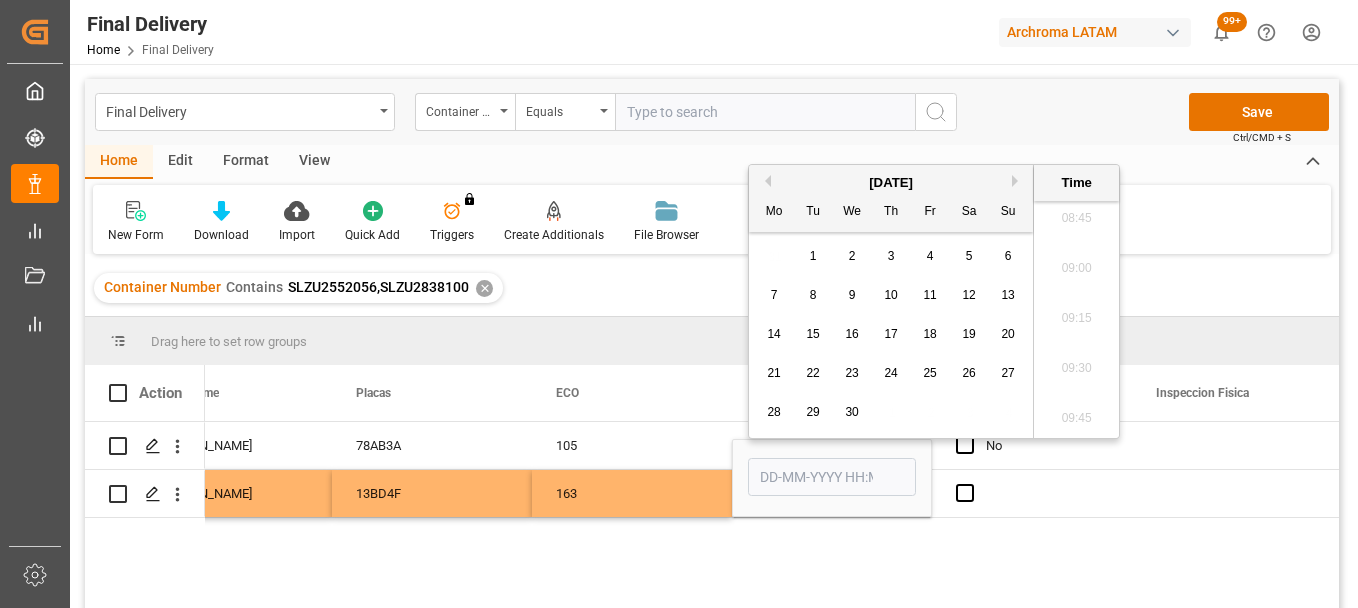 click on "Previous Month" at bounding box center [765, 181] 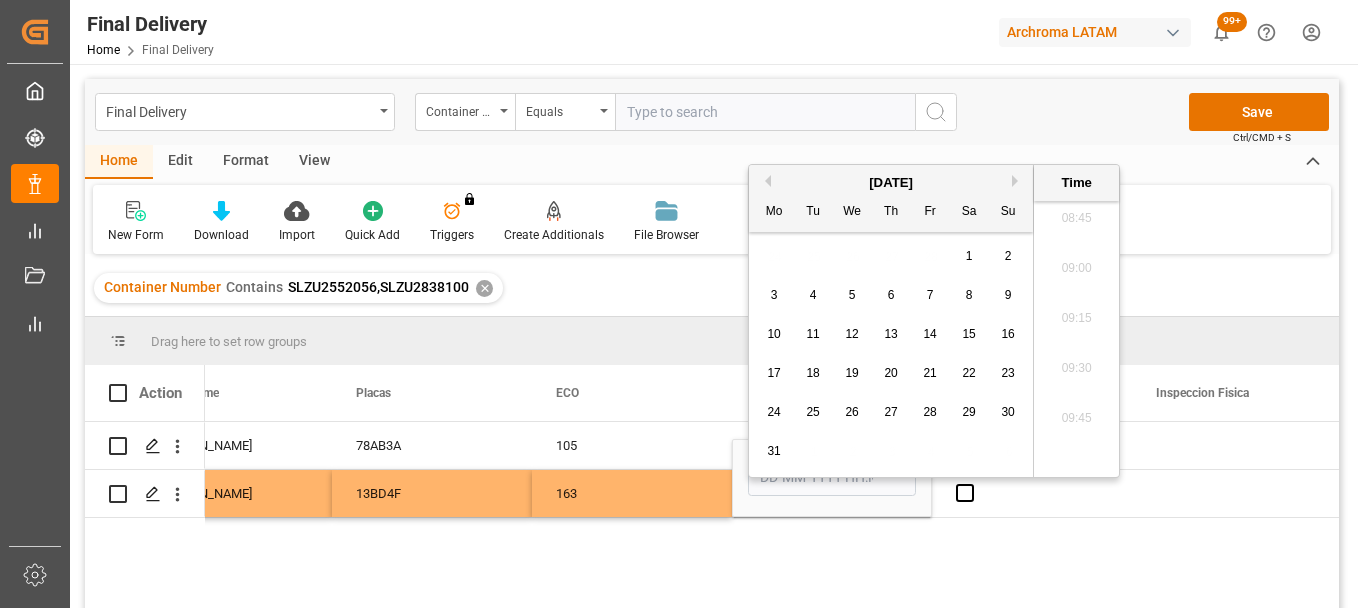 click on "4" at bounding box center (813, 296) 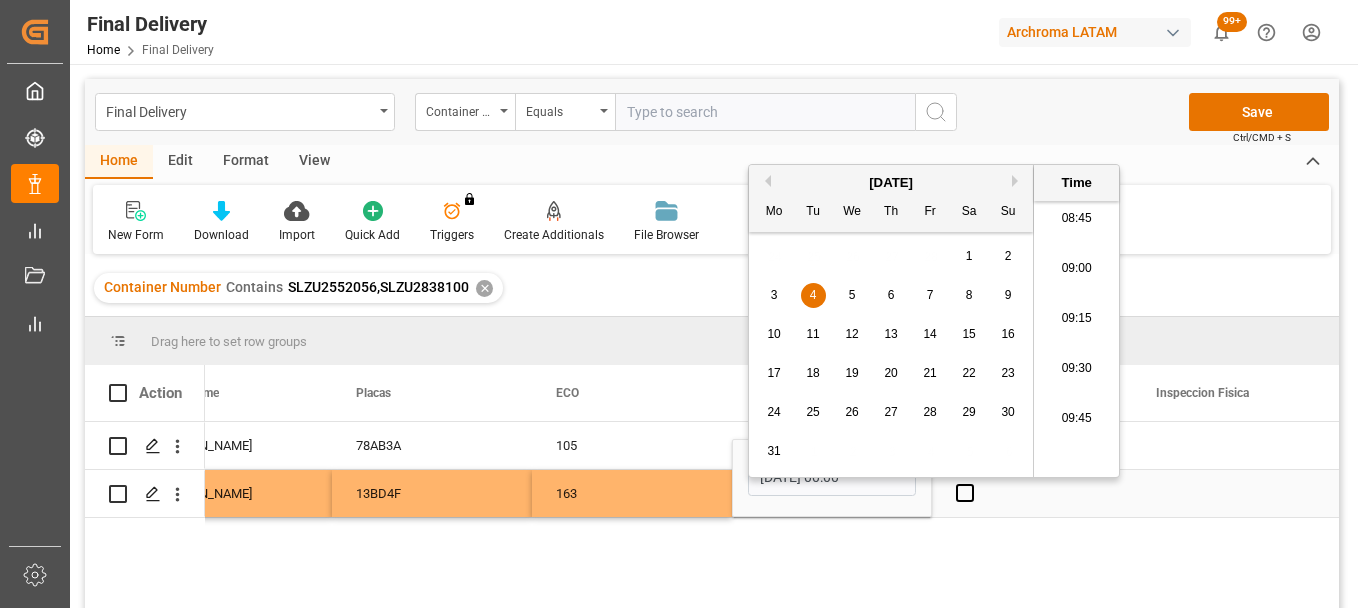 click on "163" at bounding box center (632, 493) 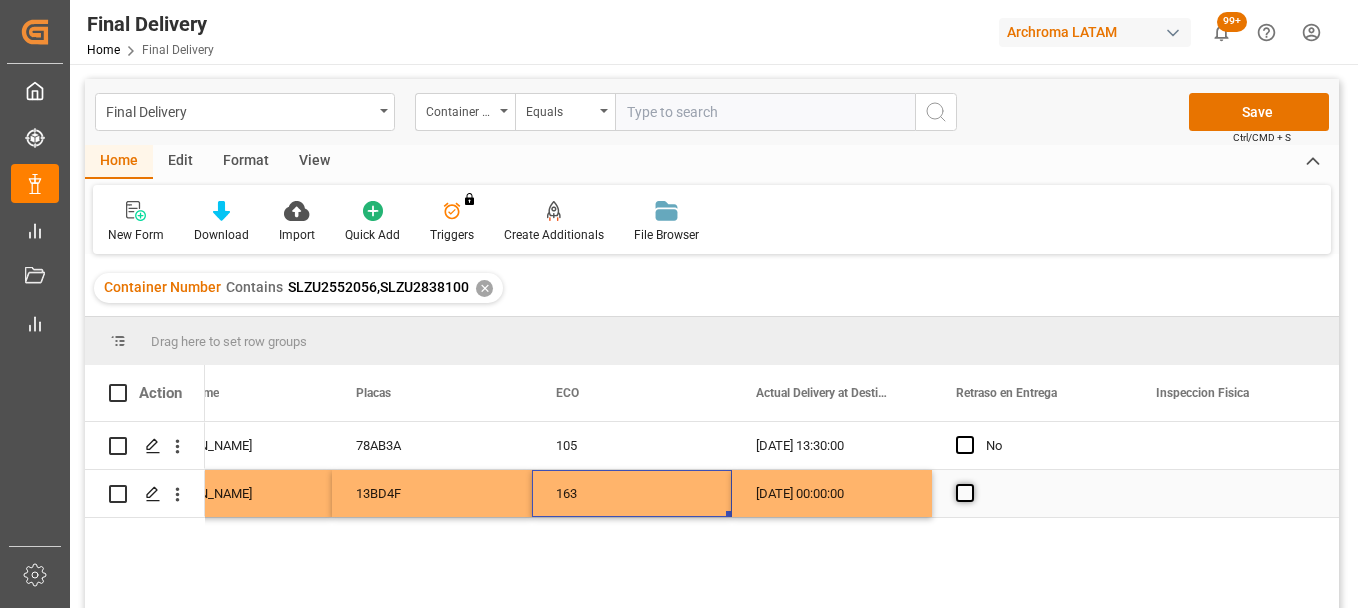 click at bounding box center [965, 493] 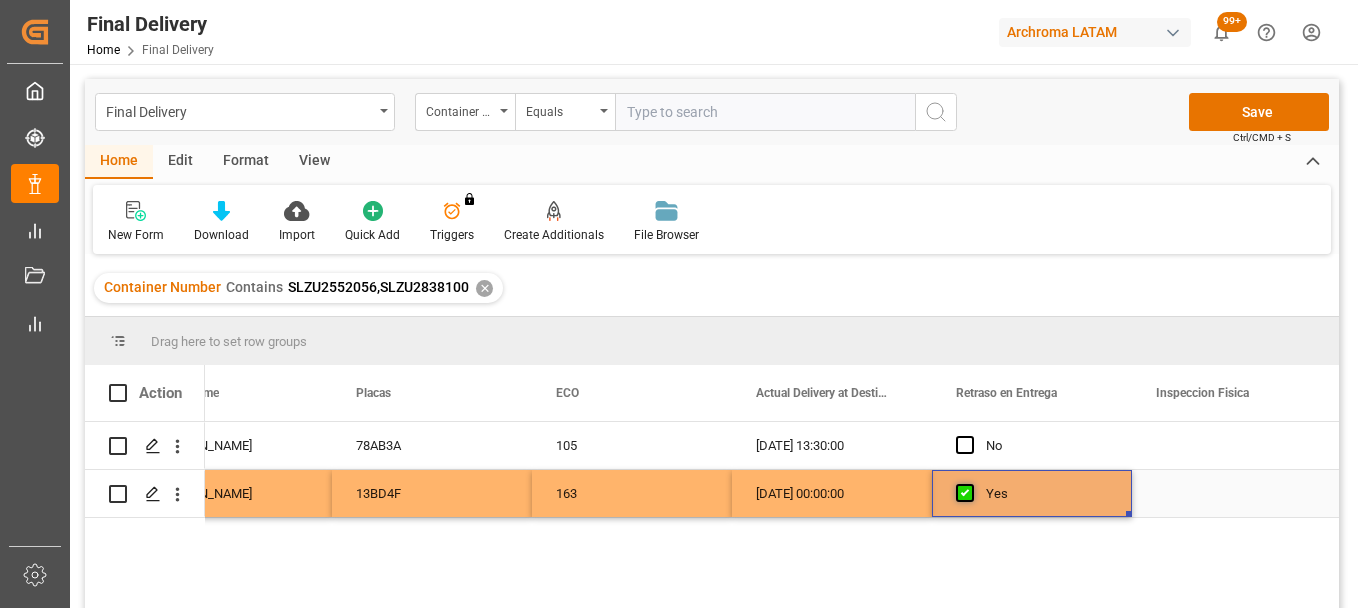 click at bounding box center [965, 493] 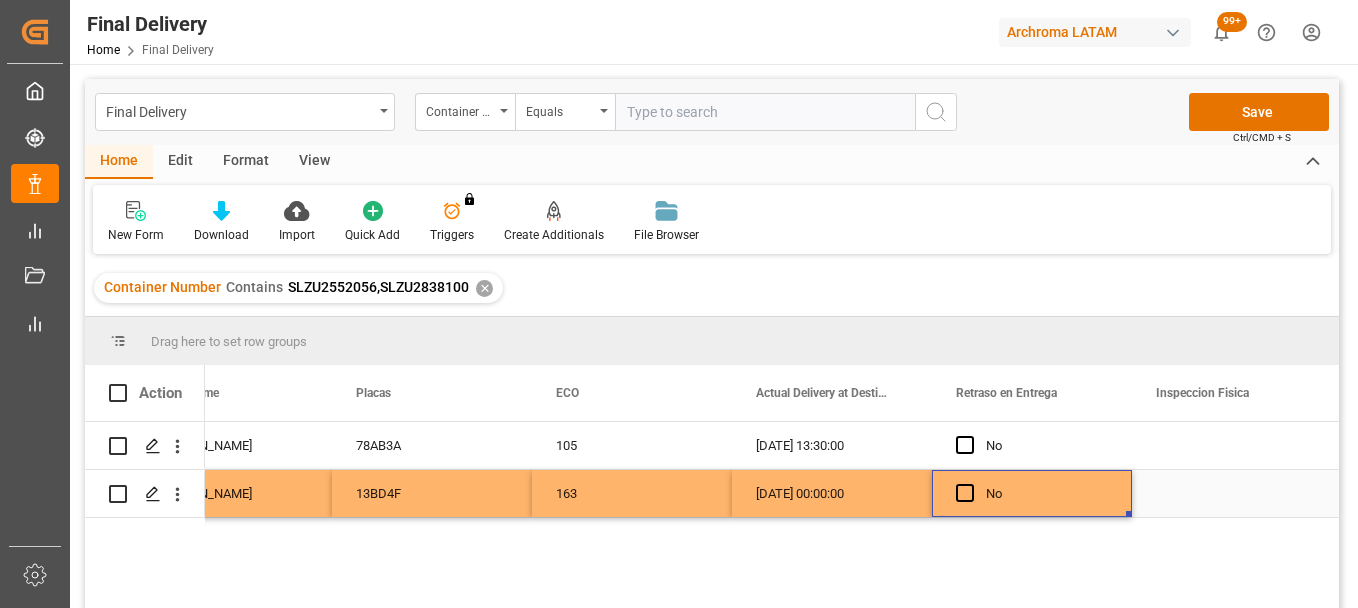 click on "04-03-2025 00:00:00" at bounding box center [832, 493] 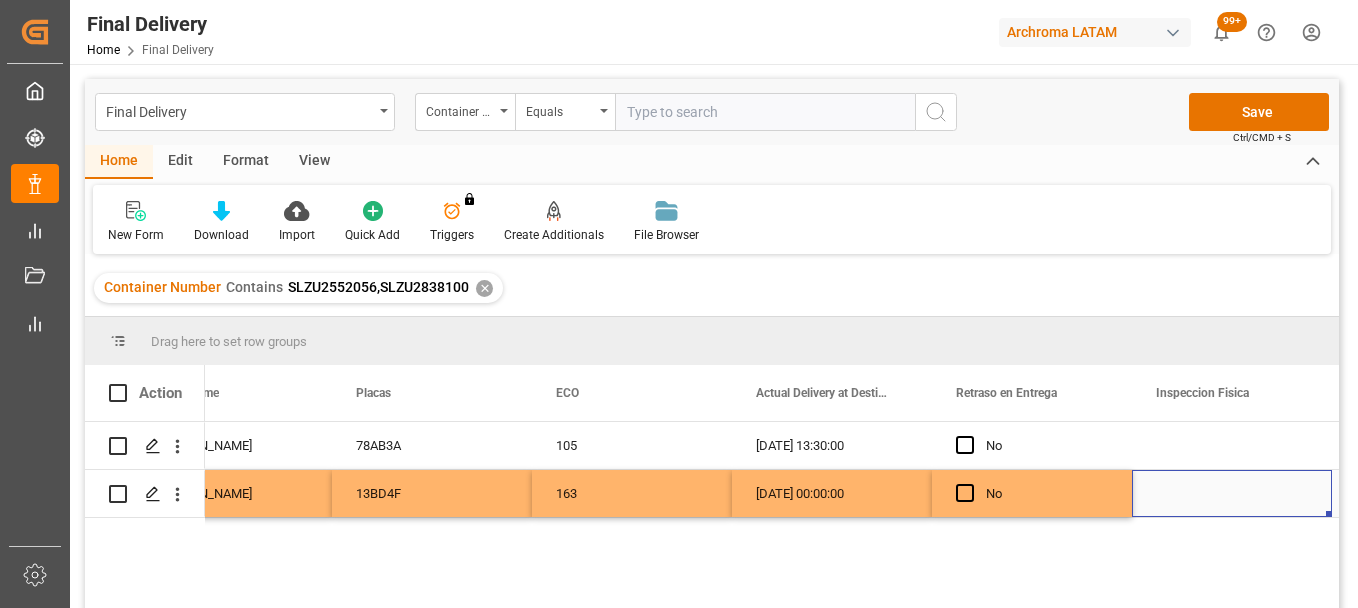scroll, scrollTop: 0, scrollLeft: 7410, axis: horizontal 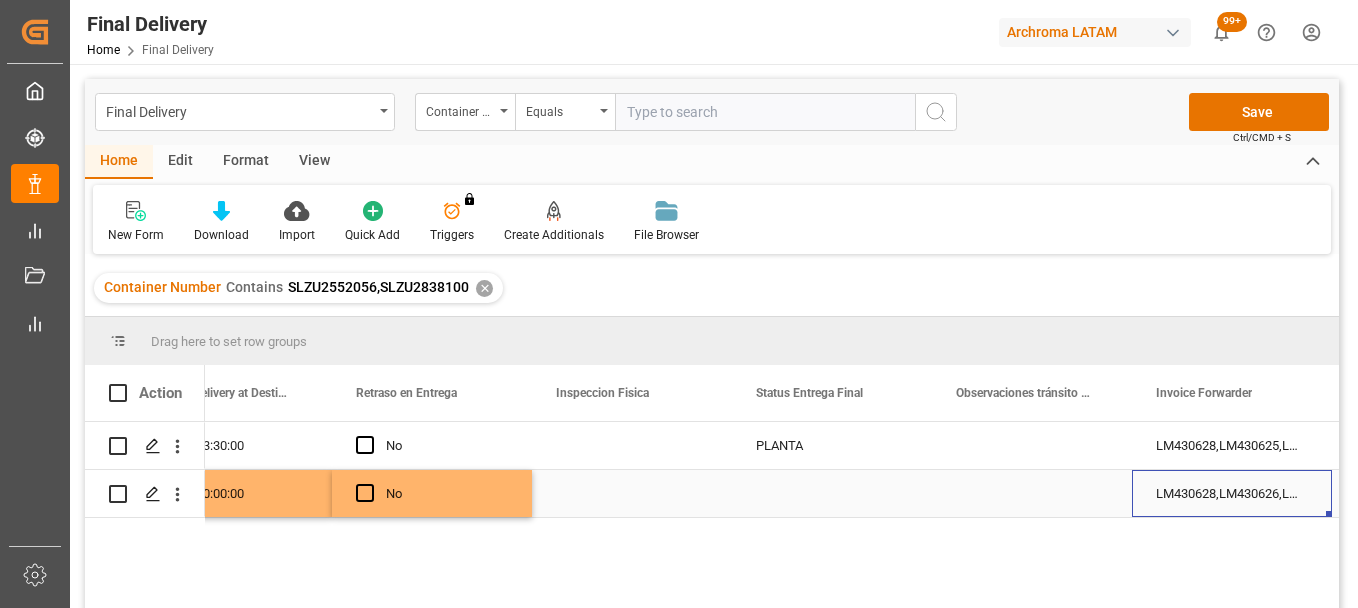 click at bounding box center (832, 493) 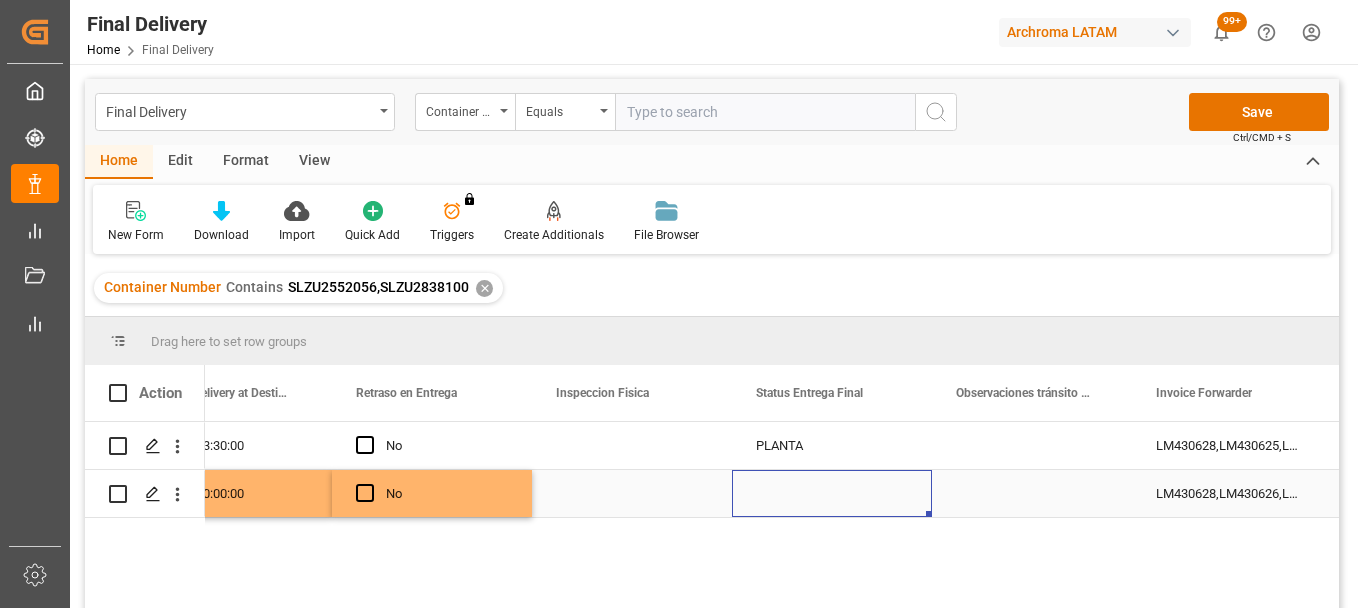 click at bounding box center (832, 493) 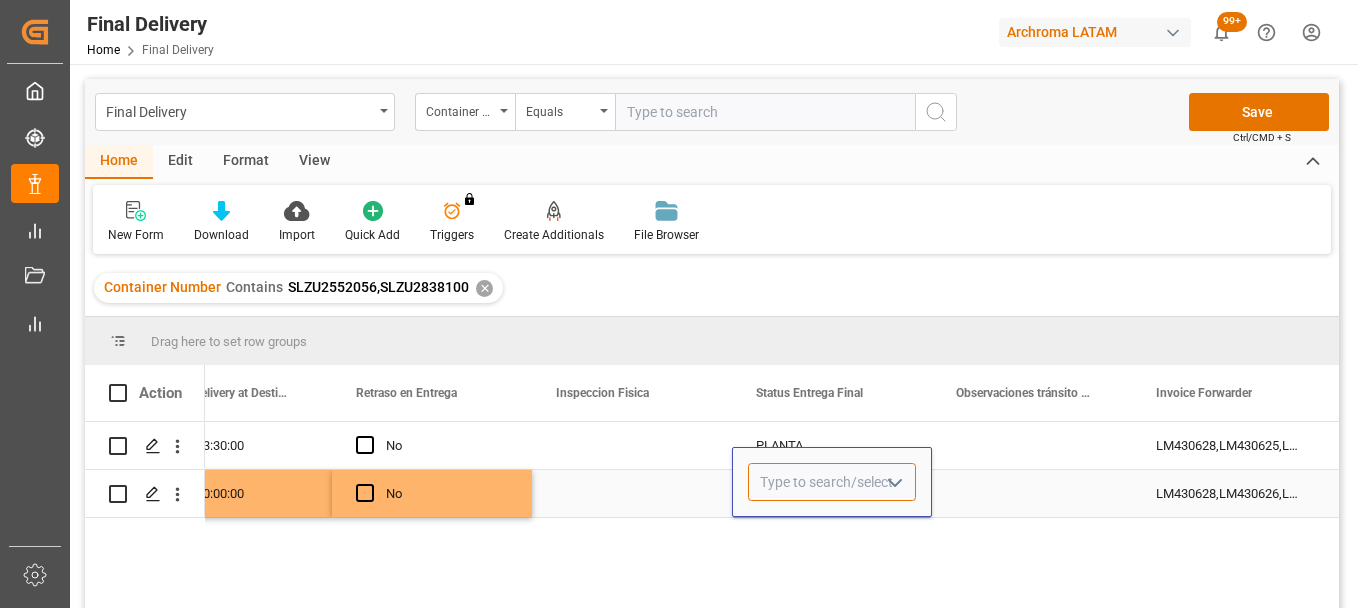click at bounding box center [832, 482] 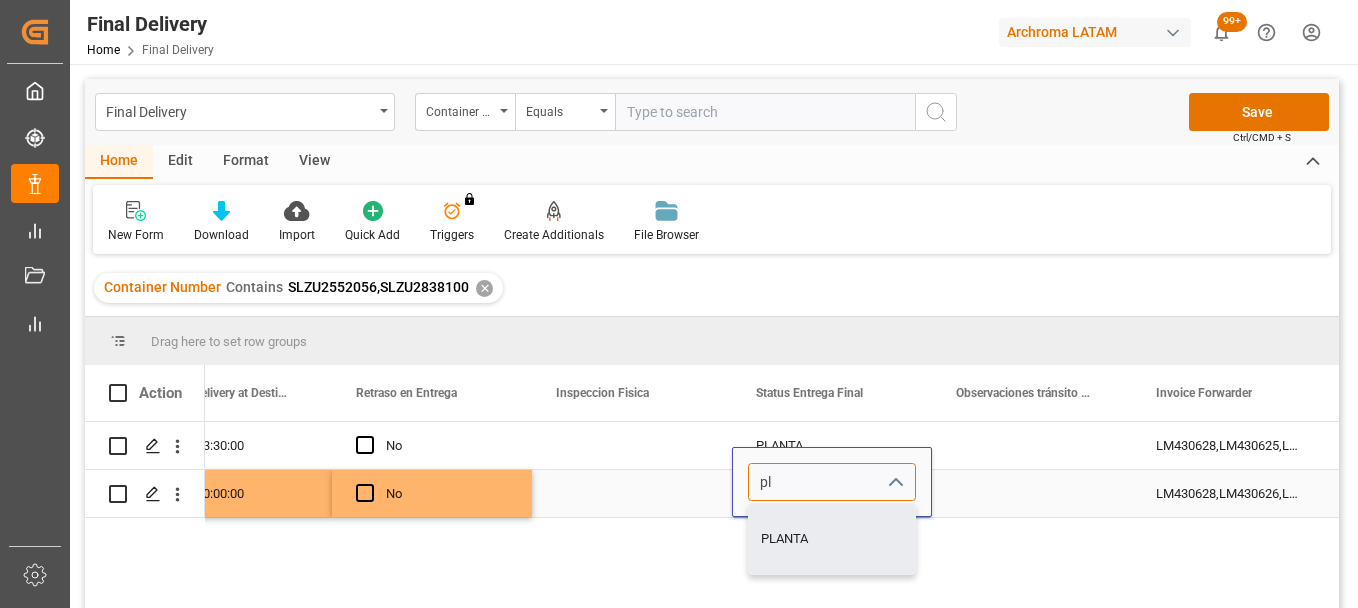click on "PLANTA" at bounding box center [832, 539] 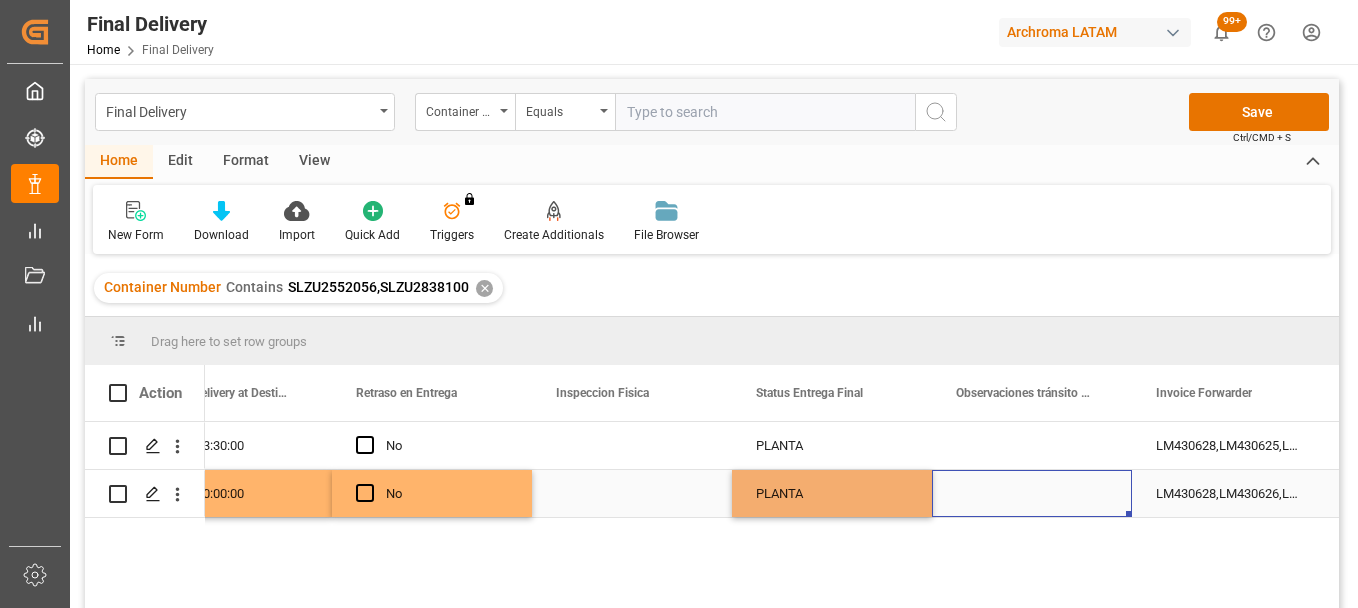 click at bounding box center (1032, 493) 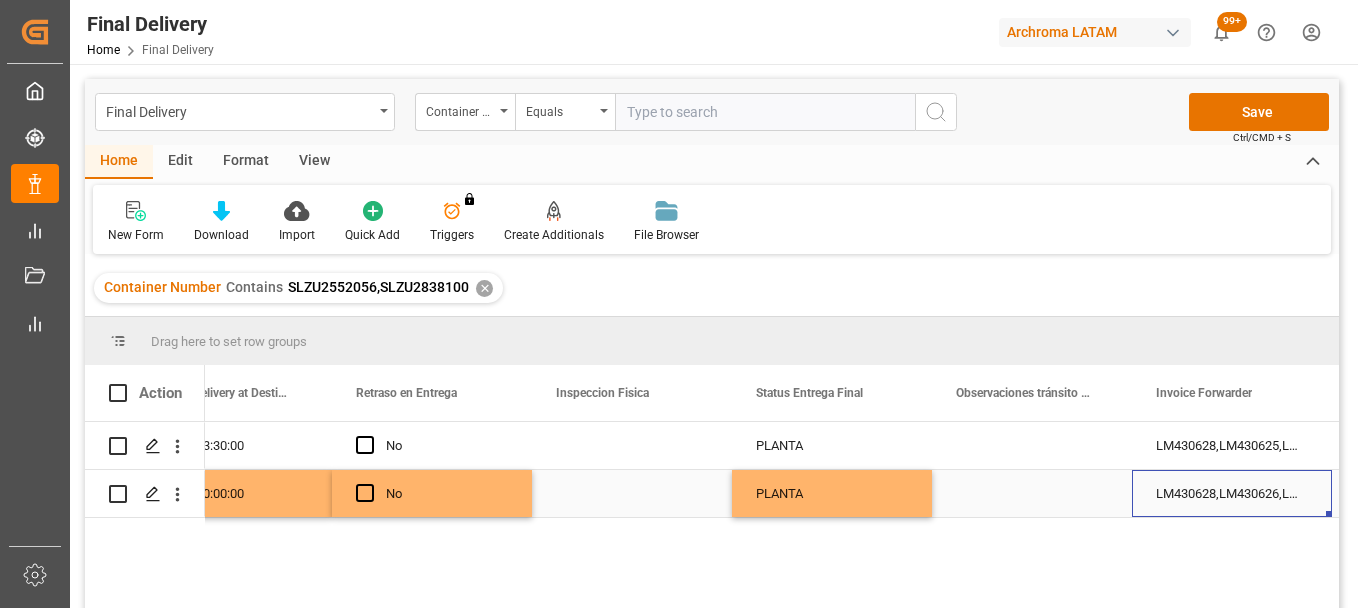 scroll, scrollTop: 0, scrollLeft: 8010, axis: horizontal 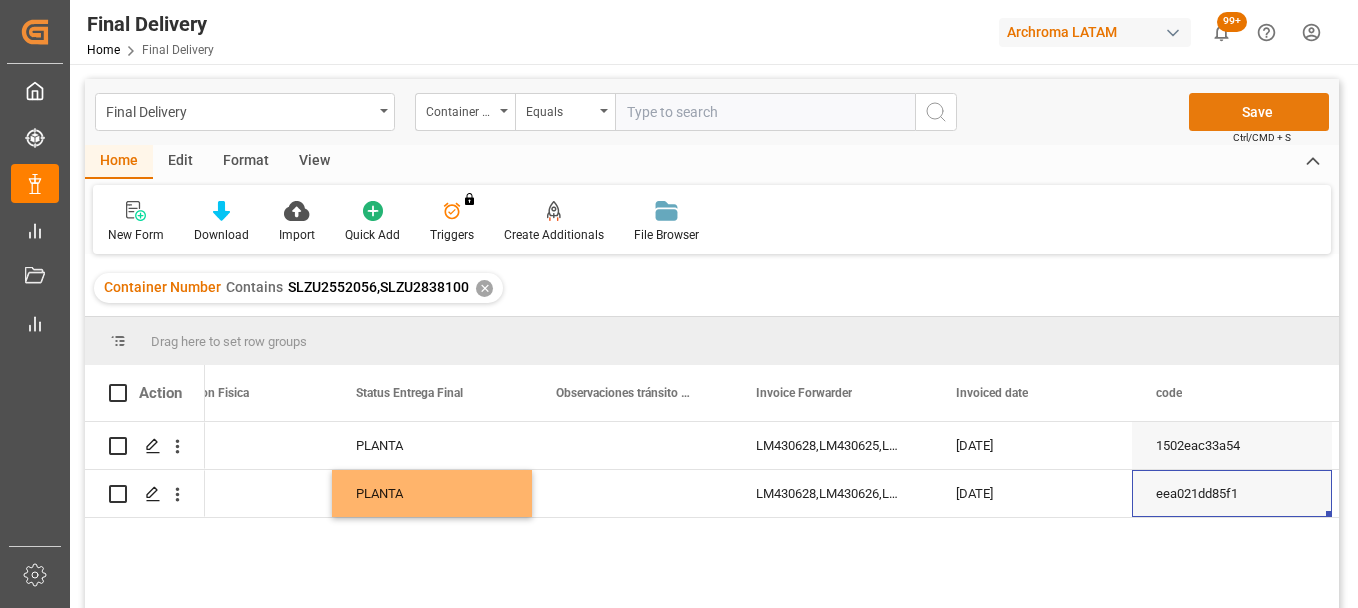 click on "Save" at bounding box center [1259, 112] 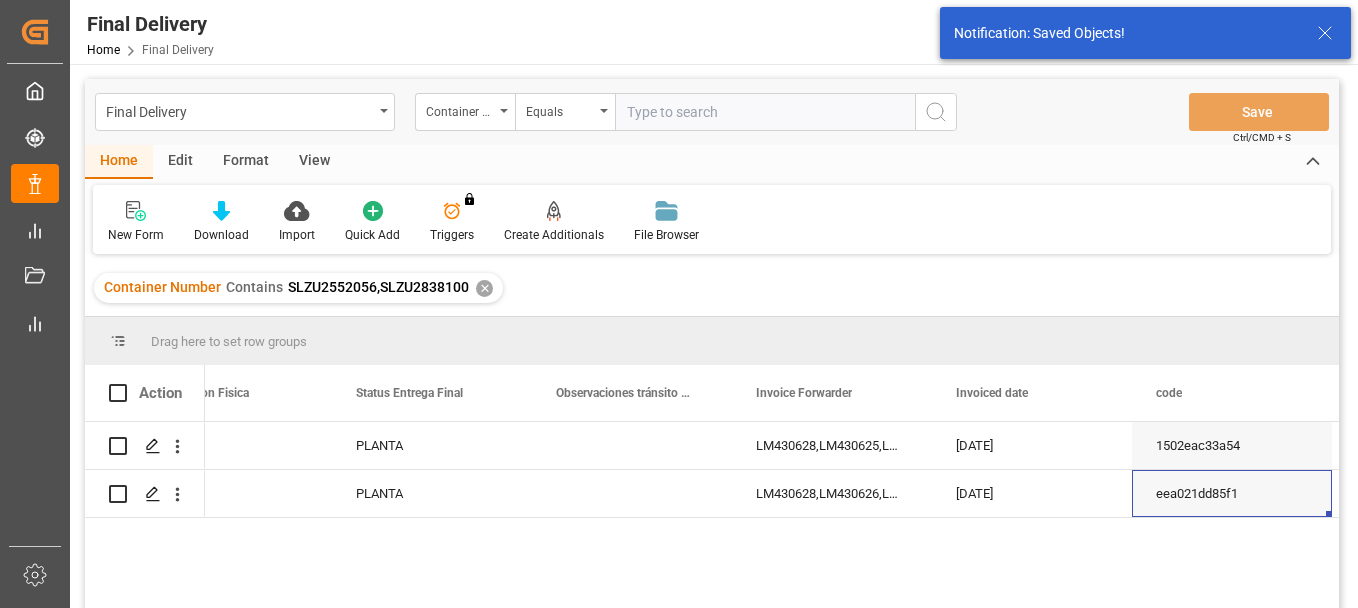 click at bounding box center [118, 393] 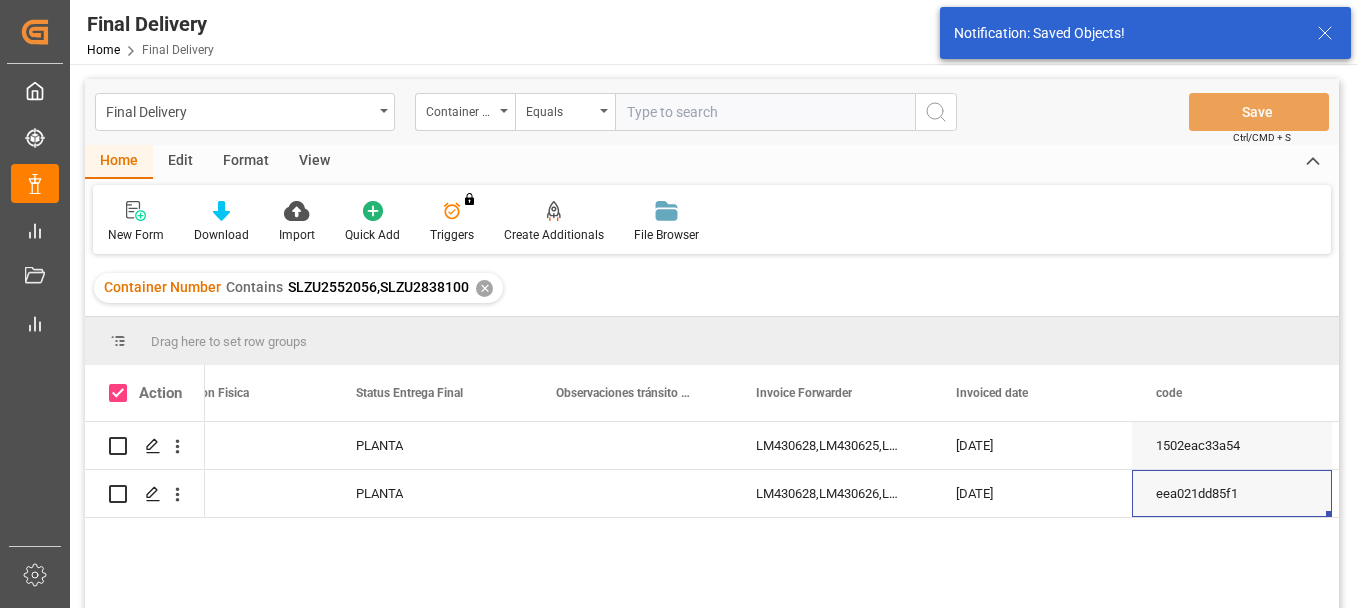 checkbox on "true" 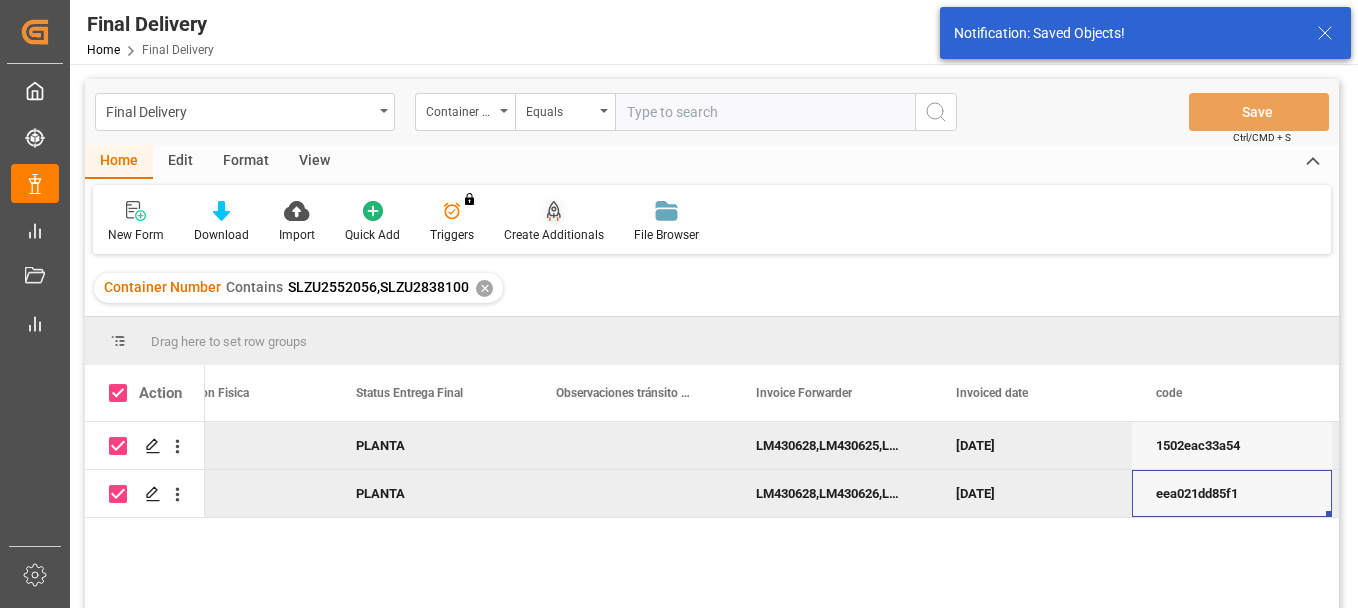 click on "Create Additionals" at bounding box center [554, 235] 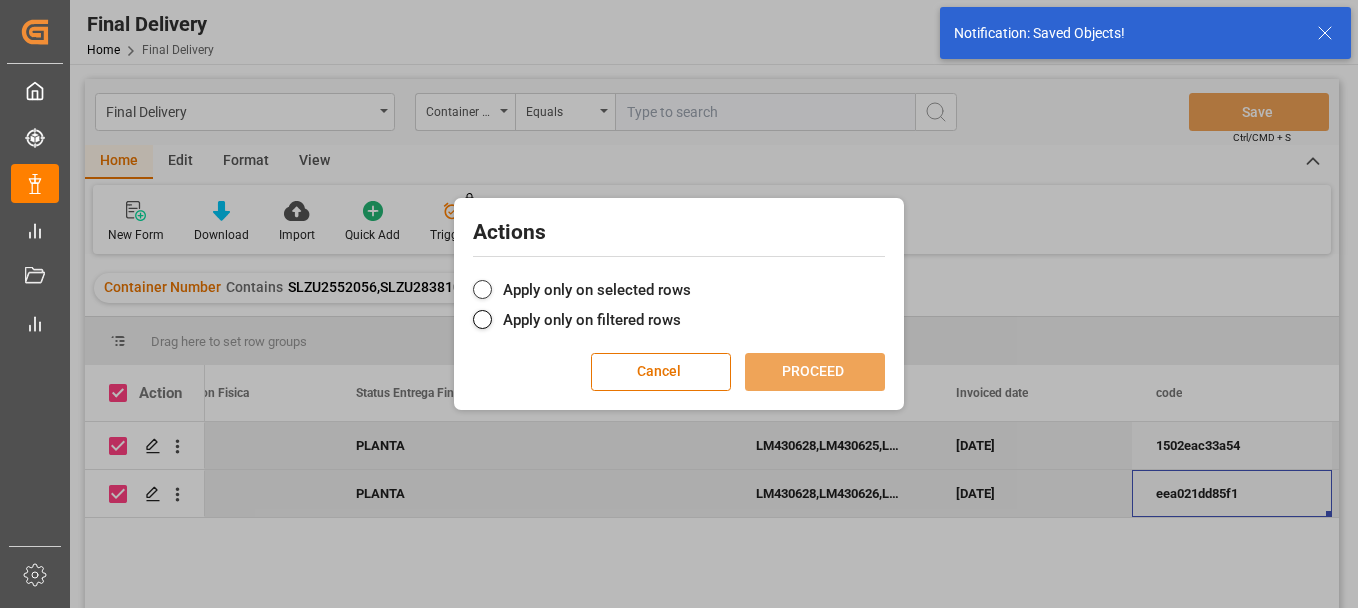 click on "Apply only on selected rows" at bounding box center [679, 290] 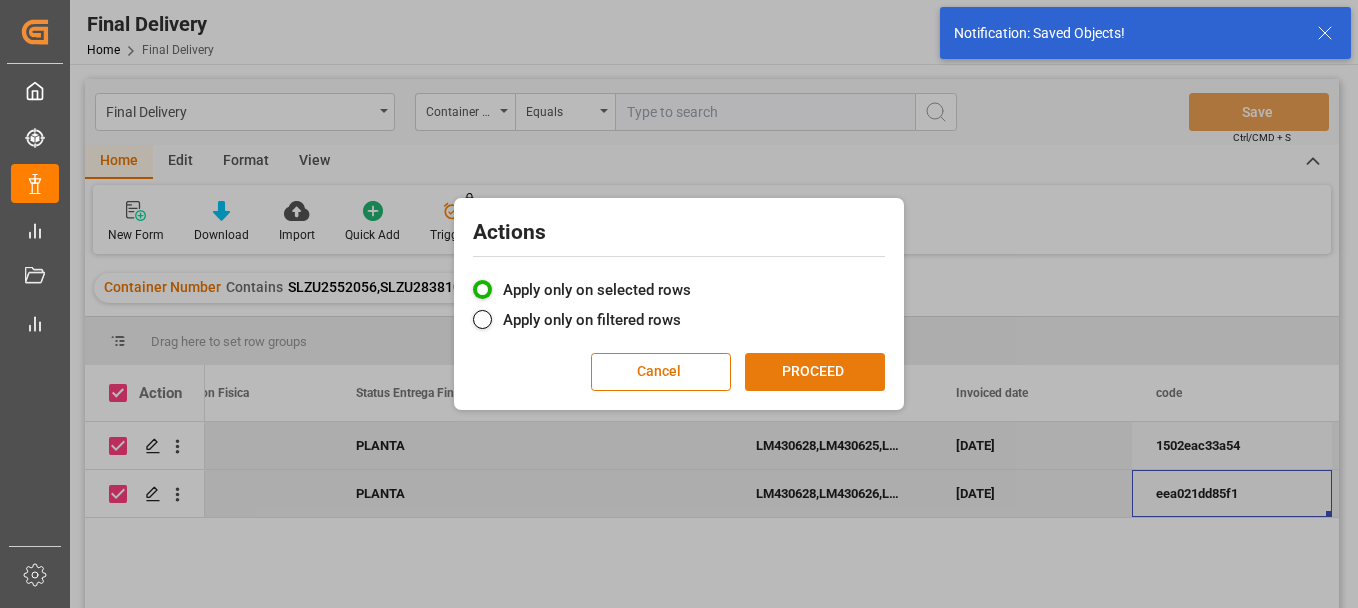 click on "PROCEED" at bounding box center [815, 372] 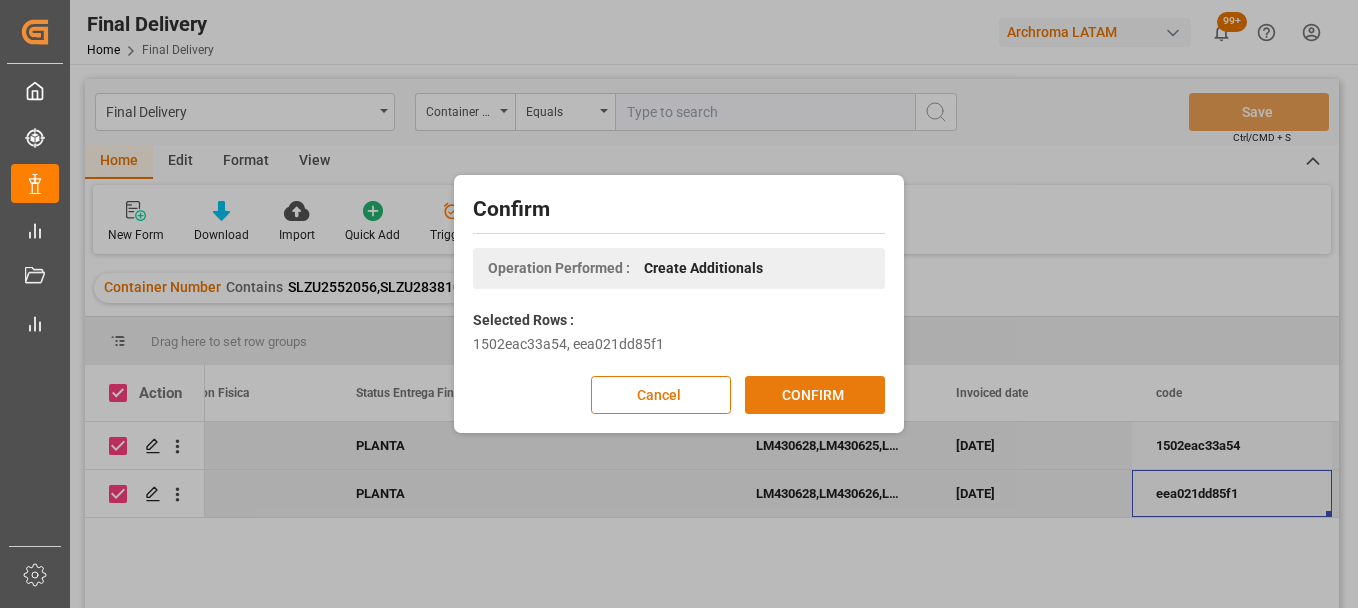 click on "CONFIRM" at bounding box center (815, 395) 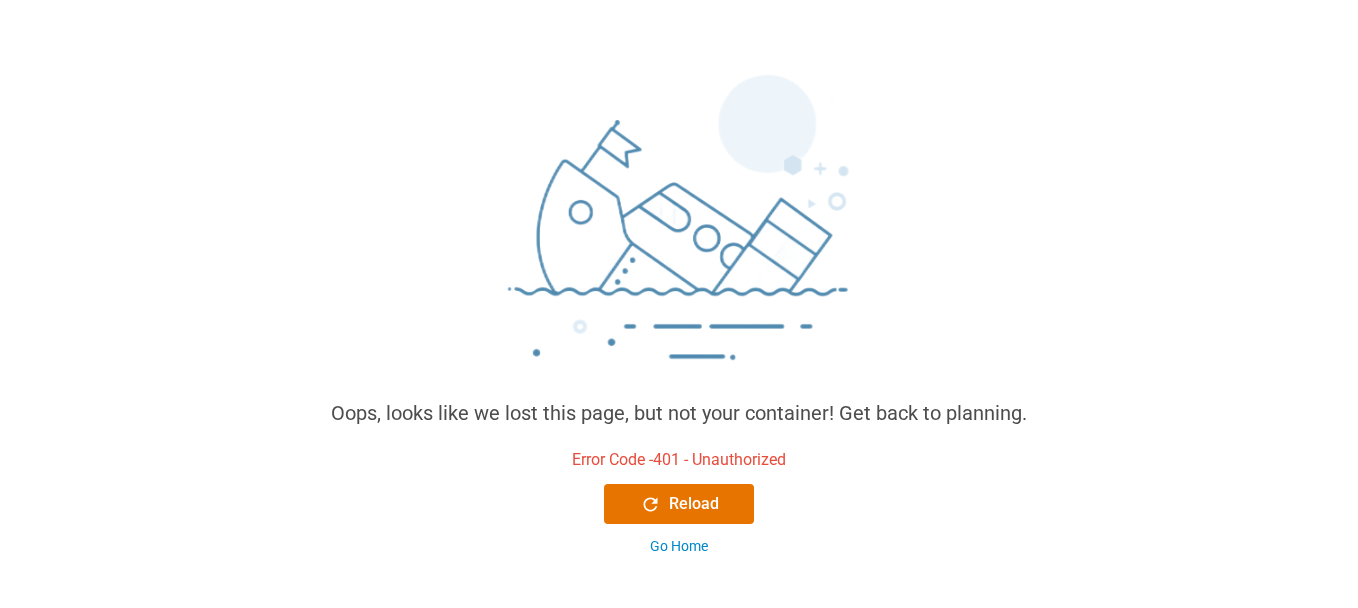 scroll, scrollTop: 0, scrollLeft: 0, axis: both 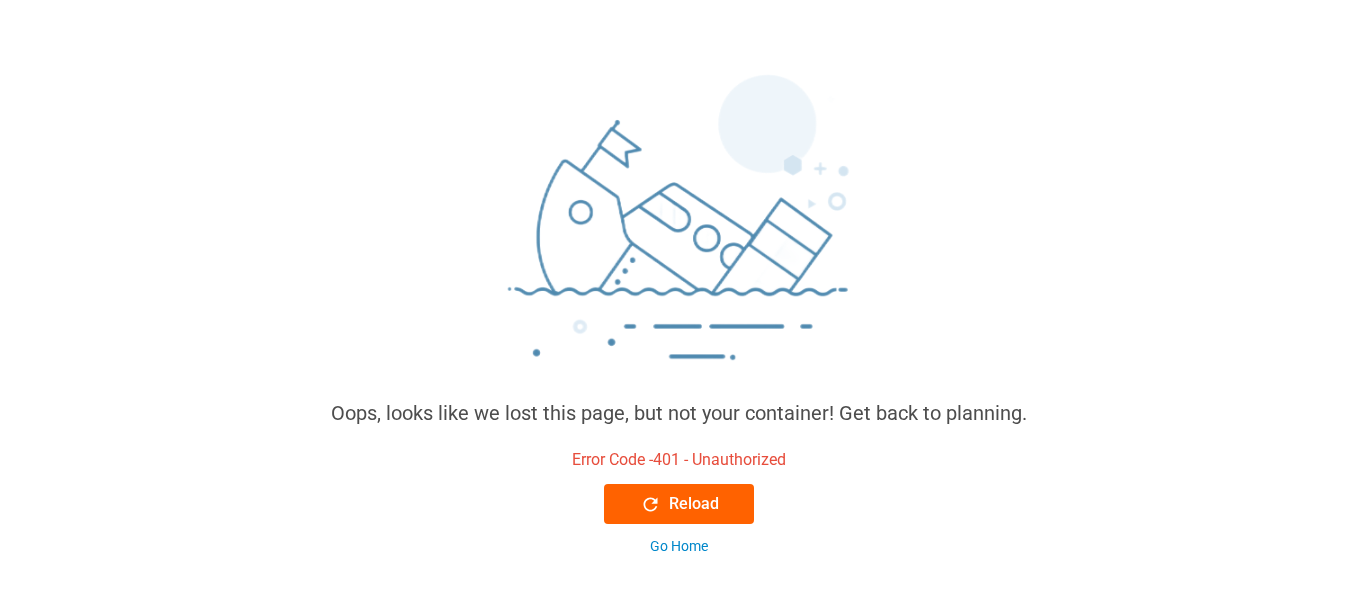 click on "Reload" at bounding box center [679, 504] 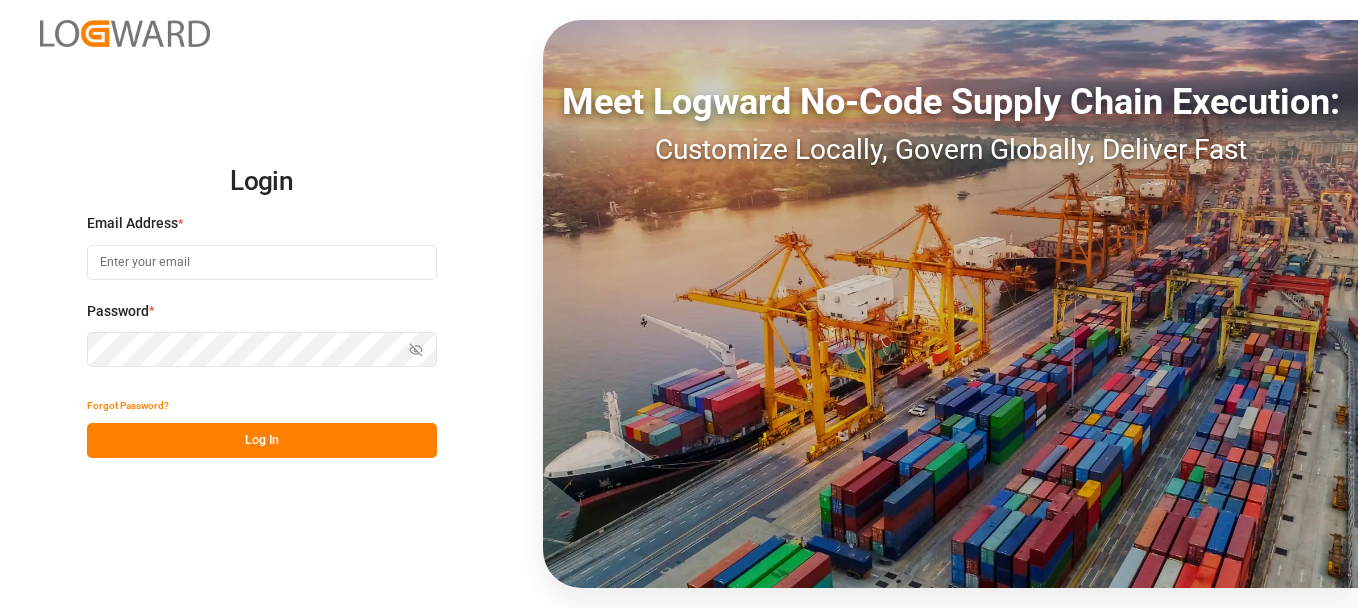 scroll, scrollTop: 0, scrollLeft: 0, axis: both 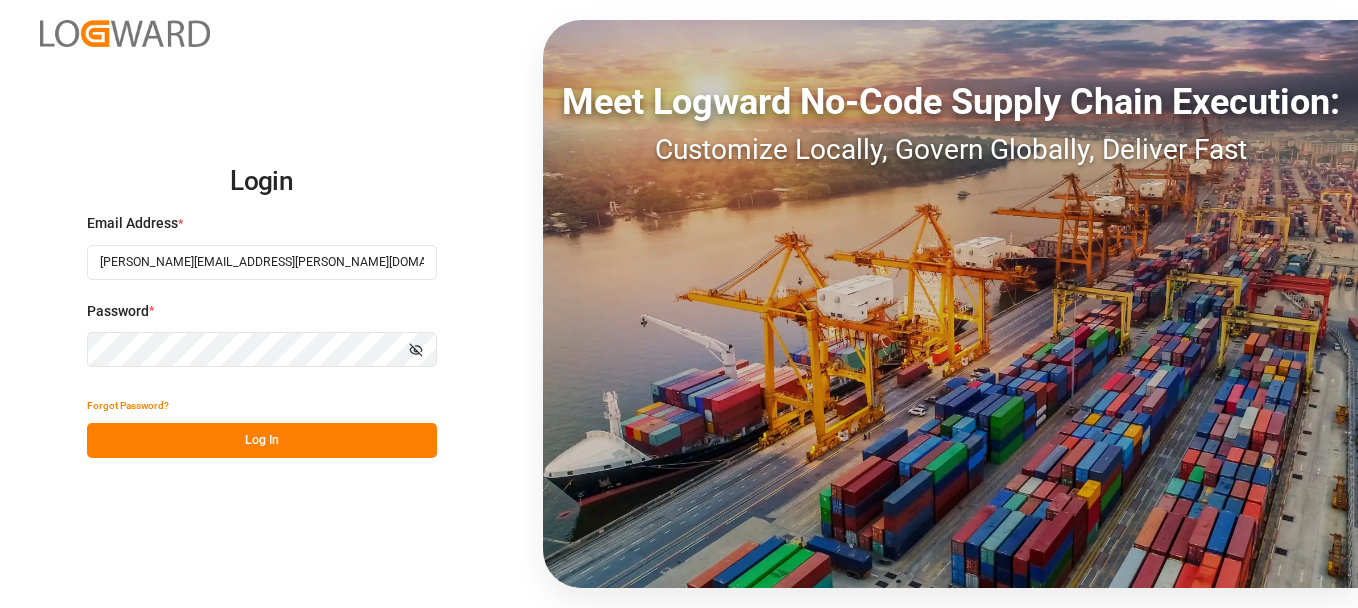 click on "Log In" at bounding box center (262, 440) 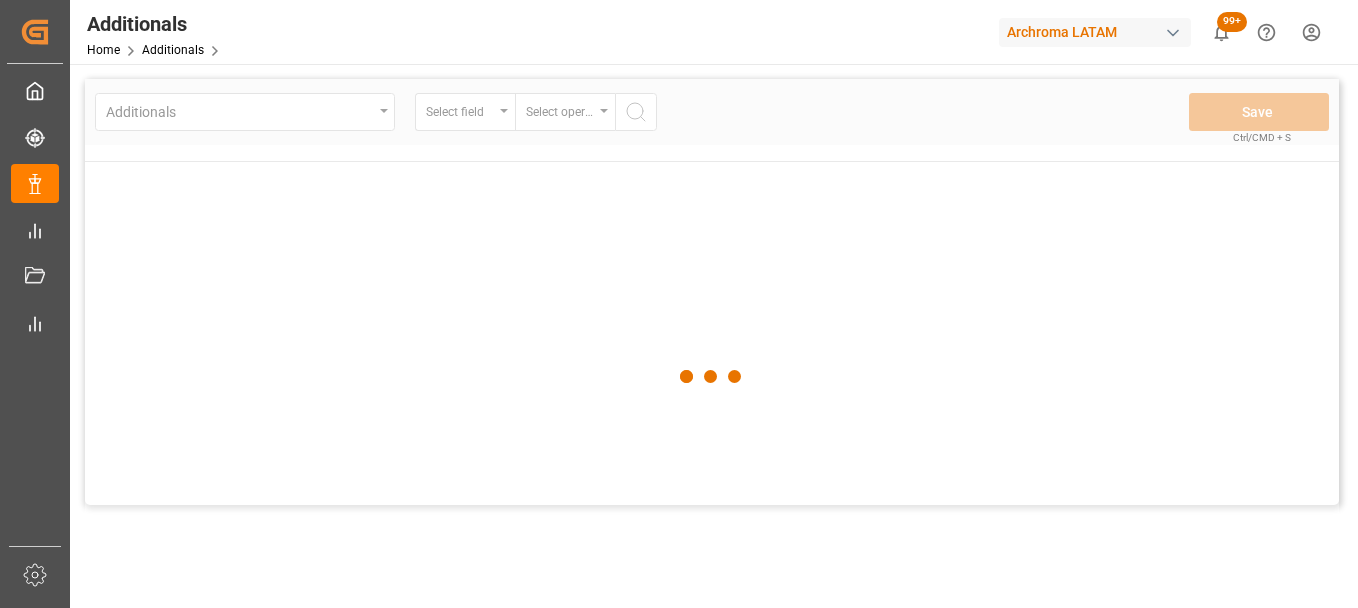 scroll, scrollTop: 0, scrollLeft: 0, axis: both 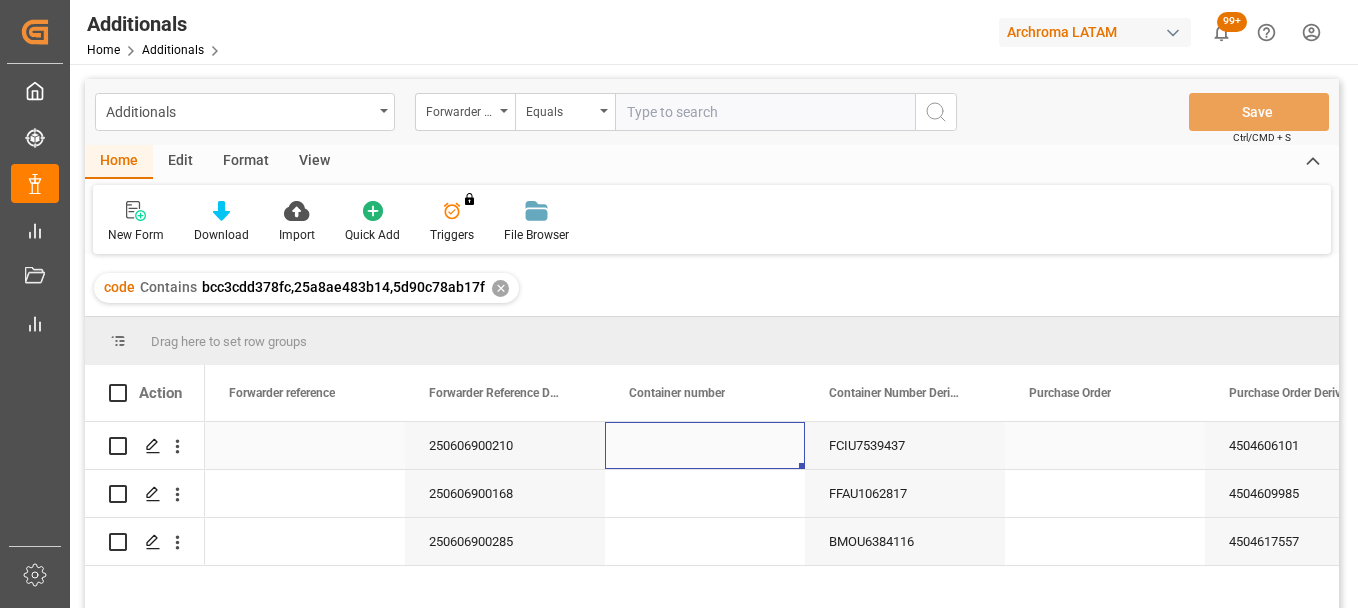 click at bounding box center [705, 445] 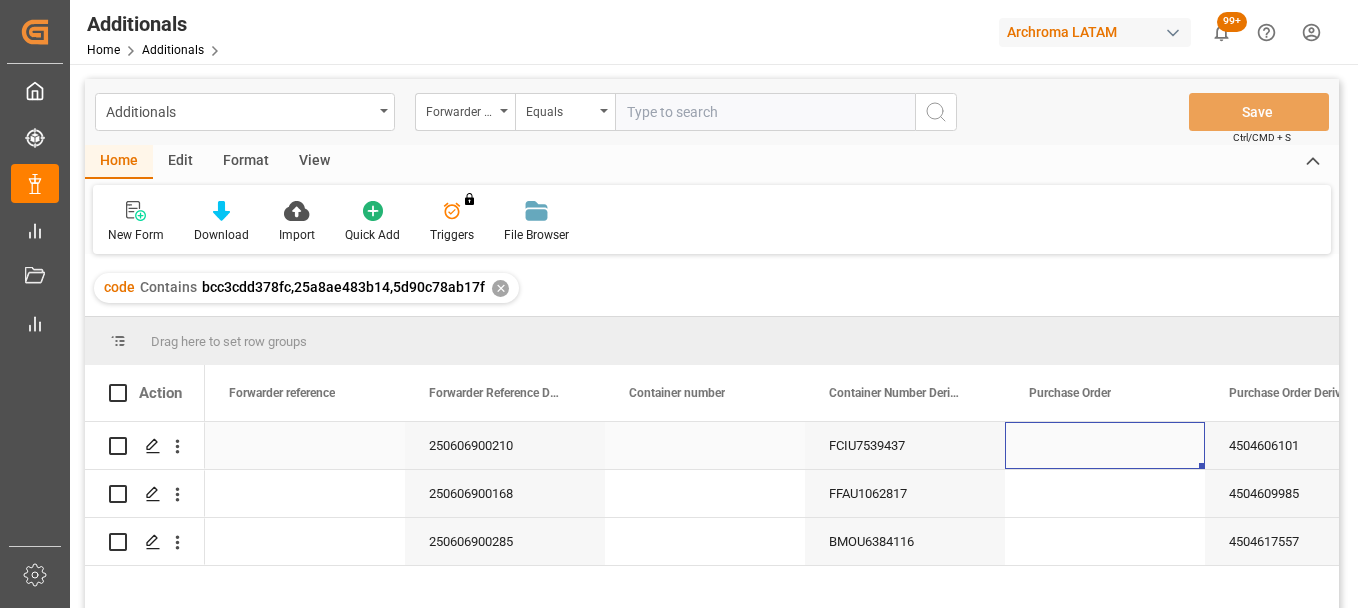 scroll, scrollTop: 0, scrollLeft: 73, axis: horizontal 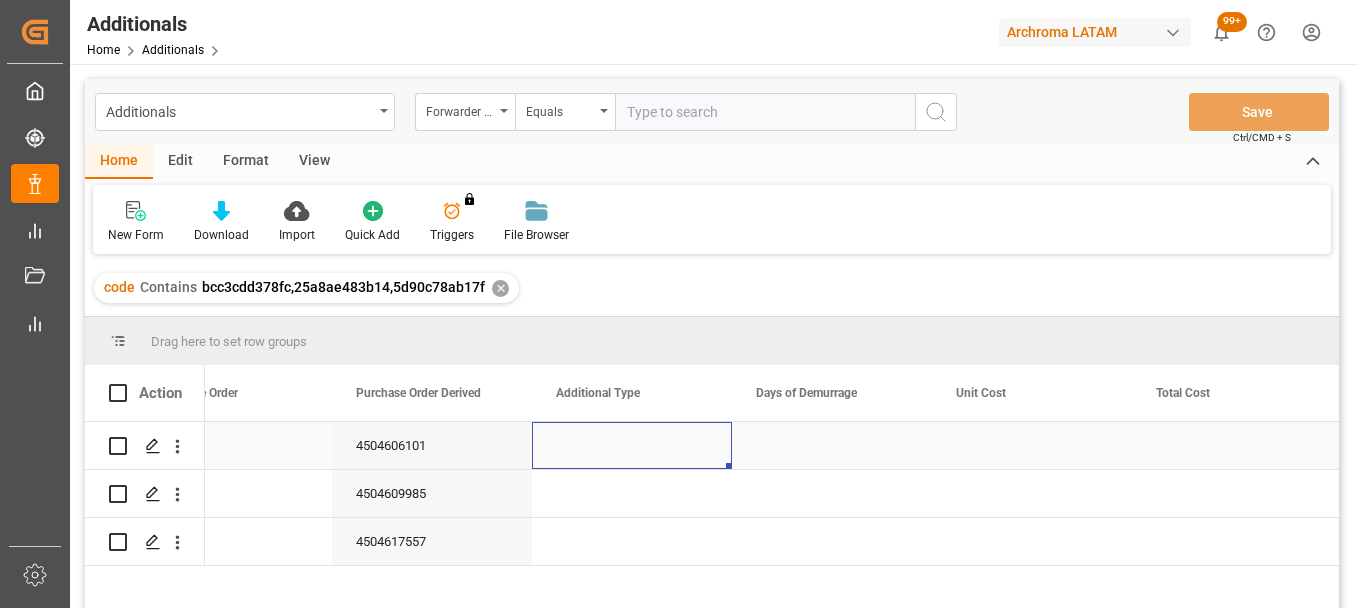 click at bounding box center (632, 445) 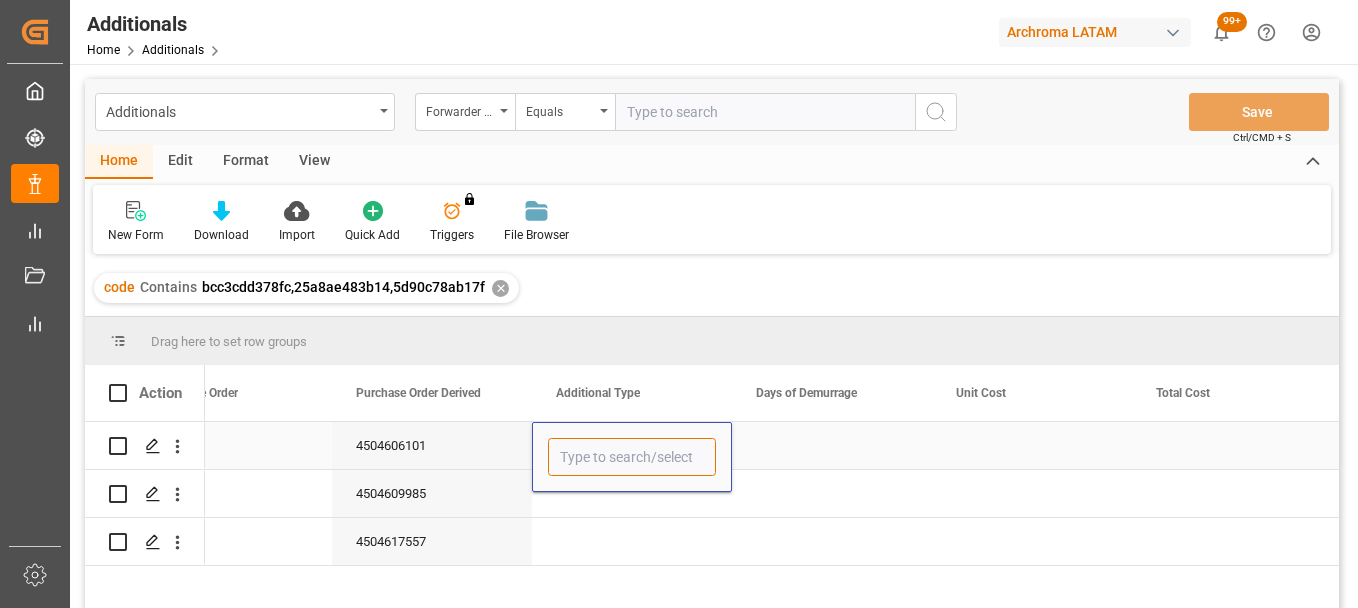 click at bounding box center (632, 457) 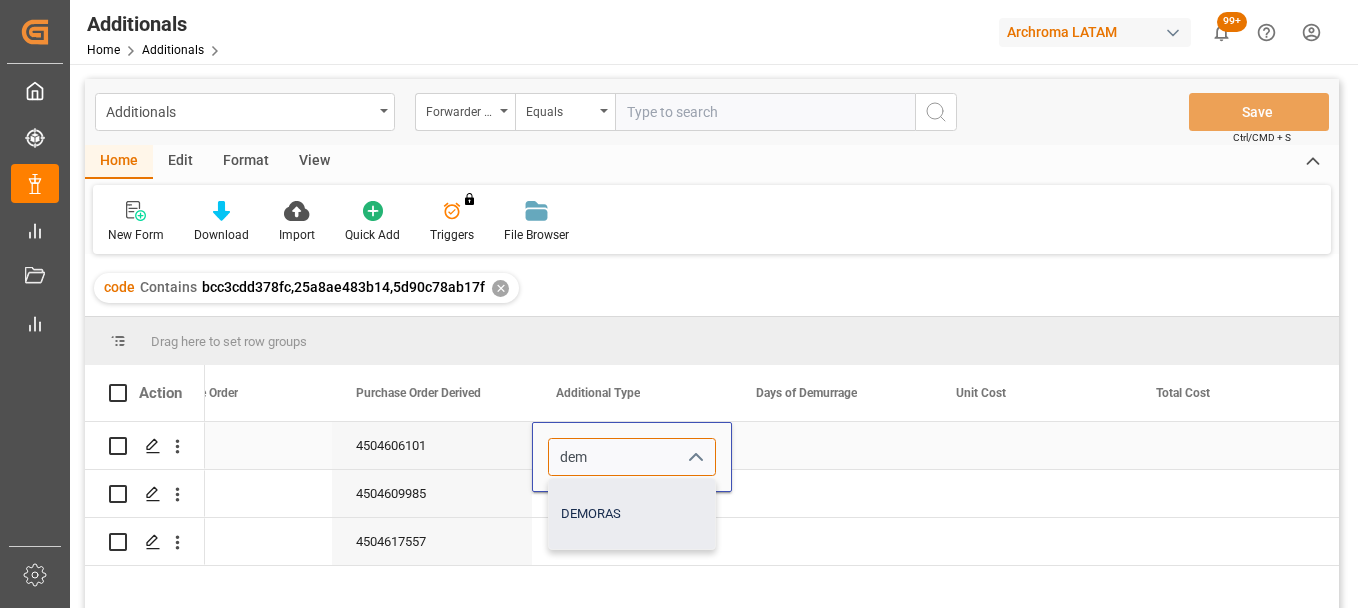 click on "DEMORAS" at bounding box center (632, 514) 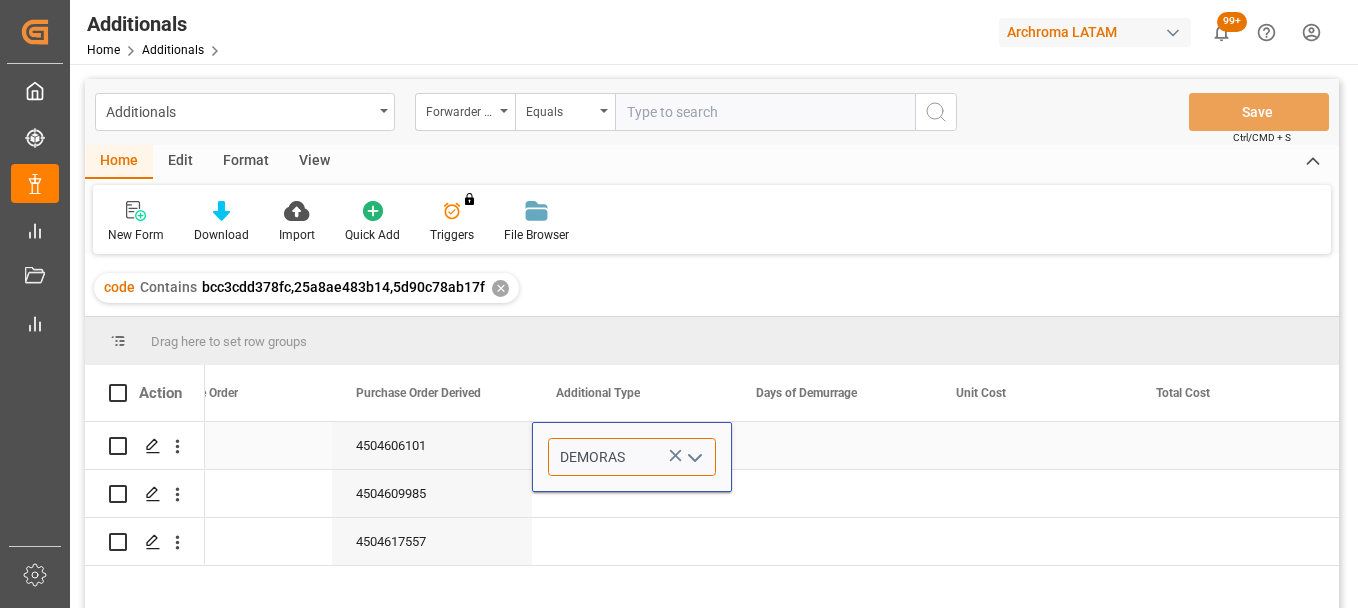 type on "DEMORAS" 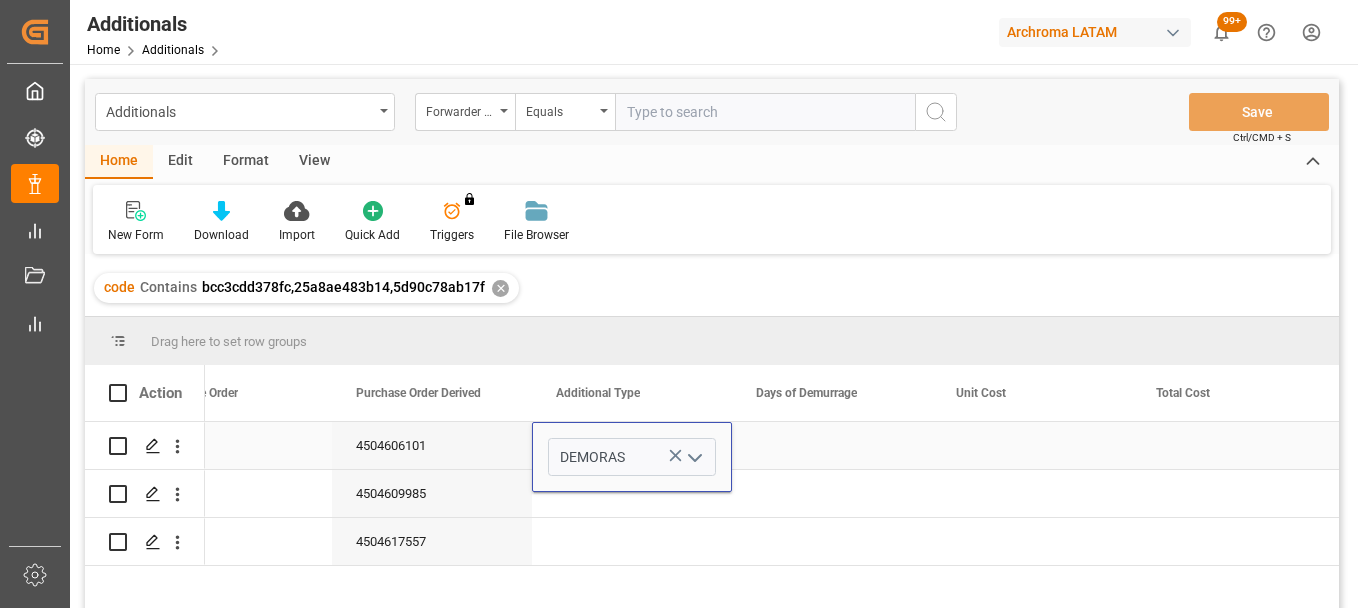 click on "DEMORAS" at bounding box center [632, 457] 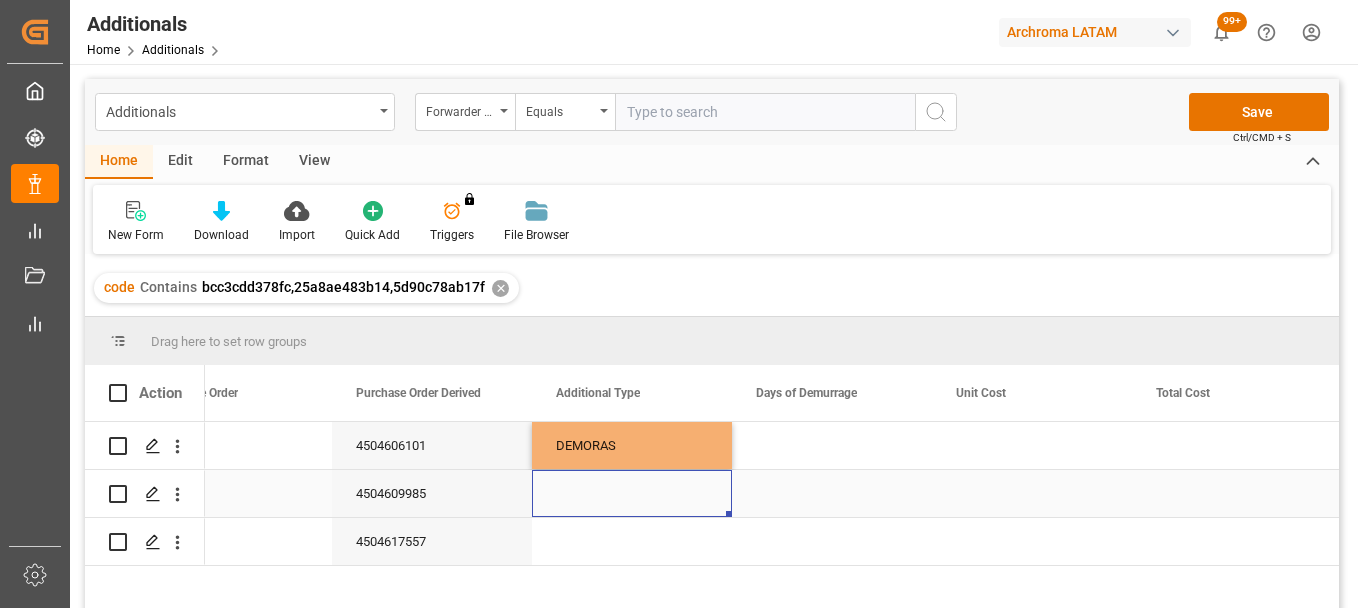 click at bounding box center [632, 493] 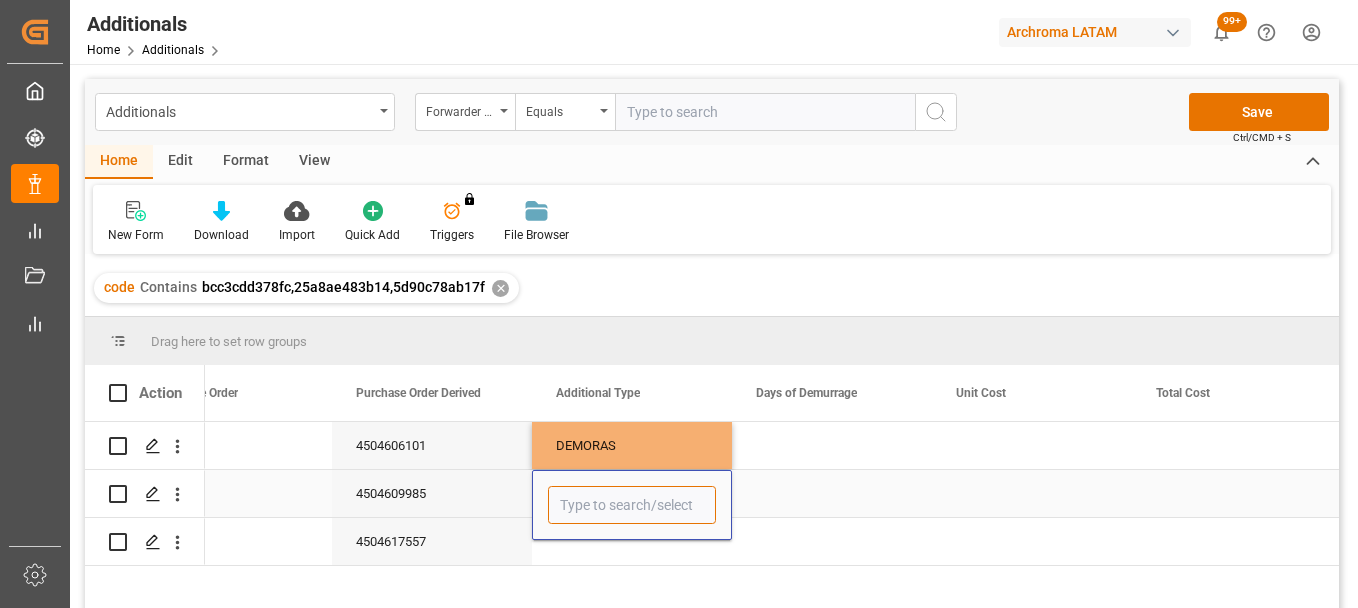 click at bounding box center [632, 505] 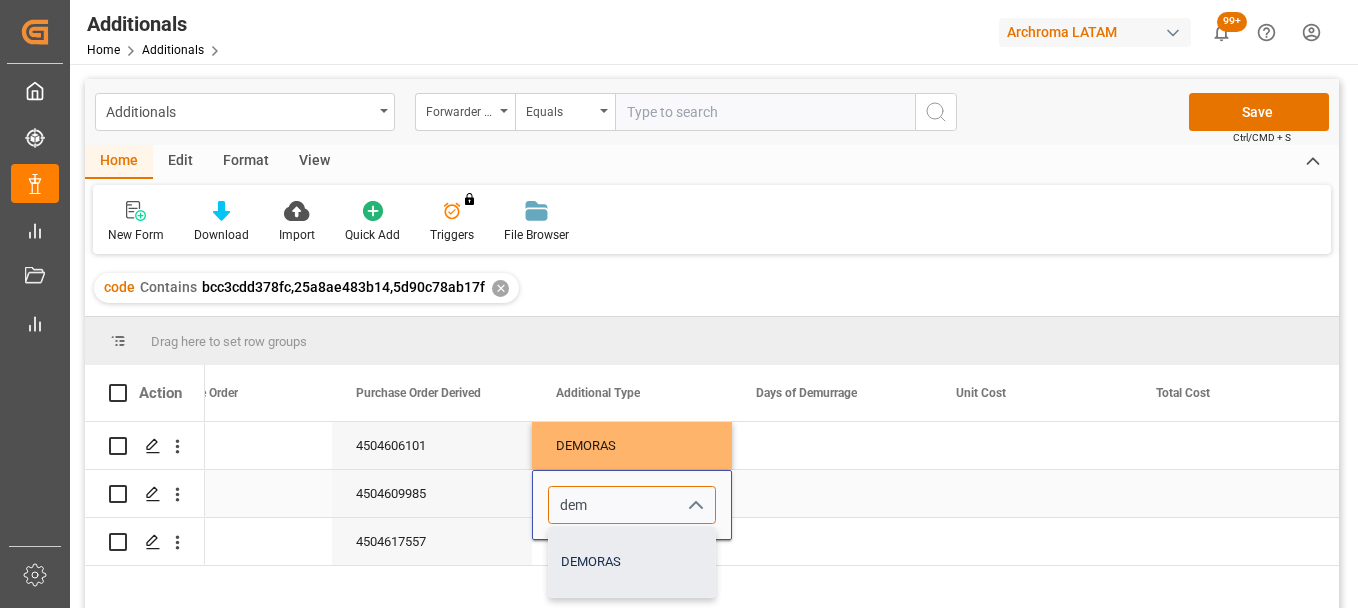 click on "DEMORAS" at bounding box center (632, 562) 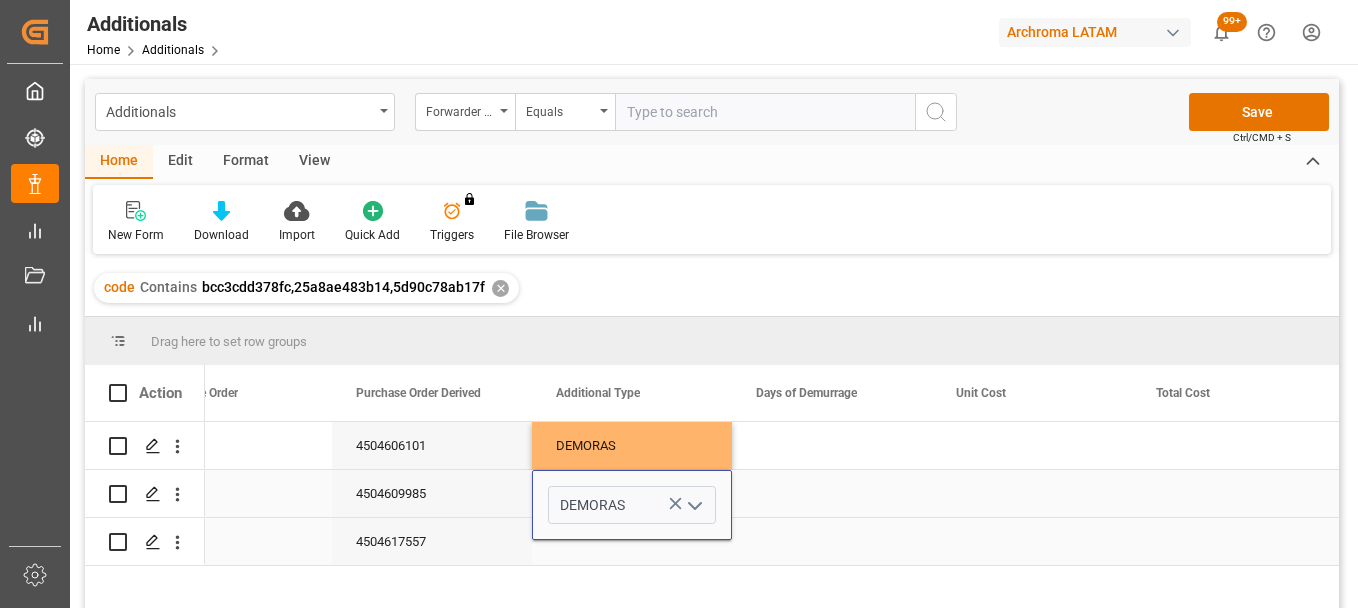 click at bounding box center [632, 541] 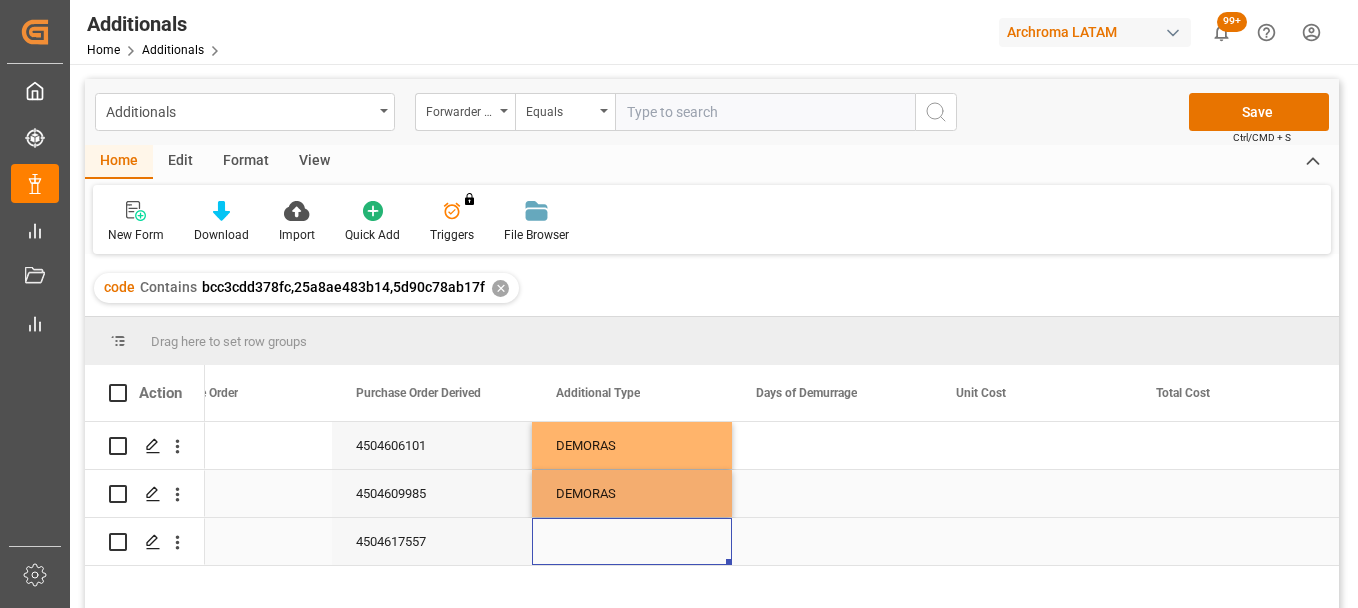 click at bounding box center (632, 541) 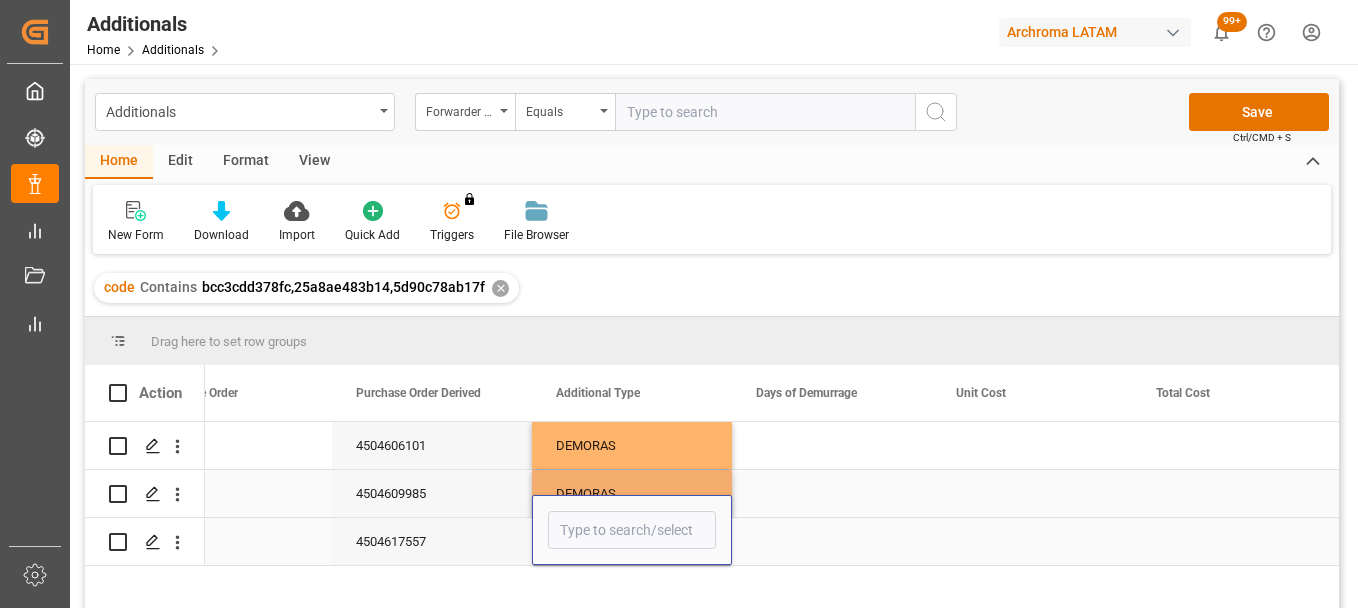 click at bounding box center (632, 530) 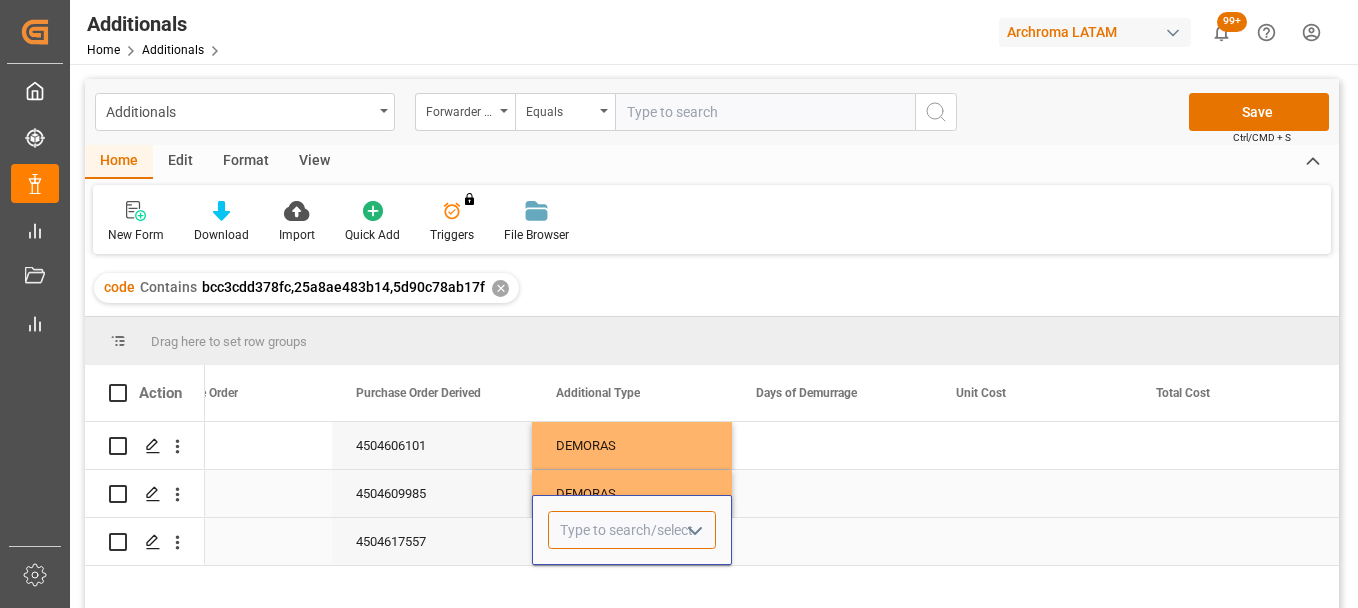 click at bounding box center (632, 530) 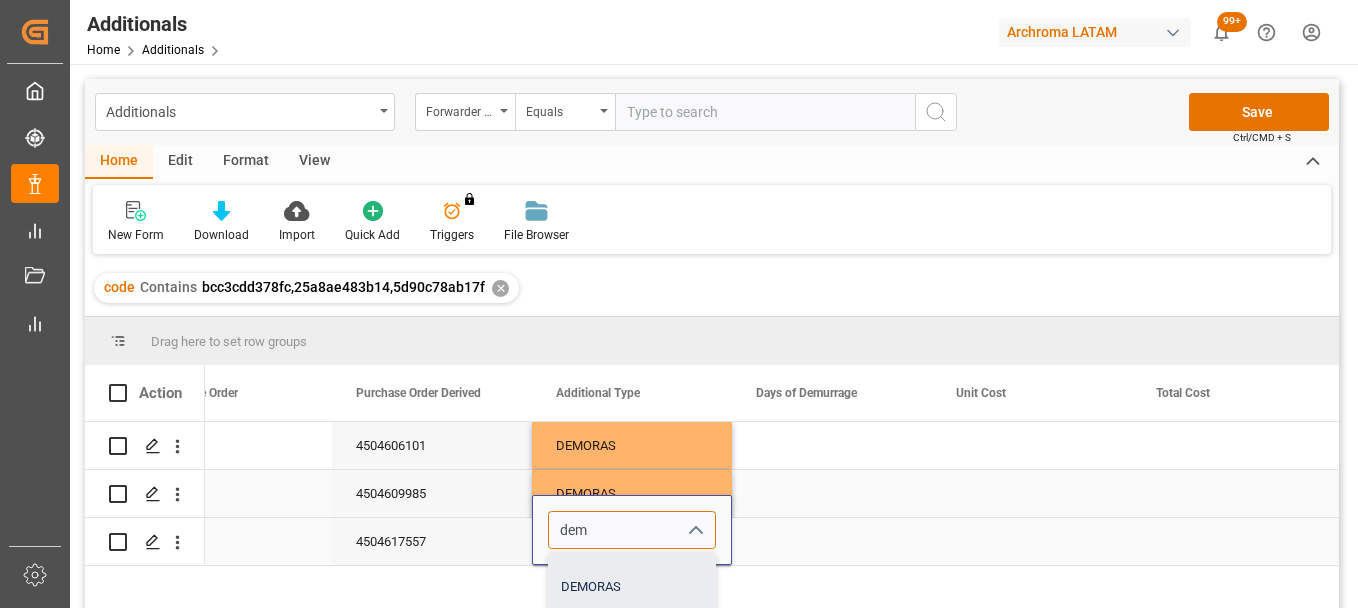 click on "DEMORAS" at bounding box center (632, 587) 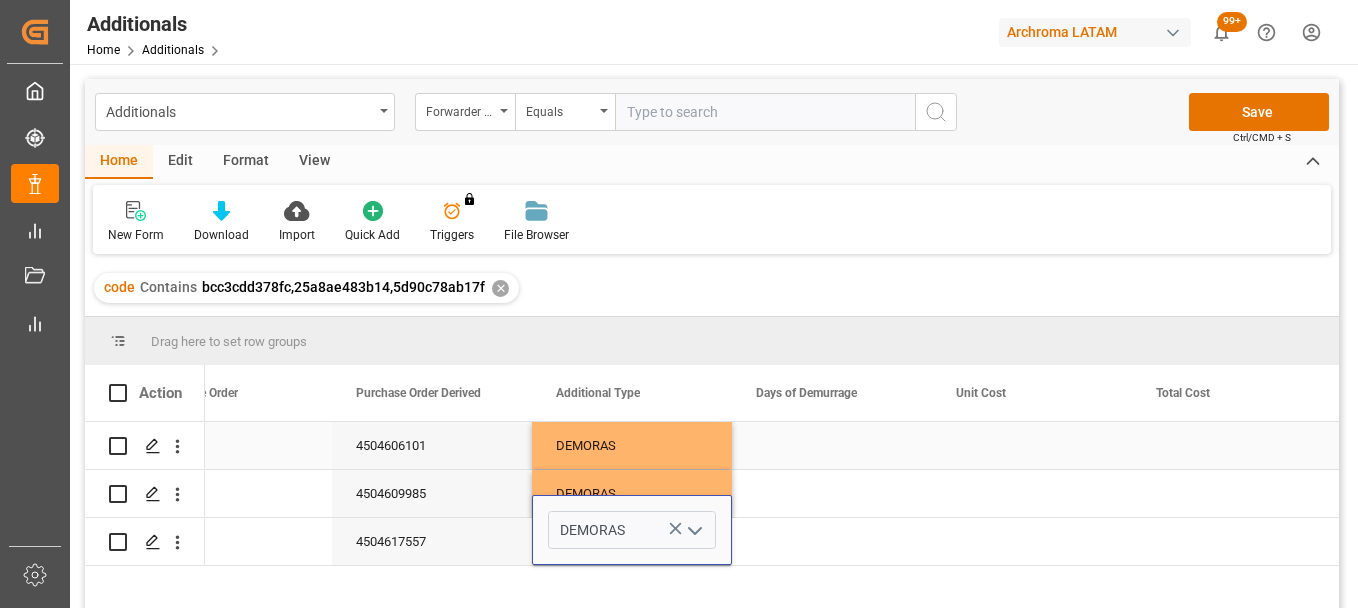 click at bounding box center [832, 445] 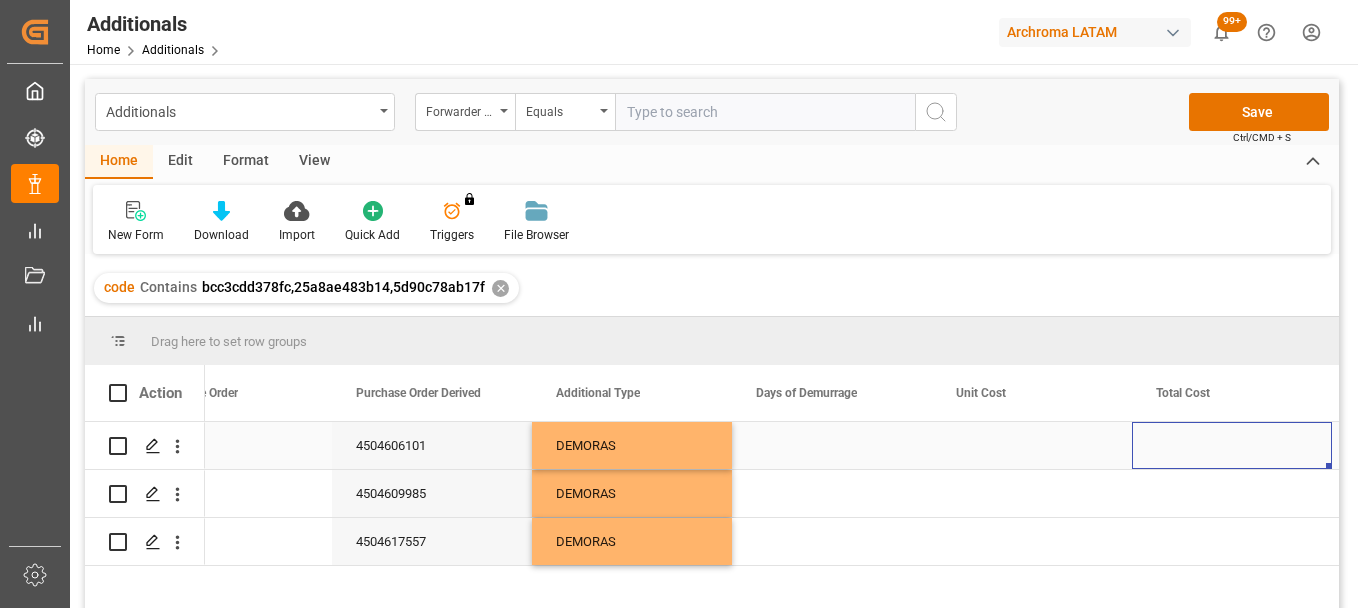scroll, scrollTop: 0, scrollLeft: 1073, axis: horizontal 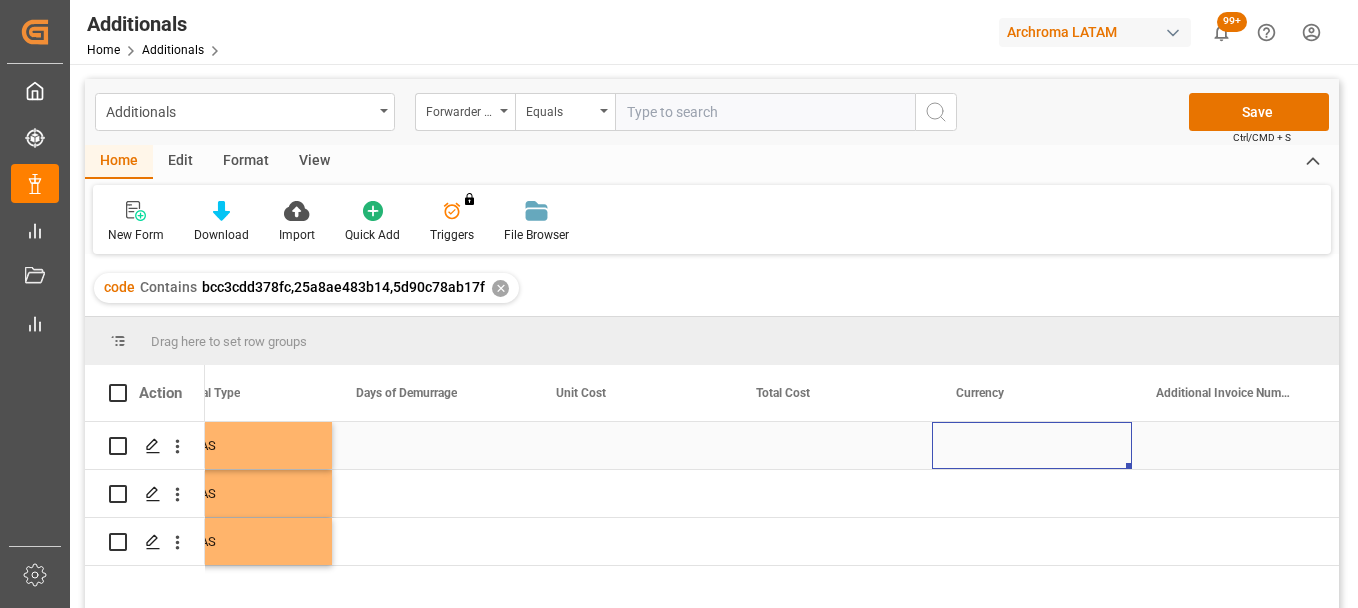 click at bounding box center (1032, 445) 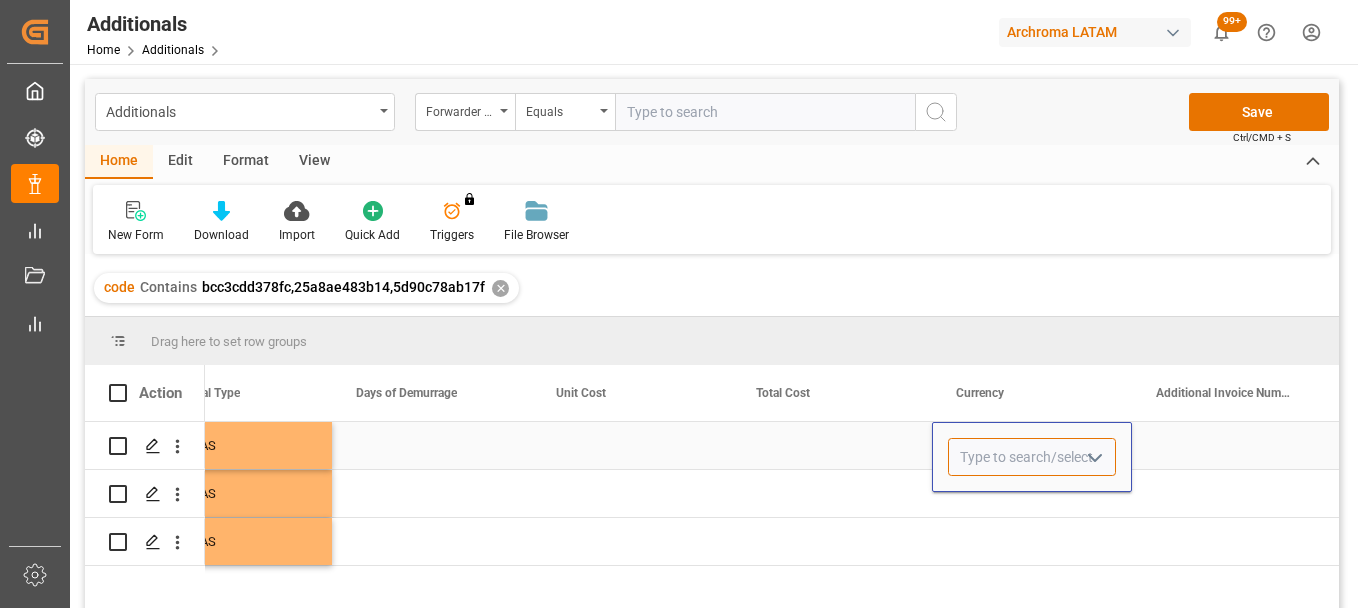 click at bounding box center (1032, 457) 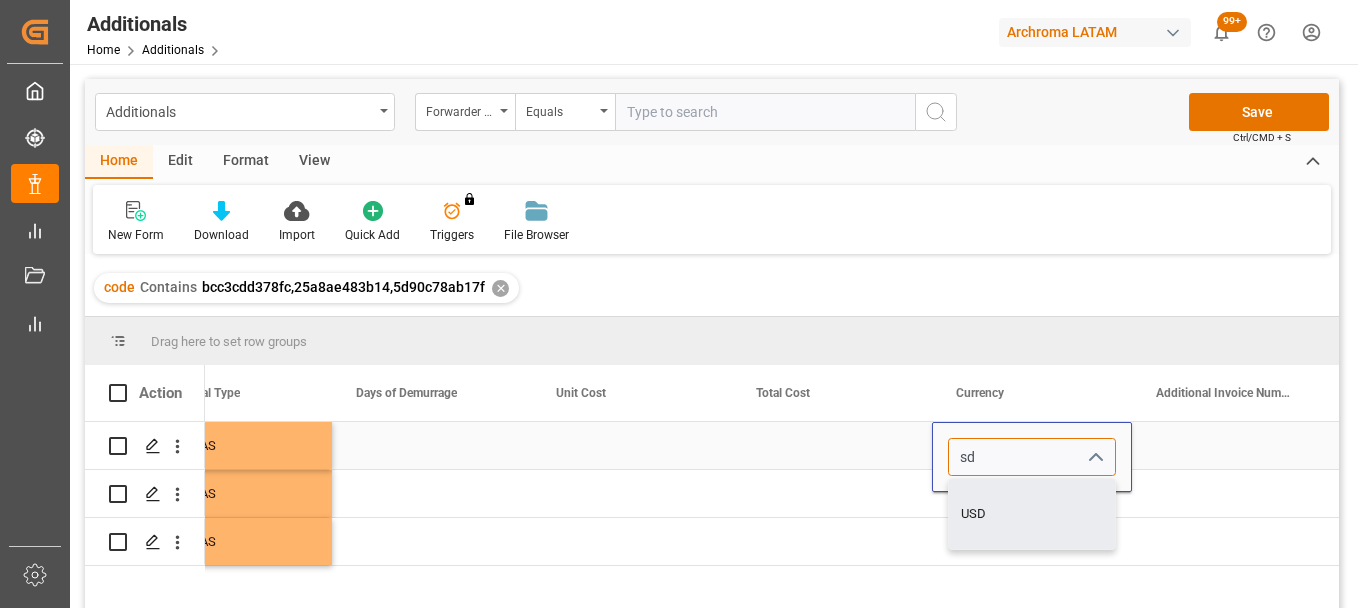 type on "USD" 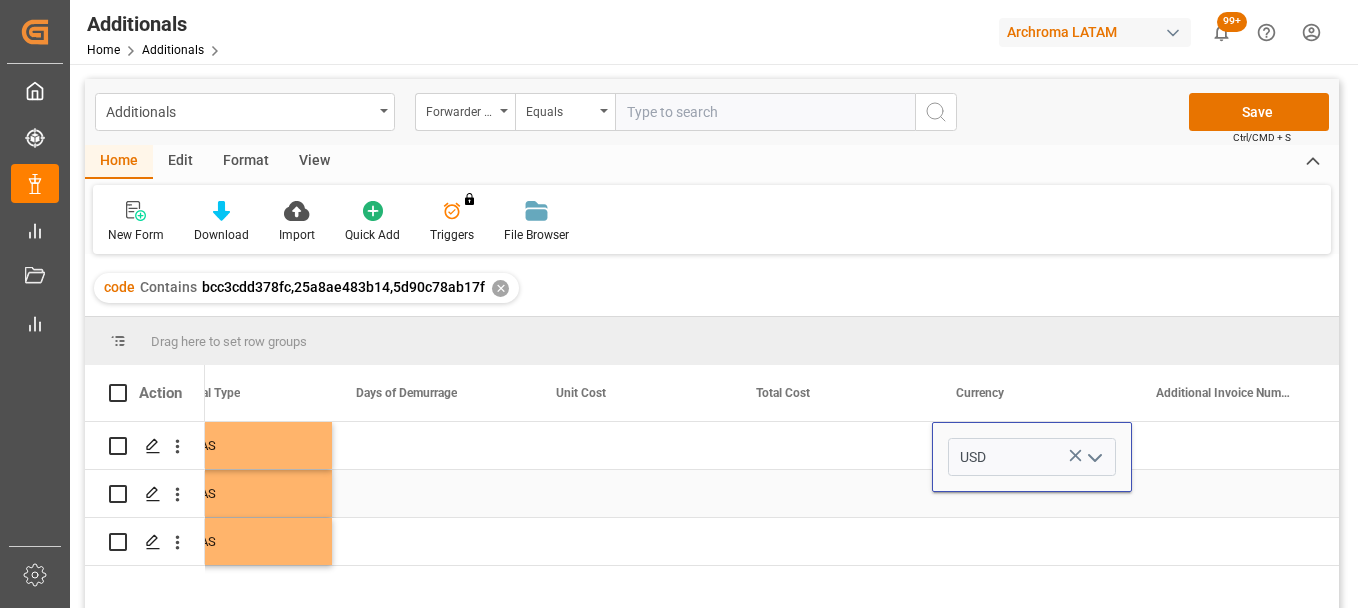 click at bounding box center [1032, 493] 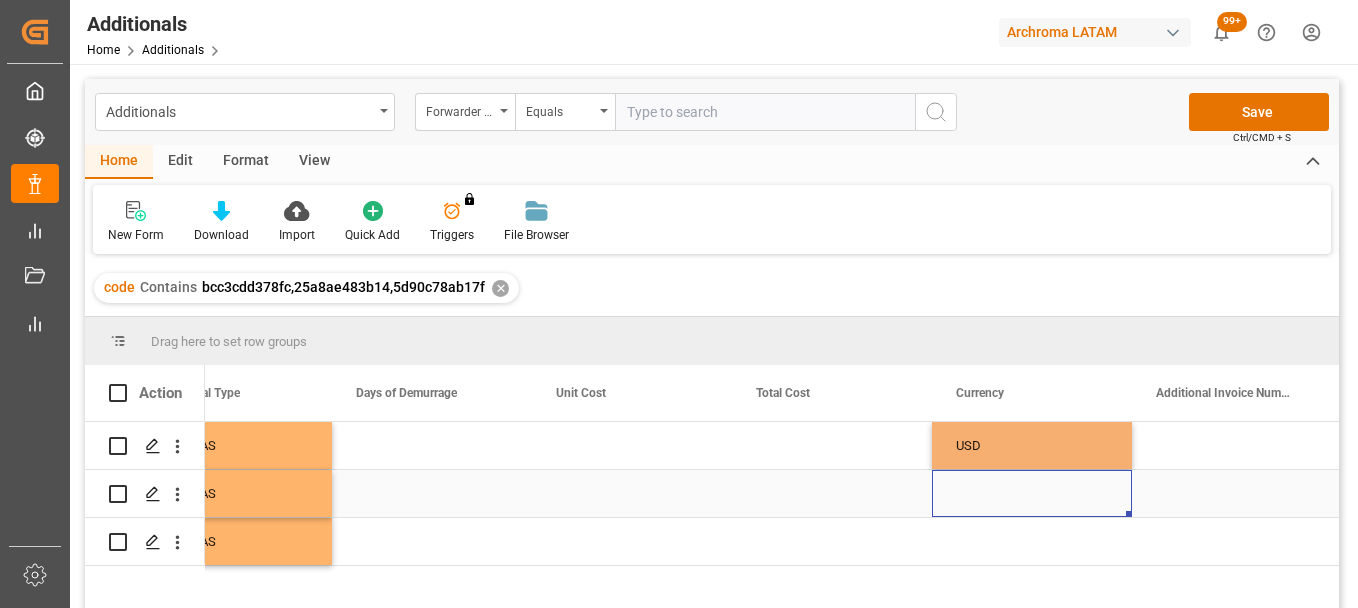 click at bounding box center [1032, 493] 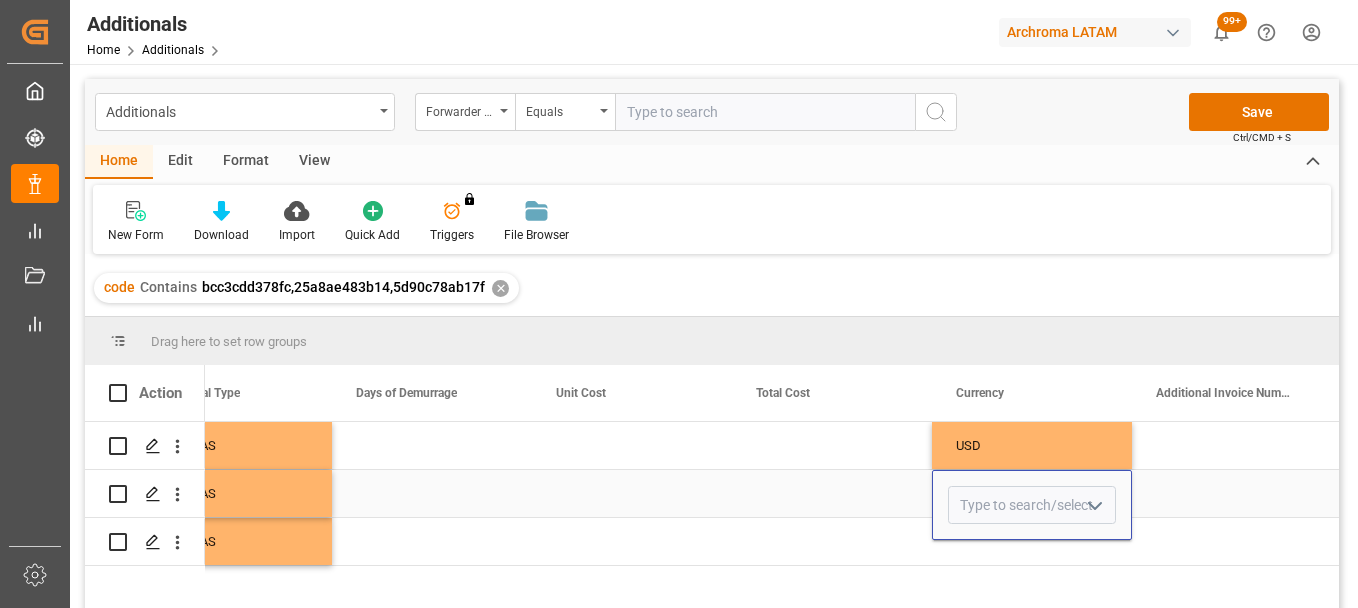 click at bounding box center [1032, 505] 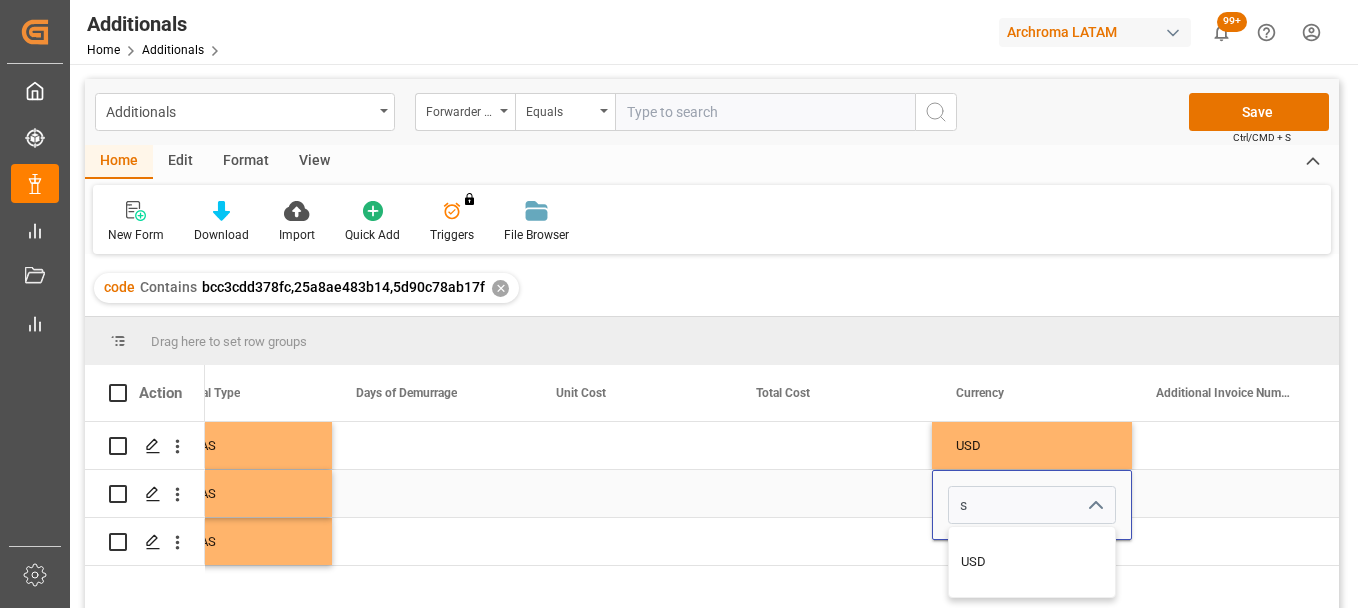 type on "USD" 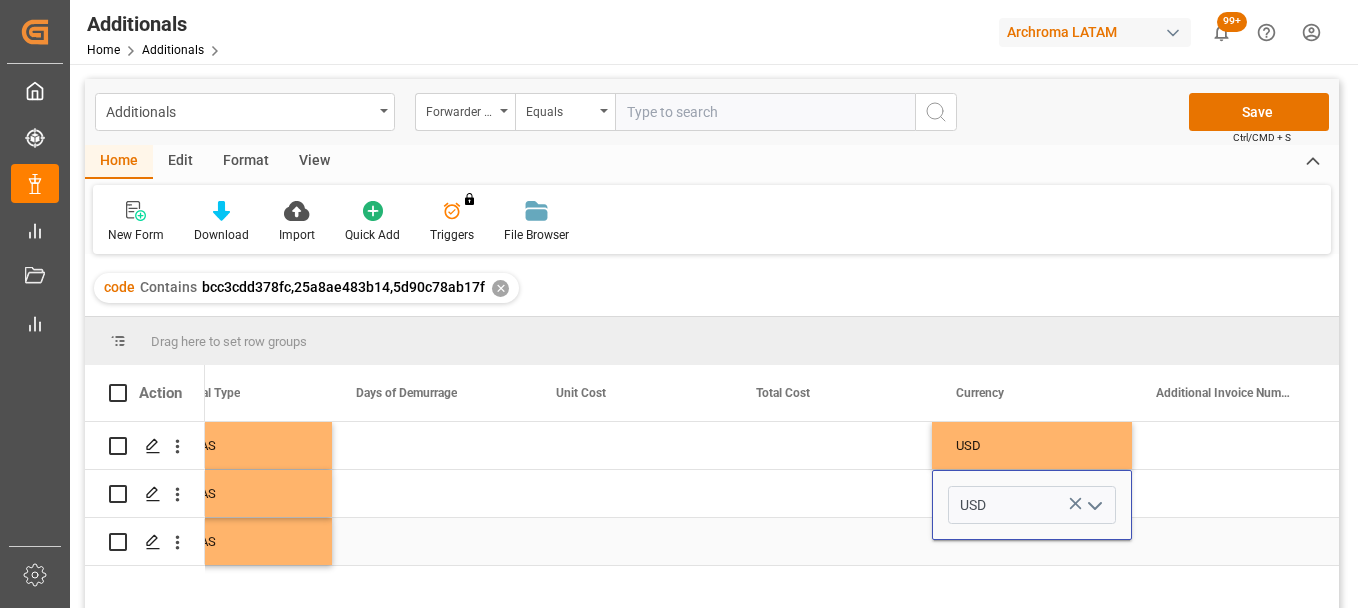click at bounding box center [1032, 541] 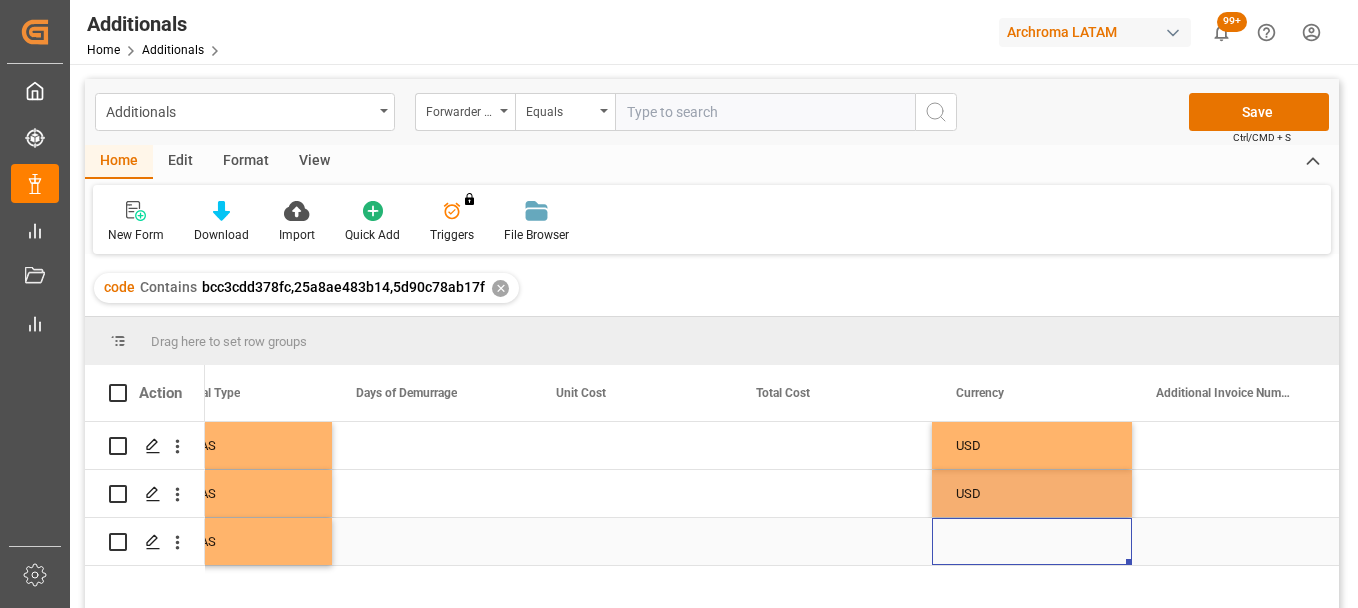 click at bounding box center [1032, 541] 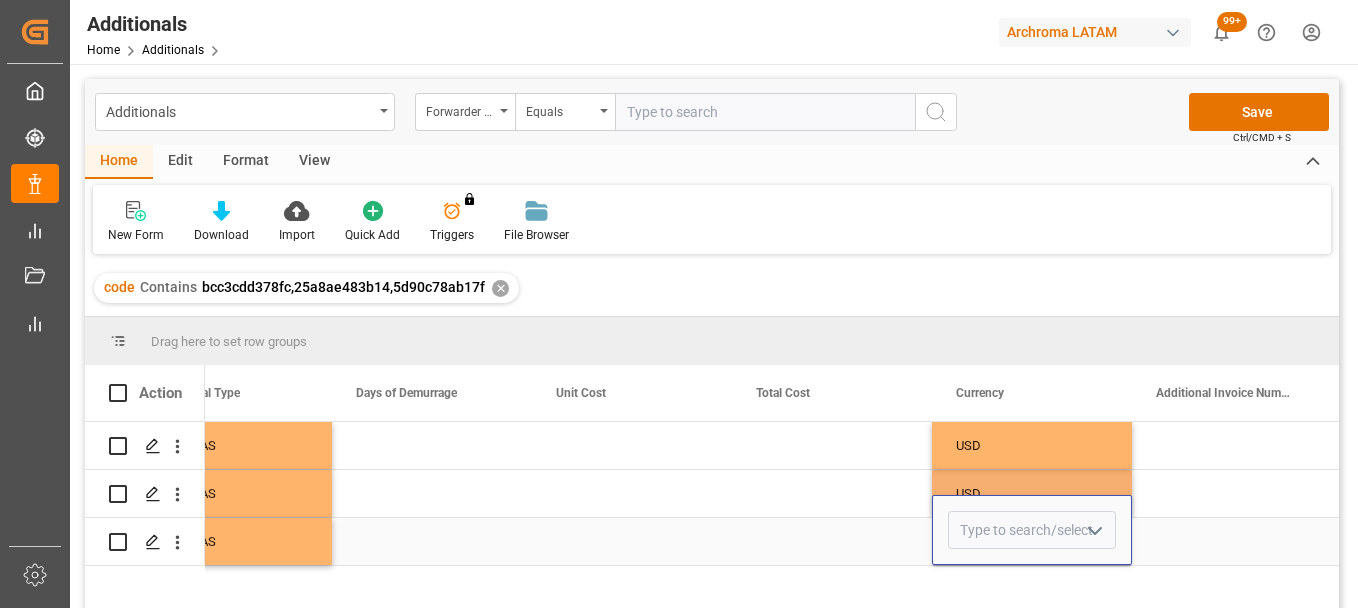 click at bounding box center [1032, 530] 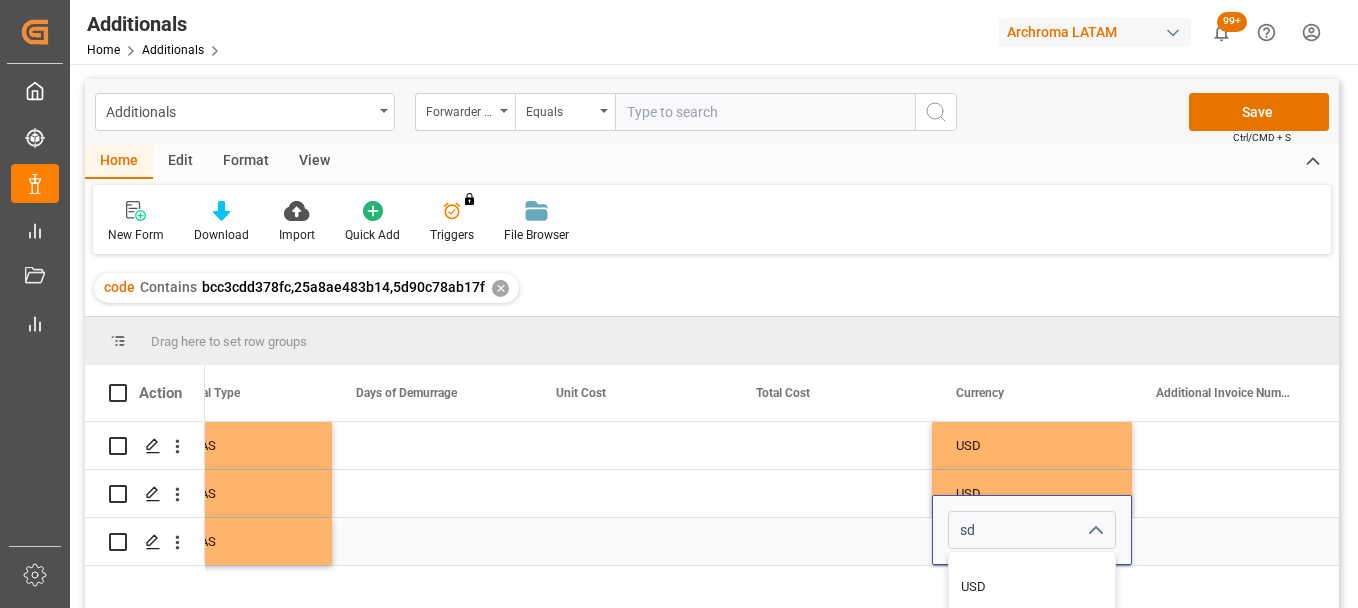 type on "USD" 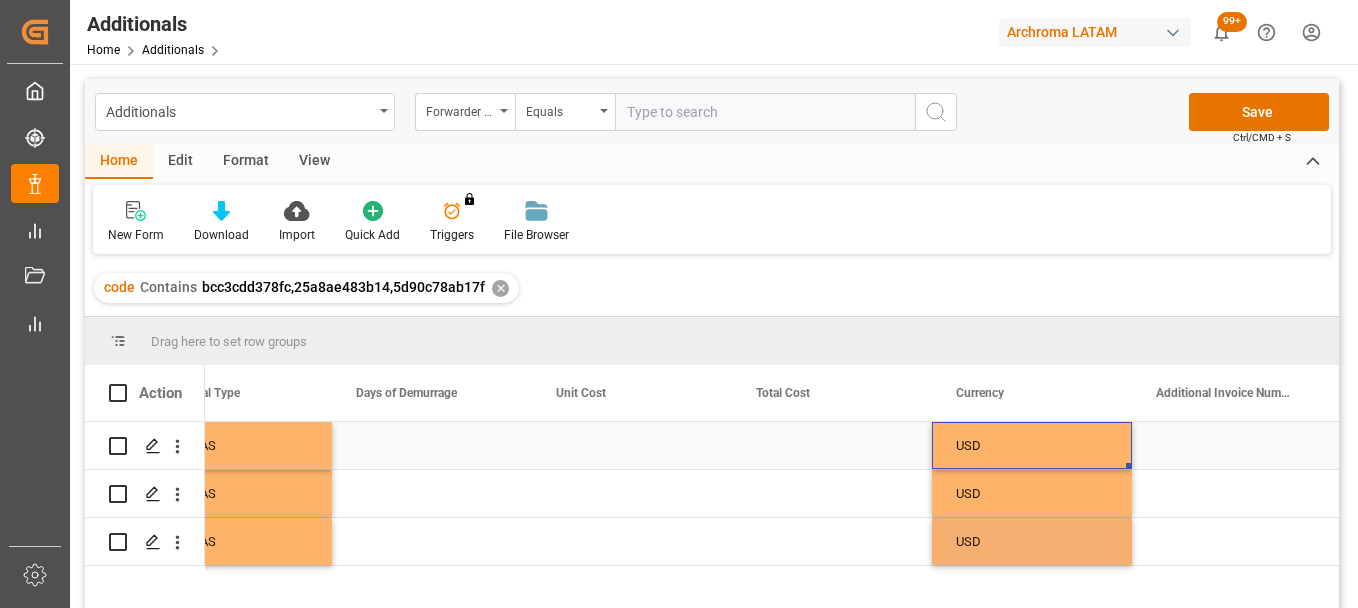 click on "USD" at bounding box center (1032, 446) 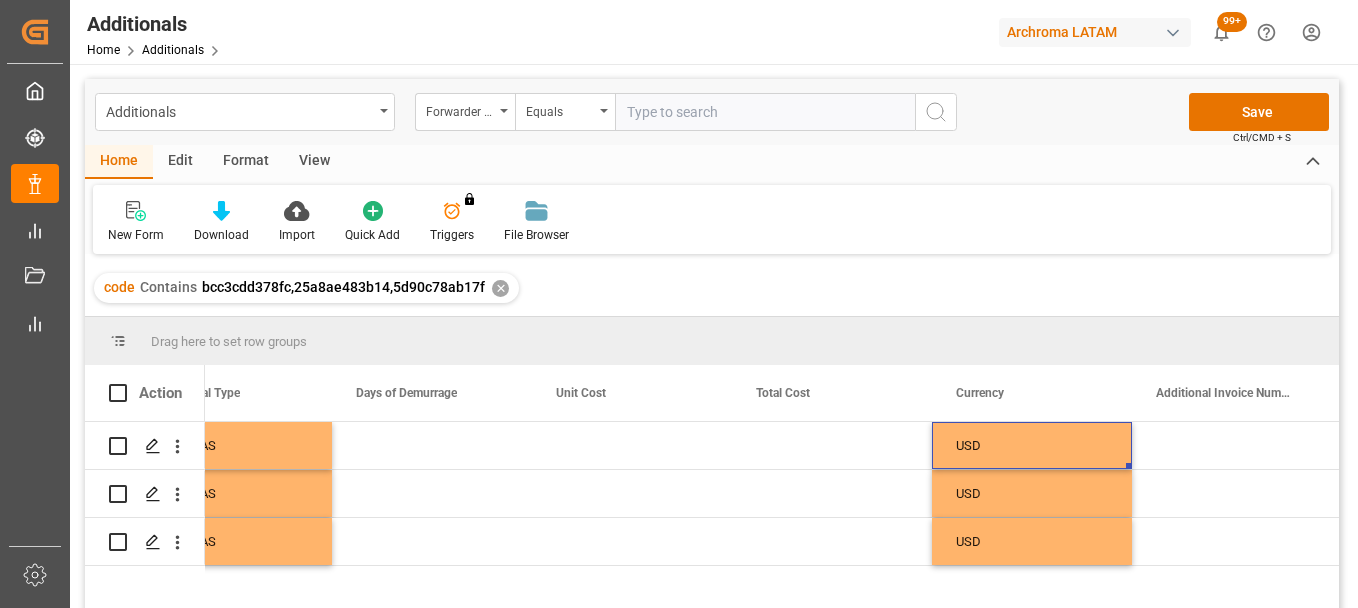 click on "code Contains bcc3cdd378fc,25a8ae483b14,5d90c78ab17f ✕" at bounding box center (712, 288) 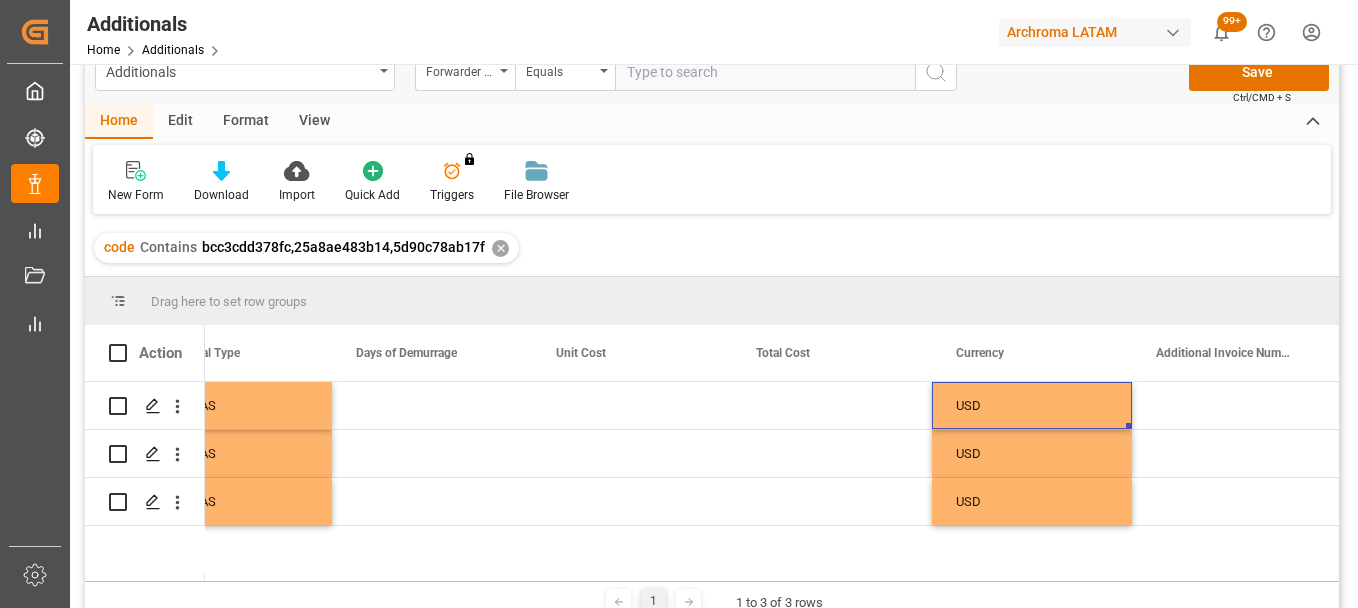 scroll, scrollTop: 80, scrollLeft: 0, axis: vertical 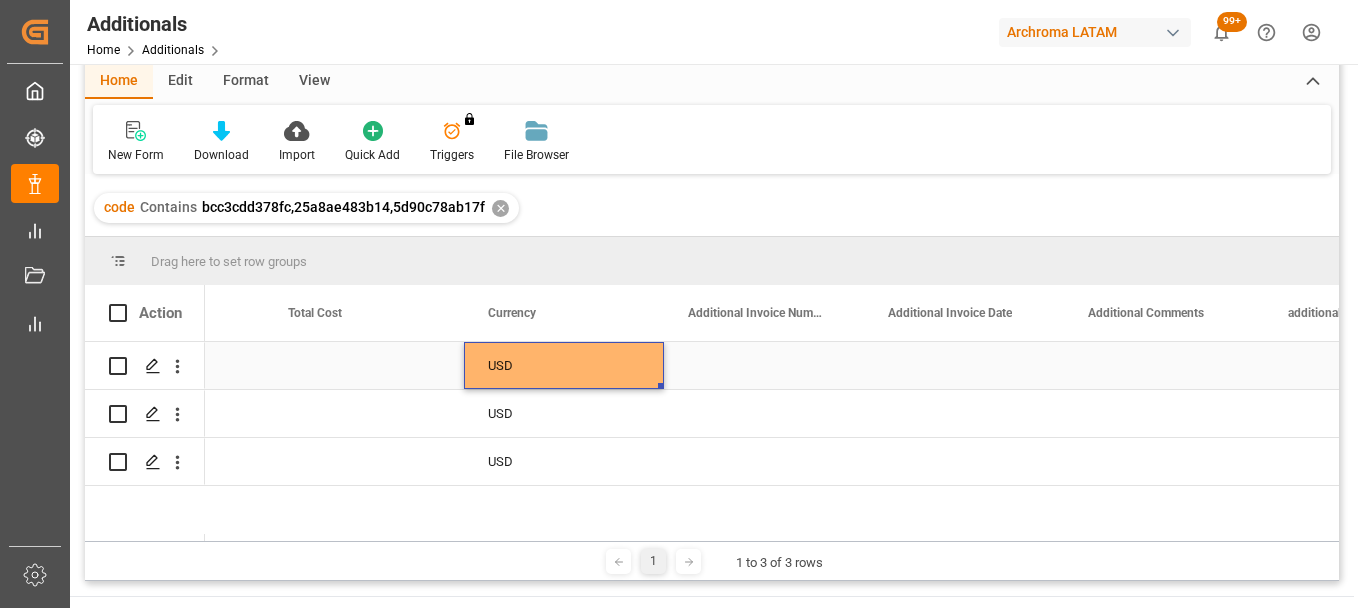 click at bounding box center (764, 365) 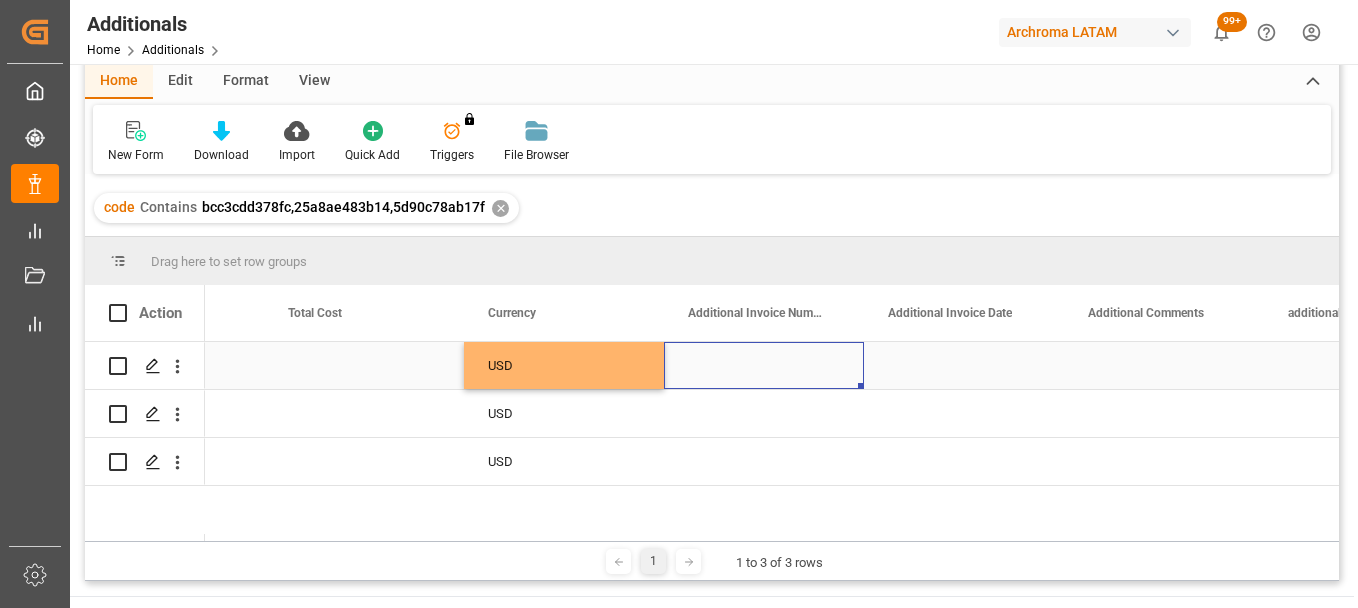 click at bounding box center (764, 365) 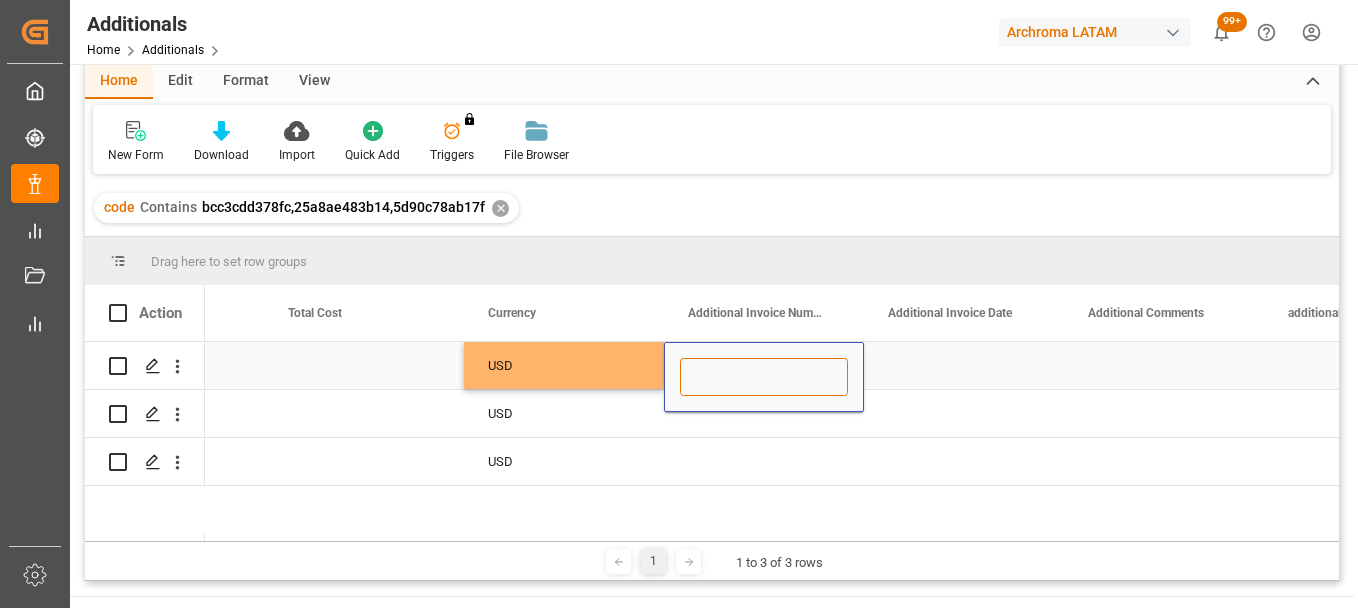 click at bounding box center (764, 377) 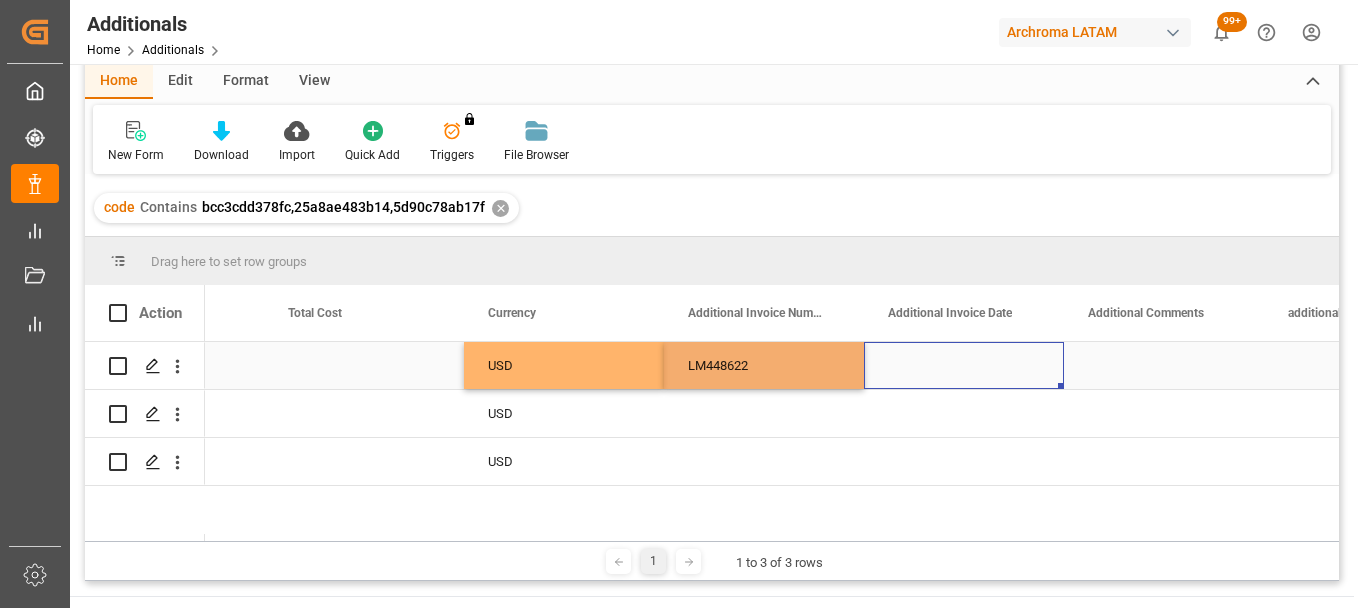 click at bounding box center (964, 365) 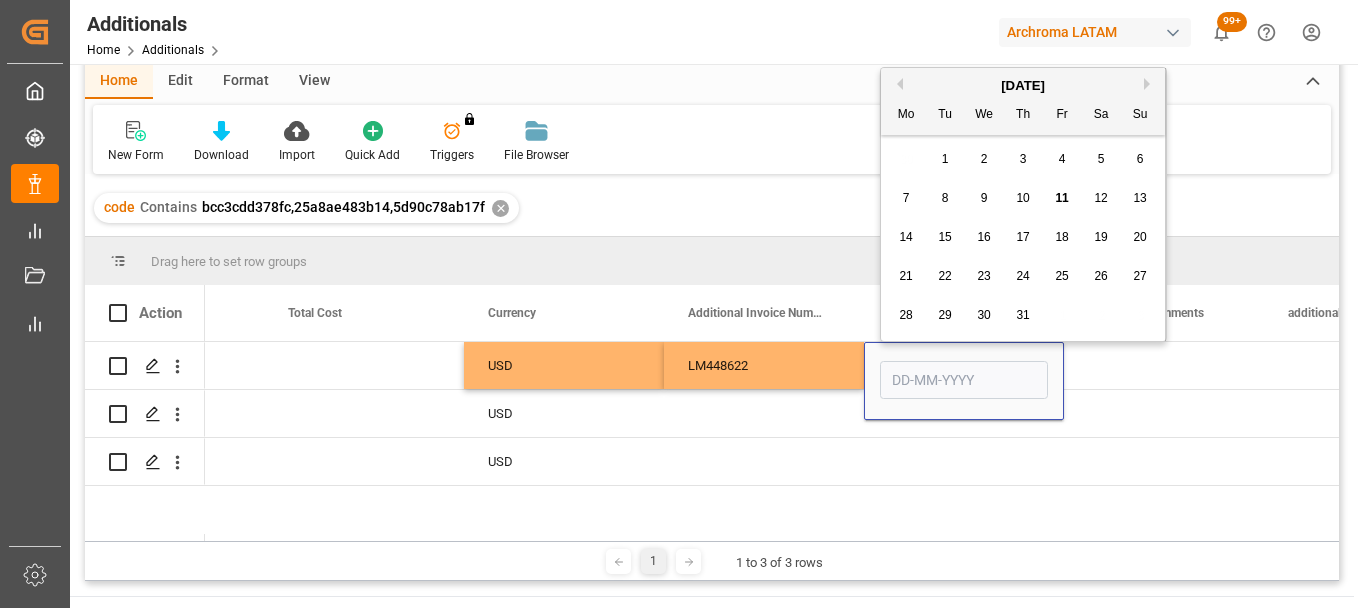 click on "10" at bounding box center (1022, 198) 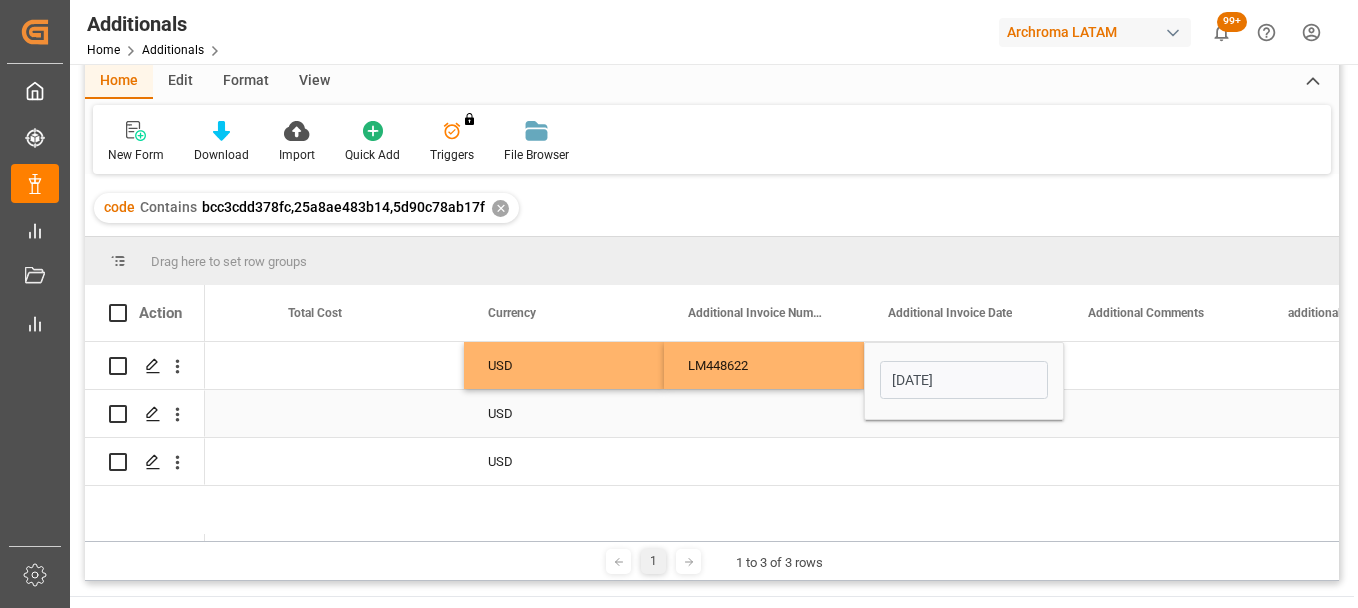 click at bounding box center [764, 413] 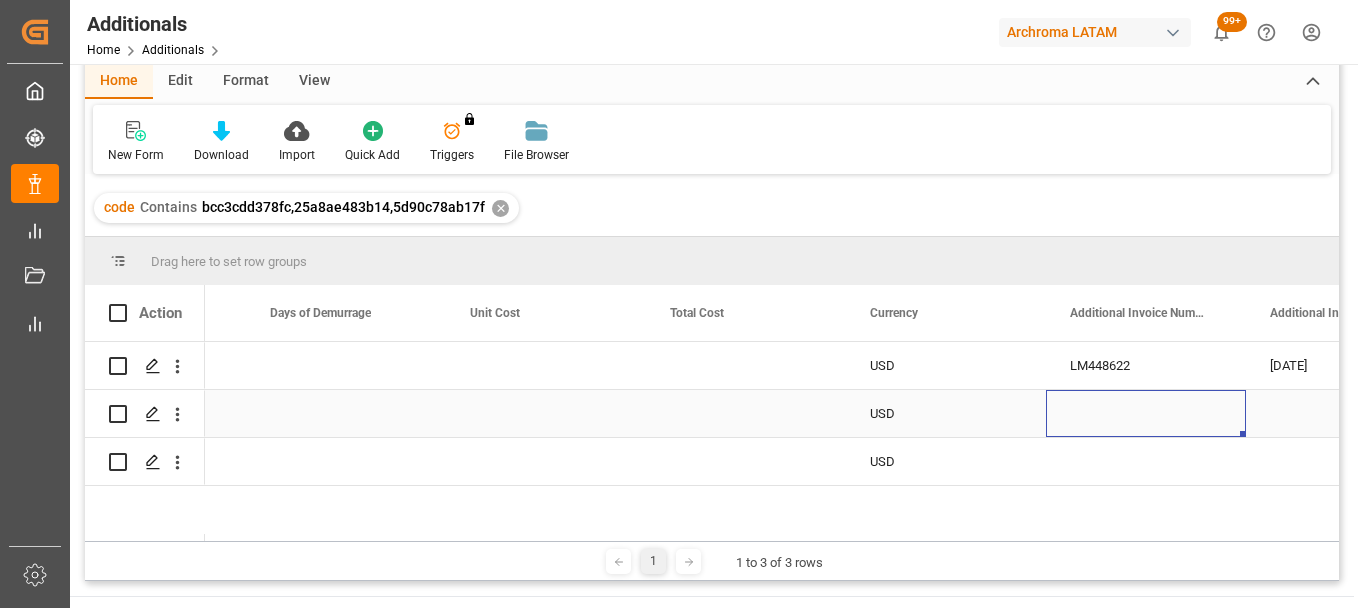 click at bounding box center [1146, 413] 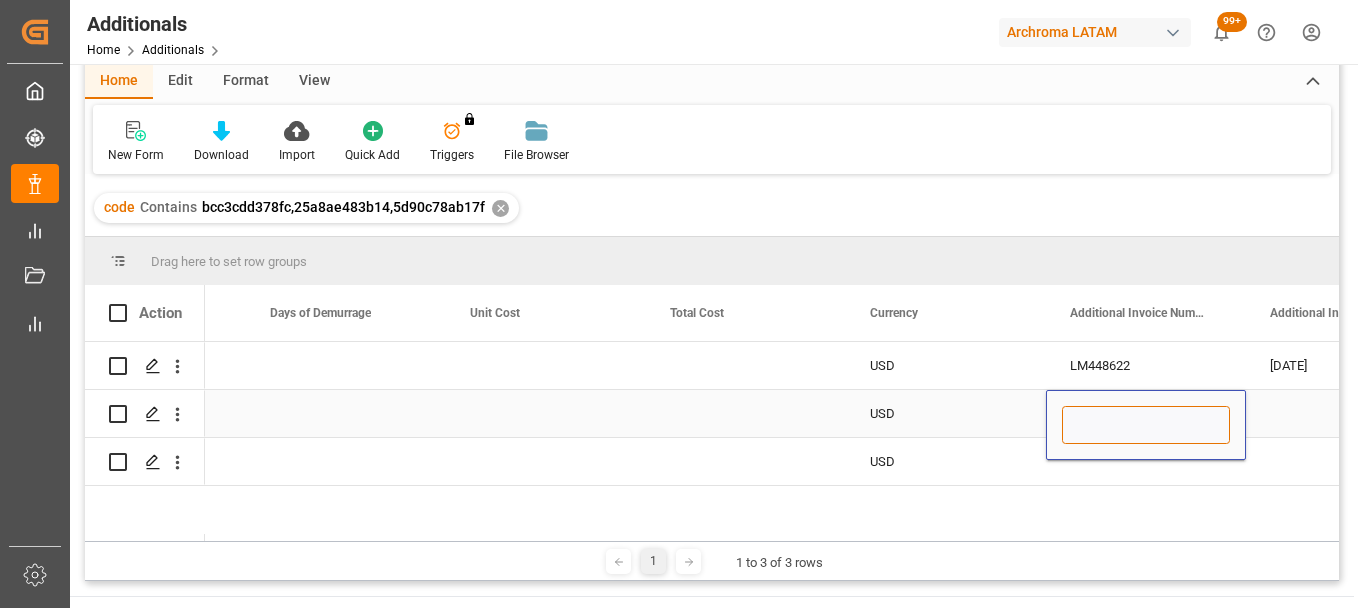 click at bounding box center (1146, 425) 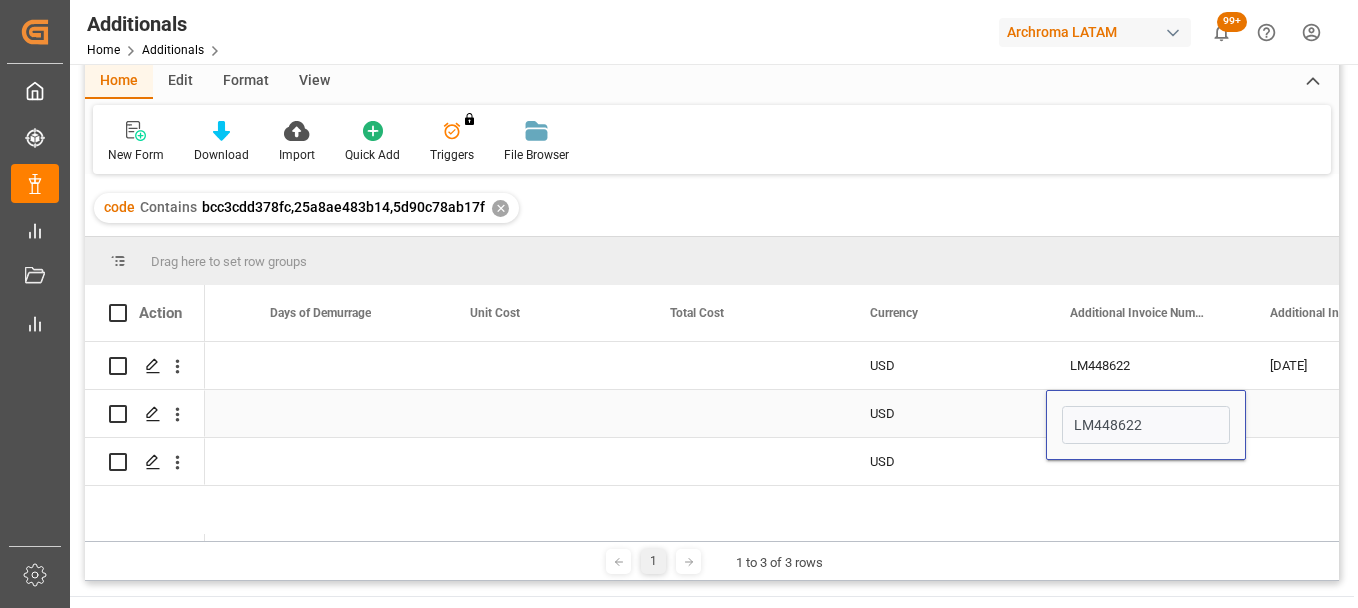 click at bounding box center [1346, 413] 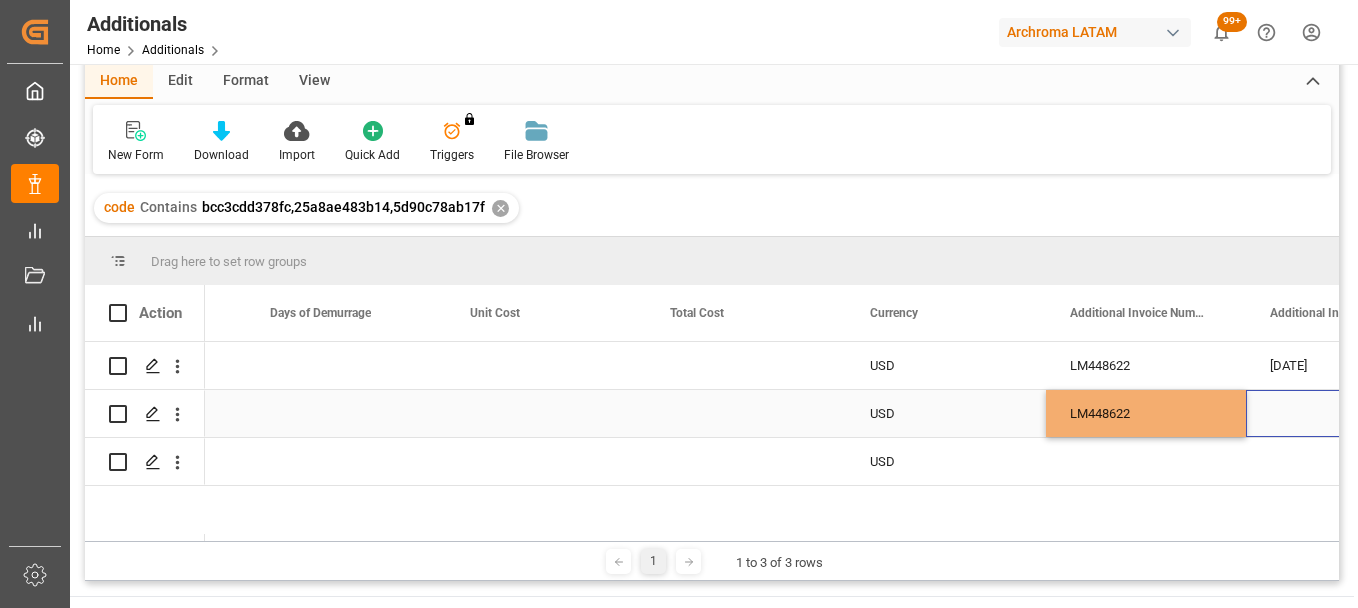 click at bounding box center (1346, 413) 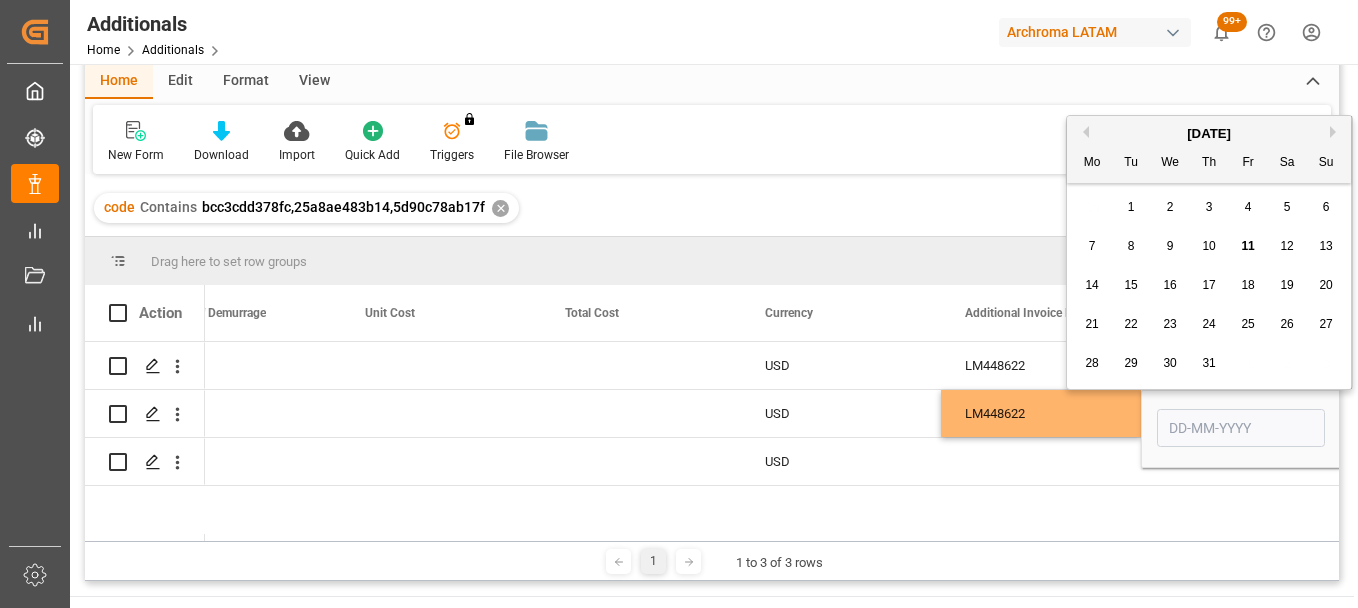click on "10" at bounding box center (1208, 246) 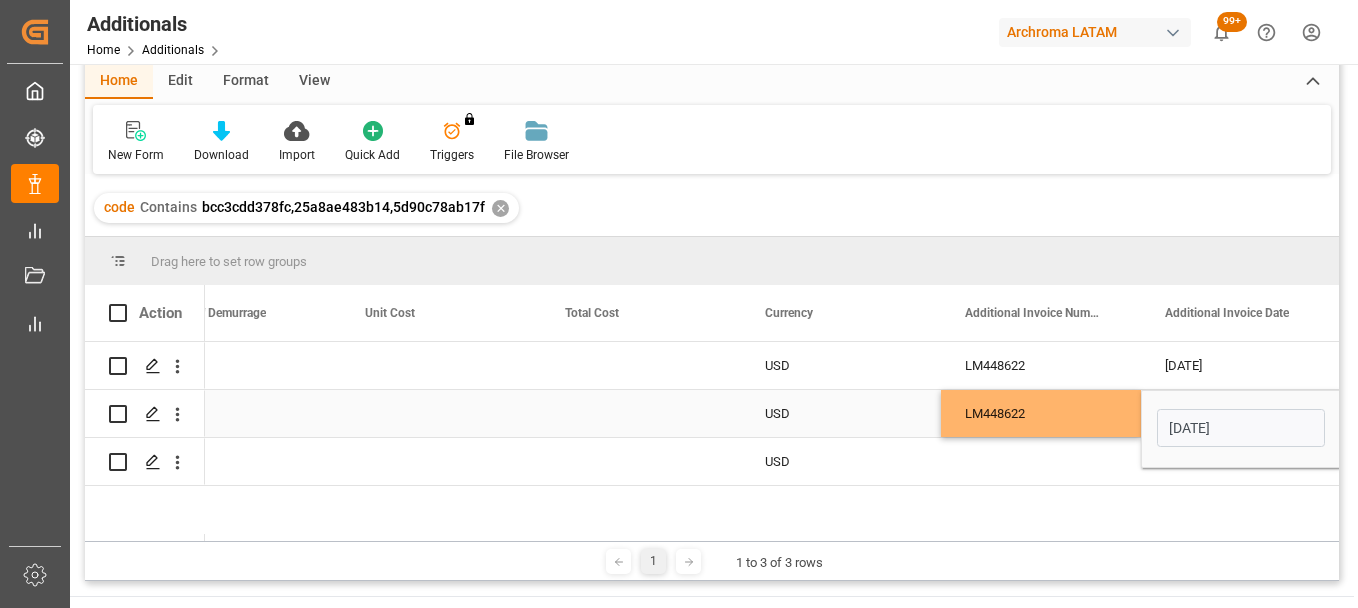 click on "LM448622" at bounding box center (1041, 413) 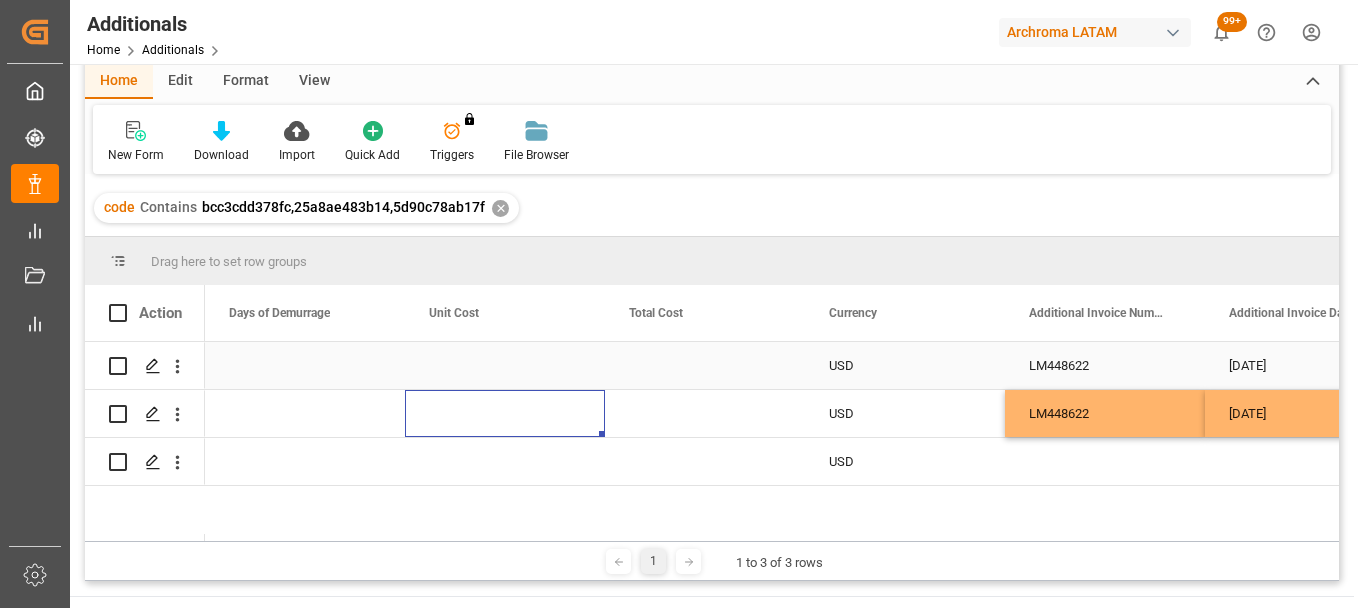 click at bounding box center (705, 365) 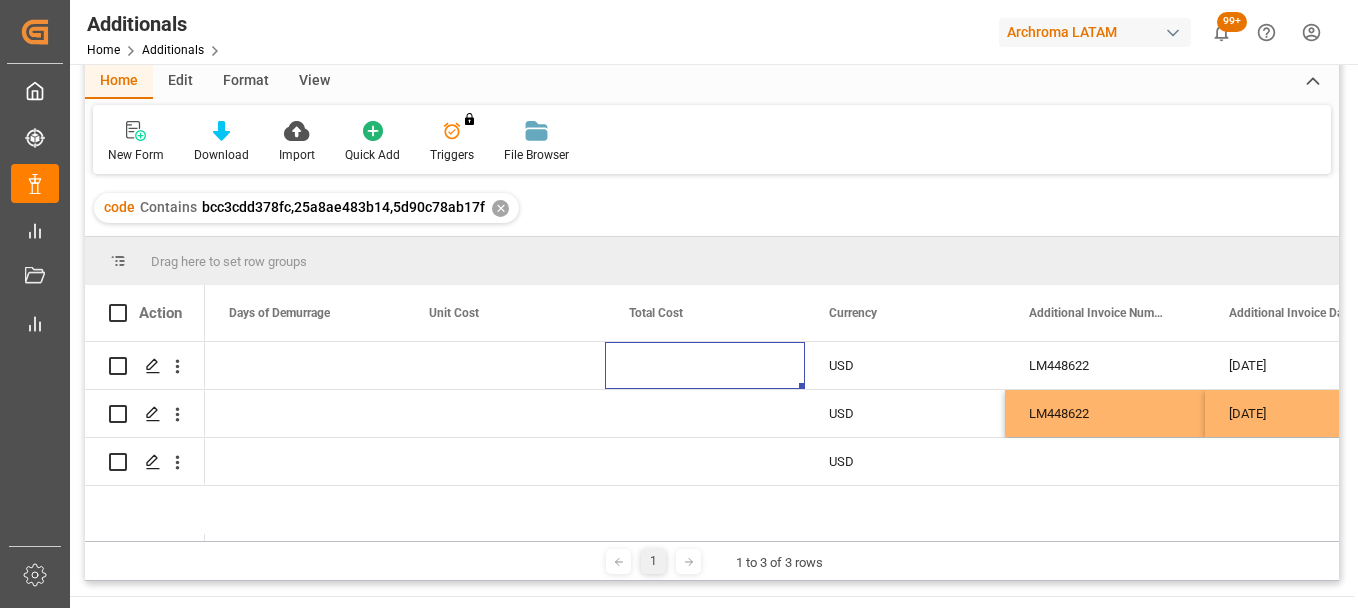 scroll, scrollTop: 0, scrollLeft: 1255, axis: horizontal 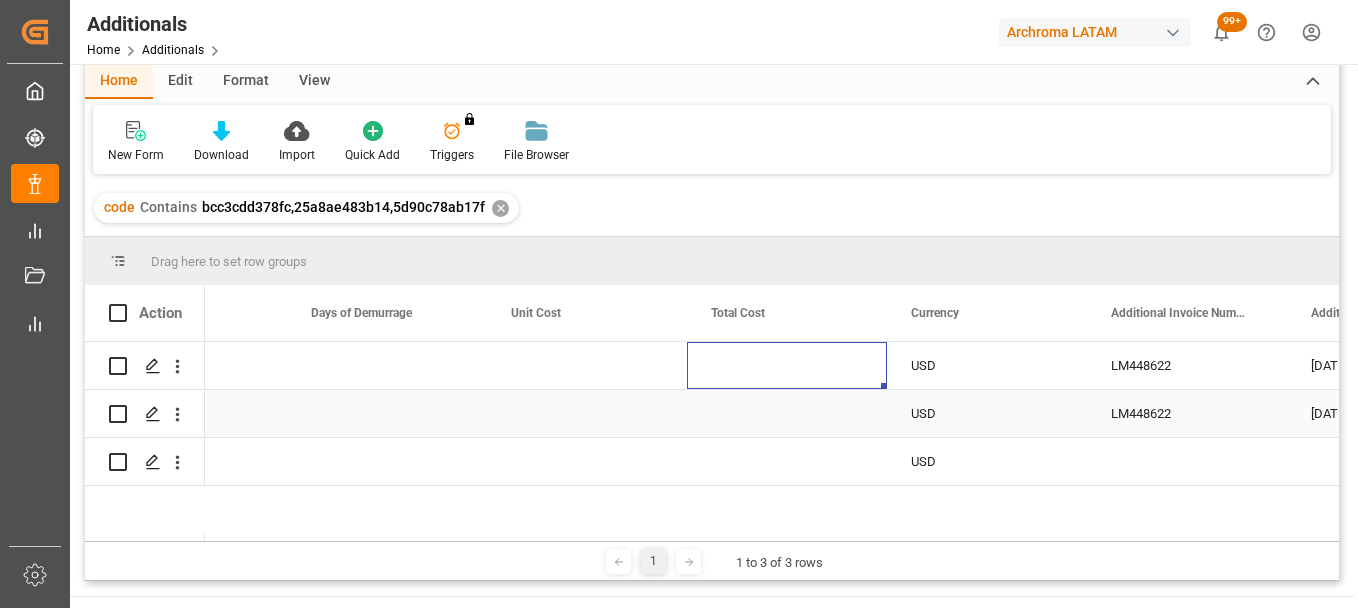 click on "LM448622" at bounding box center (1187, 413) 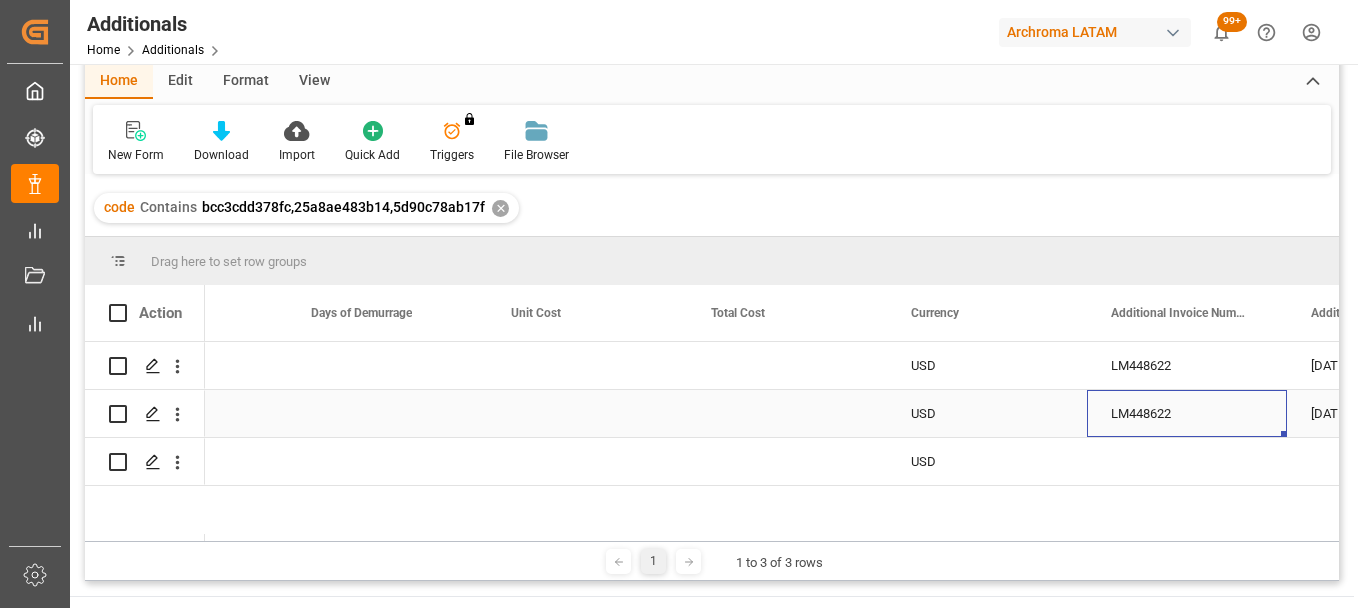 click on "LM448622" at bounding box center [1187, 413] 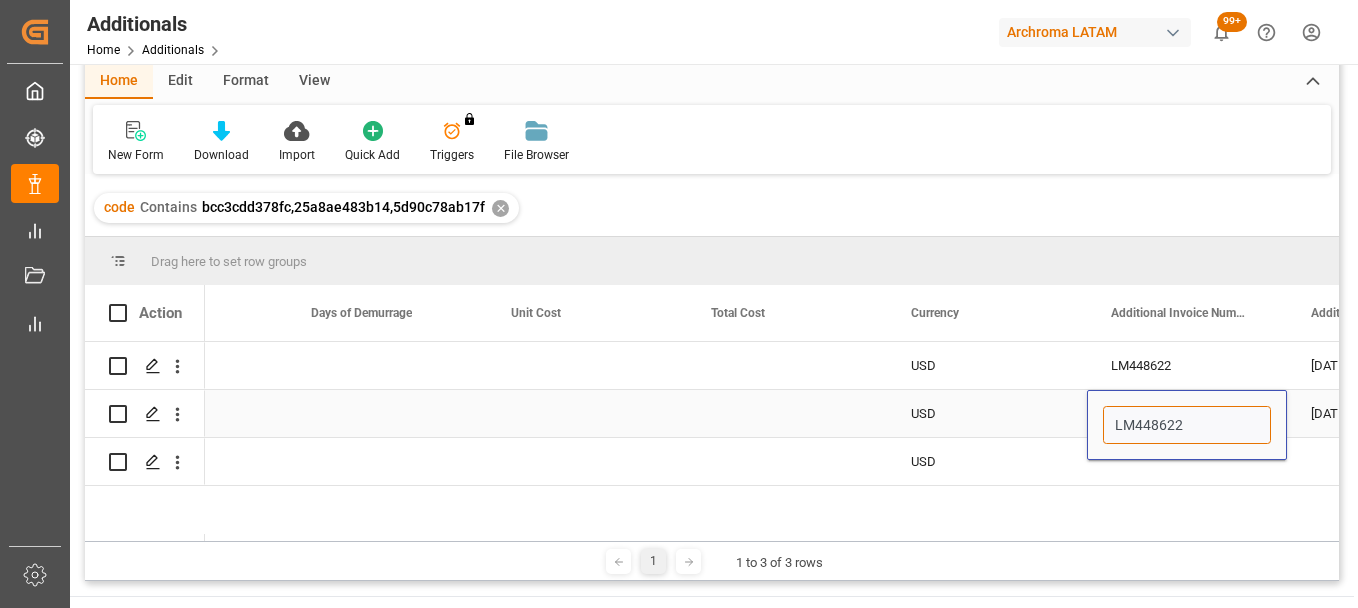 click on "LM448622" at bounding box center [1187, 425] 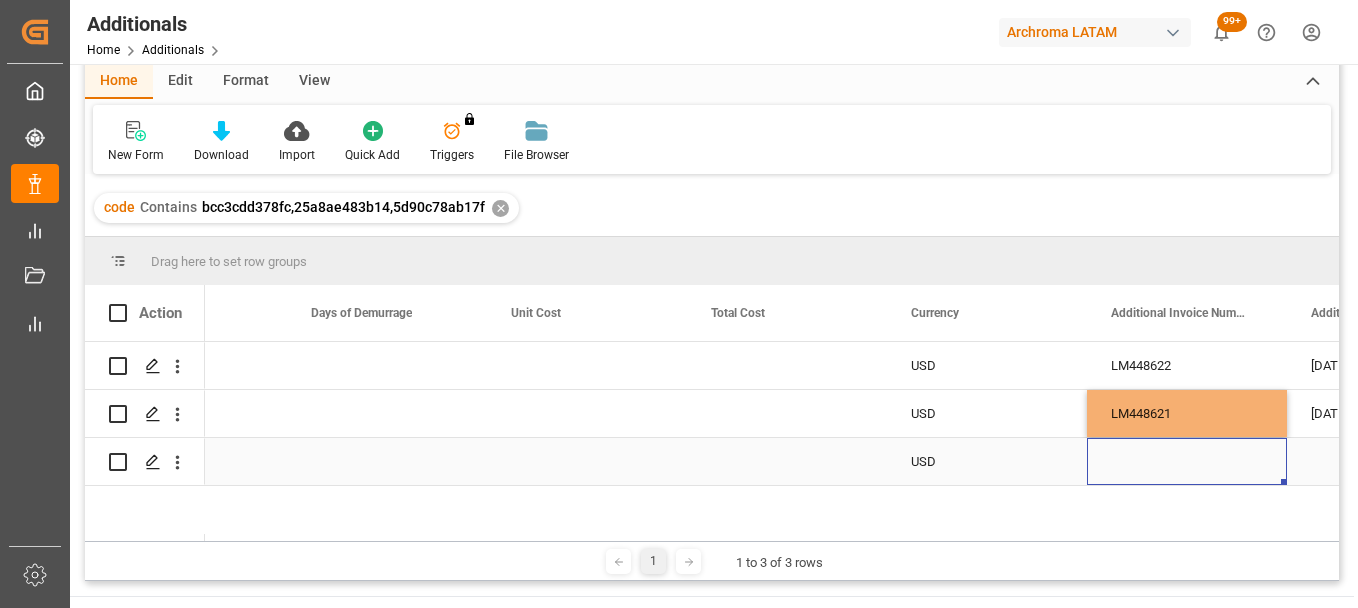 click at bounding box center (1187, 461) 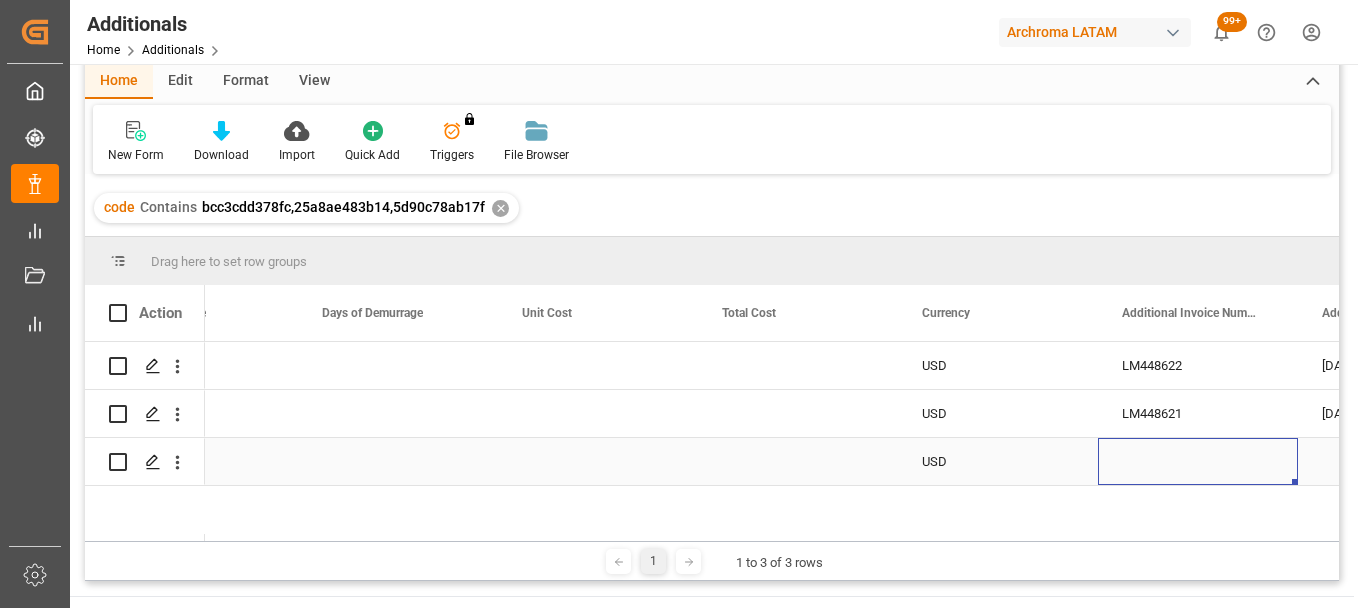 click at bounding box center [1198, 461] 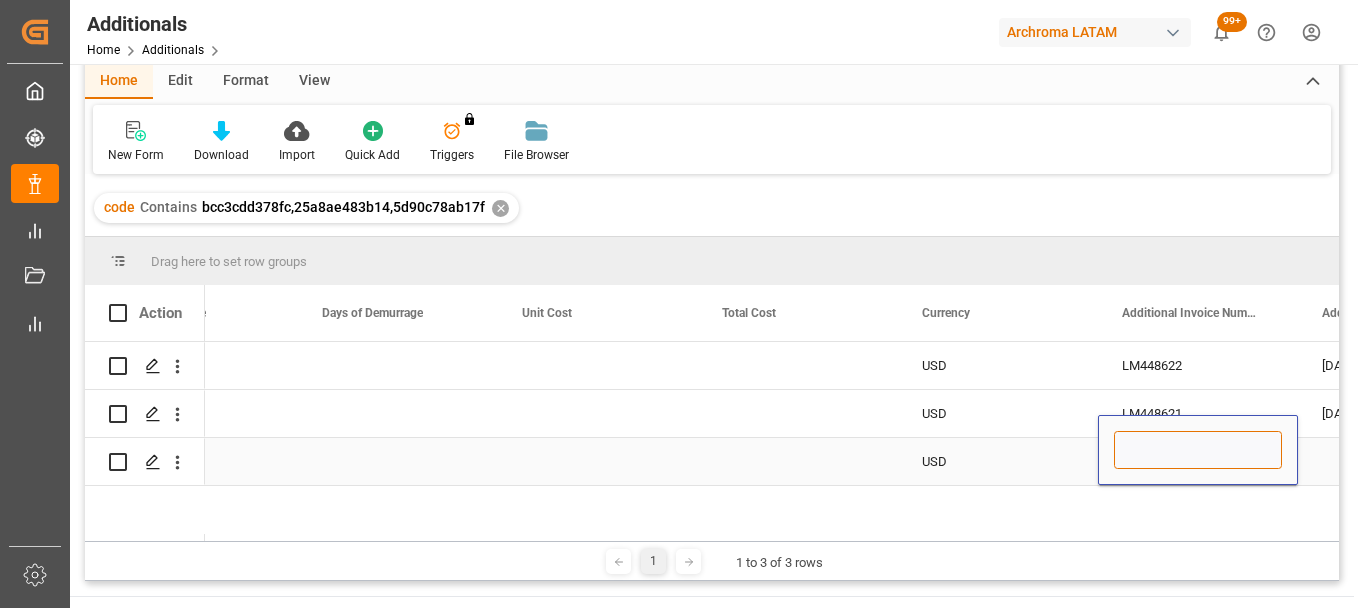 click at bounding box center [1198, 450] 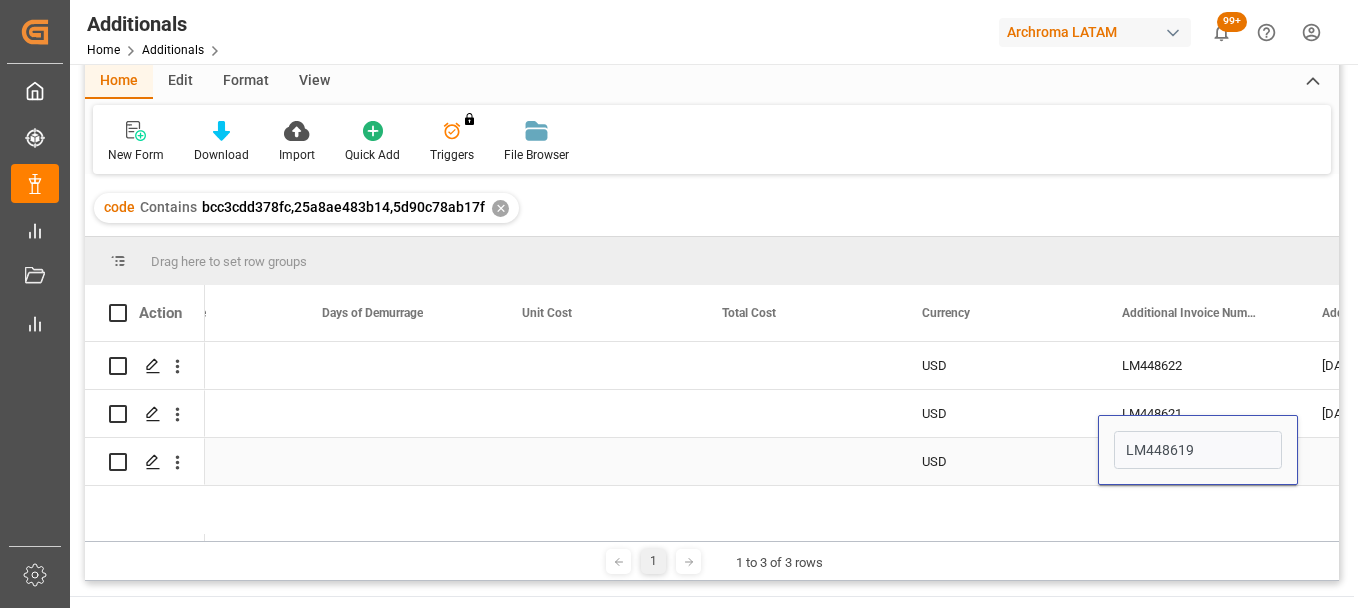 click on "USD" at bounding box center (998, 462) 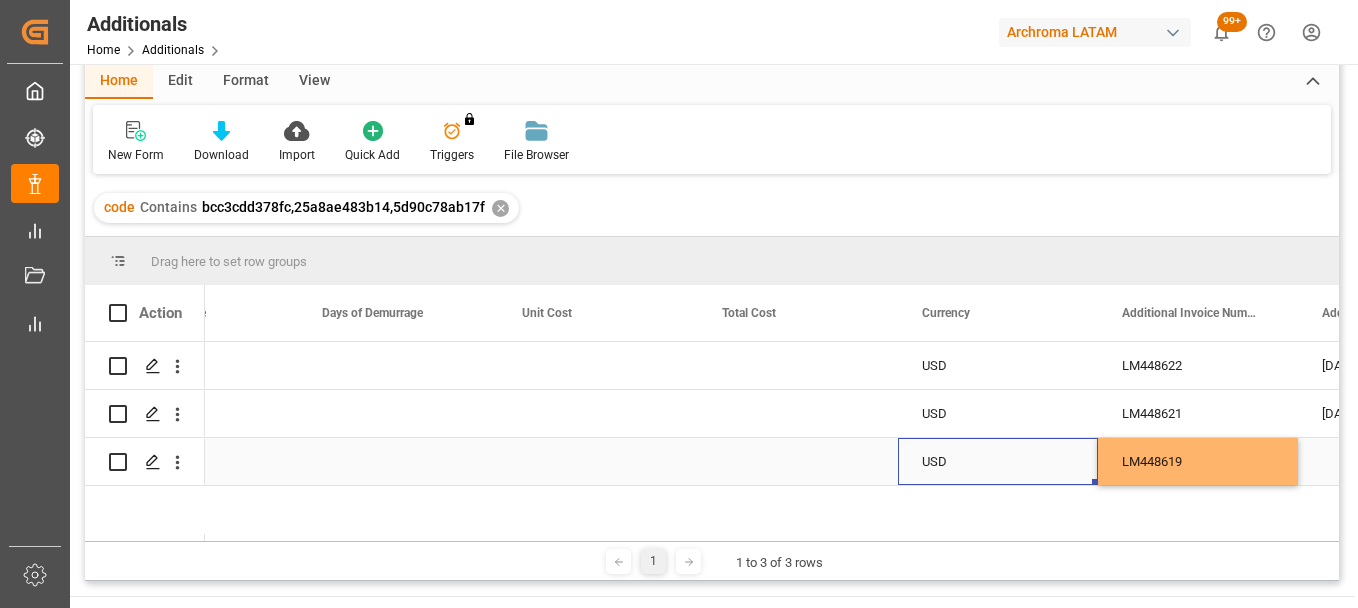 click at bounding box center [798, 461] 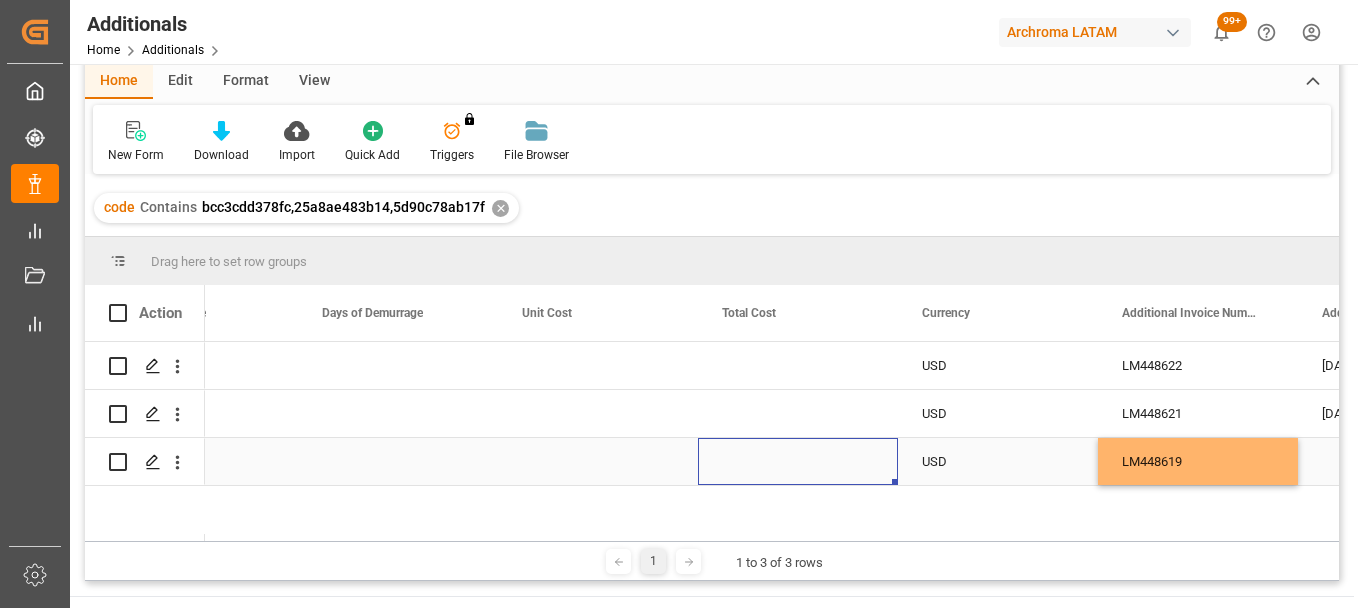 click at bounding box center (798, 461) 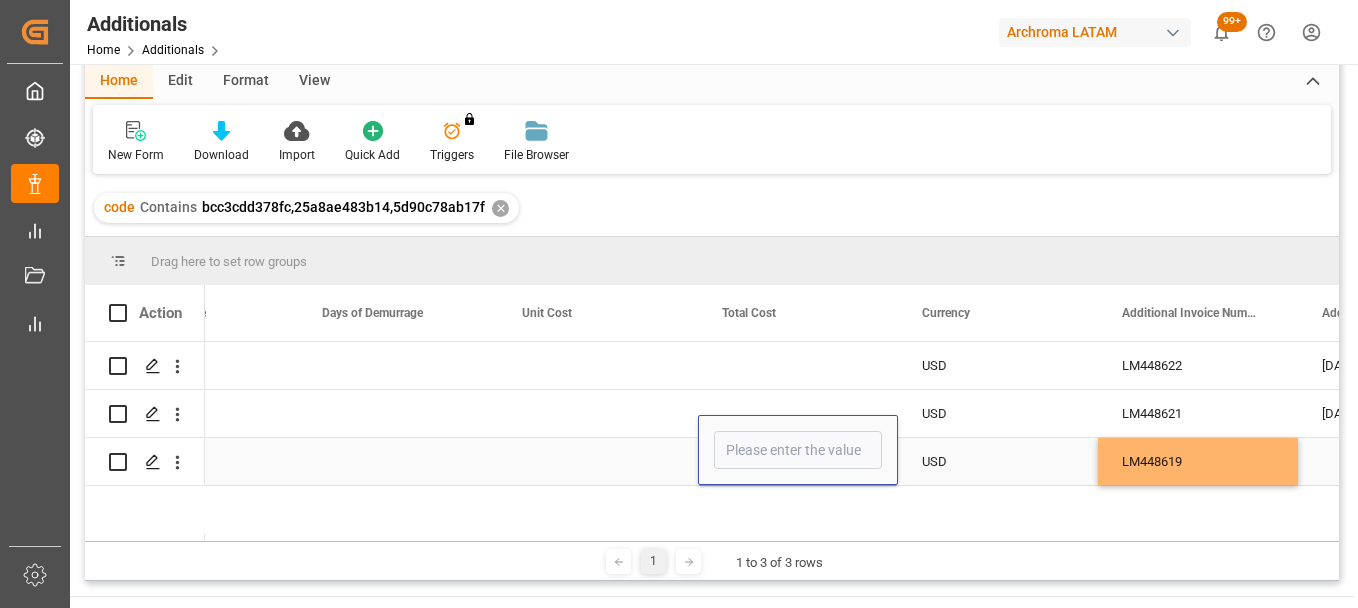 click at bounding box center (798, 450) 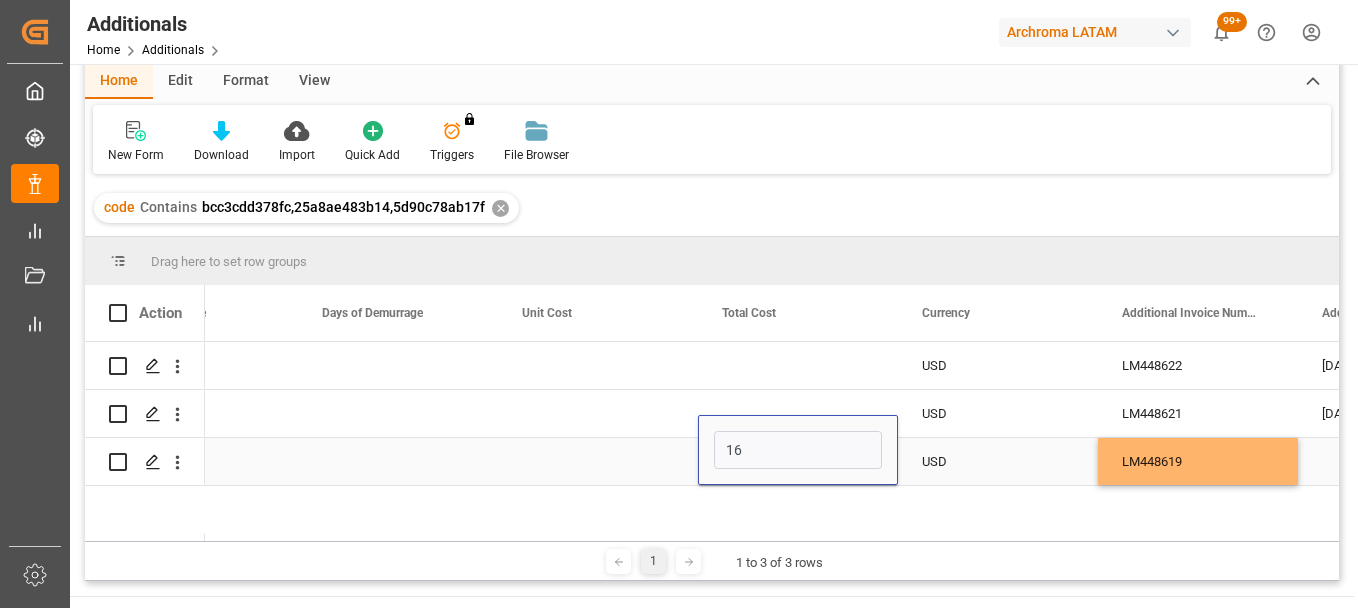 type on "160" 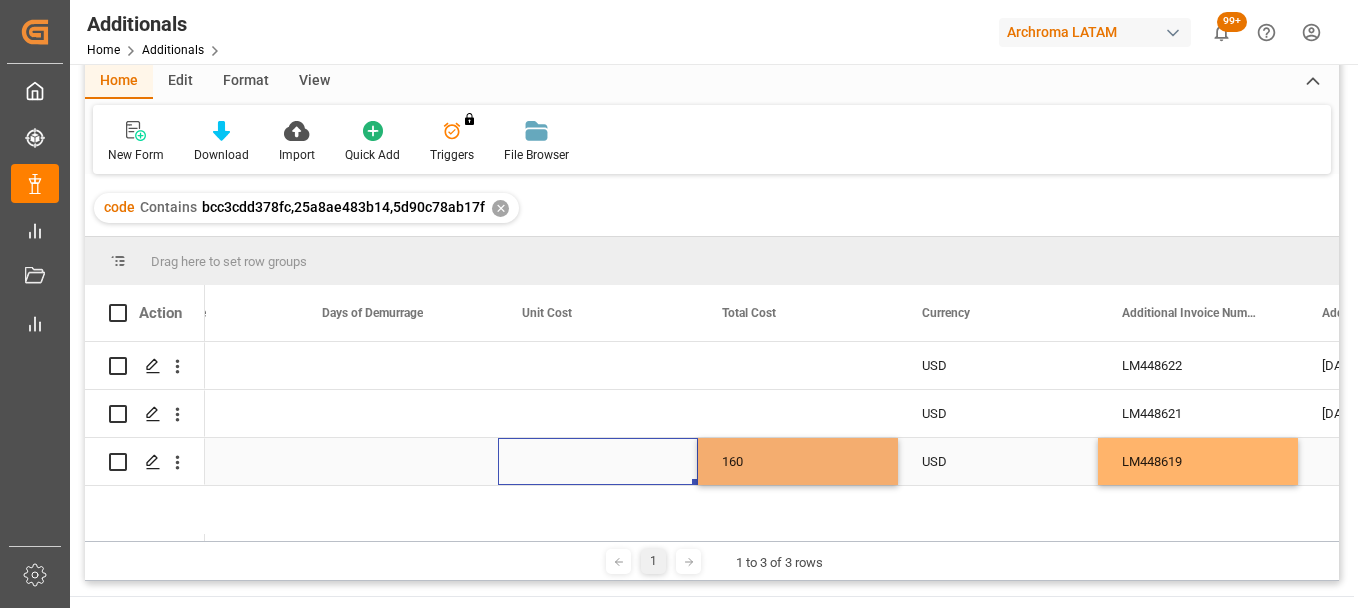 click at bounding box center [598, 461] 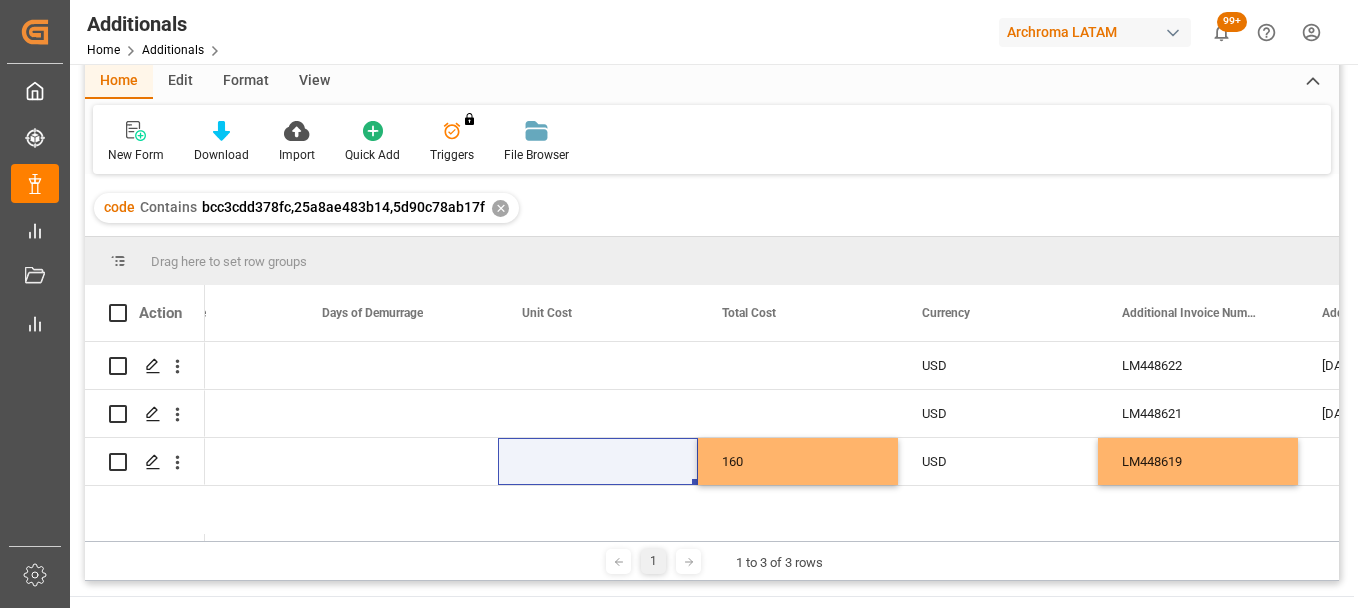 click at bounding box center (598, 461) 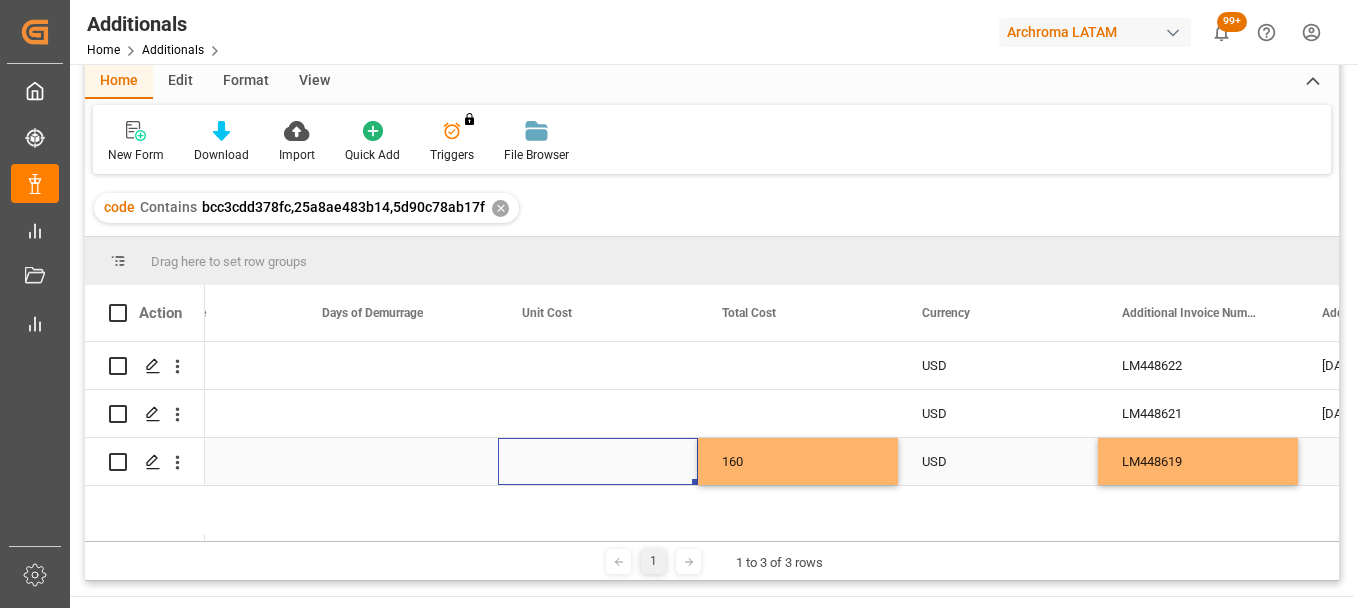 click at bounding box center (598, 461) 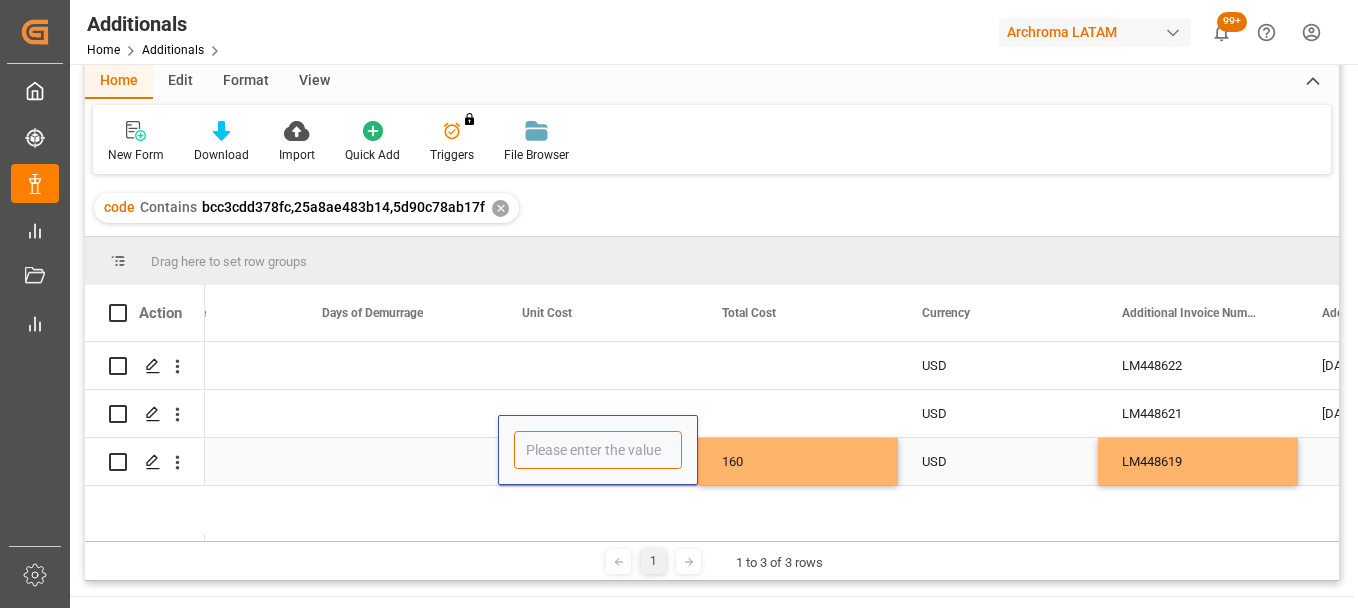click at bounding box center [598, 450] 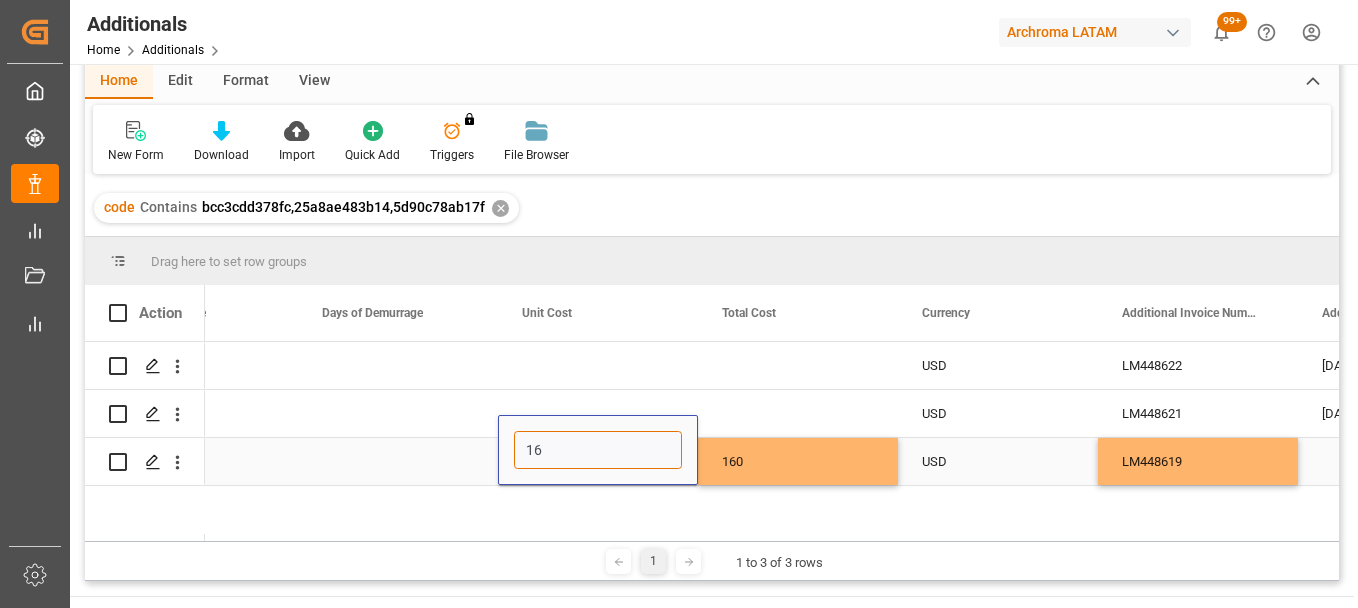 type on "160" 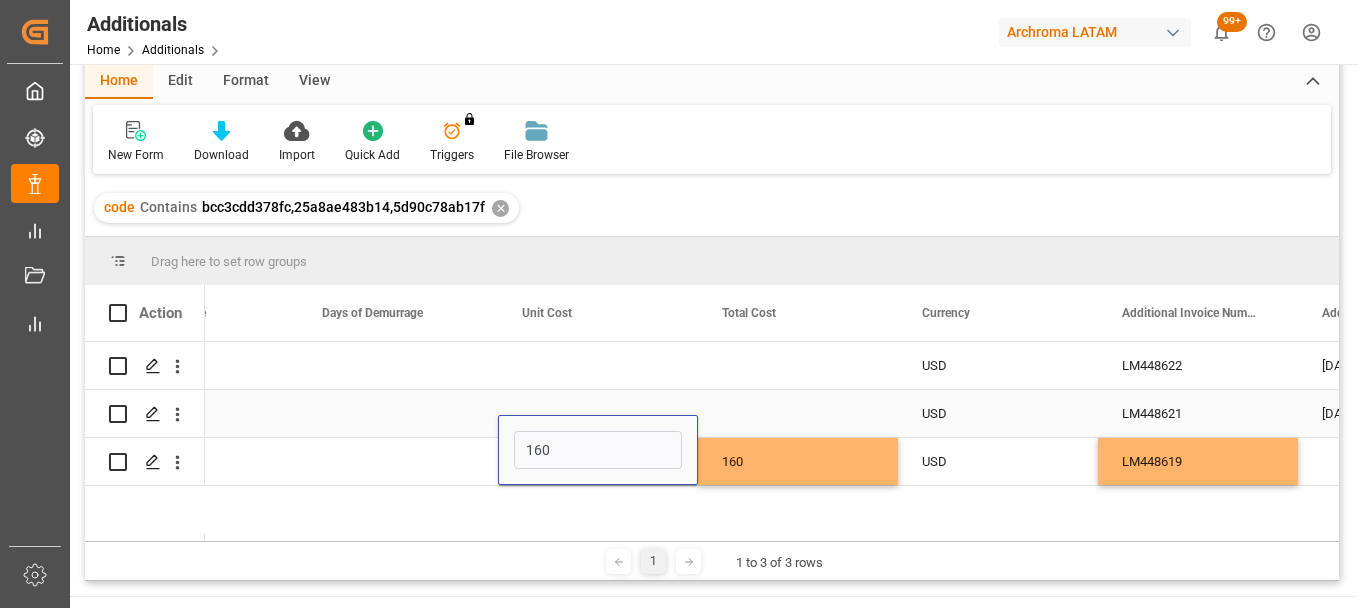 click at bounding box center [598, 413] 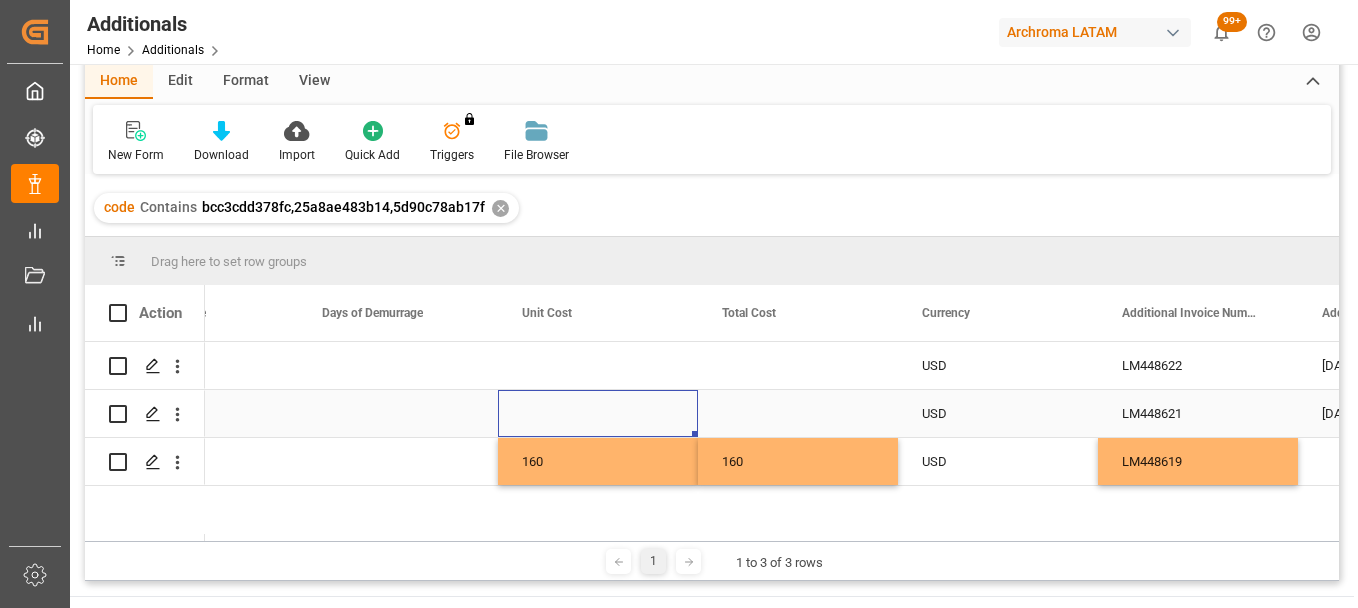 click at bounding box center [598, 413] 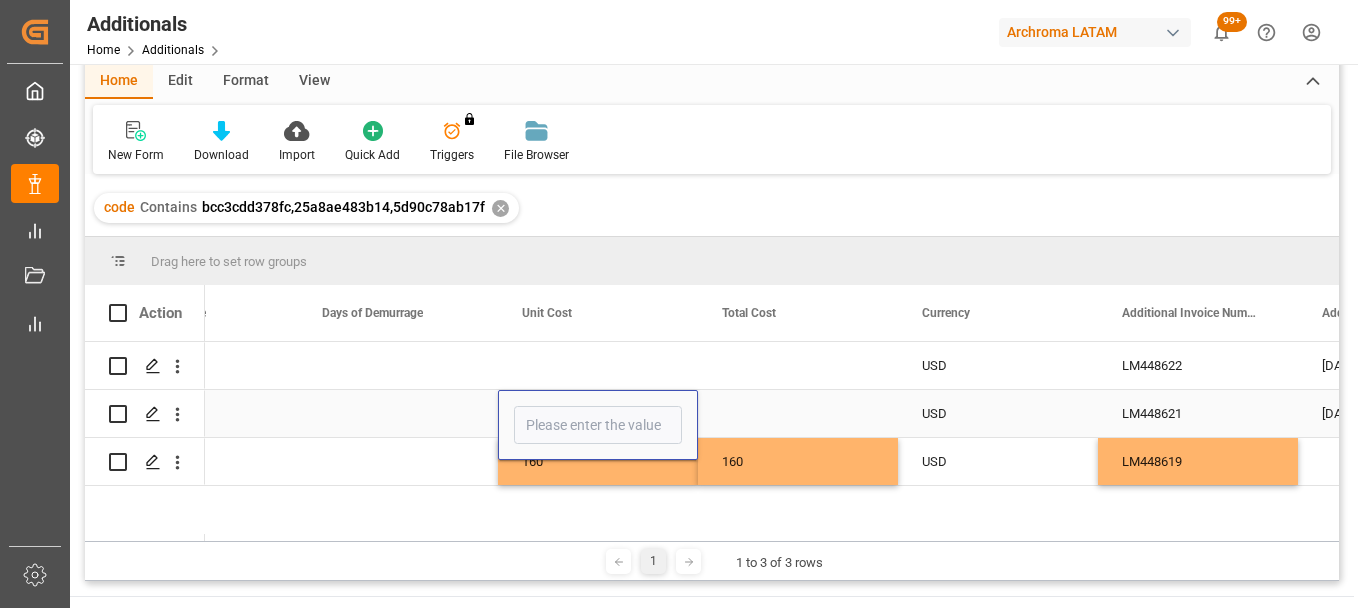 click at bounding box center [598, 425] 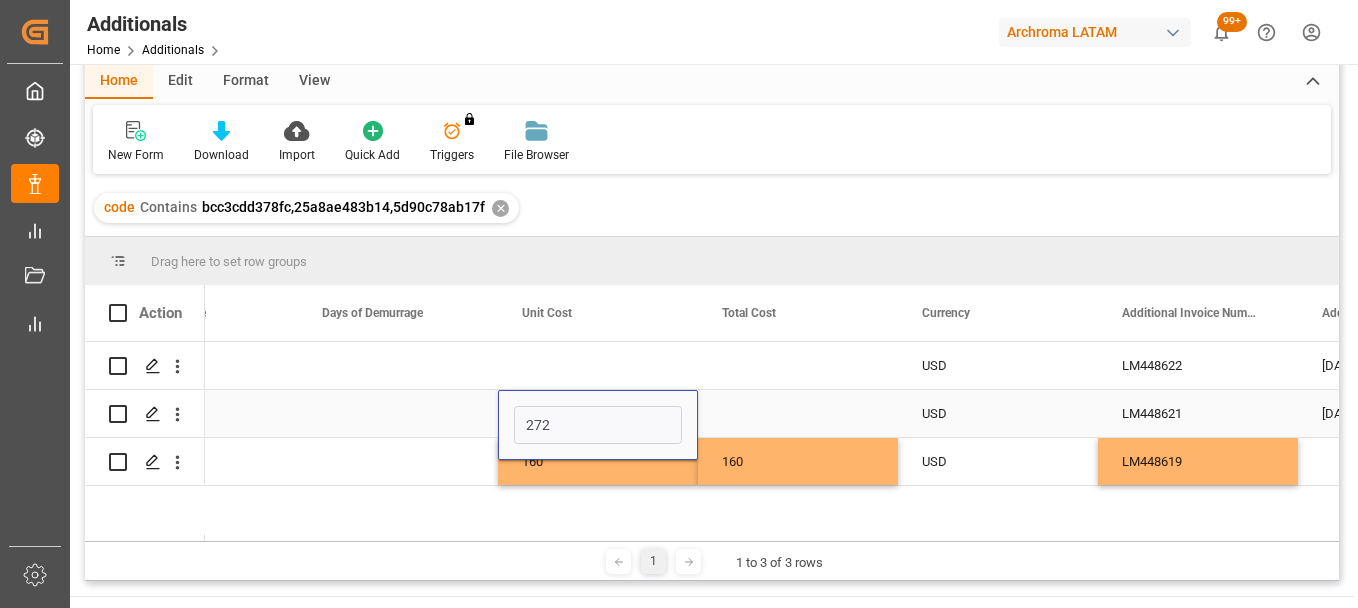 type on "2720" 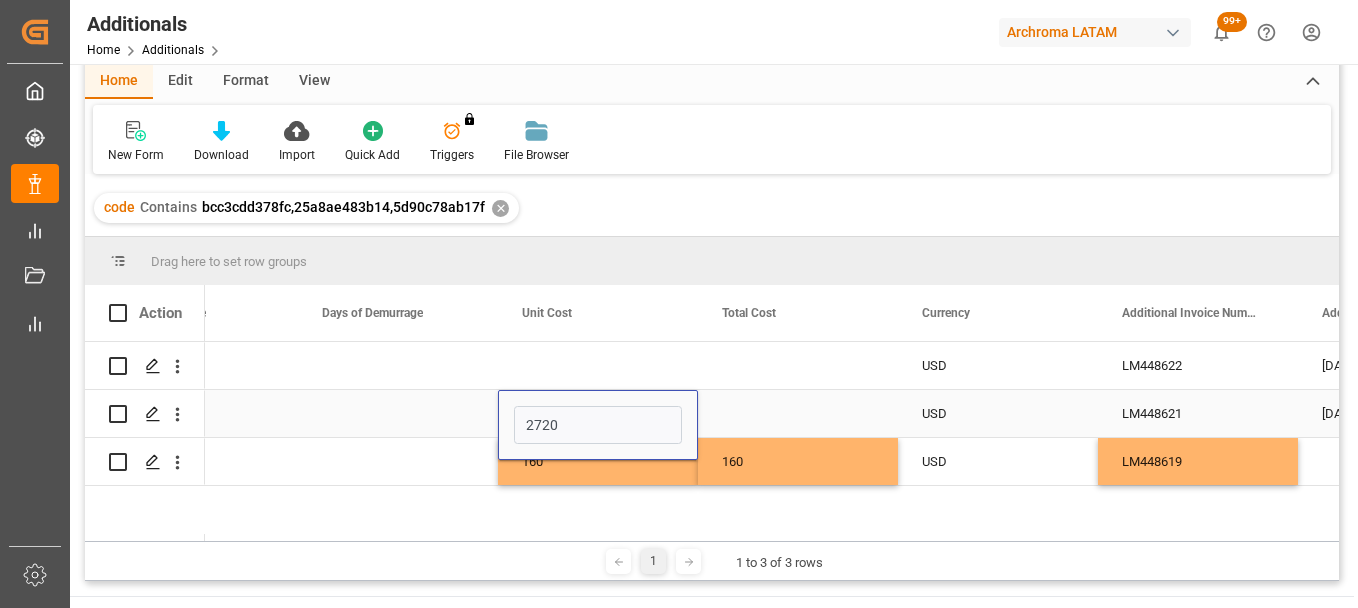 click at bounding box center (798, 413) 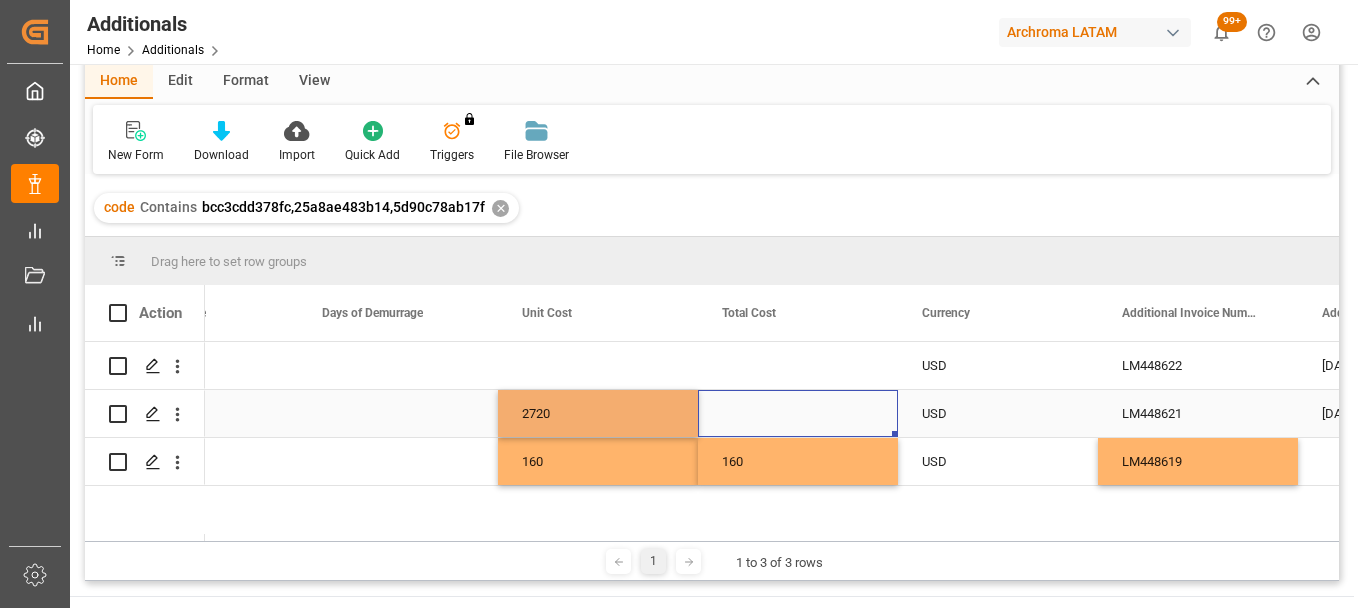click at bounding box center (798, 413) 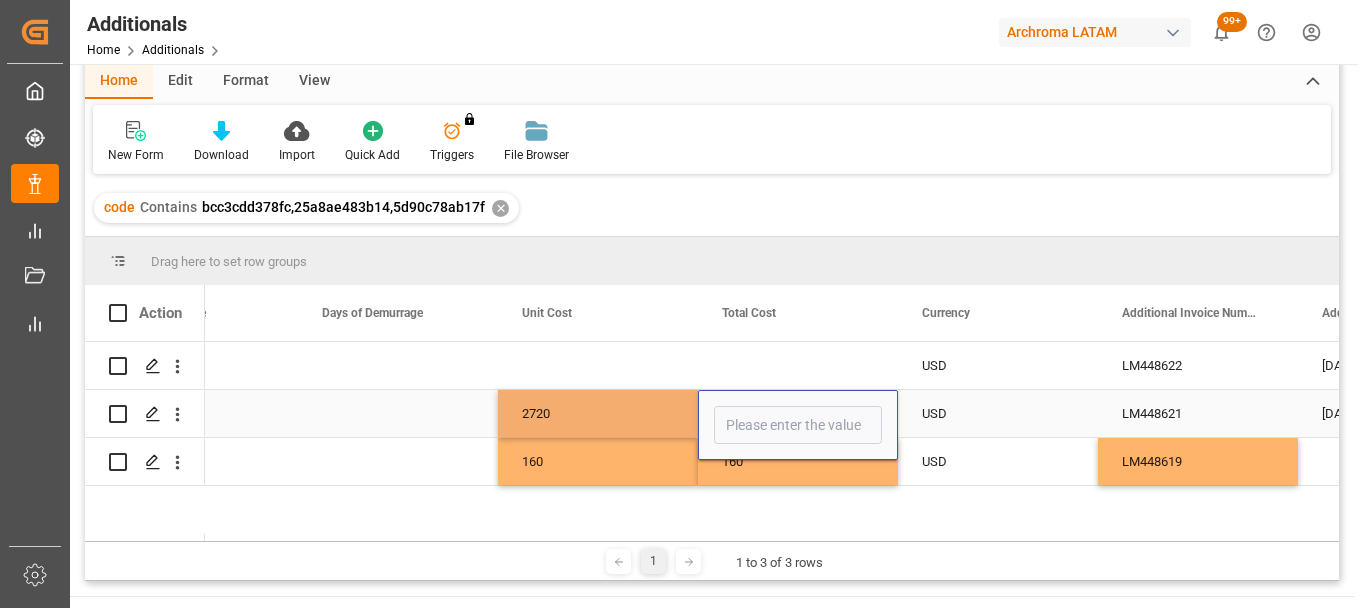 click at bounding box center [798, 425] 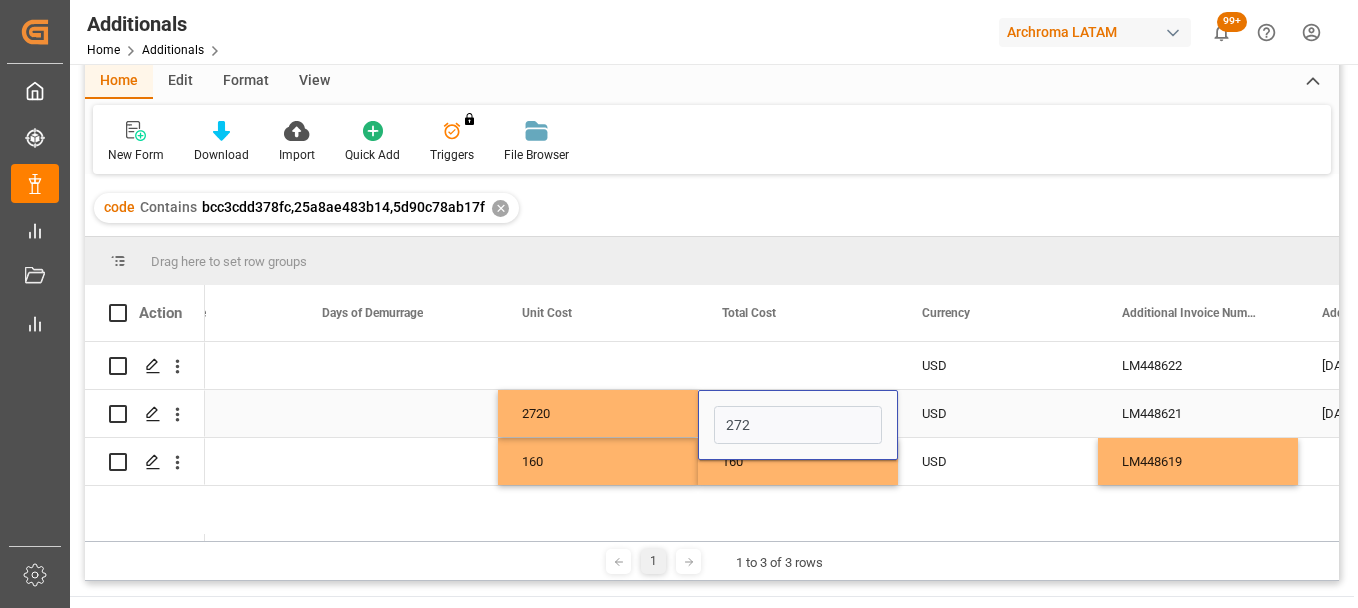 type on "2720" 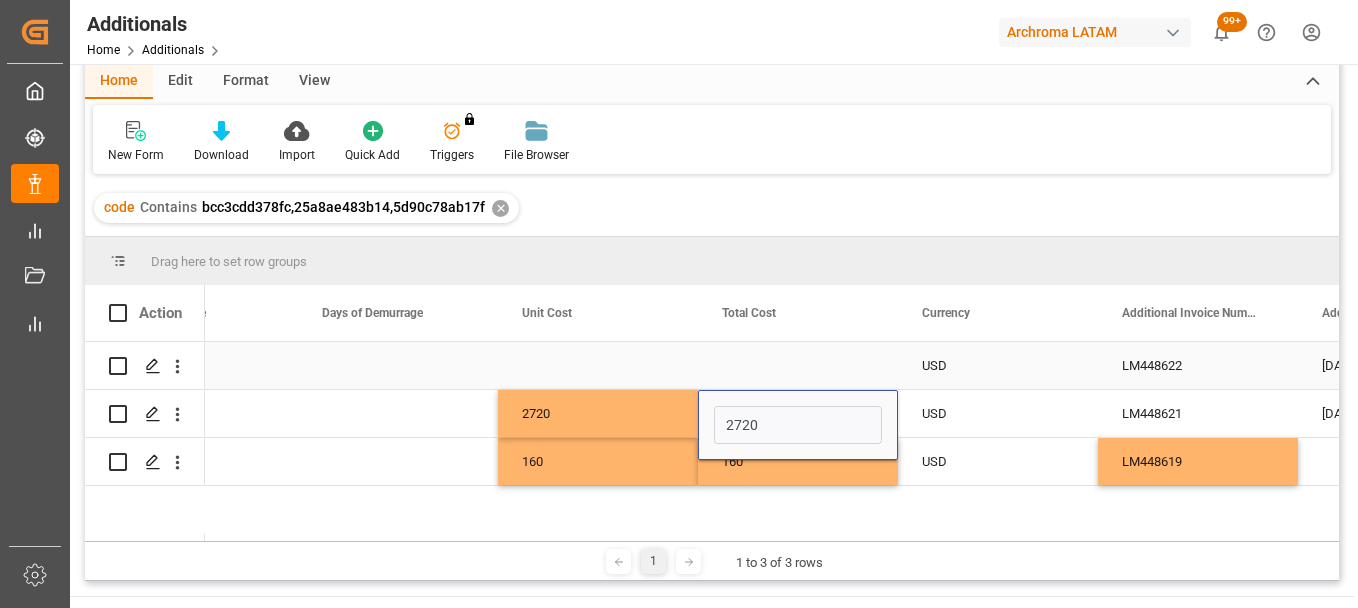 click at bounding box center [598, 365] 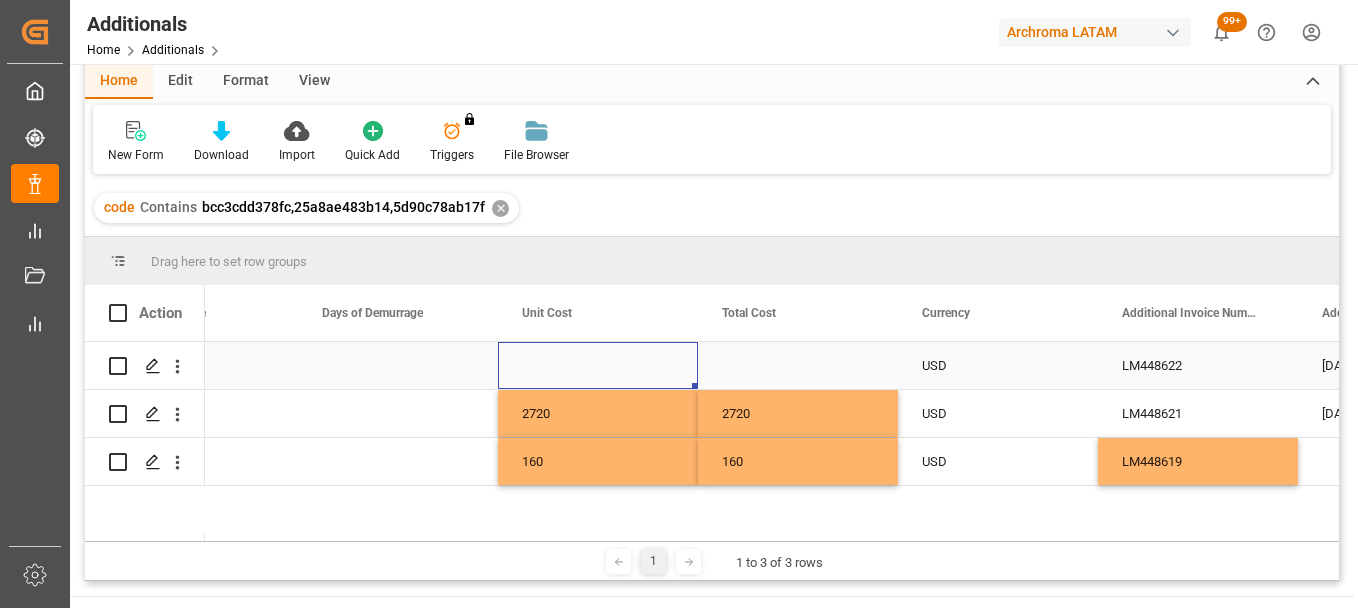 click at bounding box center (598, 365) 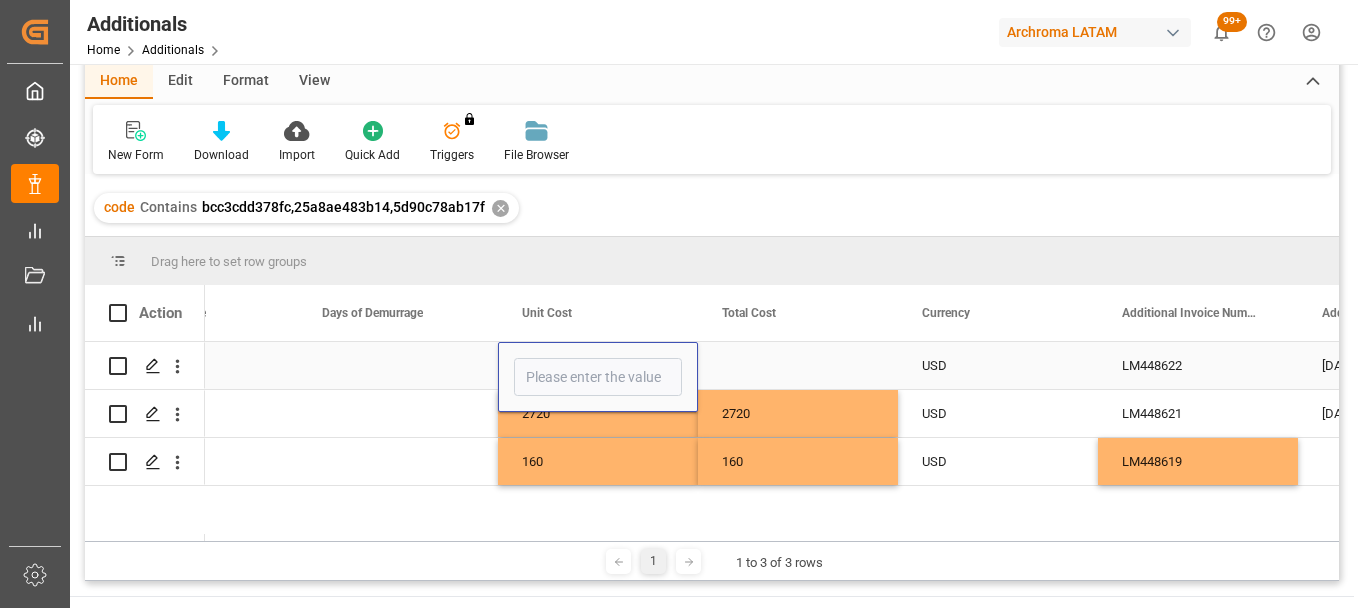 click at bounding box center [598, 377] 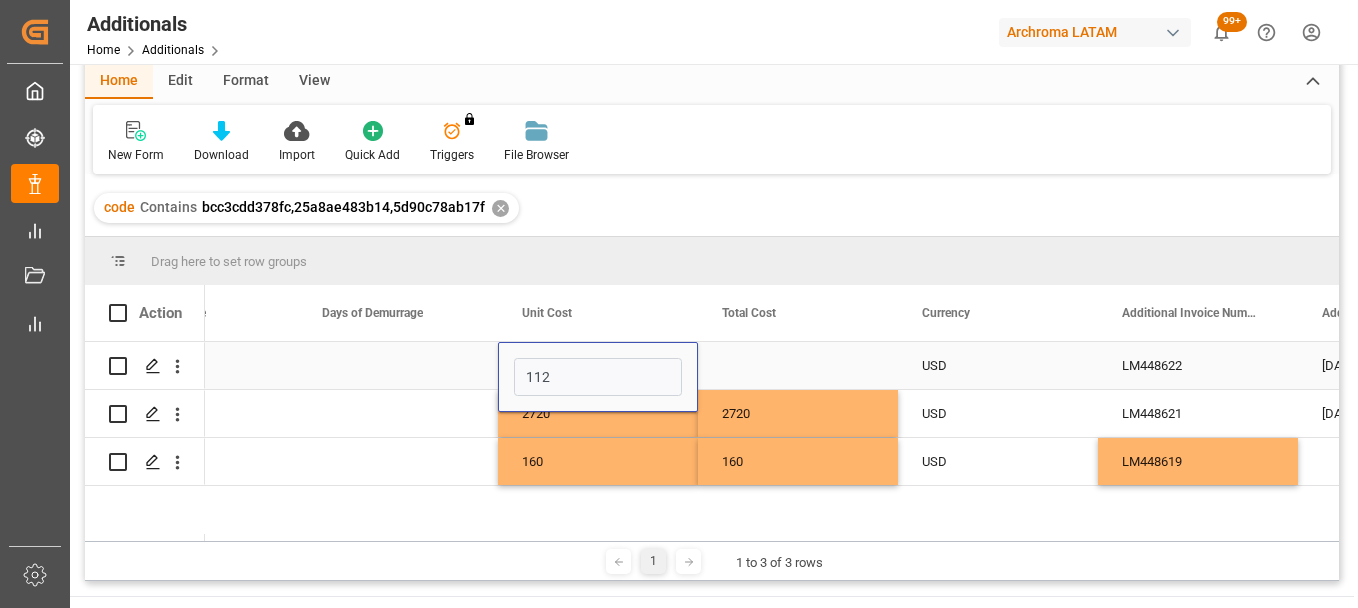 type on "1120" 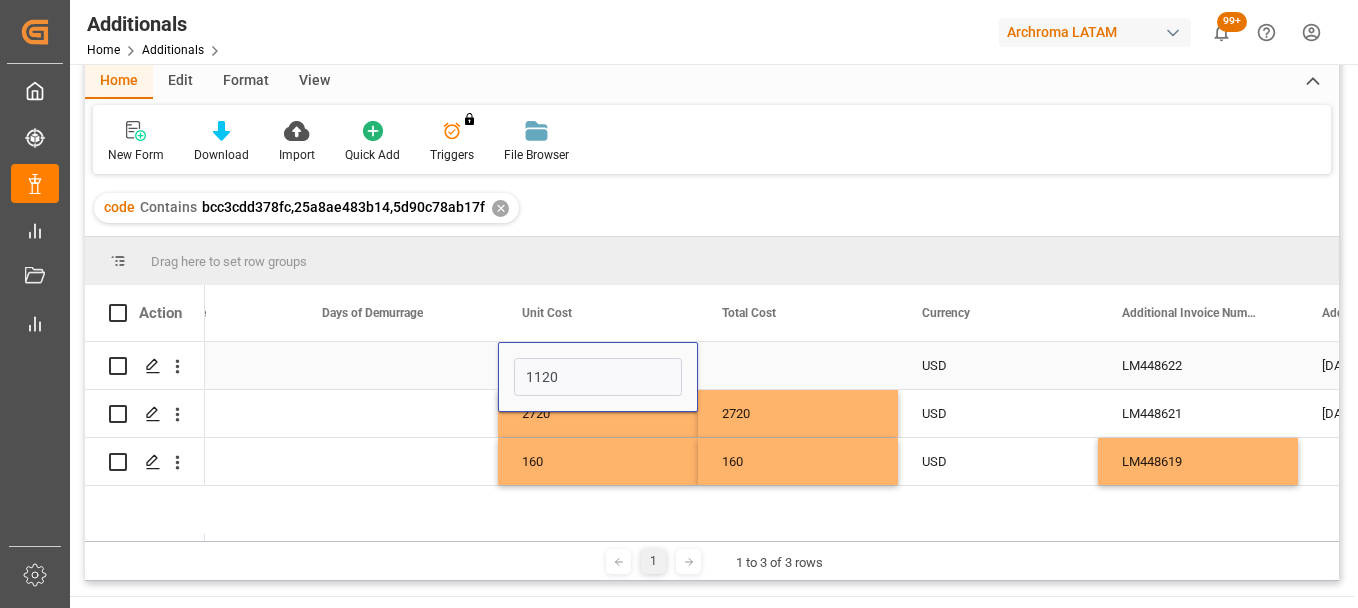click at bounding box center [798, 365] 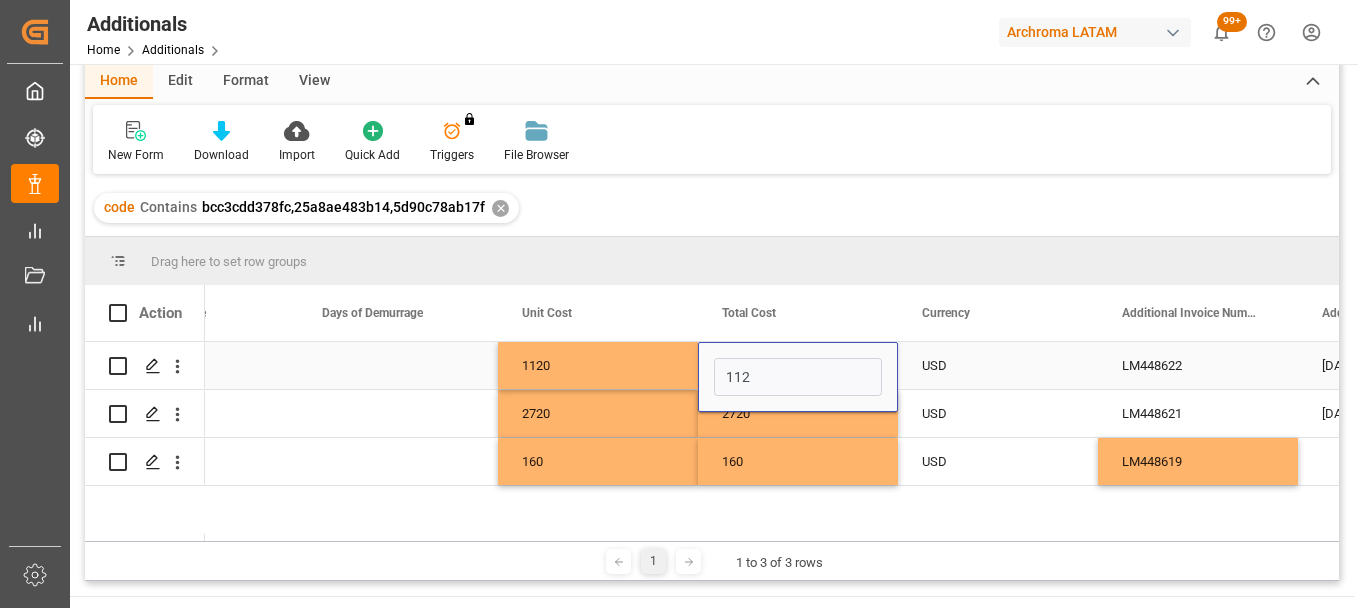 type on "1120" 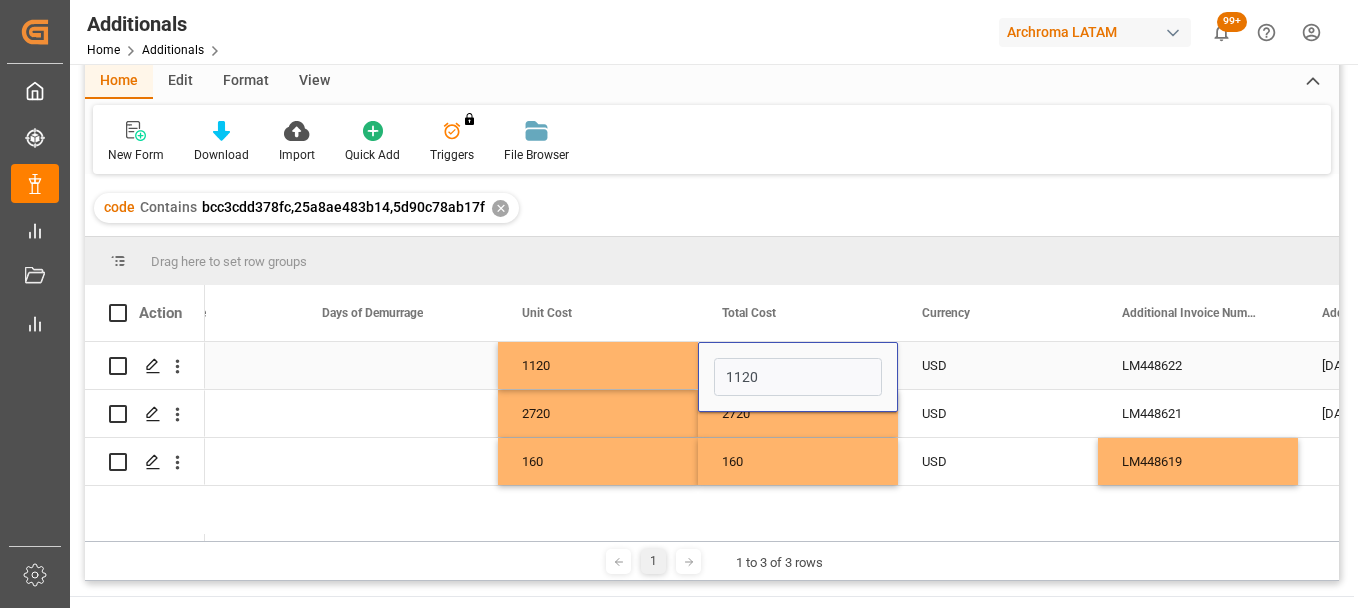 click on "1120" at bounding box center [598, 365] 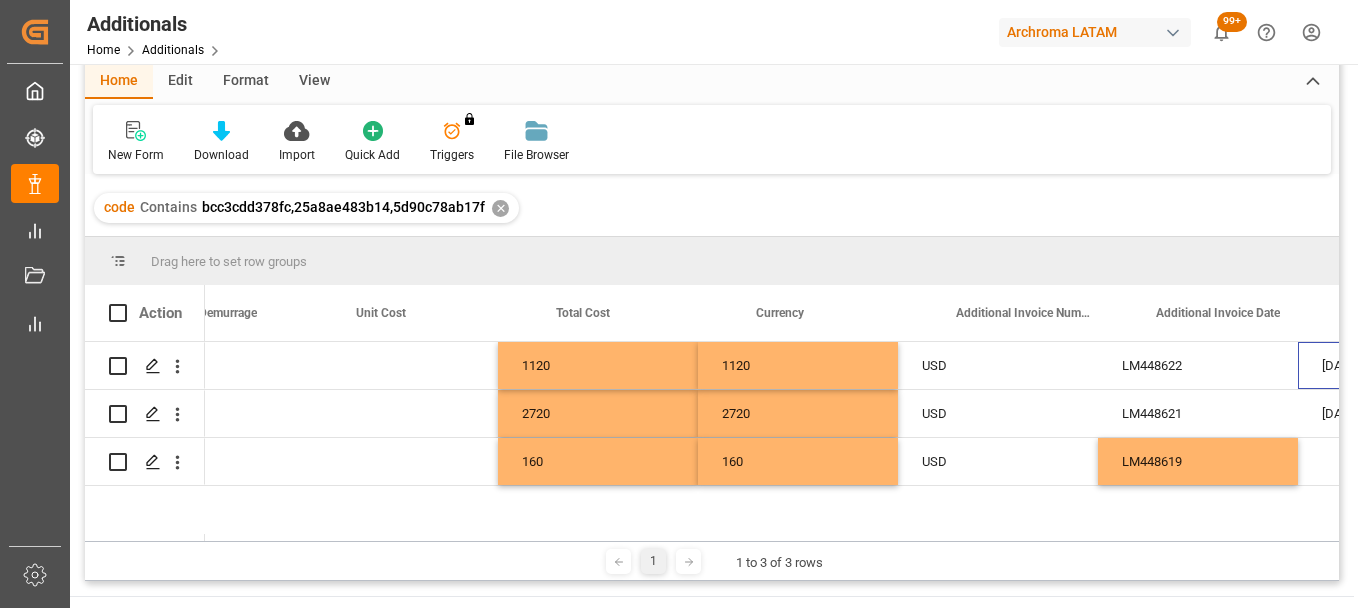 scroll, scrollTop: 0, scrollLeft: 1473, axis: horizontal 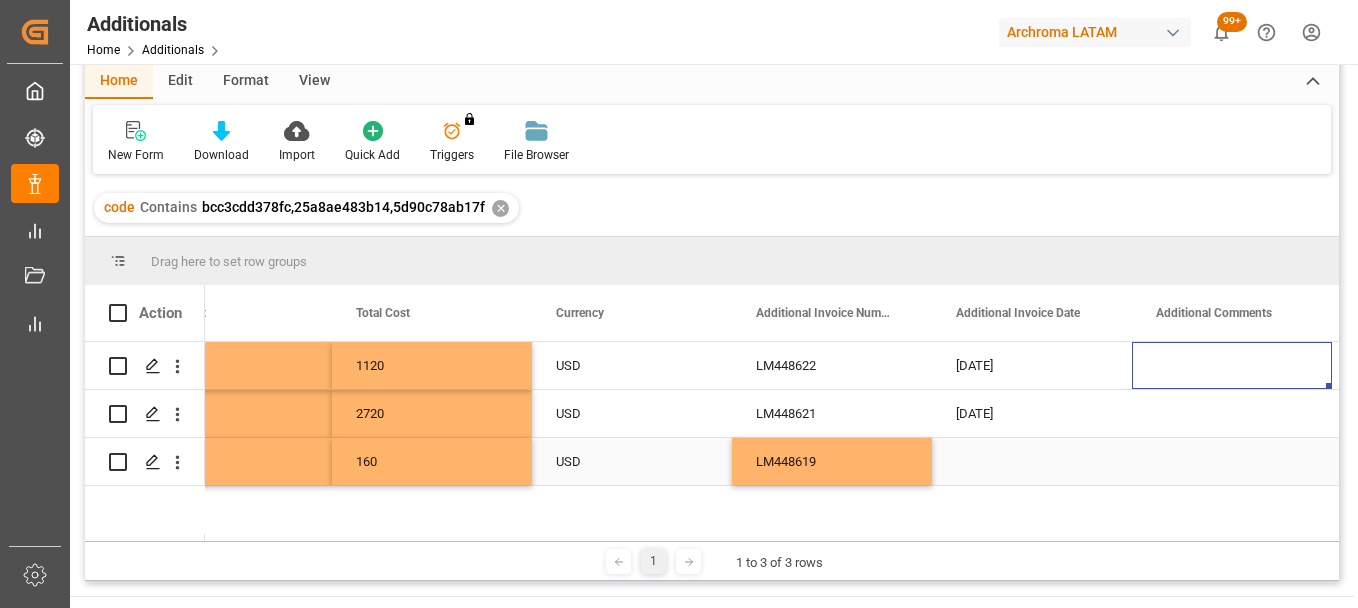 click at bounding box center (1032, 461) 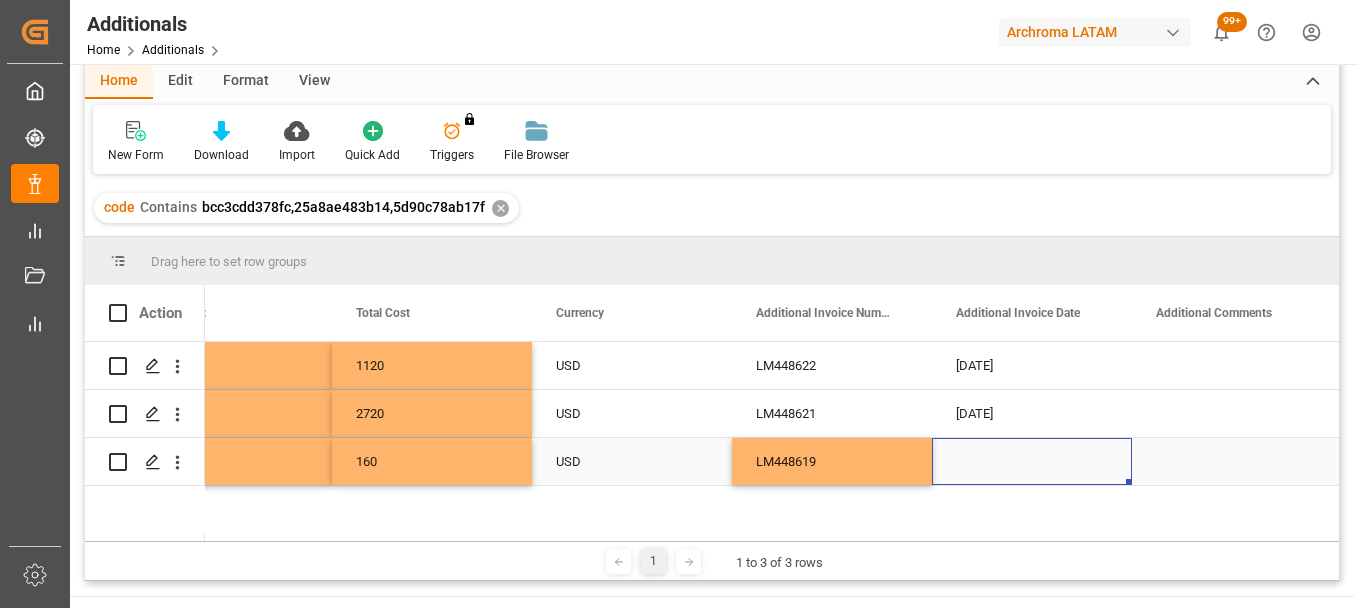 click at bounding box center (1032, 461) 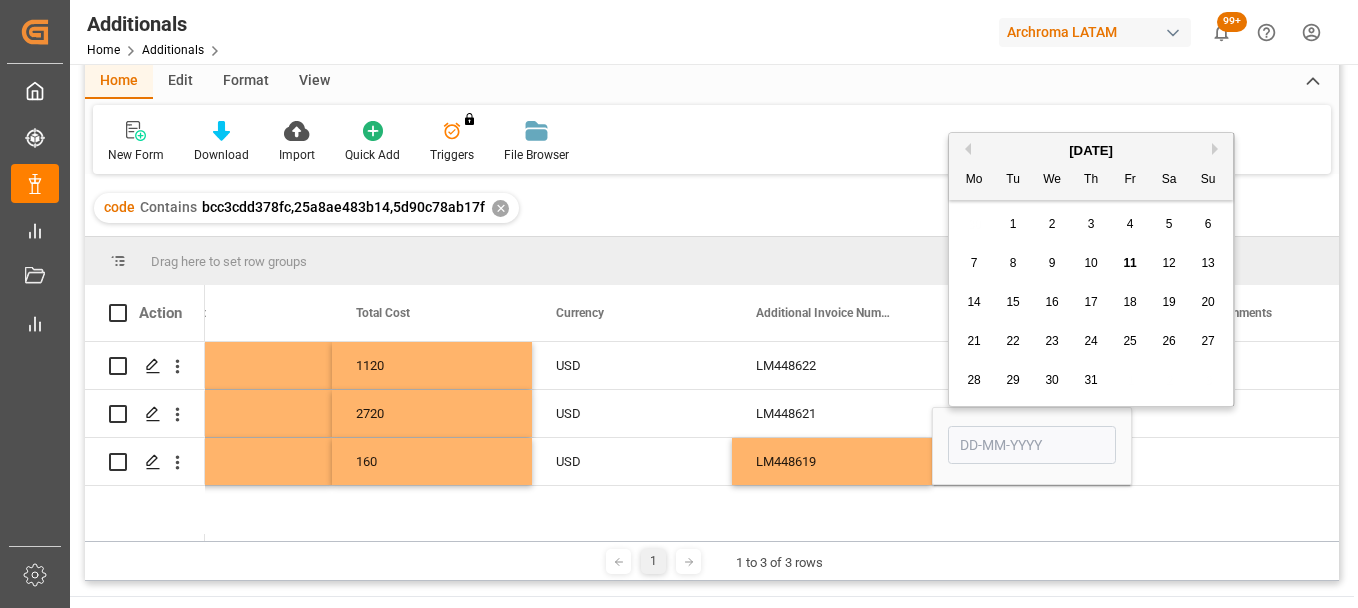 click on "10" at bounding box center [1090, 263] 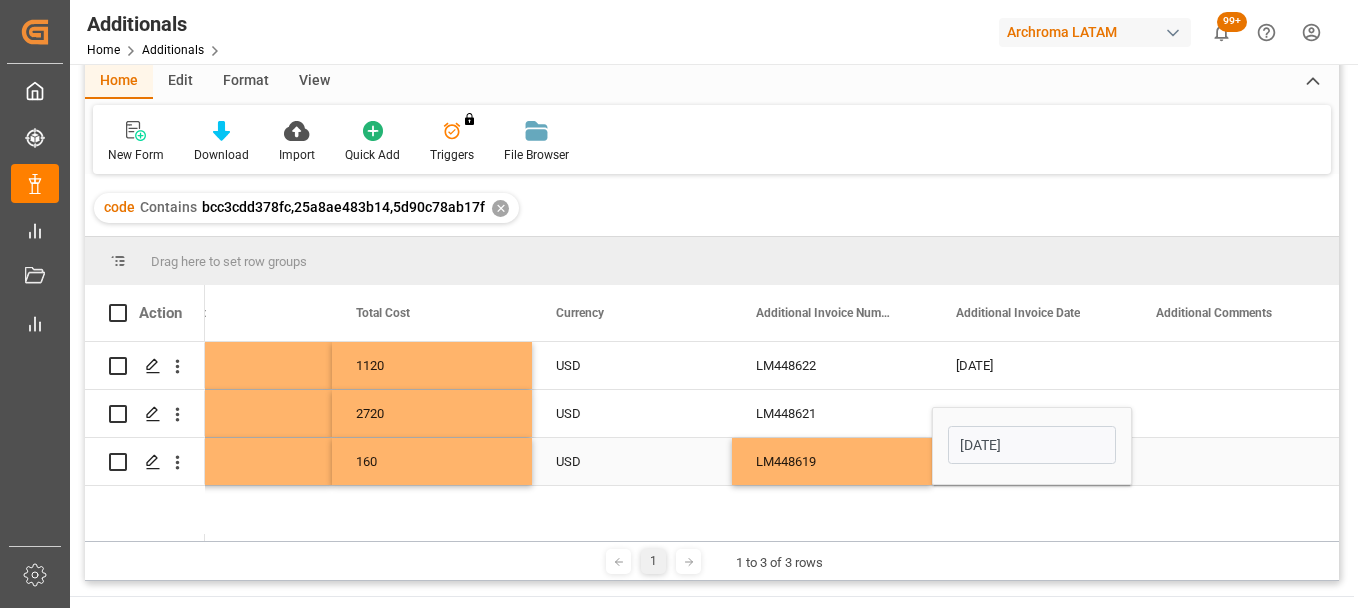 click on "LM448619" at bounding box center [832, 461] 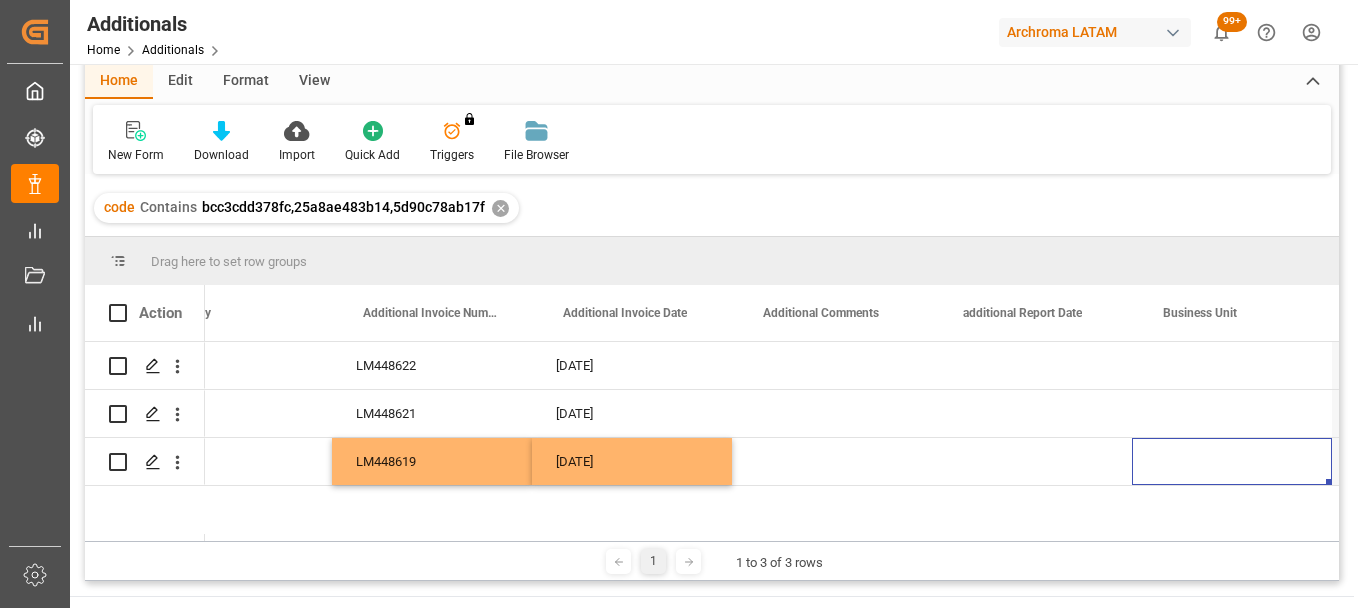 scroll, scrollTop: 0, scrollLeft: 1792, axis: horizontal 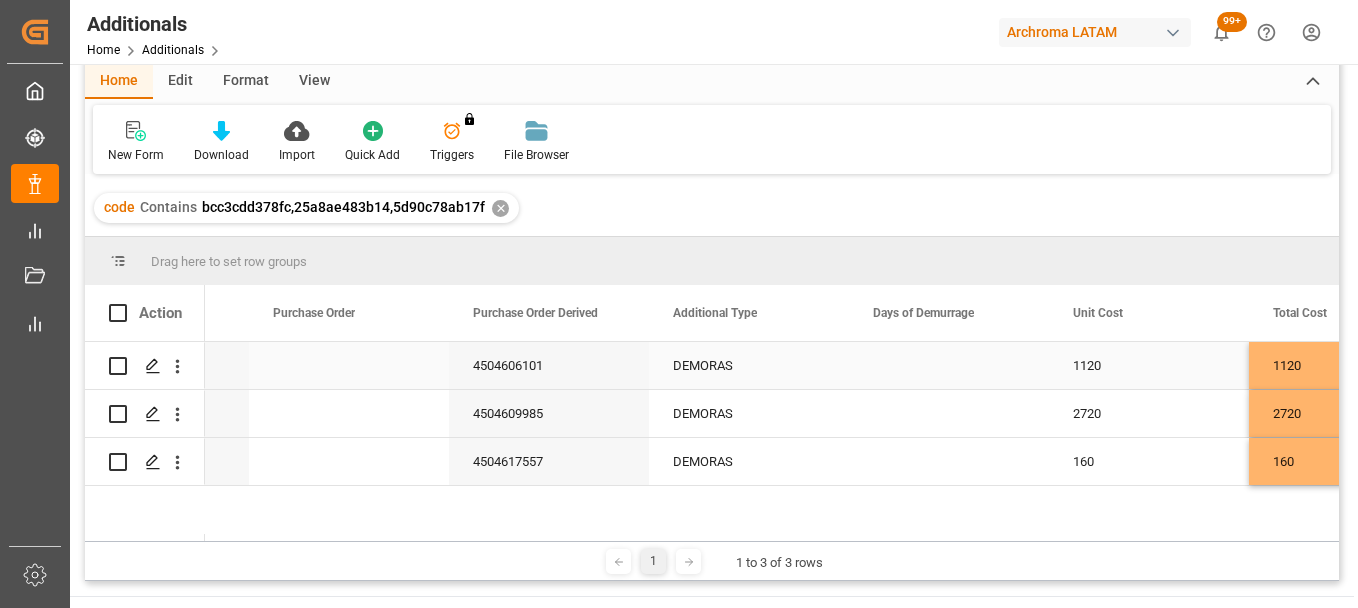 click at bounding box center (949, 365) 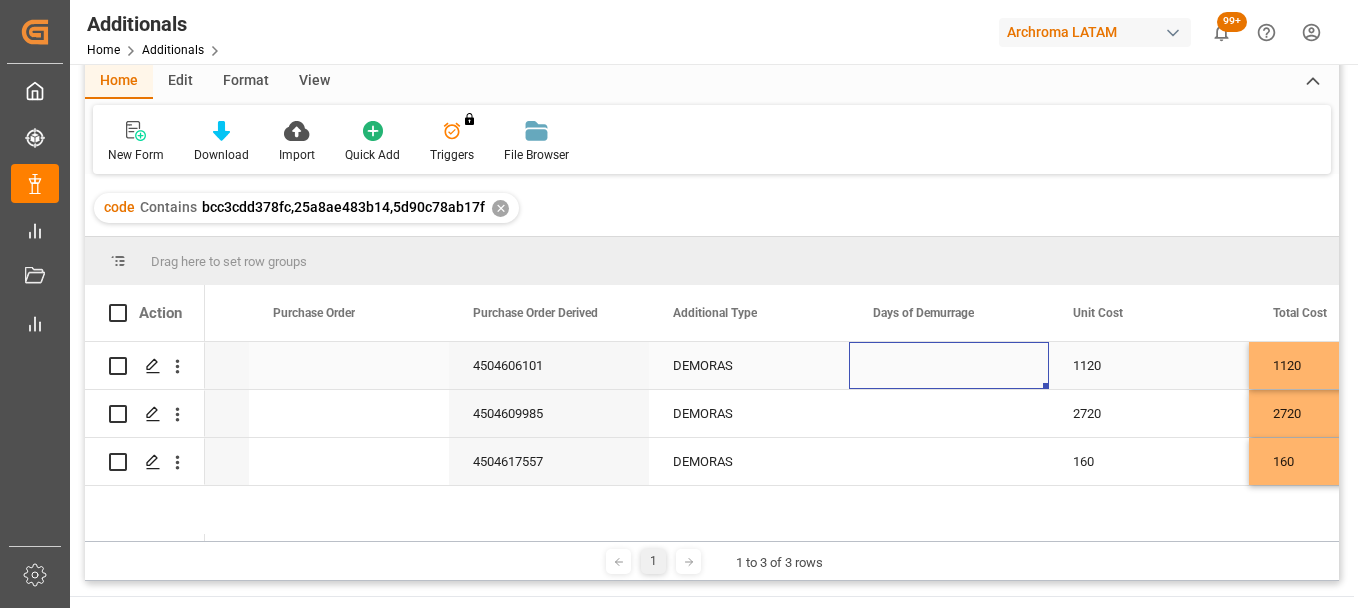 click at bounding box center (949, 365) 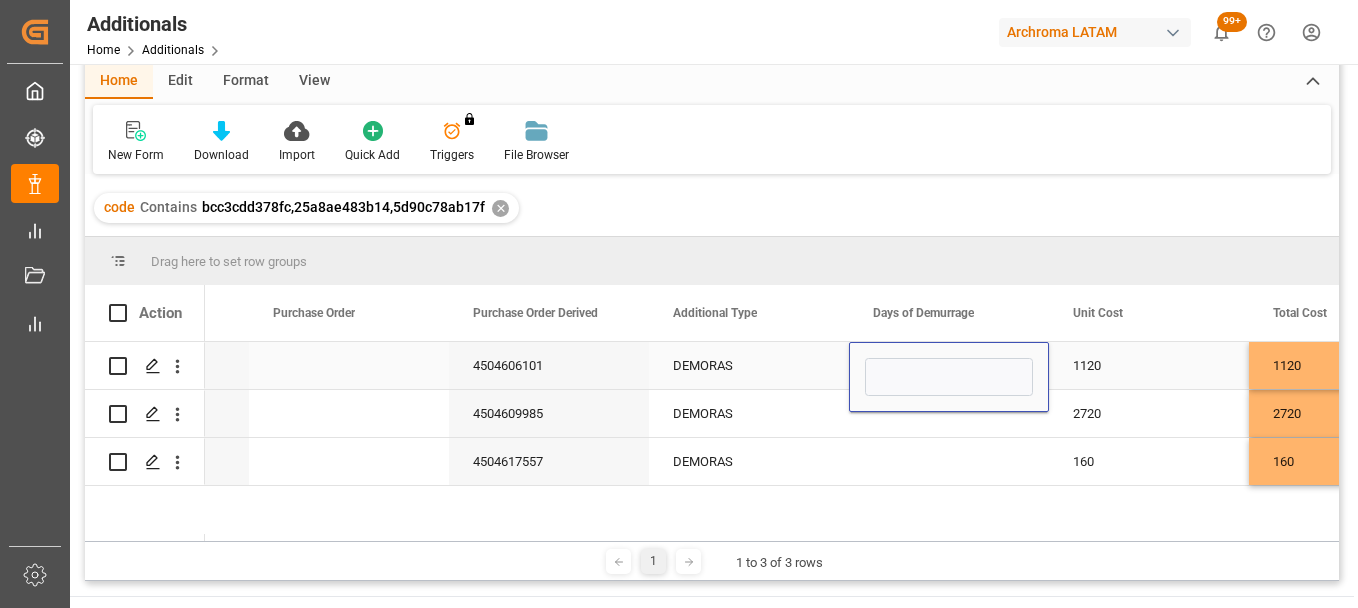 click at bounding box center (949, 377) 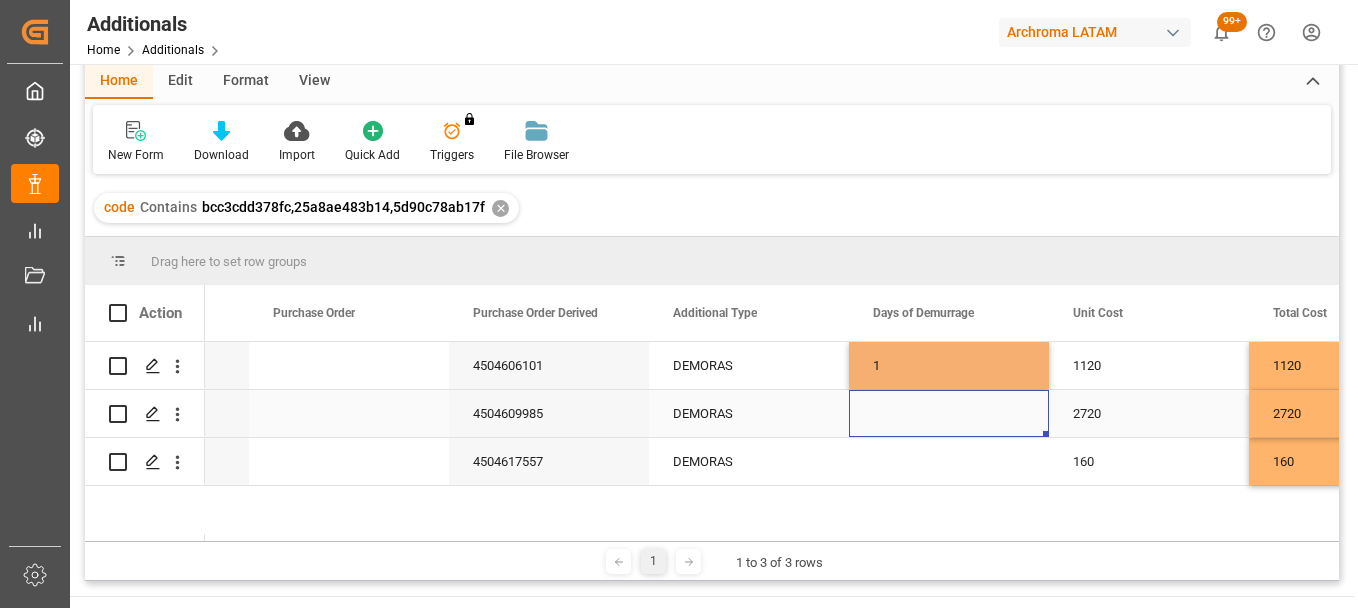 click at bounding box center [949, 413] 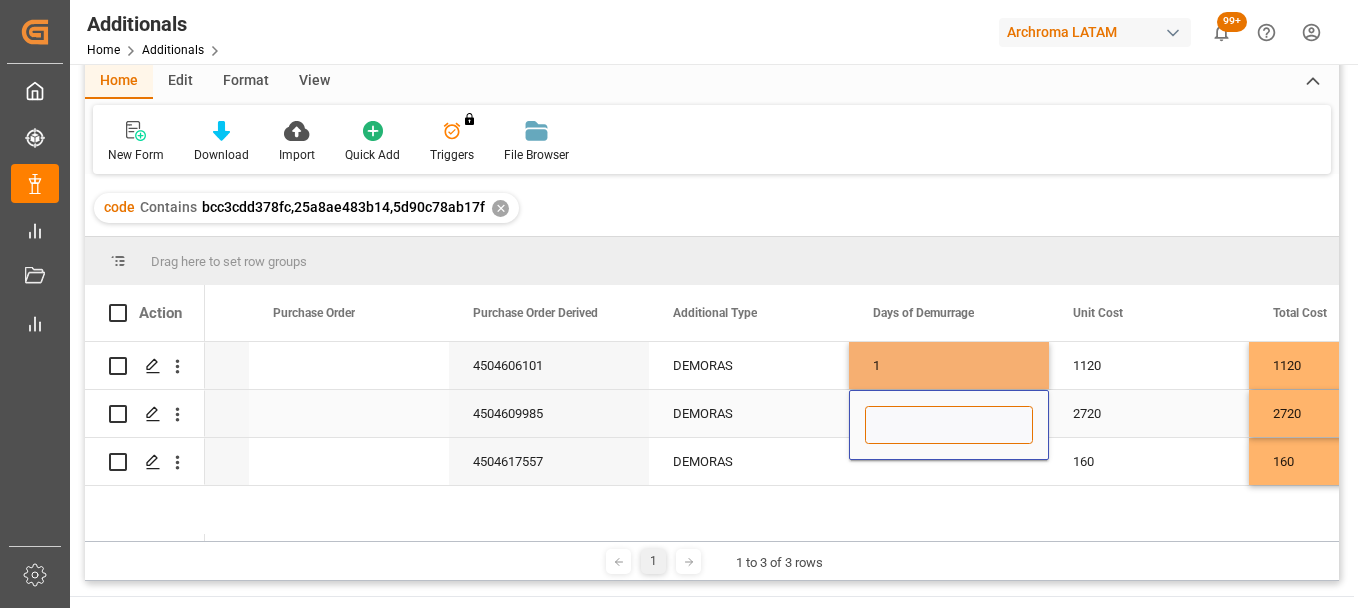 click at bounding box center (949, 425) 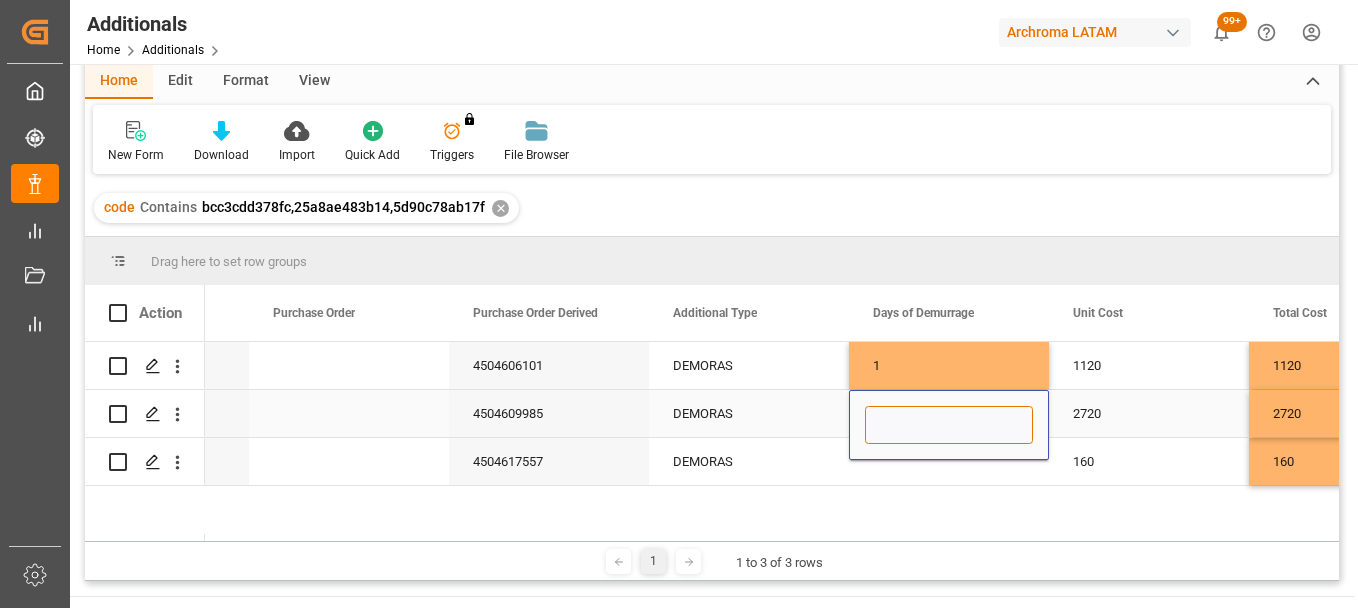 type on "1" 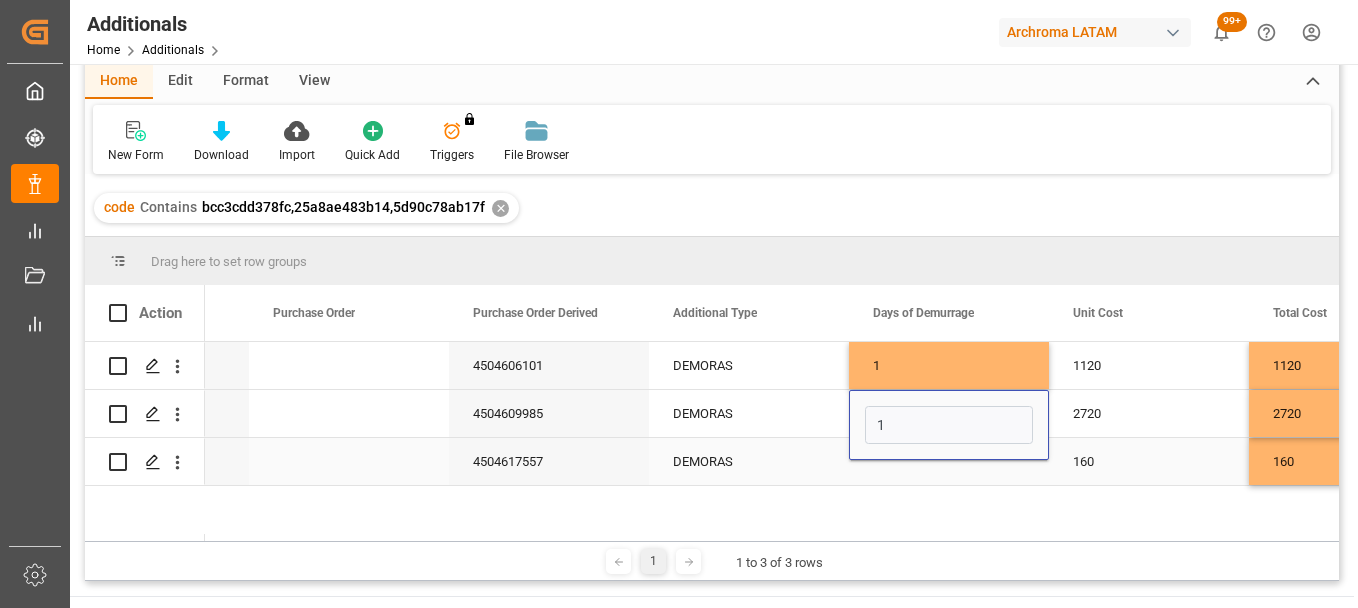 click at bounding box center (949, 461) 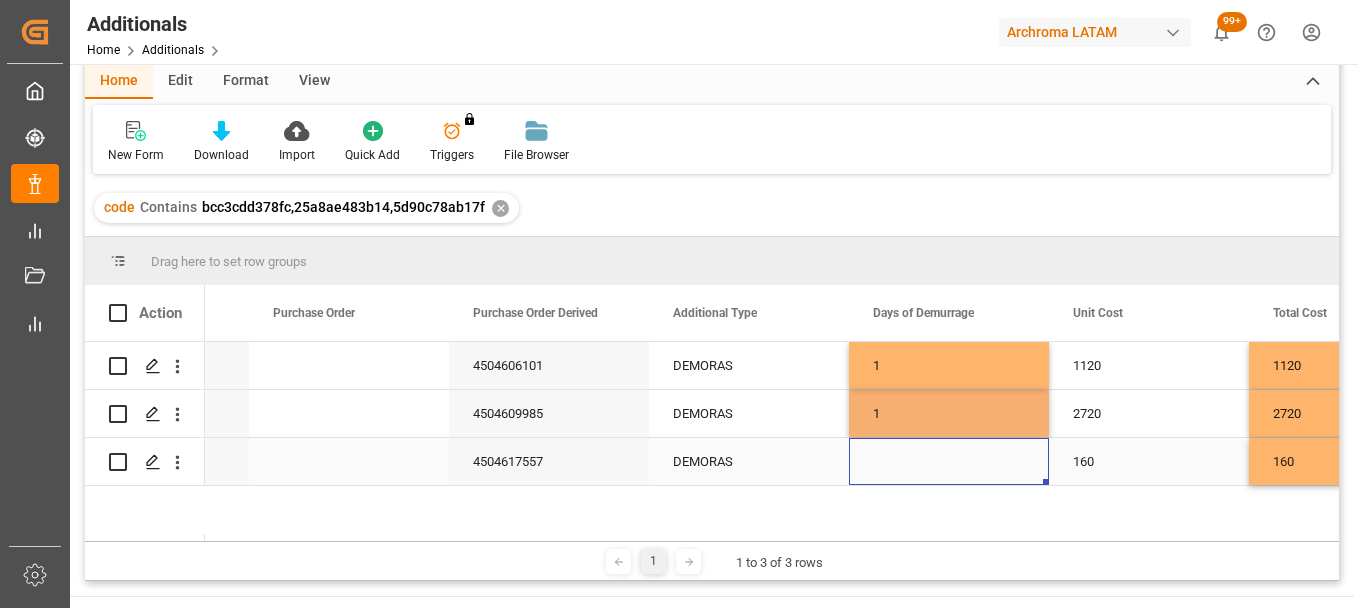 click at bounding box center [949, 461] 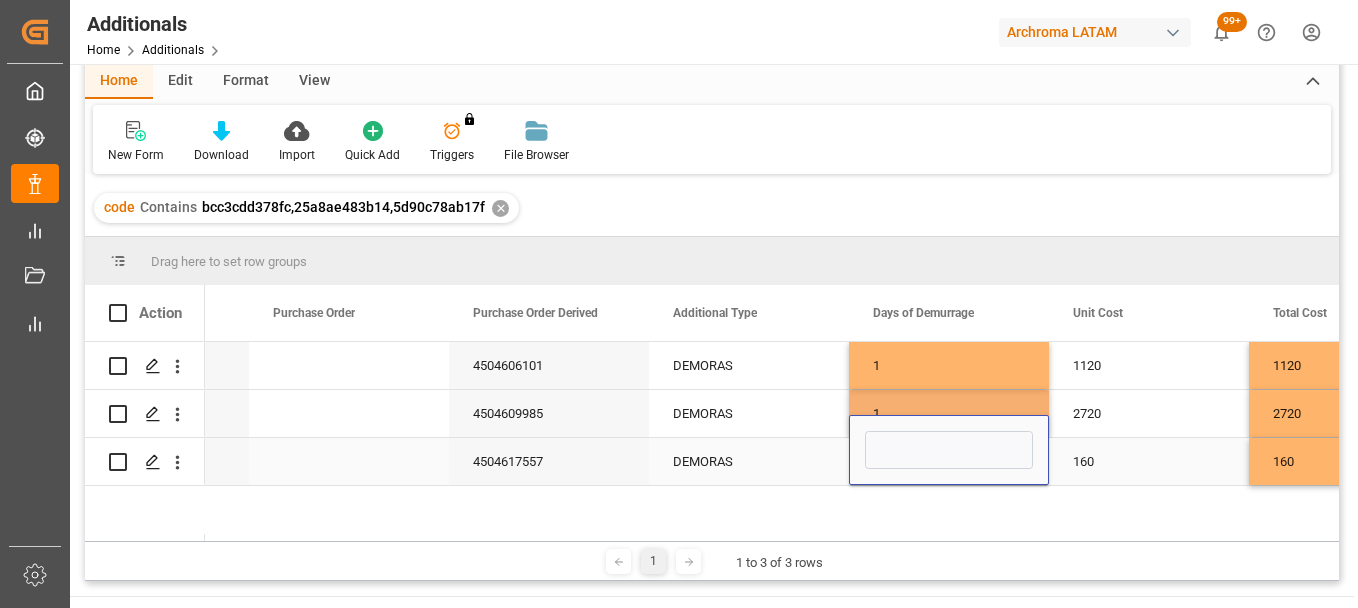 click at bounding box center (949, 450) 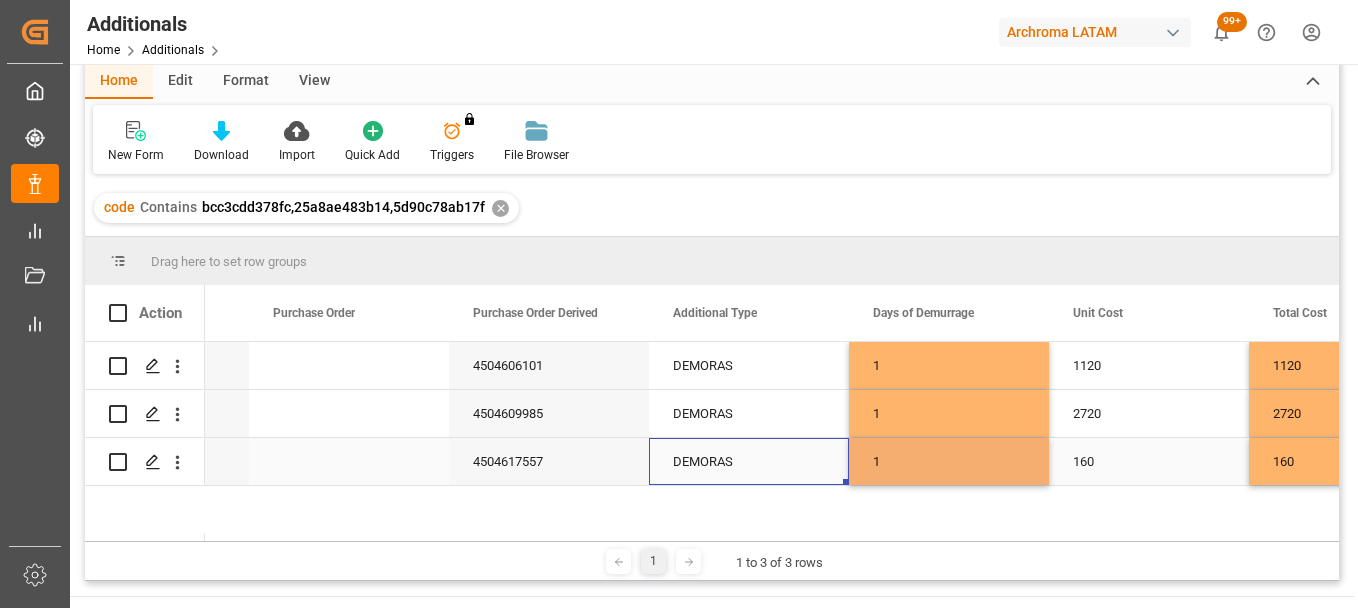 click on "DEMORAS" at bounding box center (749, 461) 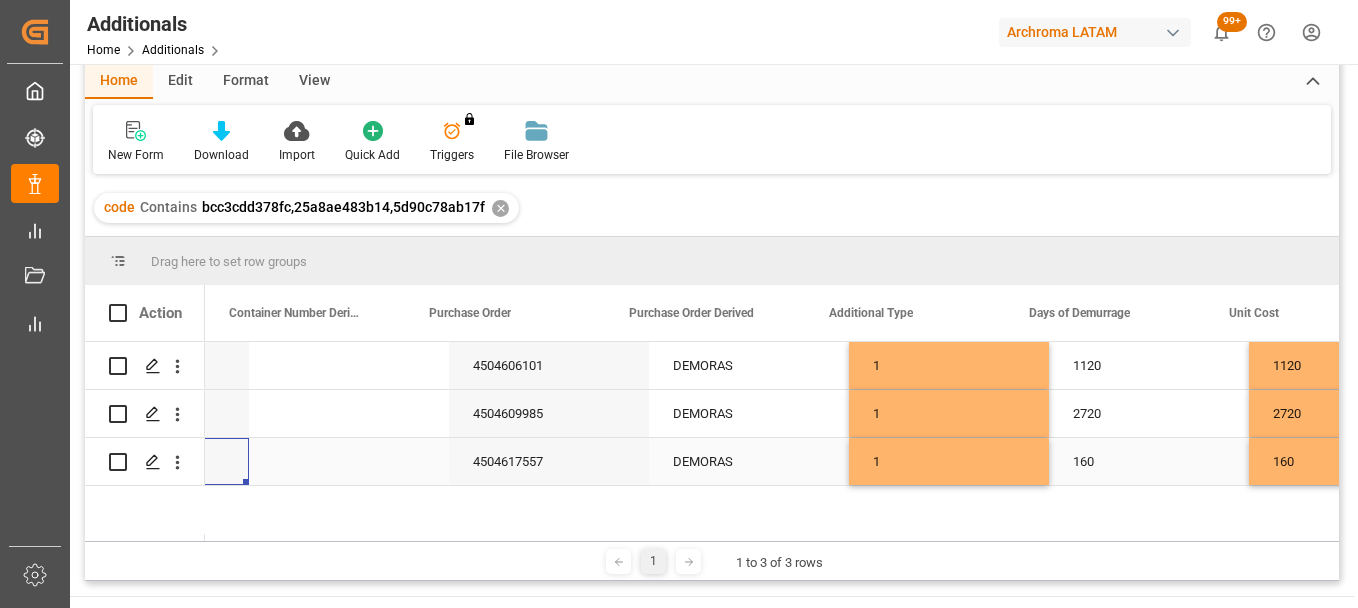 scroll, scrollTop: 0, scrollLeft: 600, axis: horizontal 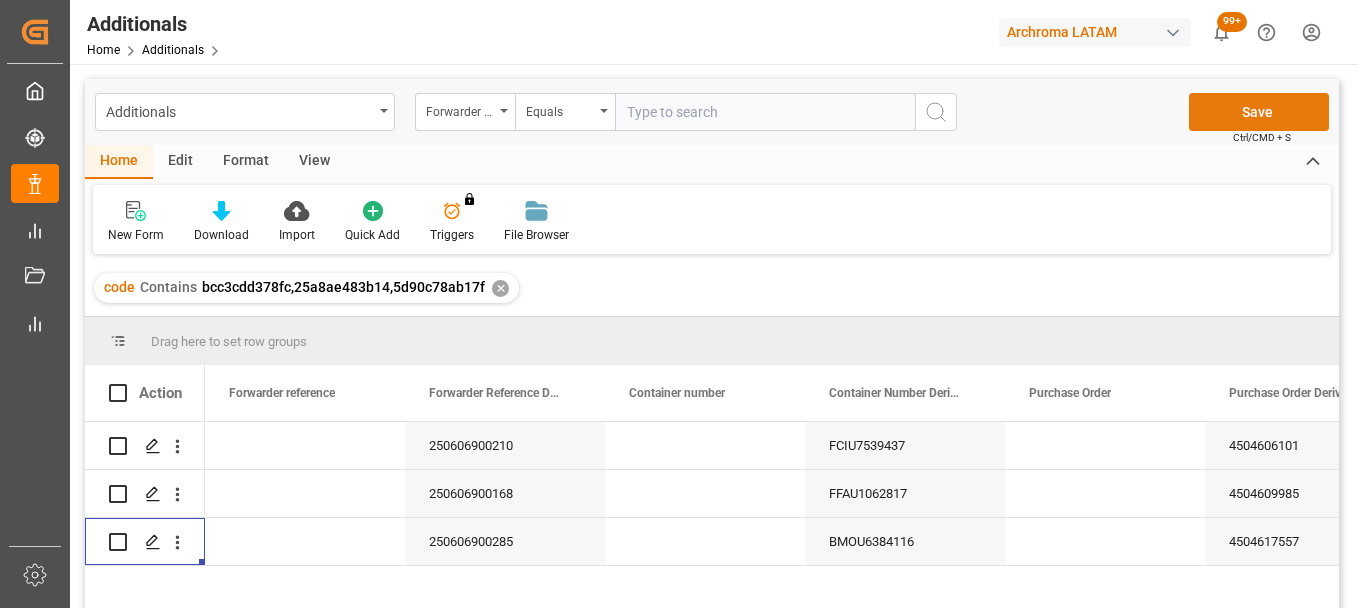 click on "Save" at bounding box center [1259, 112] 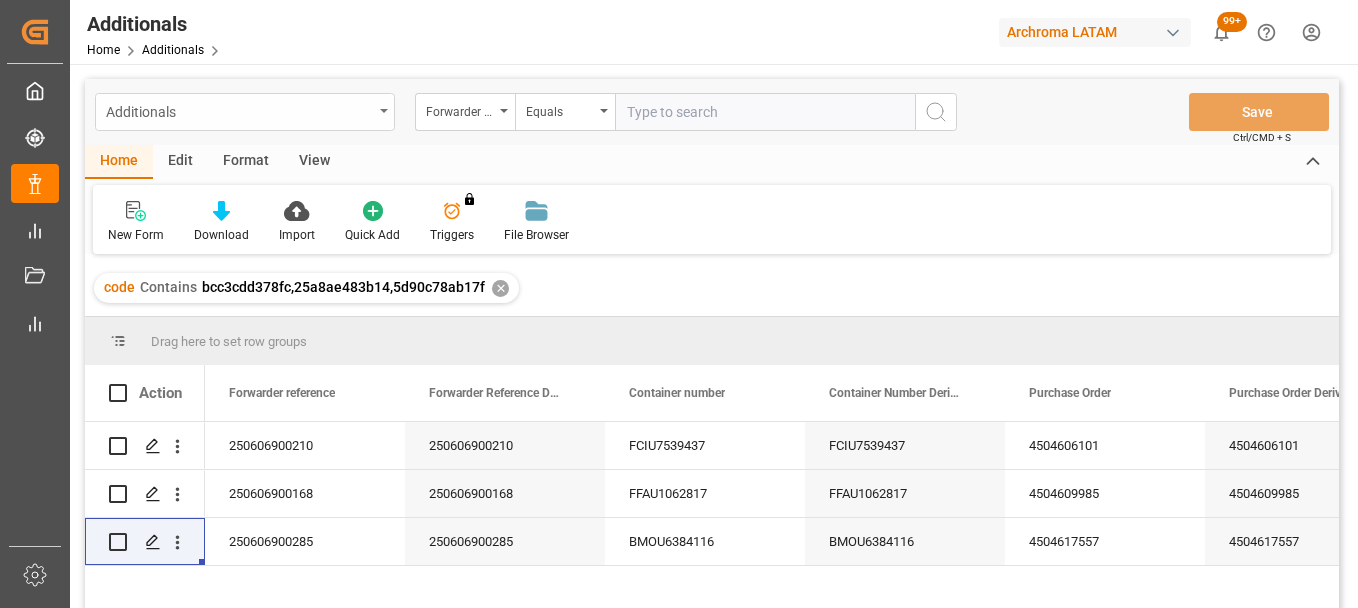 click on "Additionals" at bounding box center (239, 110) 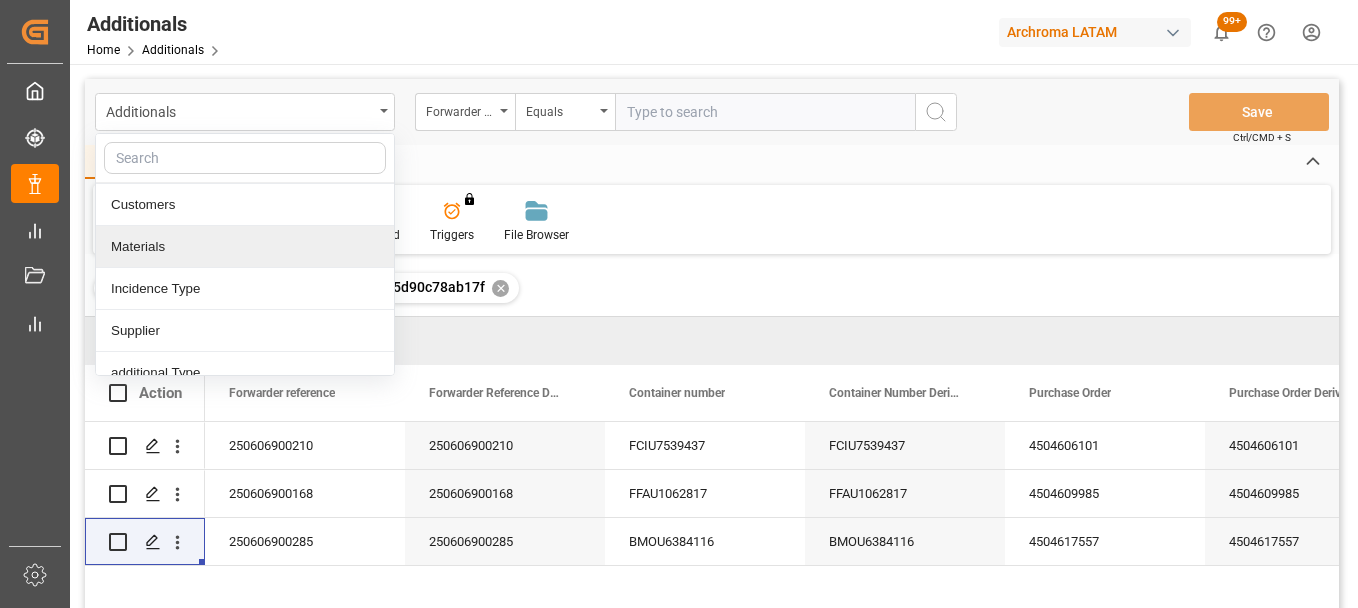 scroll, scrollTop: 300, scrollLeft: 0, axis: vertical 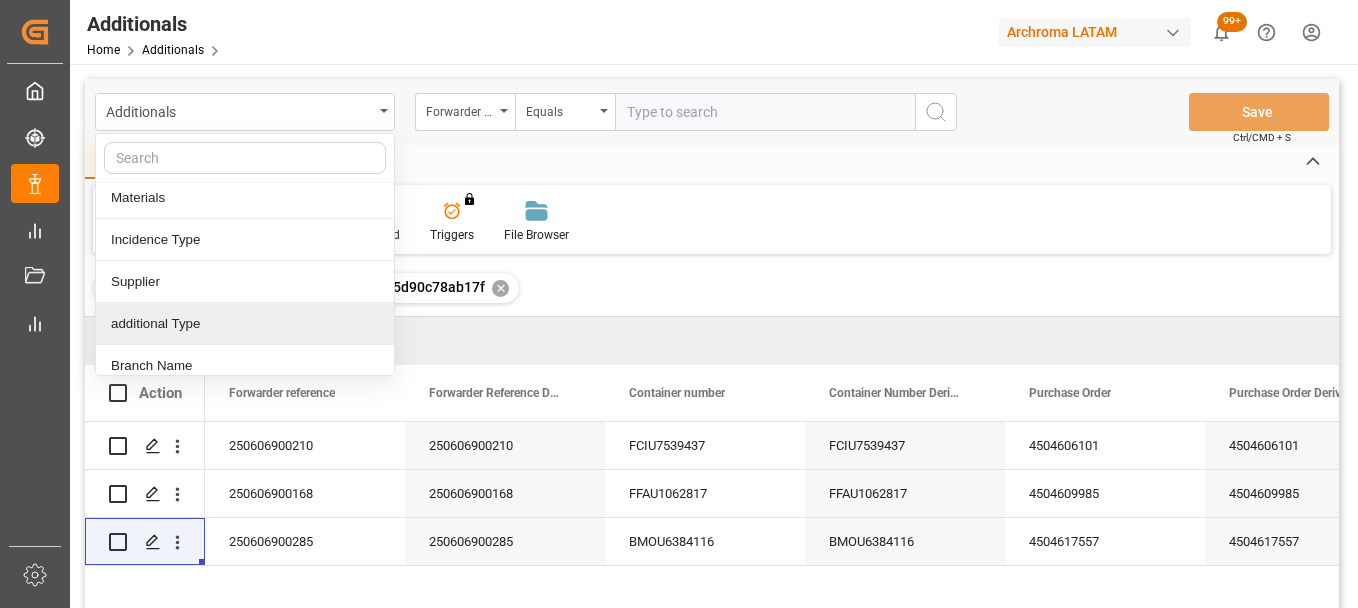 click on "additional Type" at bounding box center (245, 324) 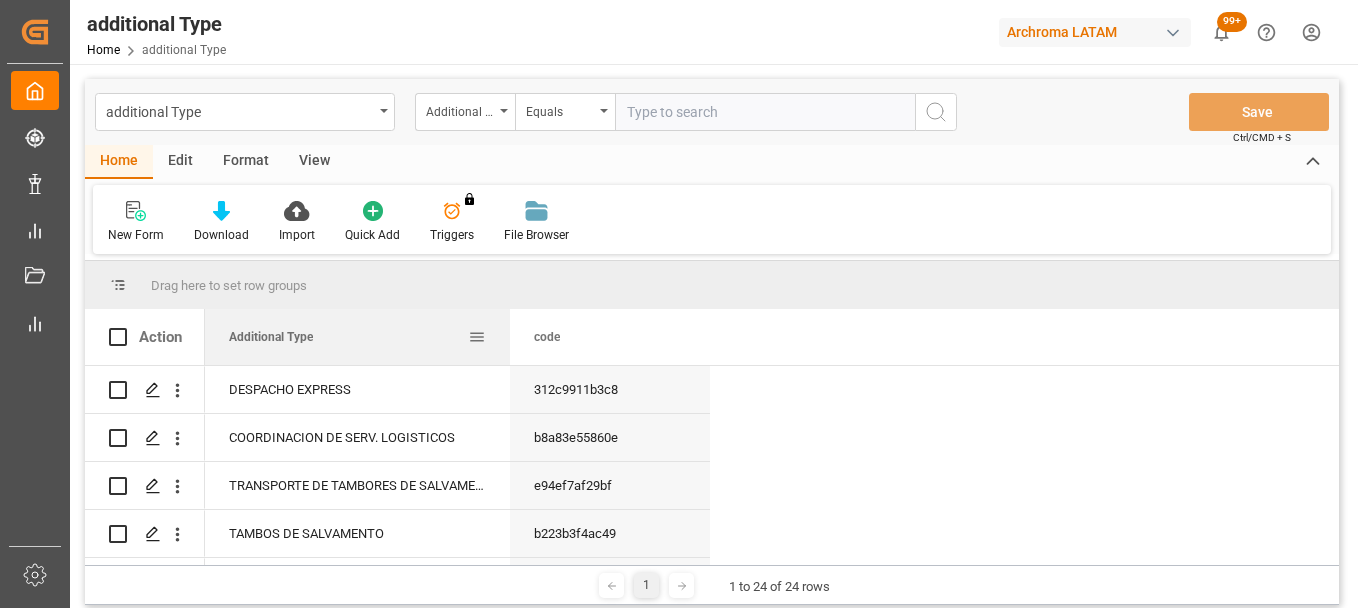 drag, startPoint x: 403, startPoint y: 320, endPoint x: 508, endPoint y: 320, distance: 105 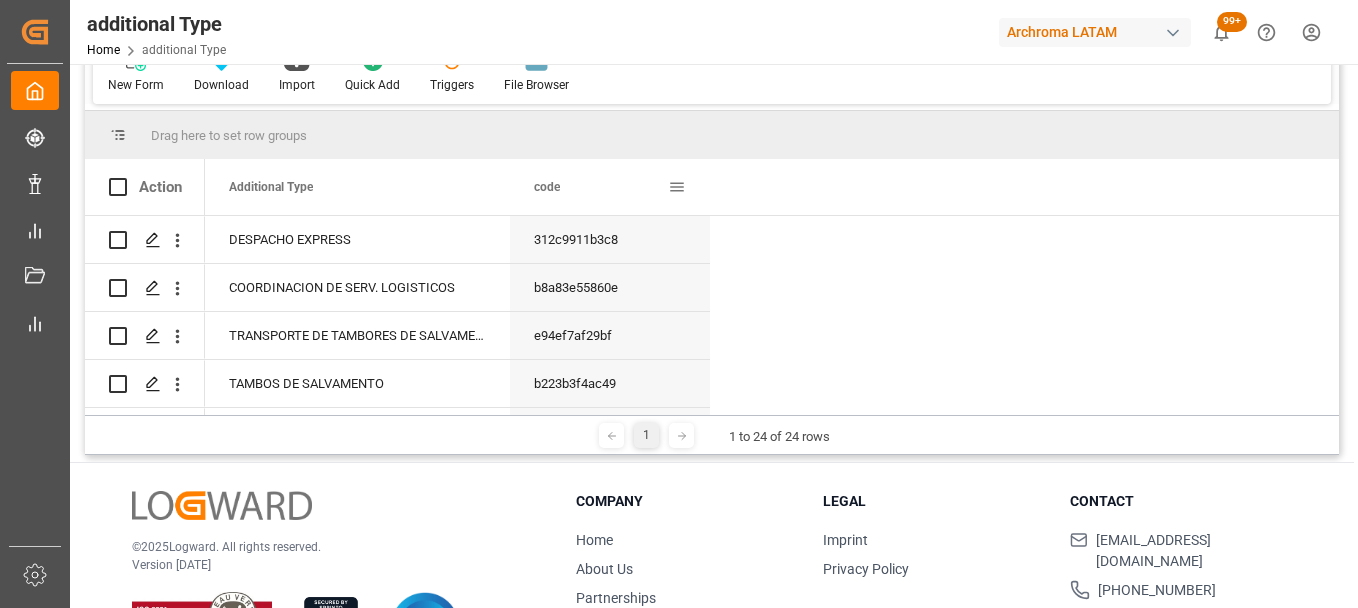 scroll, scrollTop: 200, scrollLeft: 0, axis: vertical 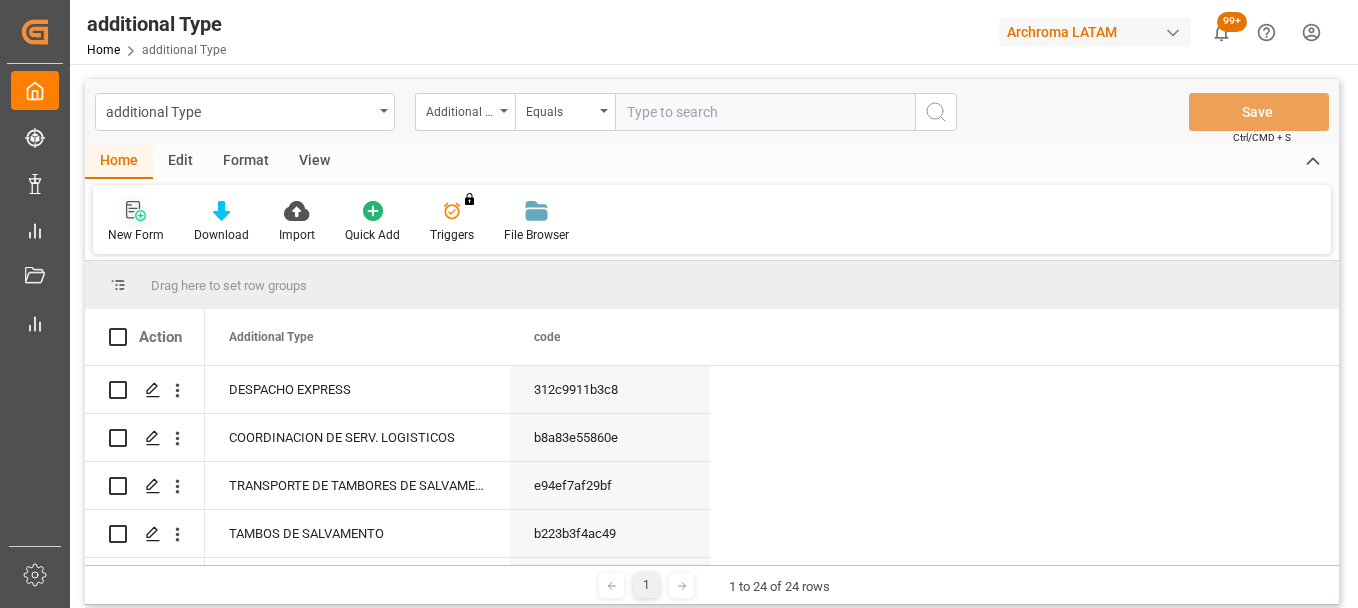 click 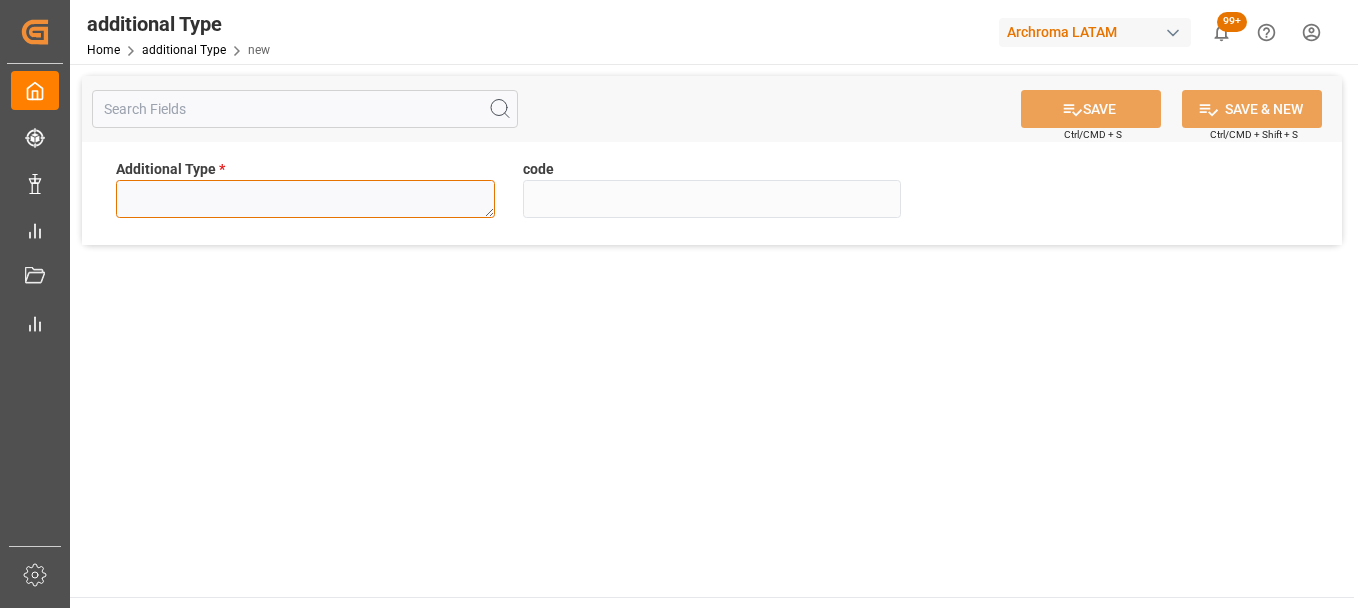 click at bounding box center [305, 199] 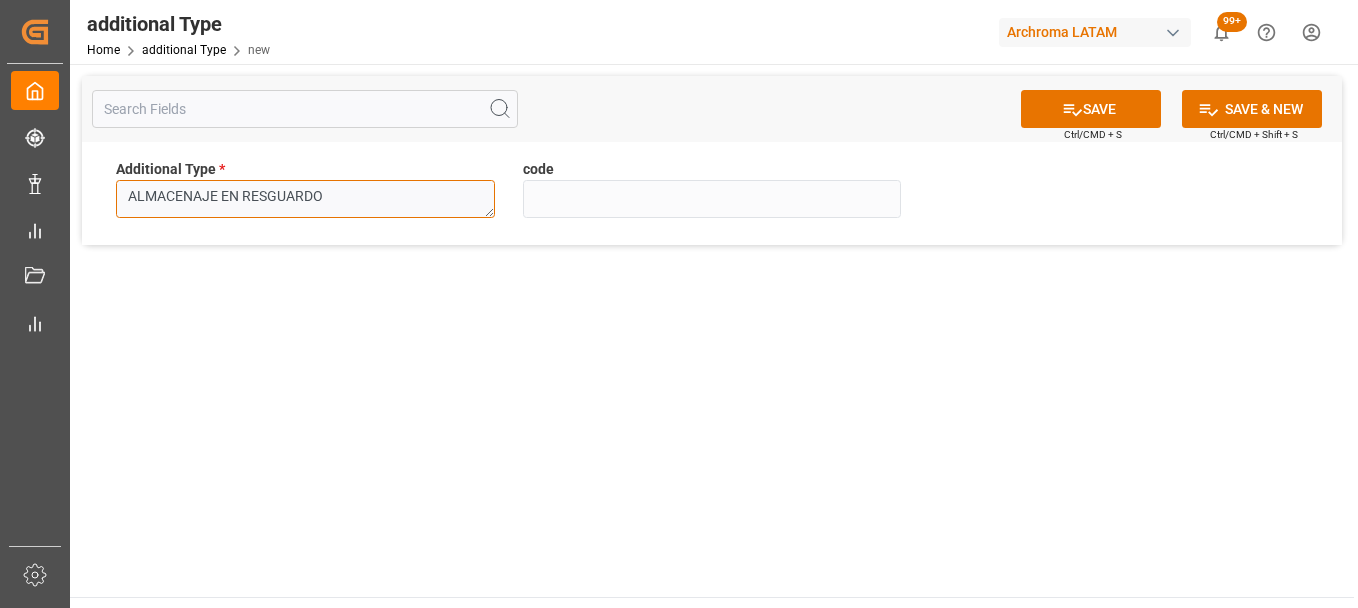 type on "ALMACENAJE EN RESGUARDO" 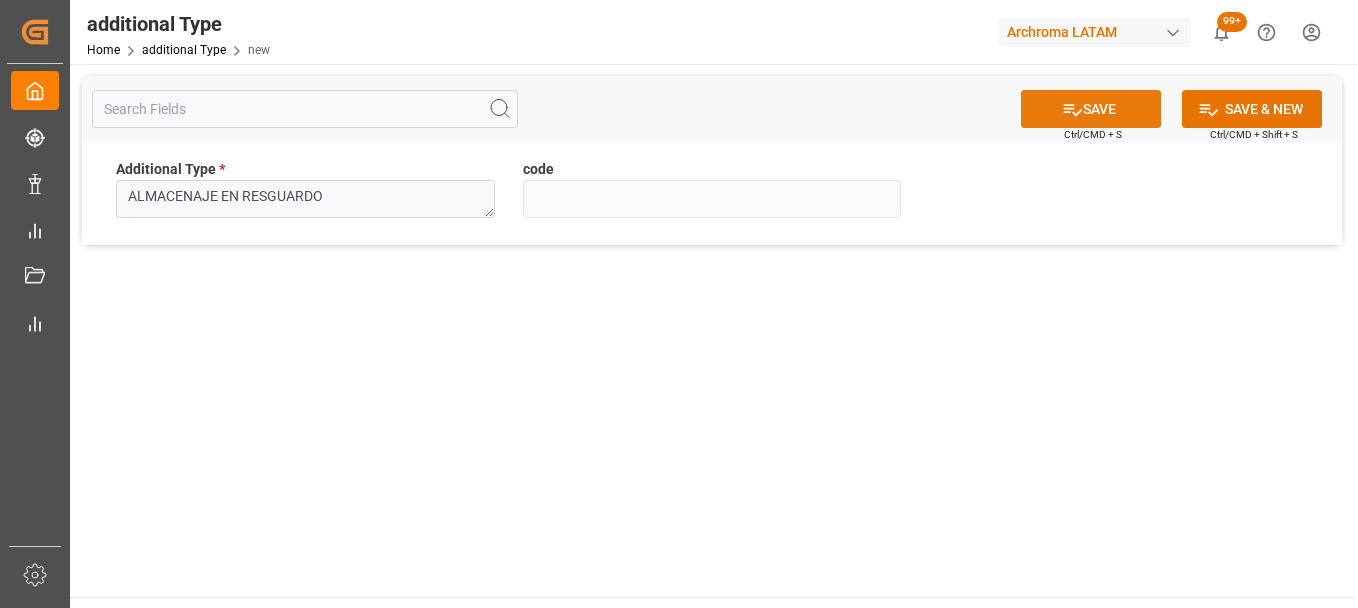 click on "SAVE" at bounding box center (1091, 109) 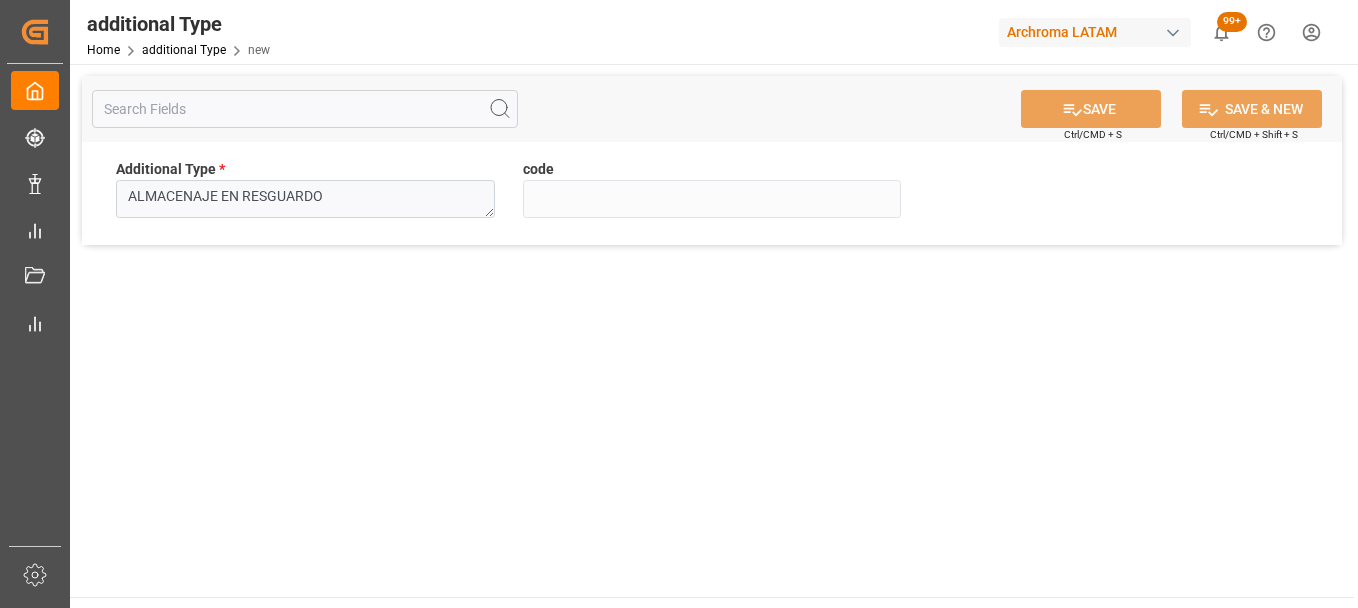 type on "3b0fe4e55d42" 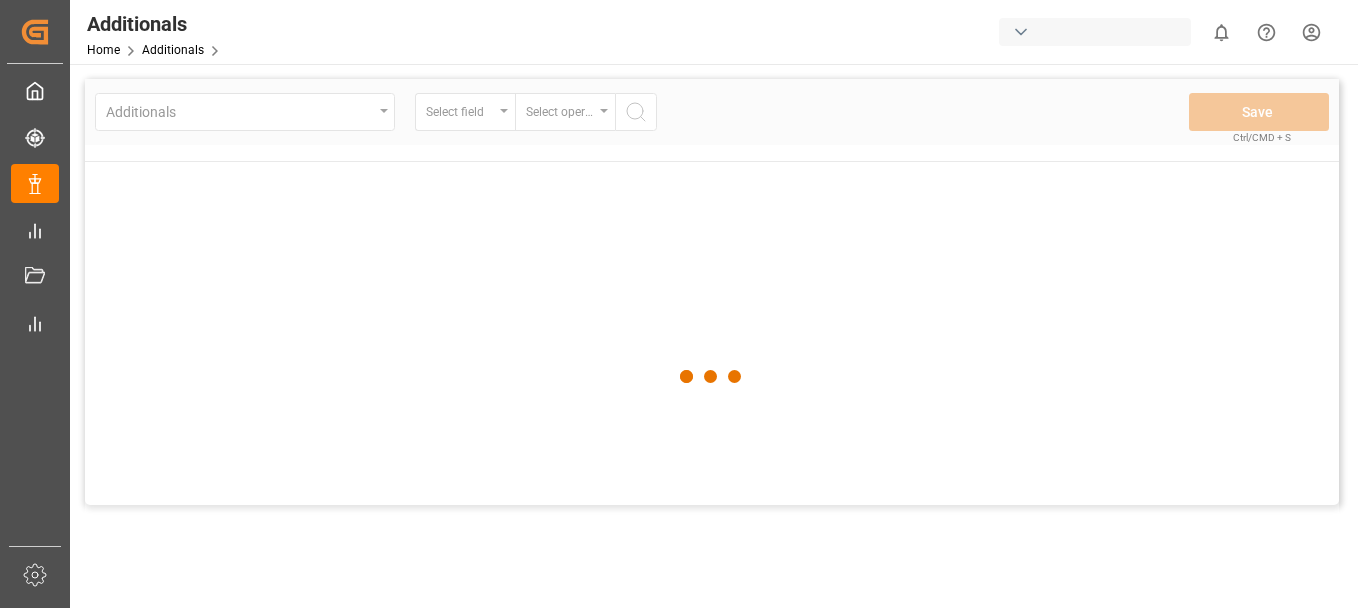 scroll, scrollTop: 0, scrollLeft: 0, axis: both 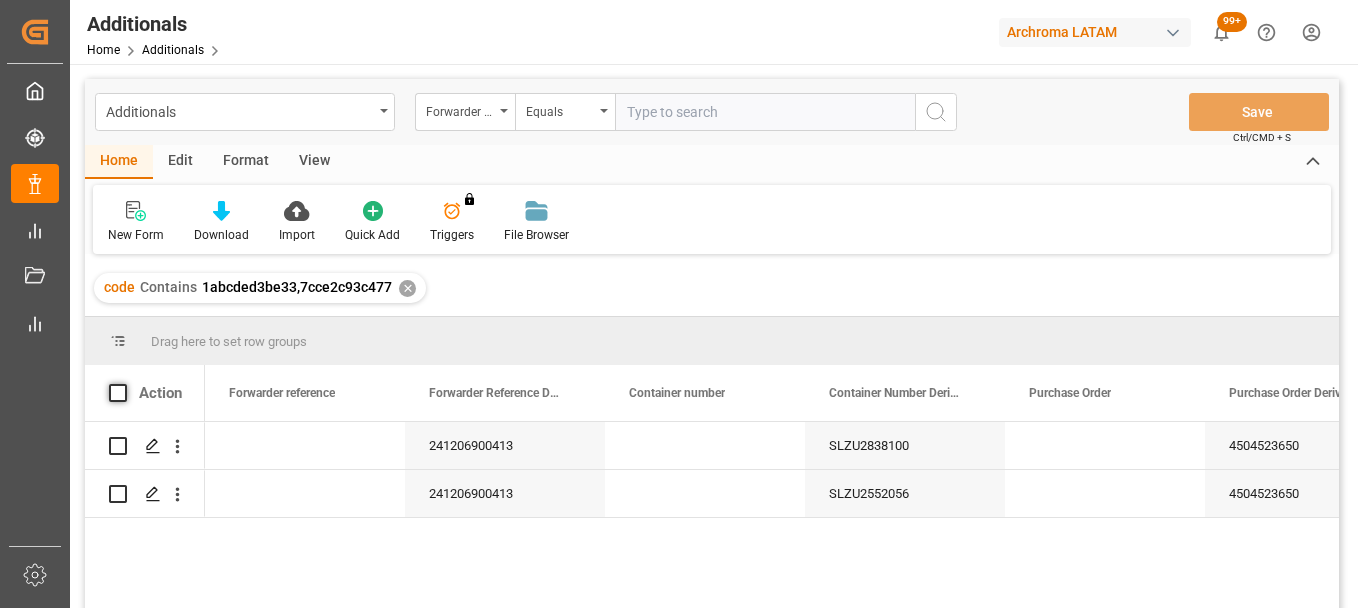 click at bounding box center (118, 393) 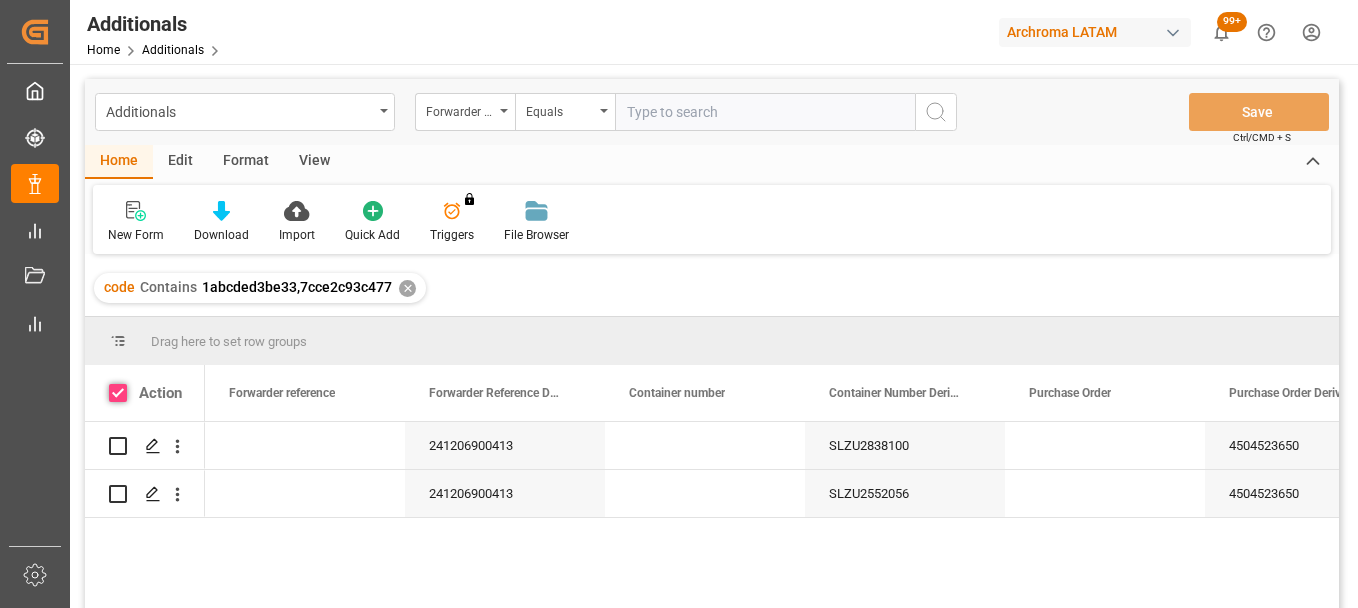 checkbox on "true" 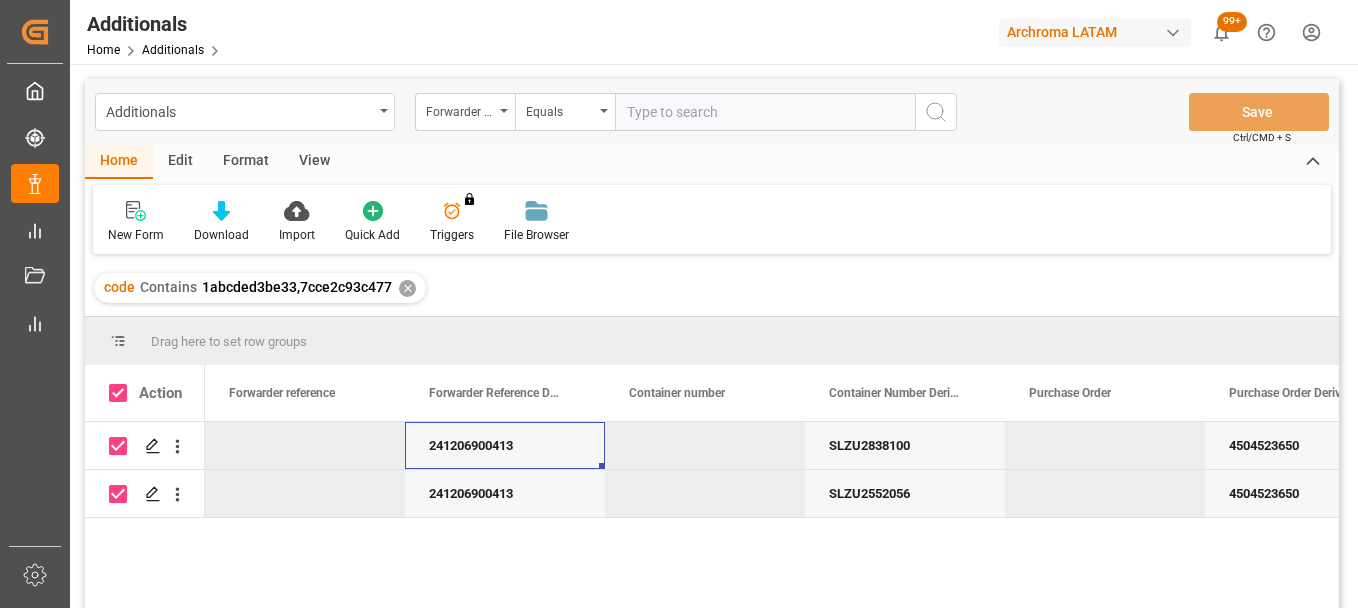 click on "241206900413" at bounding box center [505, 445] 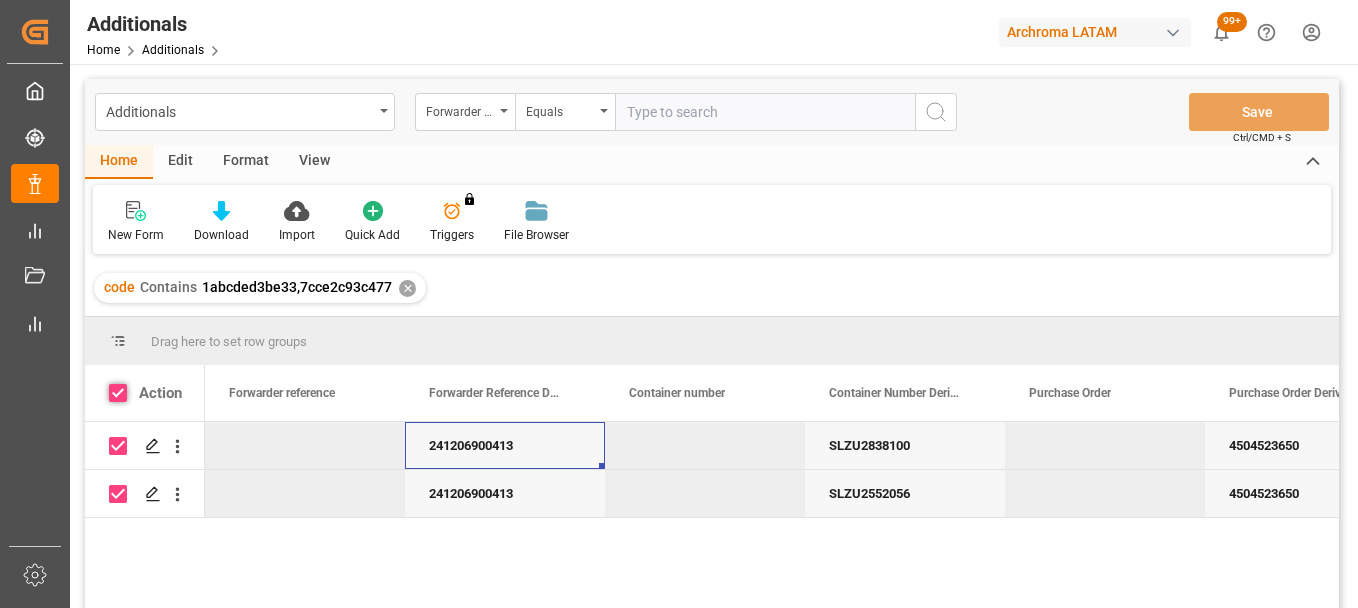 click at bounding box center (118, 393) 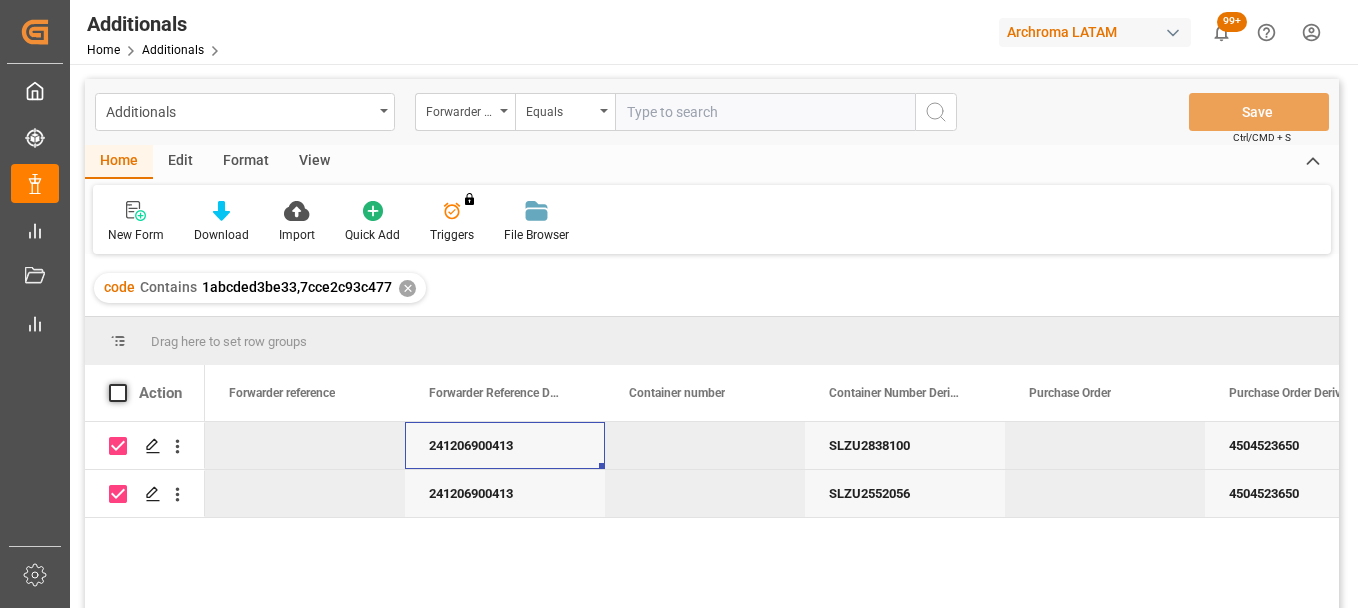 checkbox on "false" 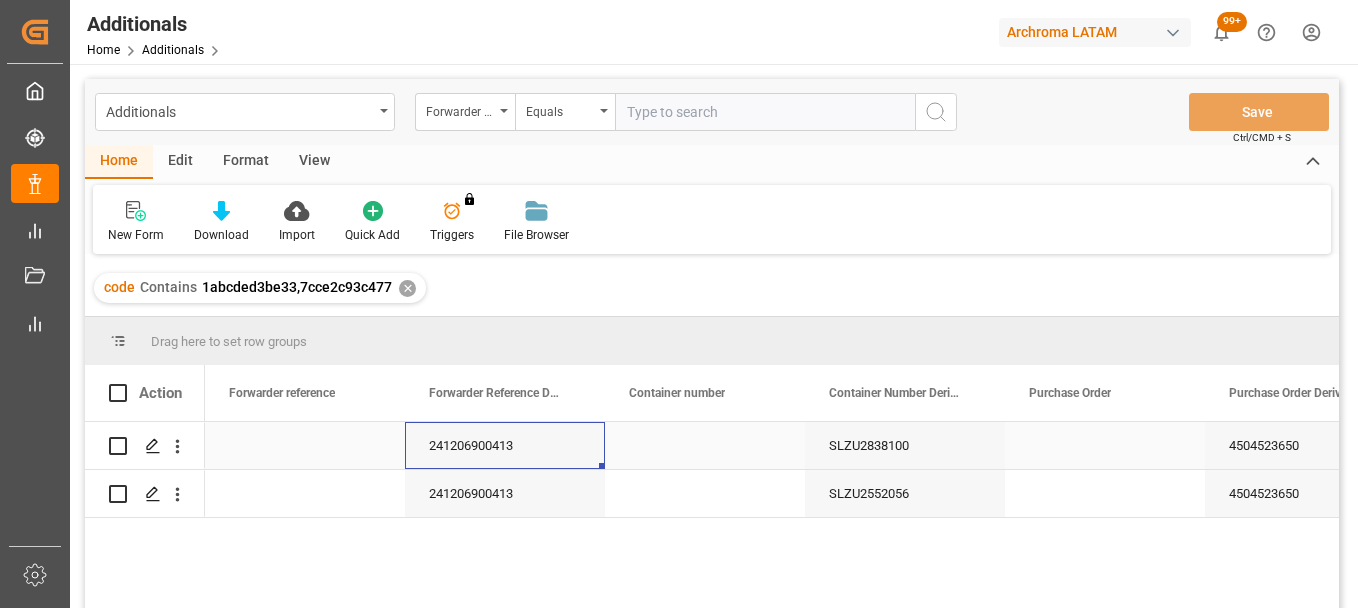click on "241206900413" at bounding box center (505, 445) 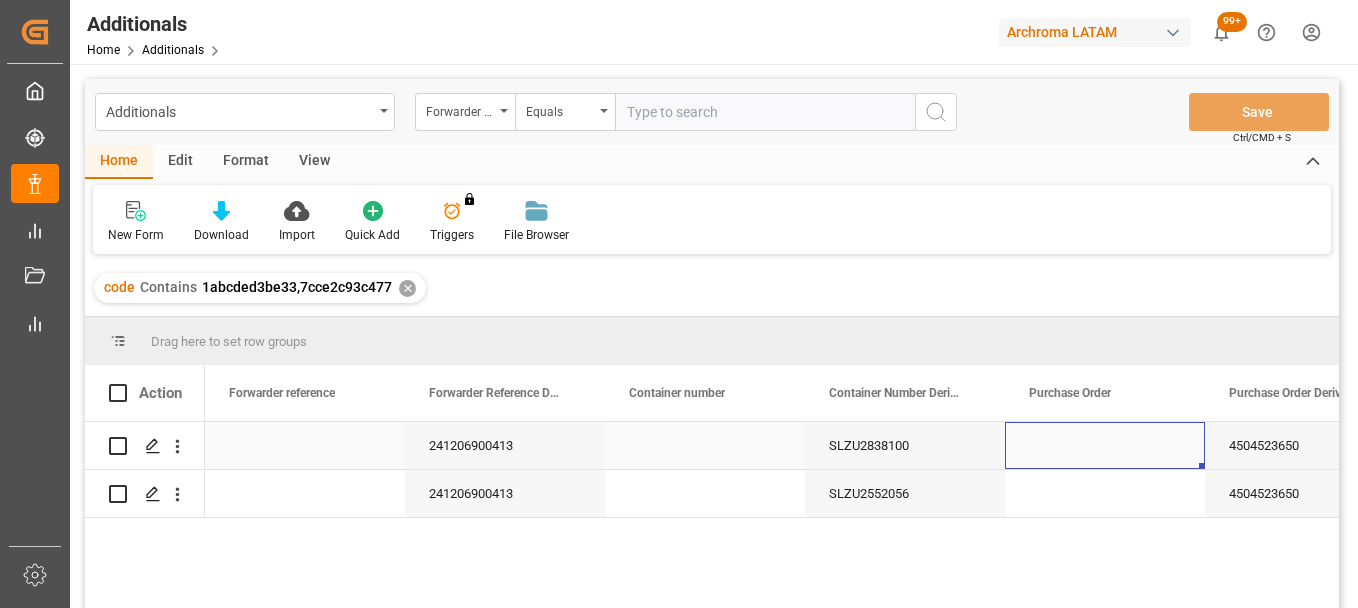 scroll, scrollTop: 0, scrollLeft: 73, axis: horizontal 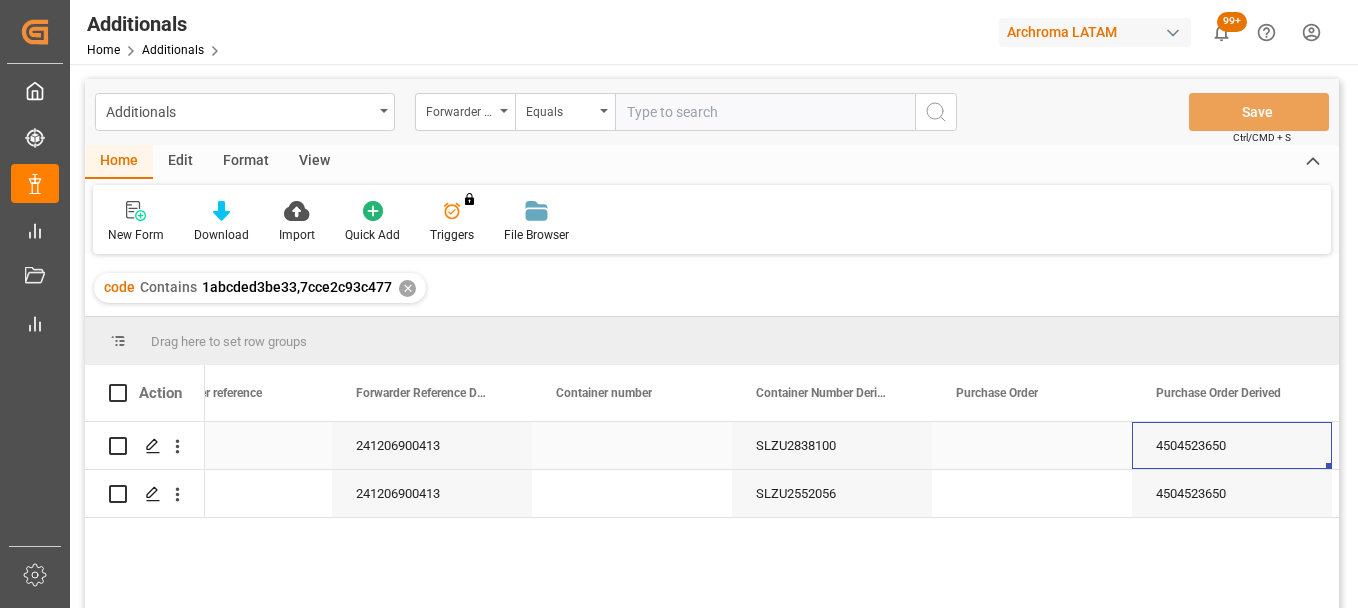click on "SLZU2838100" at bounding box center (832, 445) 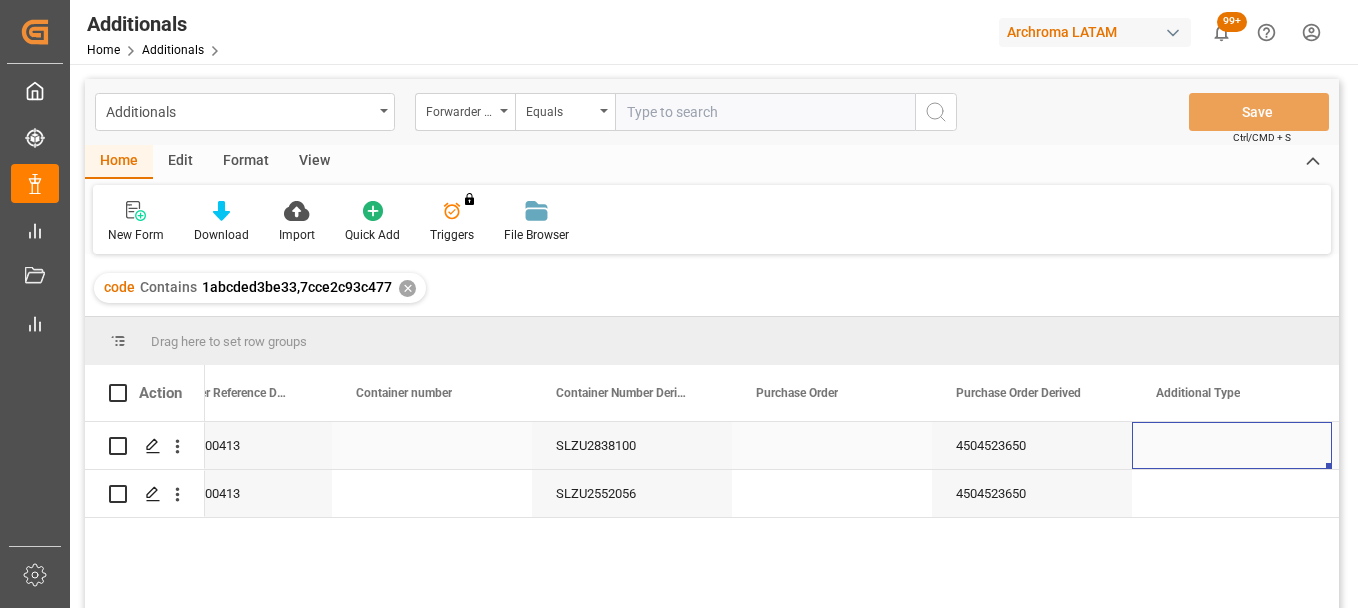 scroll, scrollTop: 0, scrollLeft: 473, axis: horizontal 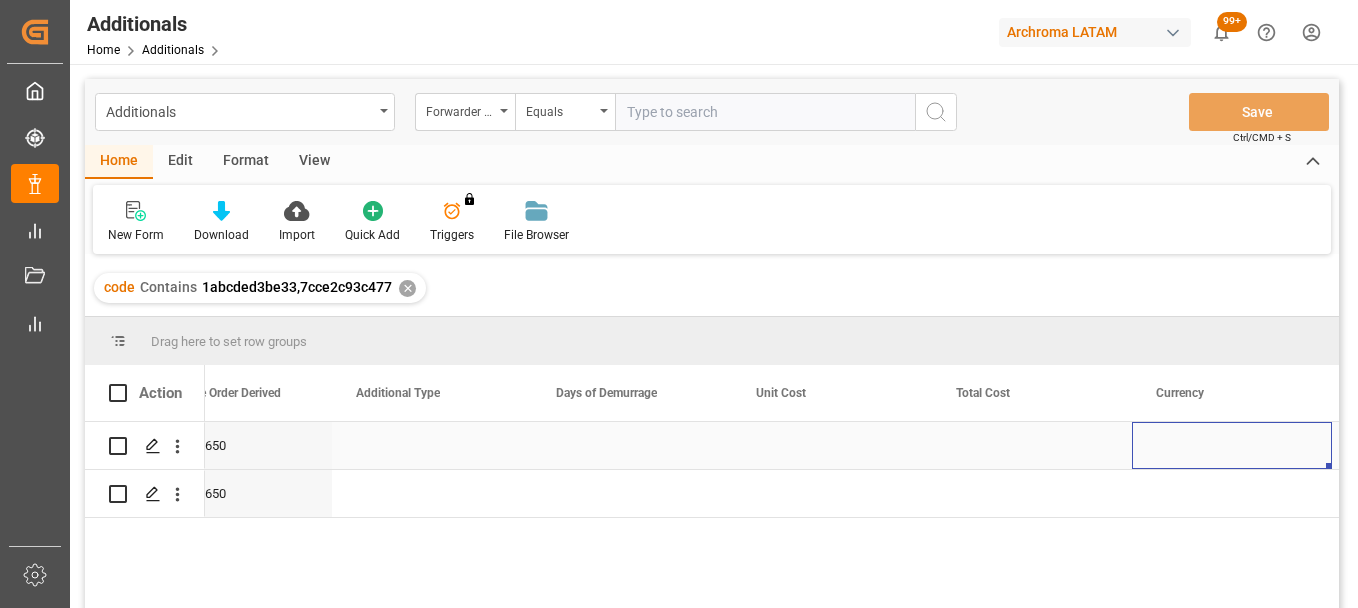 click at bounding box center (432, 445) 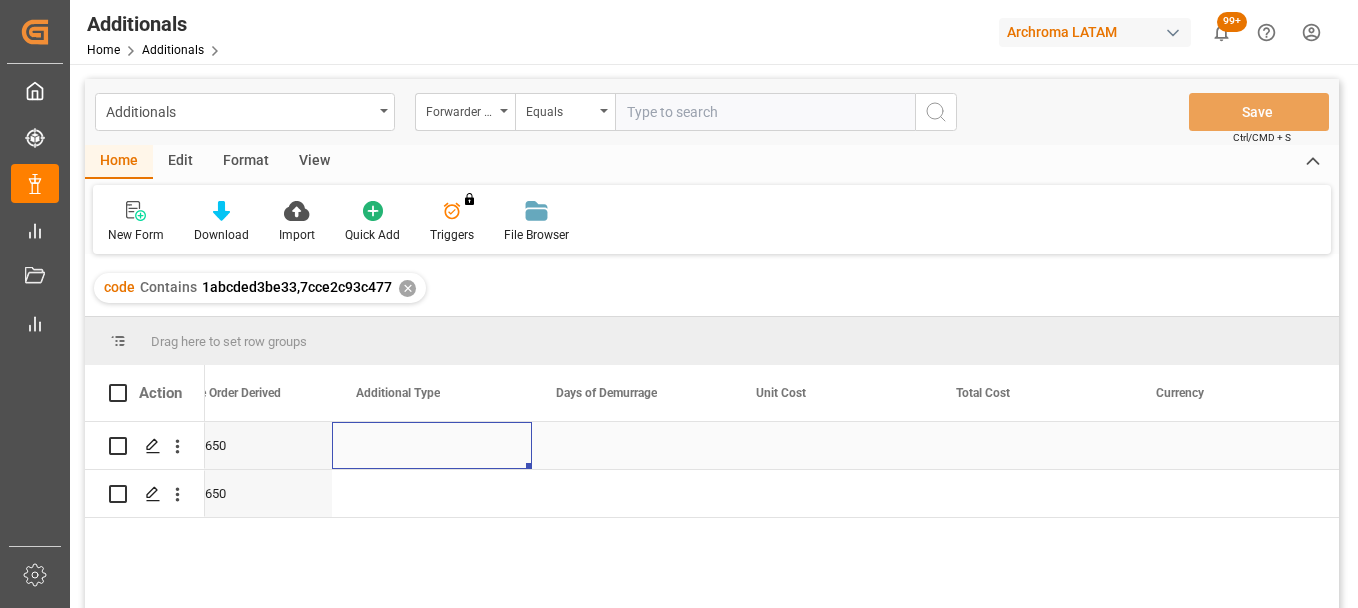 click at bounding box center (432, 445) 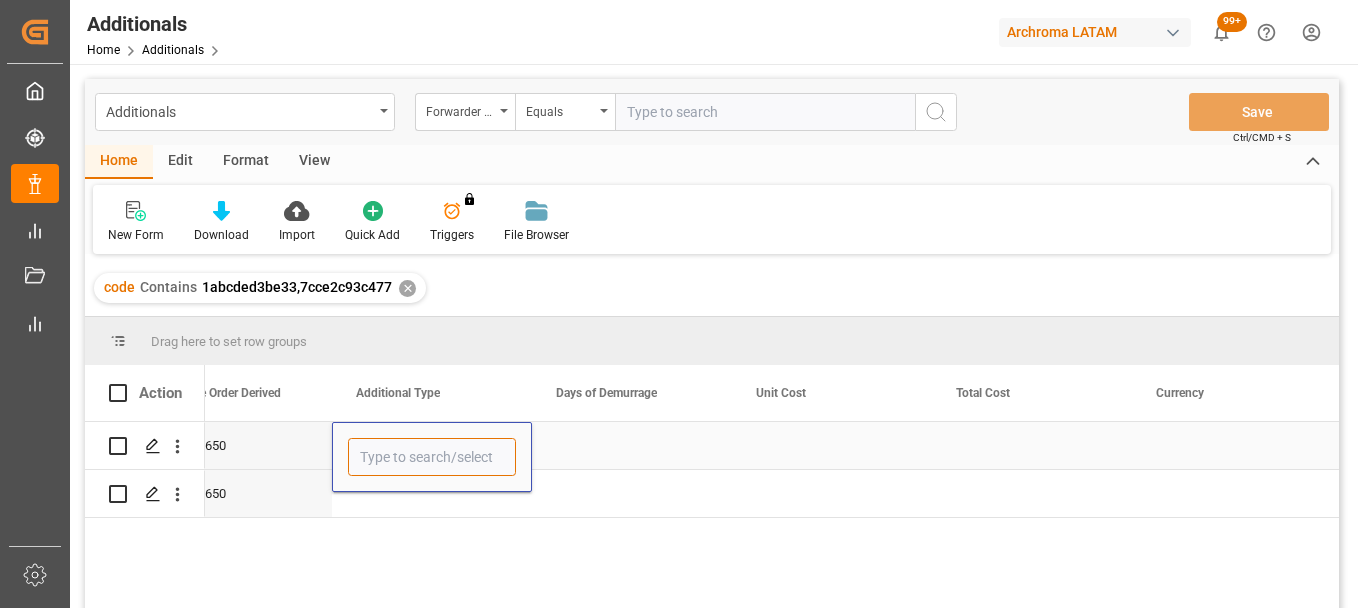 click at bounding box center (432, 457) 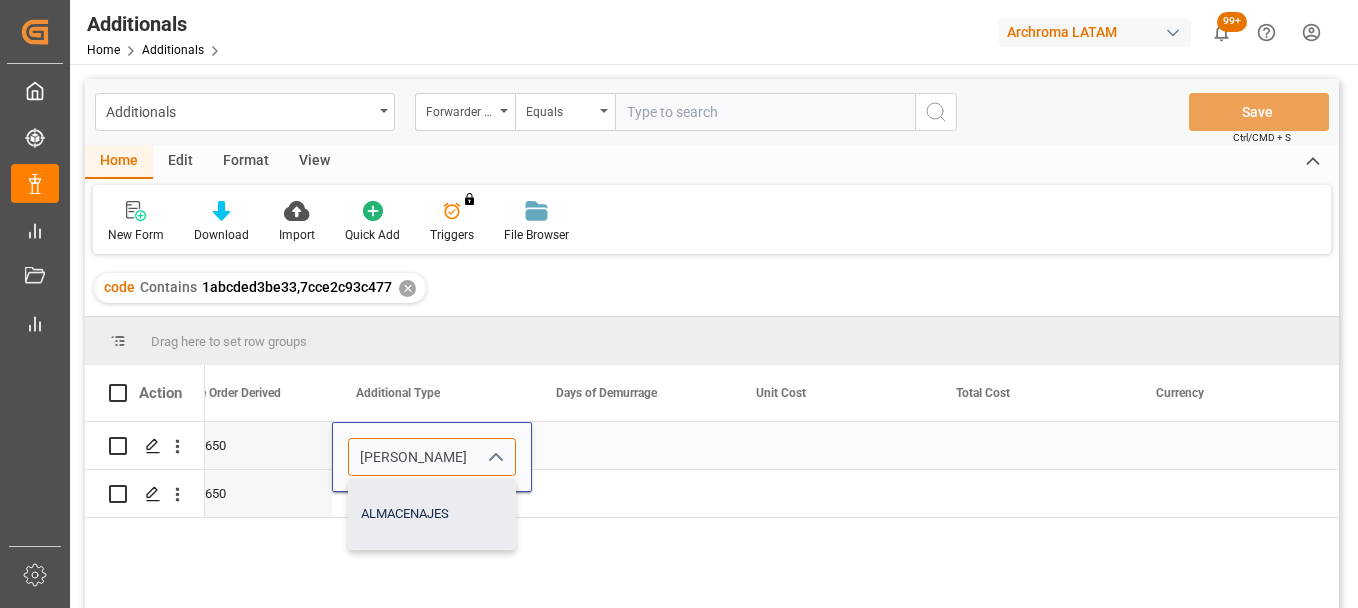 click on "ALMACENAJES" at bounding box center [432, 514] 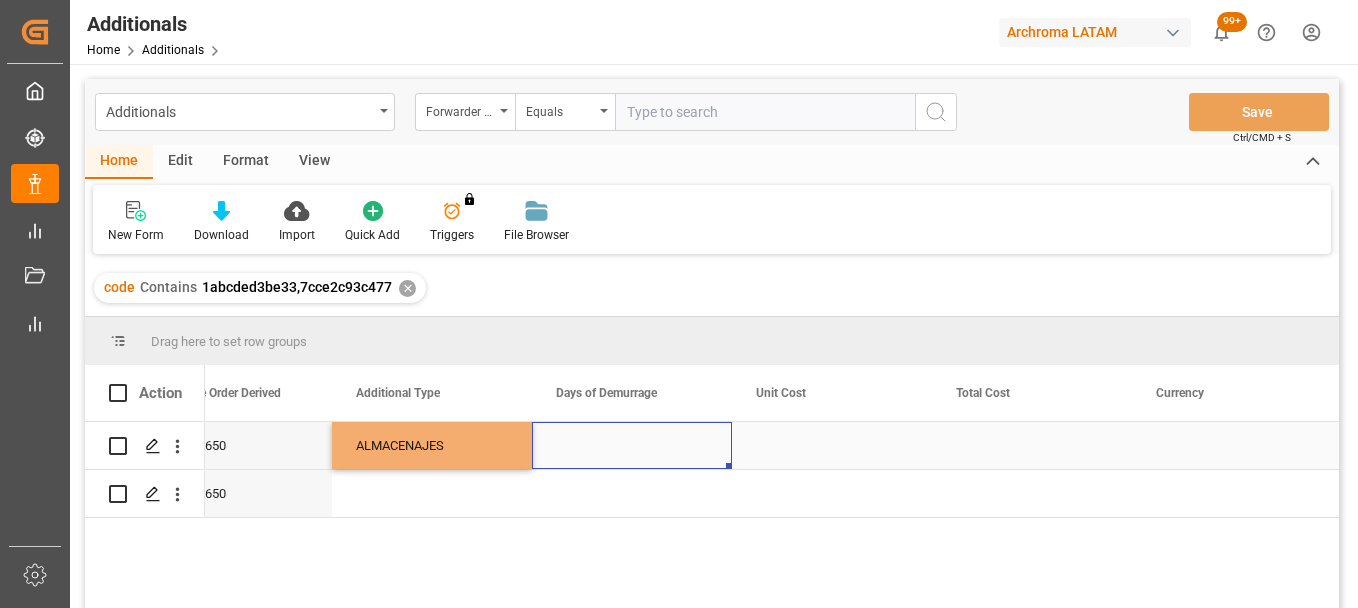 click at bounding box center (632, 445) 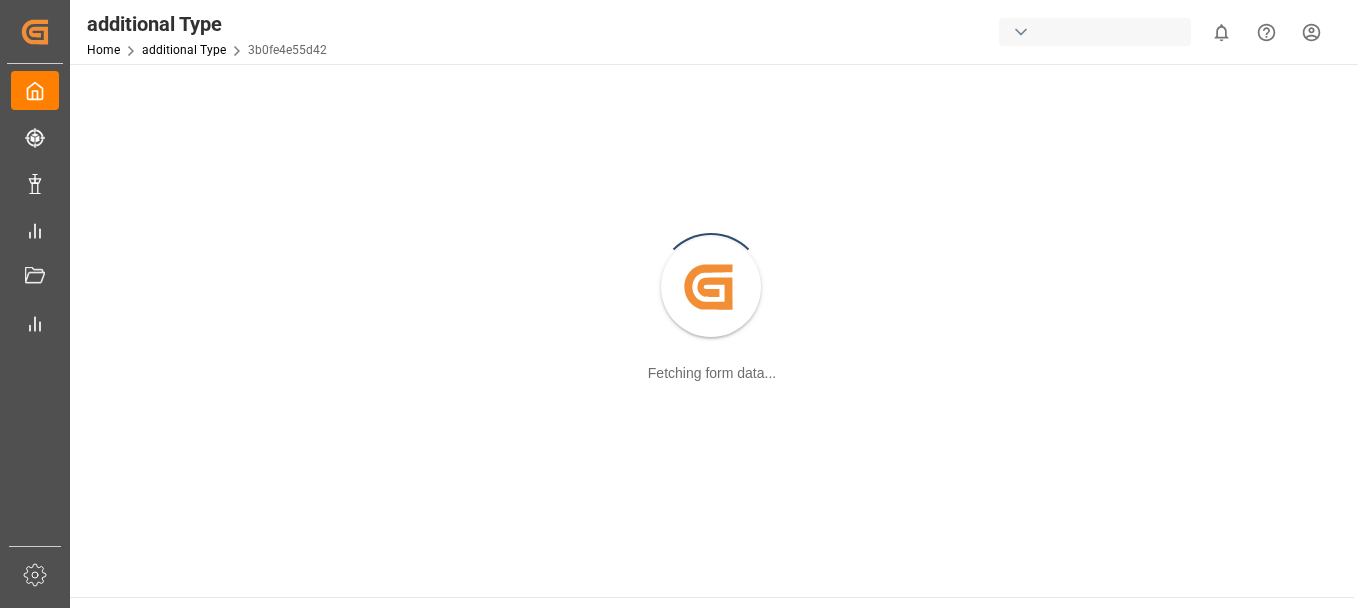 scroll, scrollTop: 0, scrollLeft: 0, axis: both 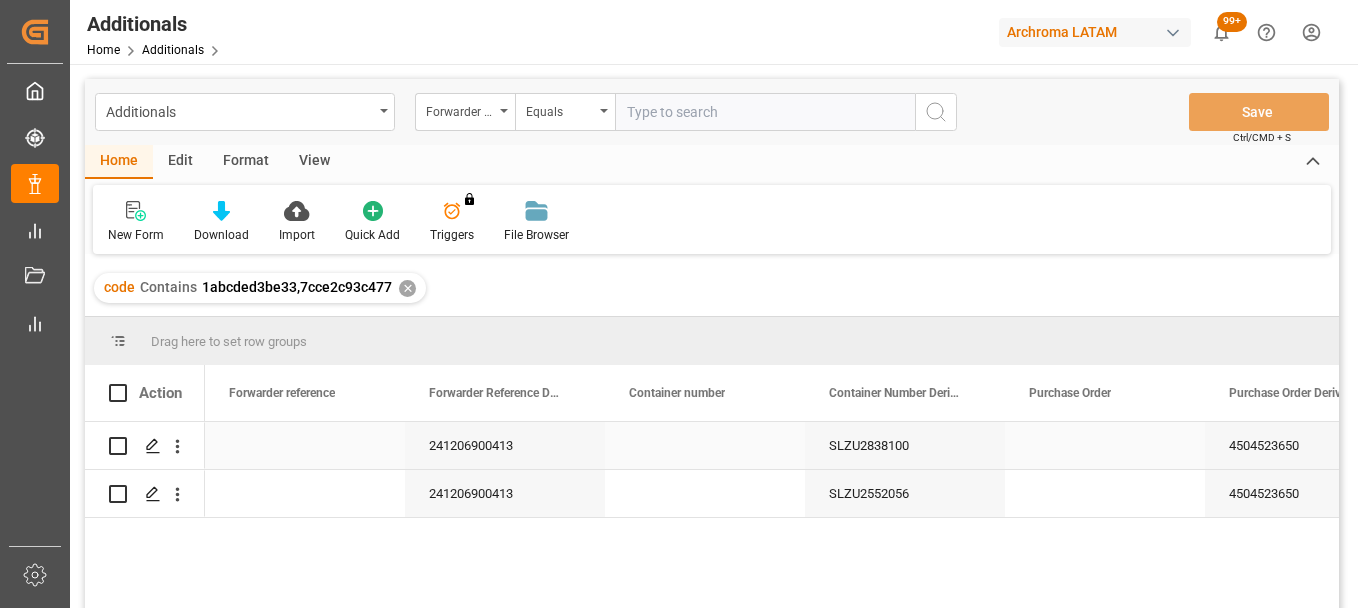 click on "241206900413" at bounding box center [505, 445] 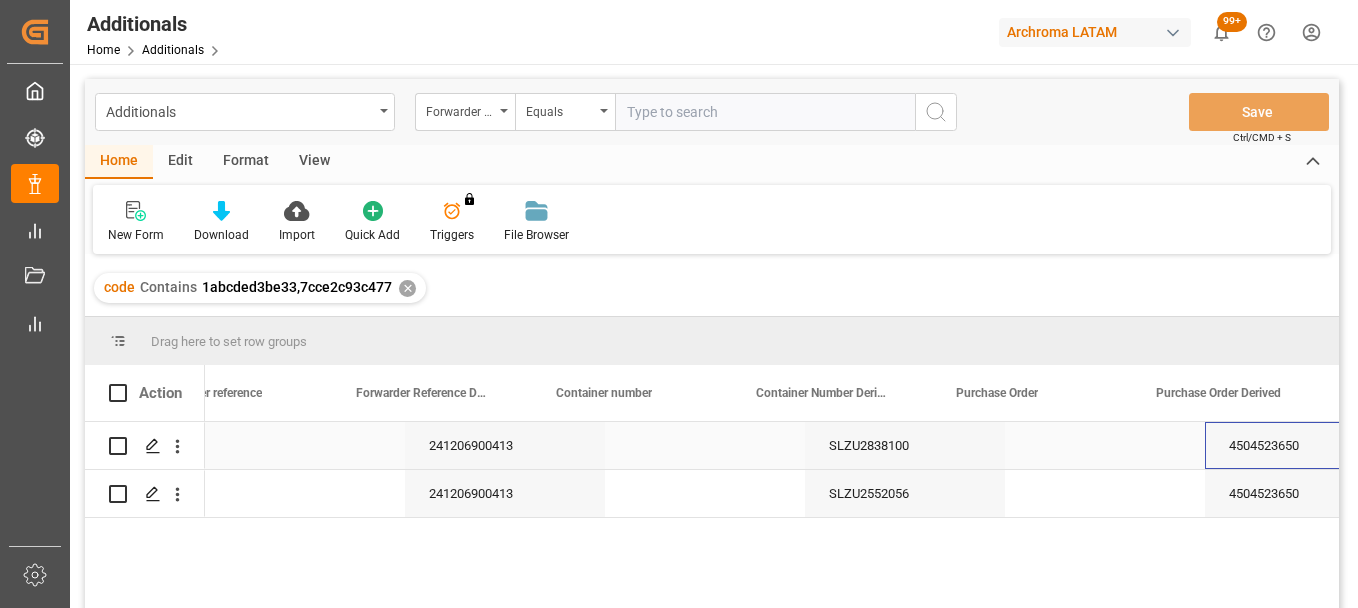 scroll, scrollTop: 0, scrollLeft: 73, axis: horizontal 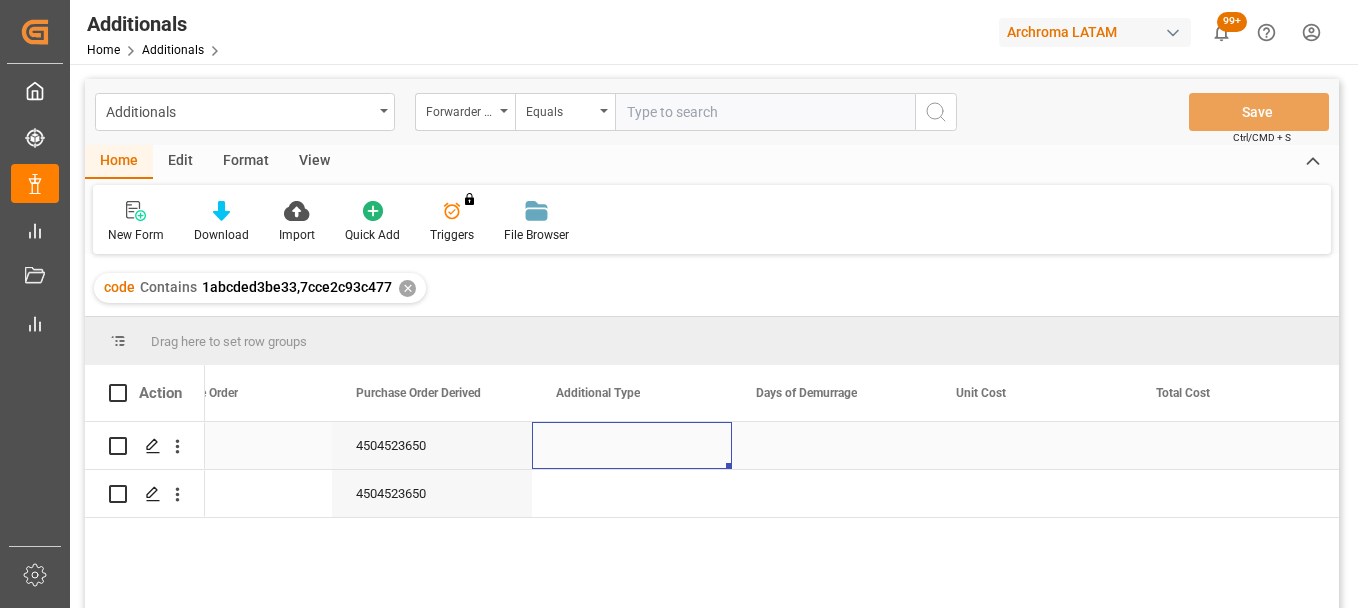 click at bounding box center [632, 445] 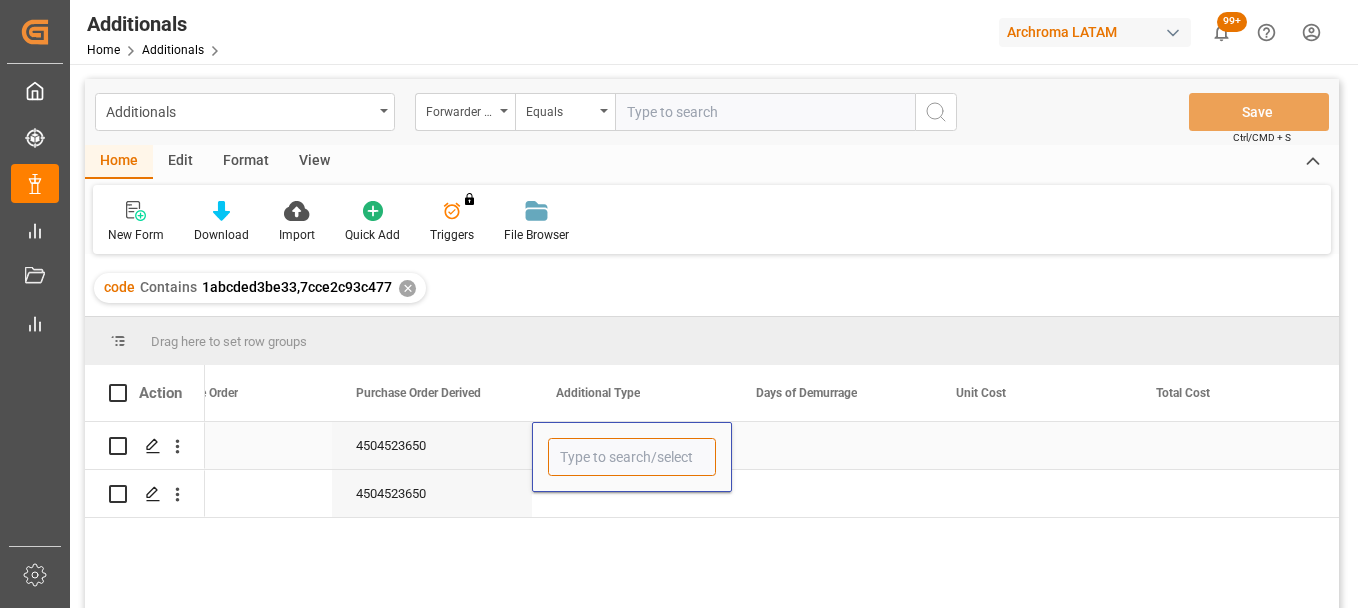 click at bounding box center (632, 457) 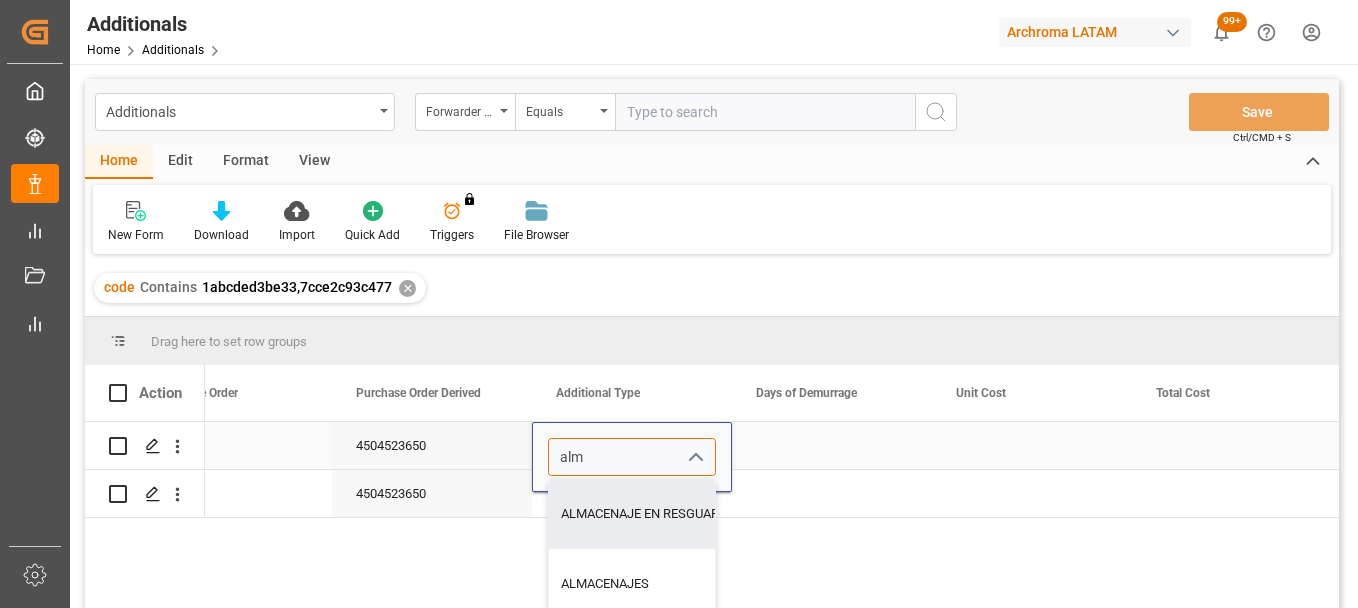 type on "ALMACENAJE EN RESGUARDO" 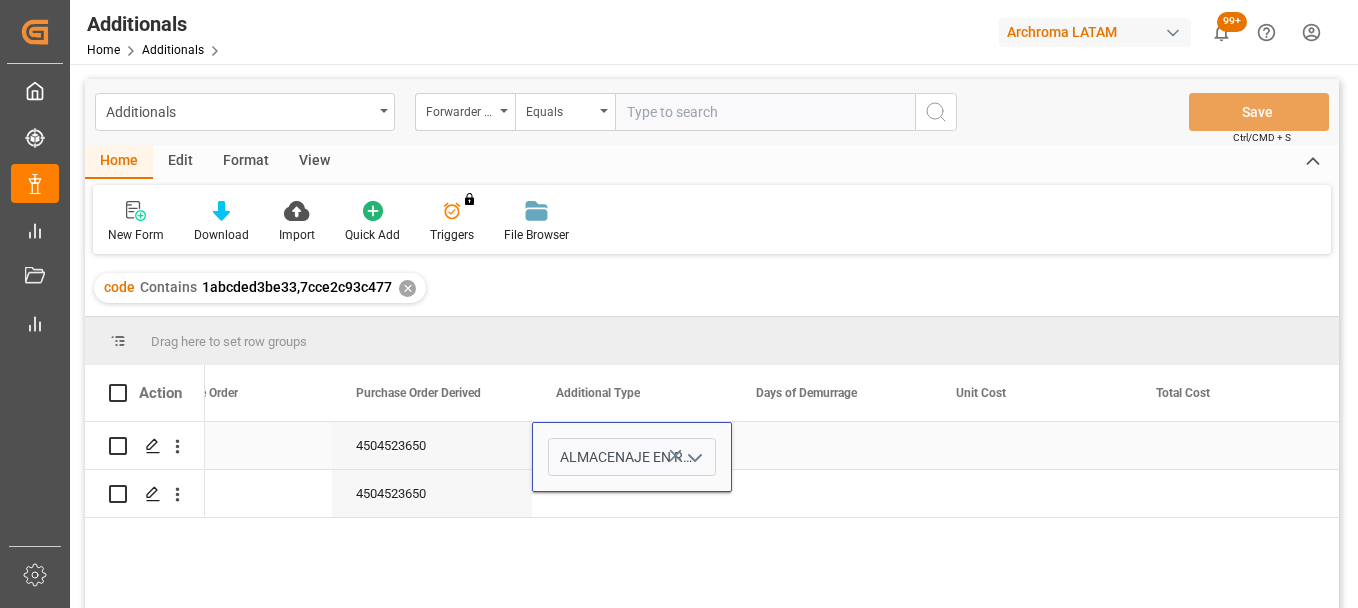 click at bounding box center (832, 445) 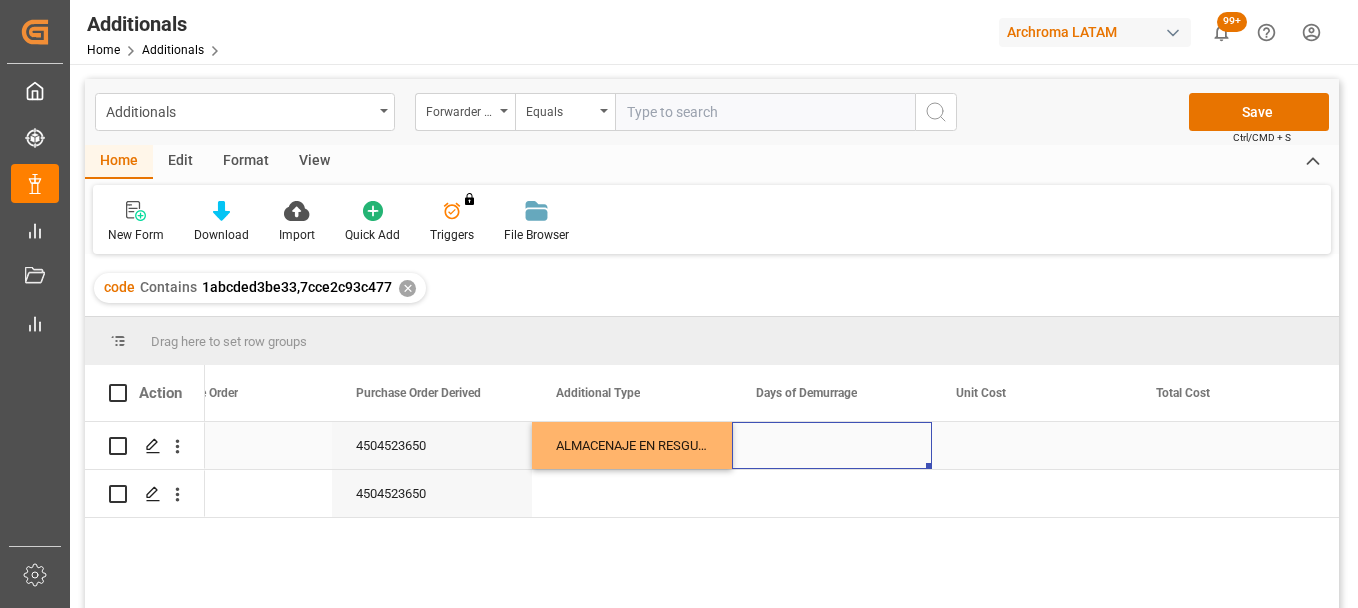 click at bounding box center (832, 445) 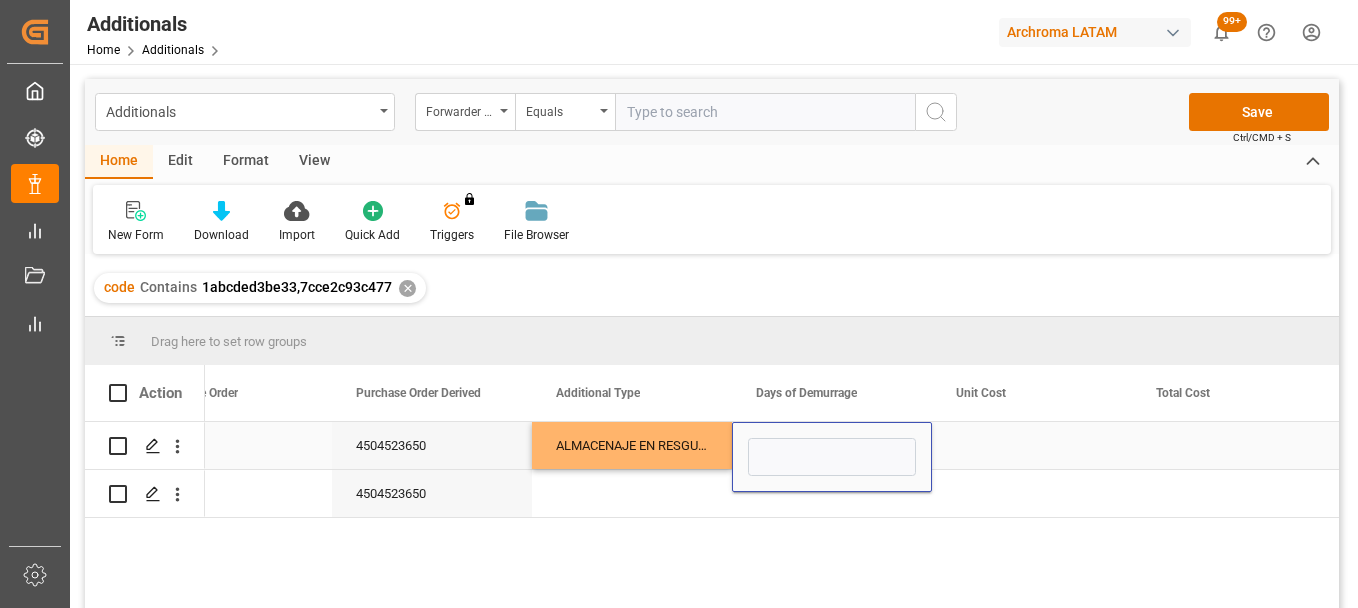 click at bounding box center [832, 457] 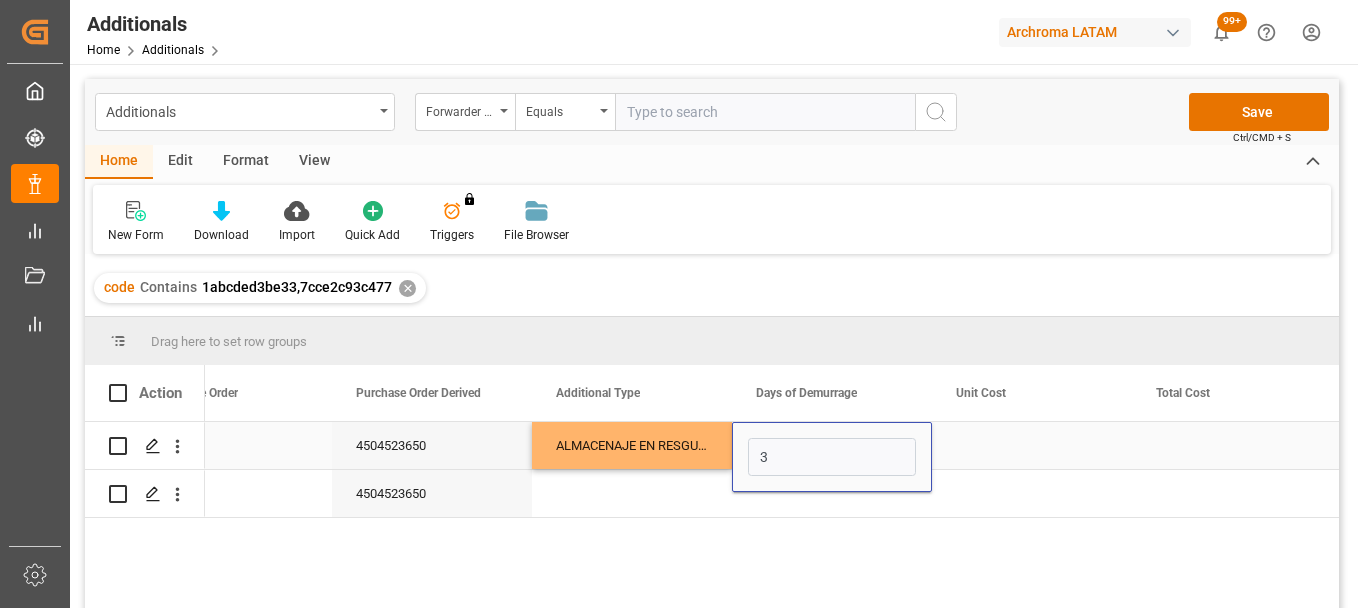 type on "34" 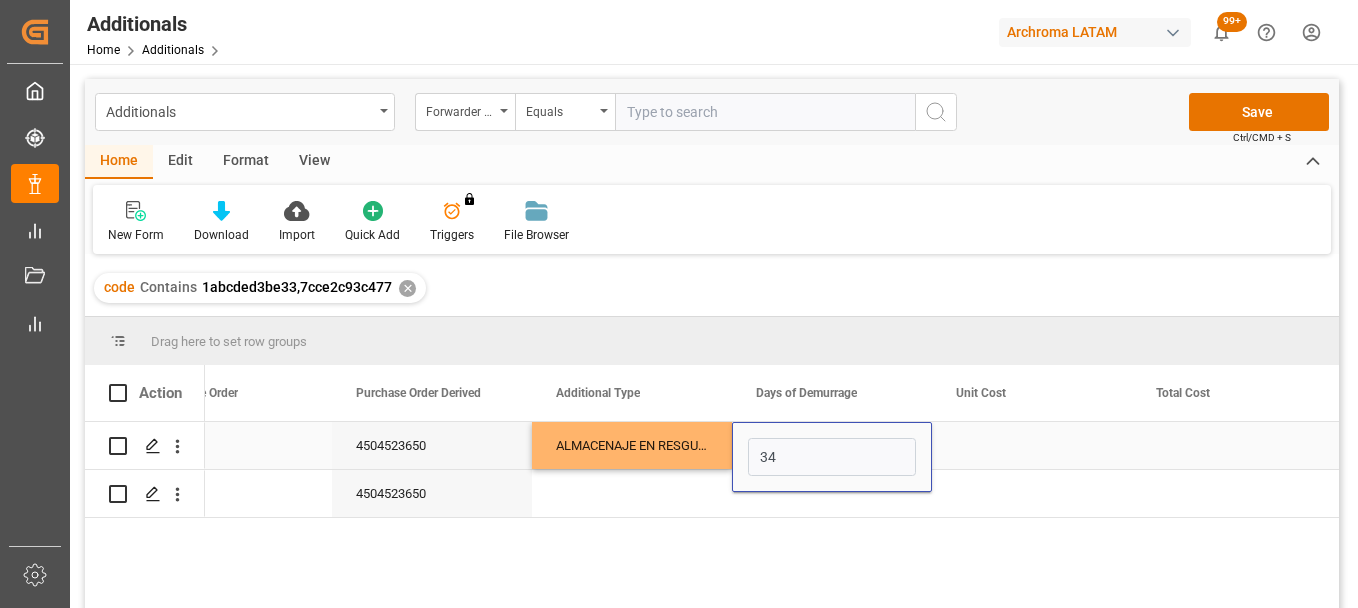 click at bounding box center [1032, 445] 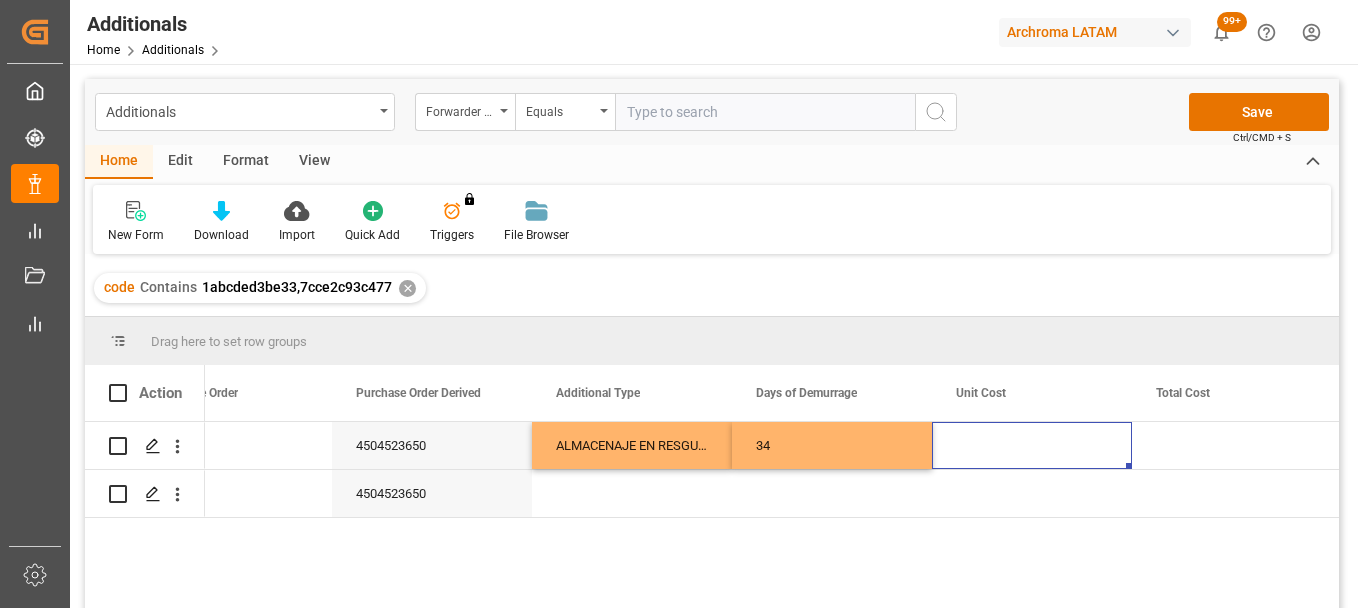 click at bounding box center (1032, 445) 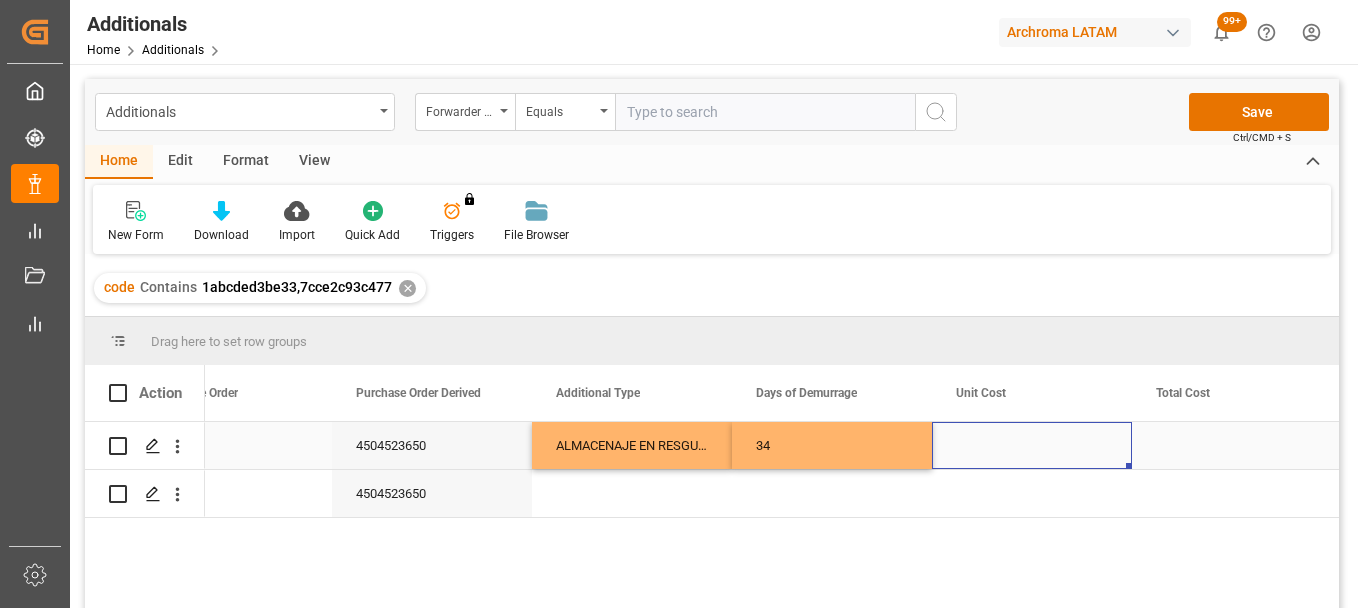 click at bounding box center [1032, 445] 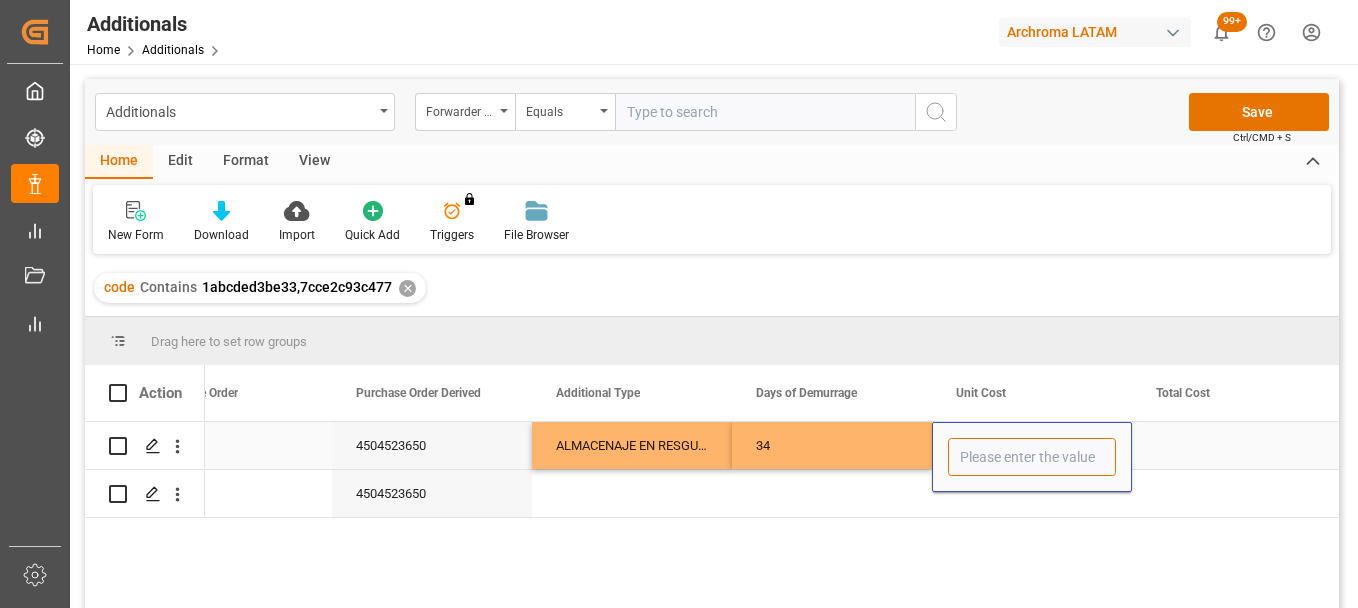 click at bounding box center [1032, 457] 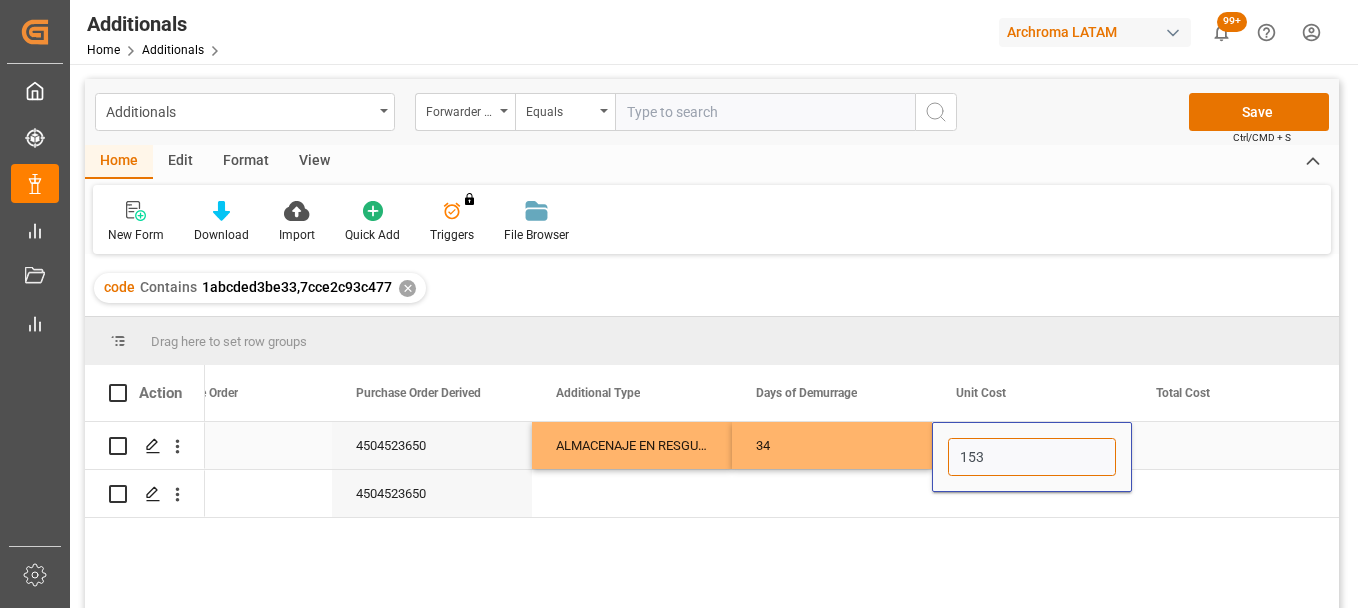 type on "1536" 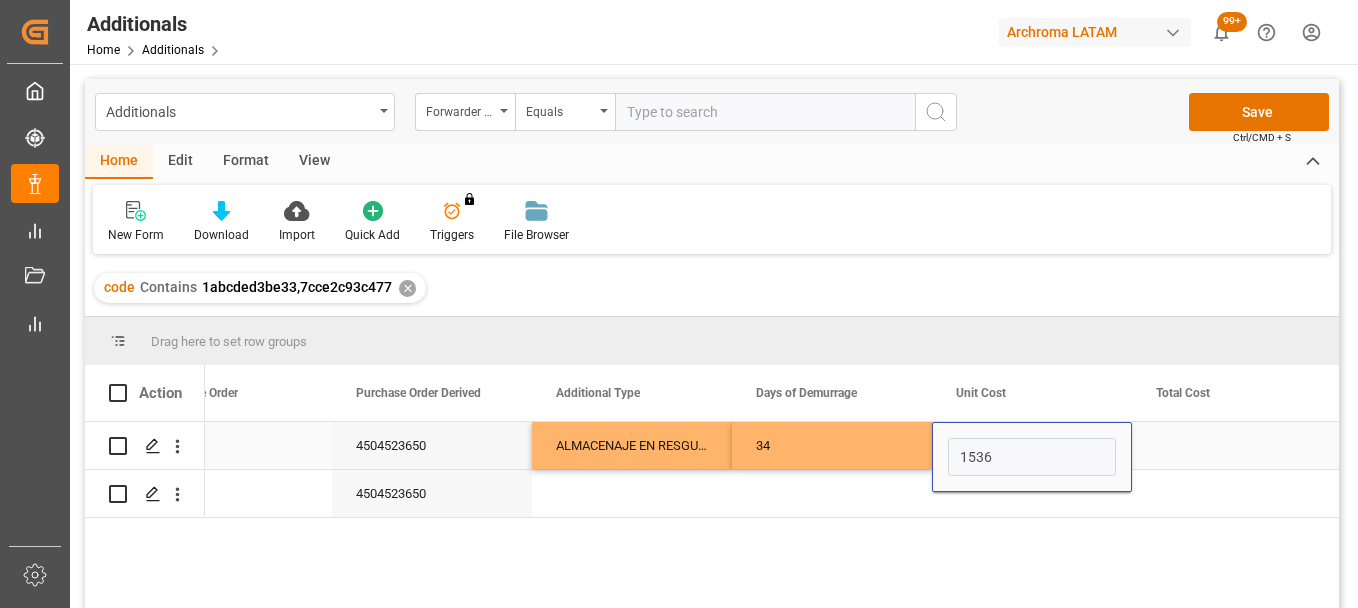click at bounding box center [1232, 445] 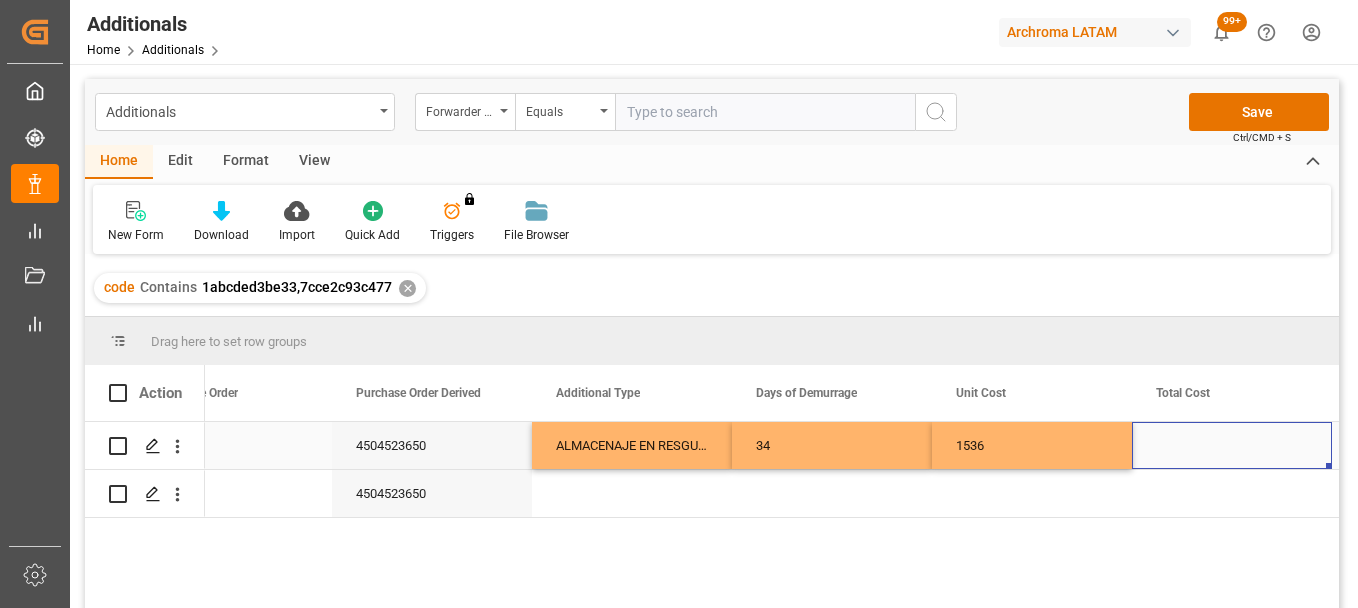 click at bounding box center (1232, 445) 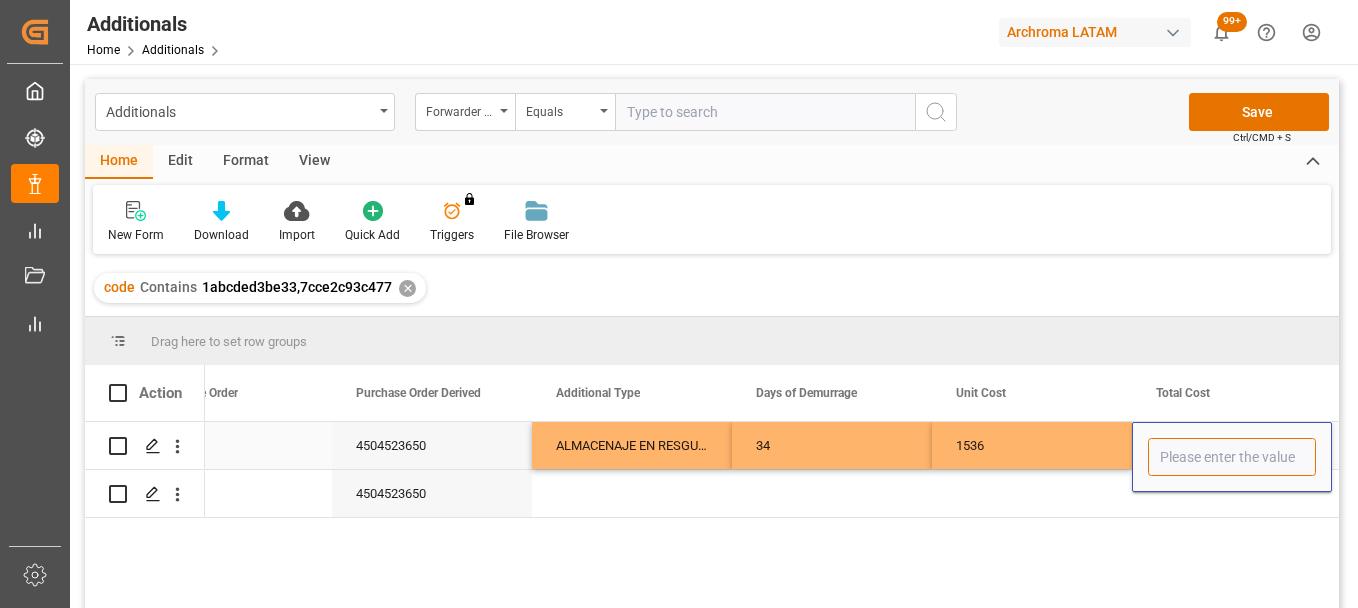 click at bounding box center [1232, 457] 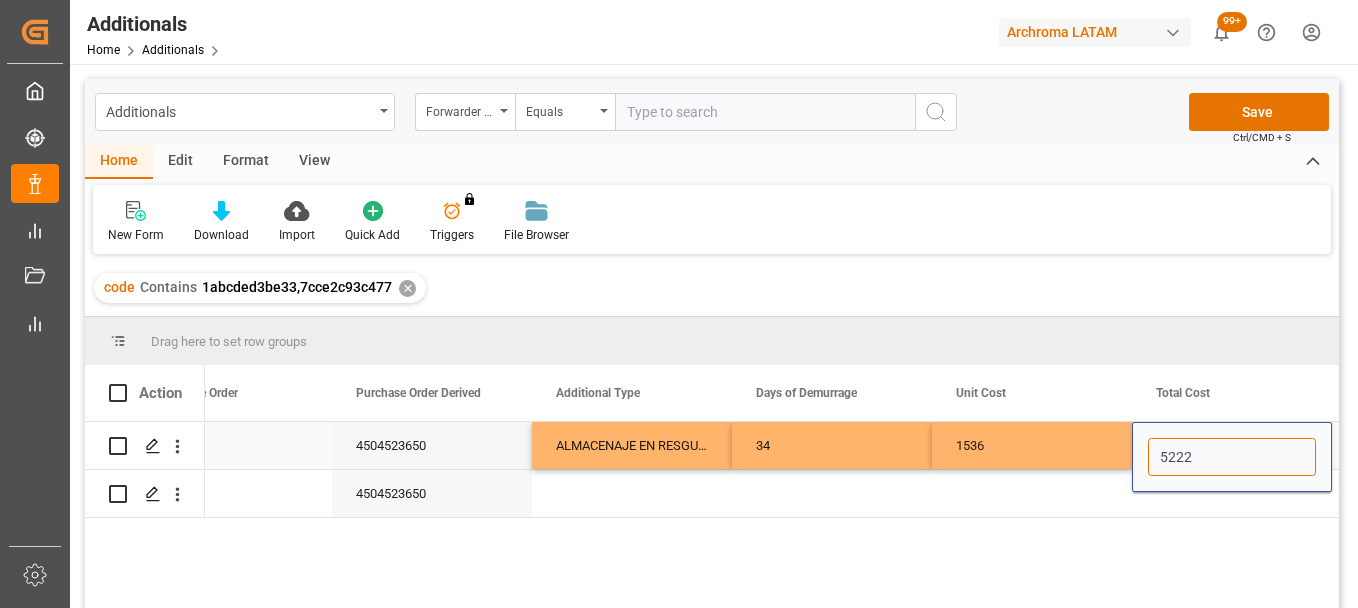 type on "52224" 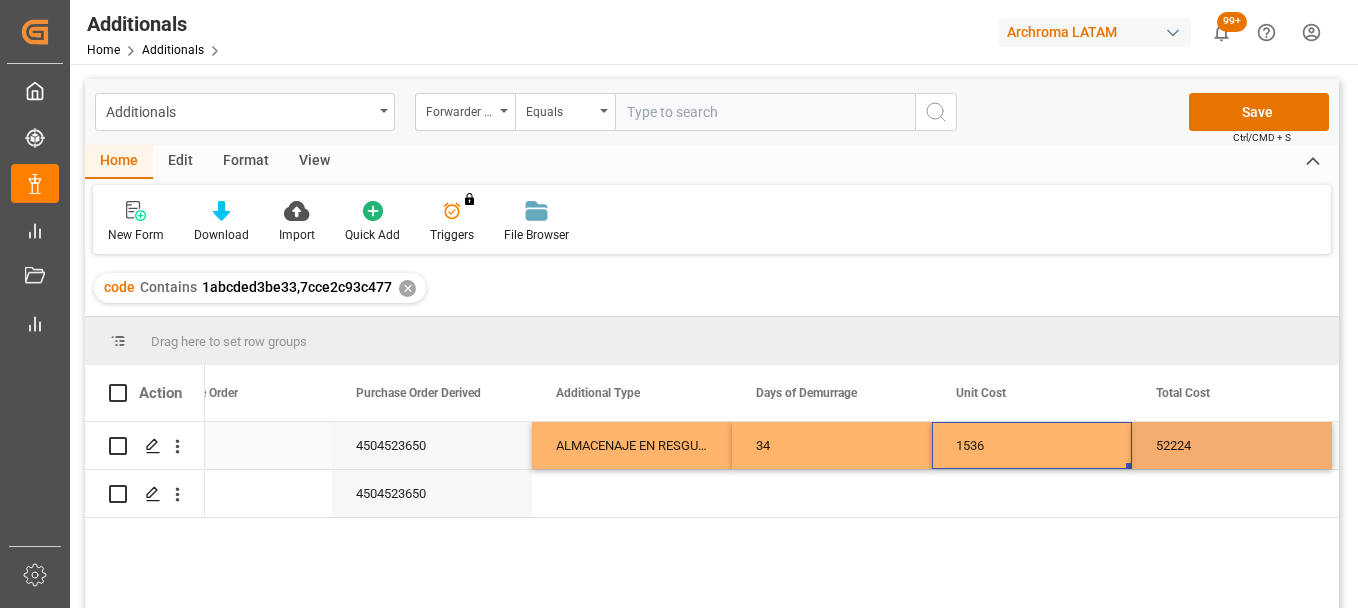 click on "1536" at bounding box center (1032, 445) 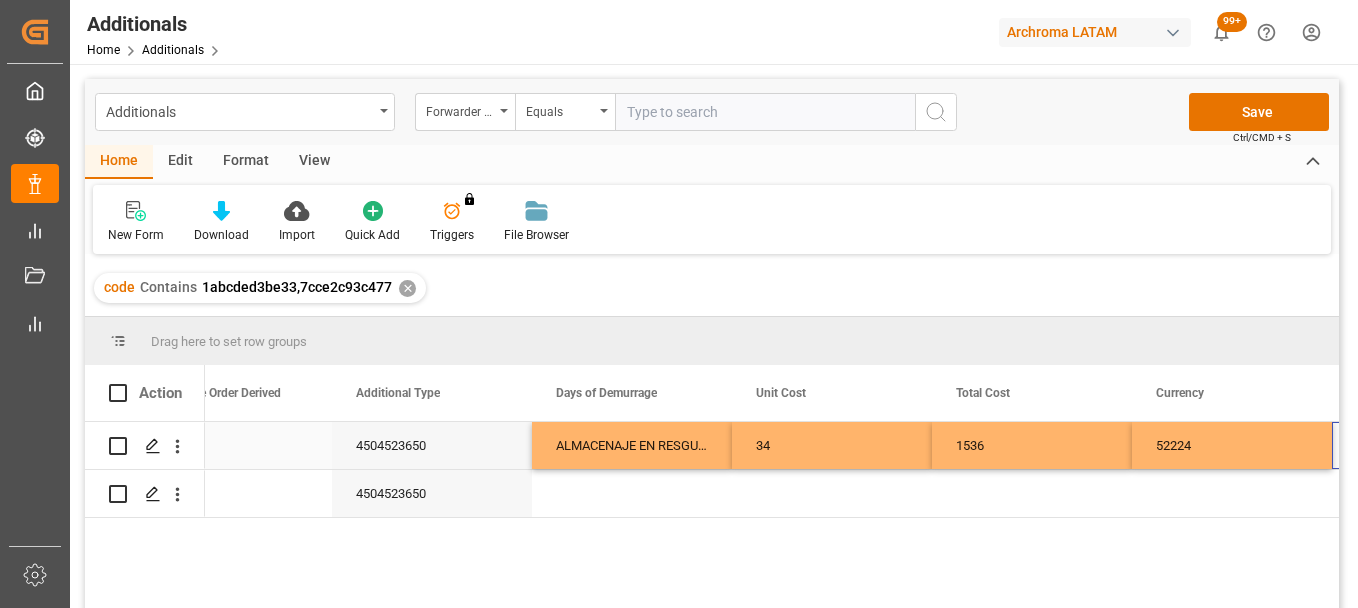 scroll, scrollTop: 0, scrollLeft: 1073, axis: horizontal 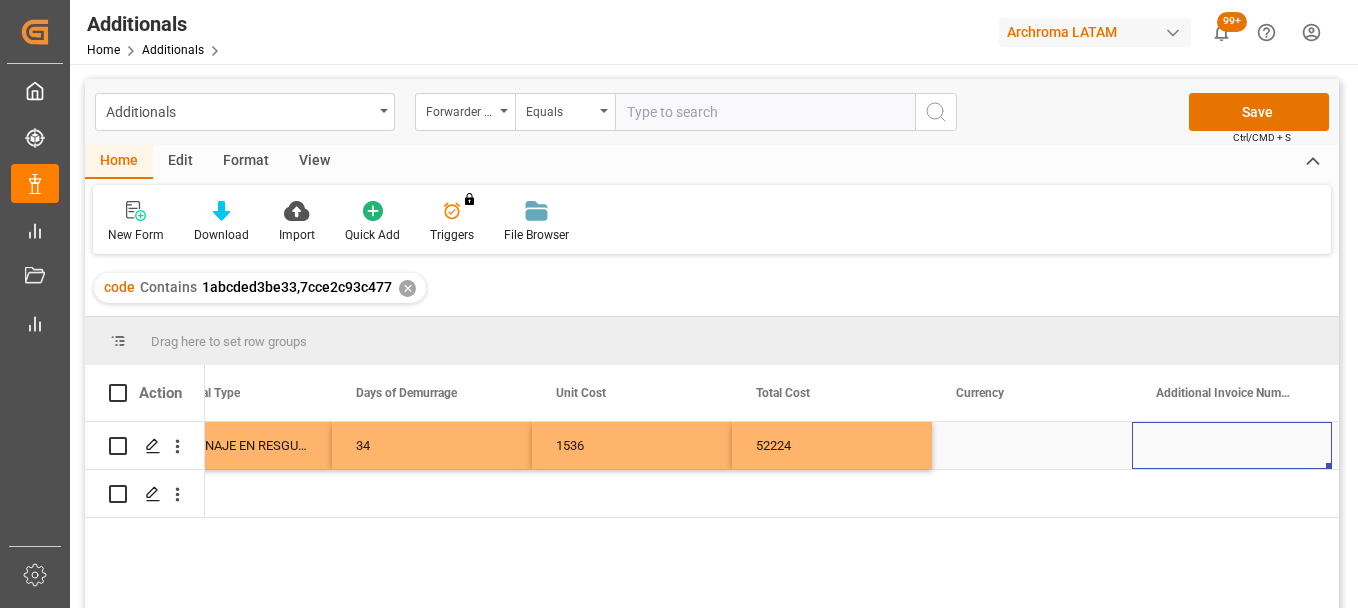 click at bounding box center (1032, 445) 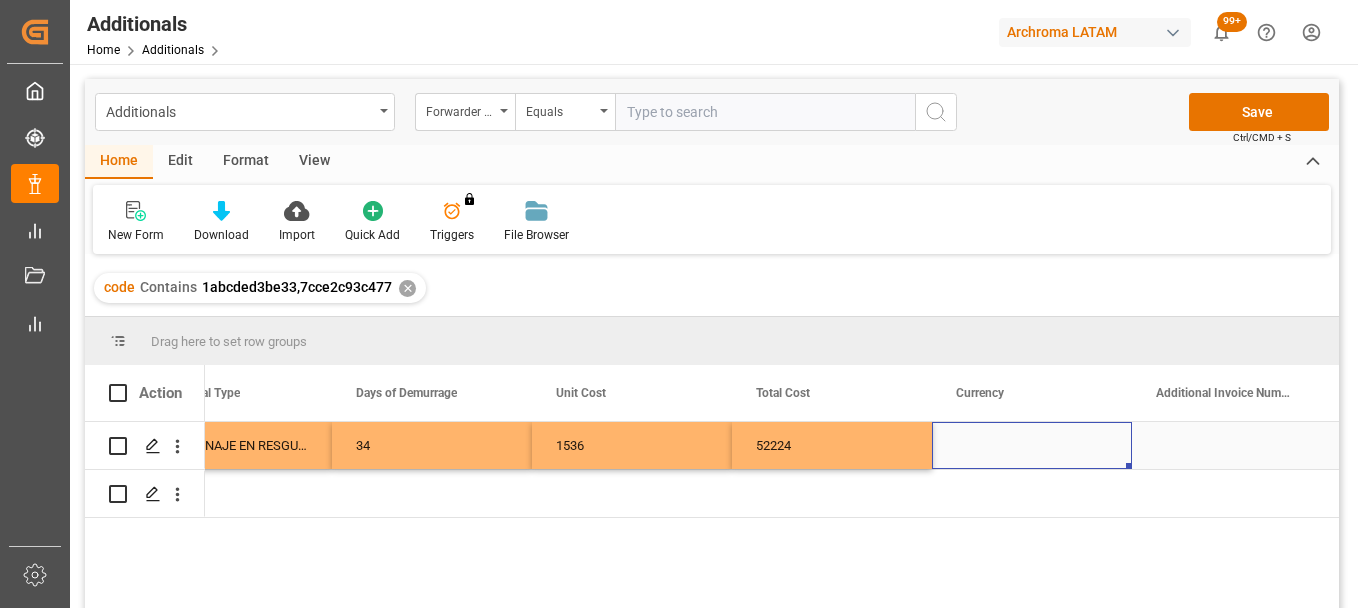 click at bounding box center (1032, 445) 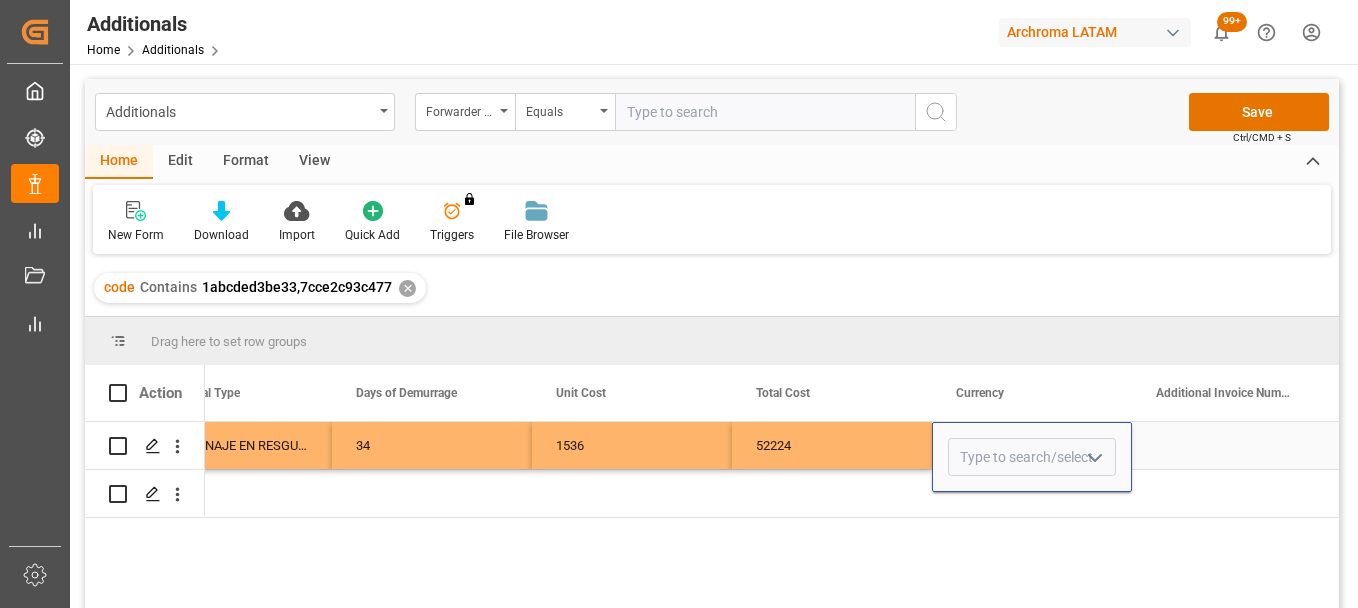 click at bounding box center (1032, 457) 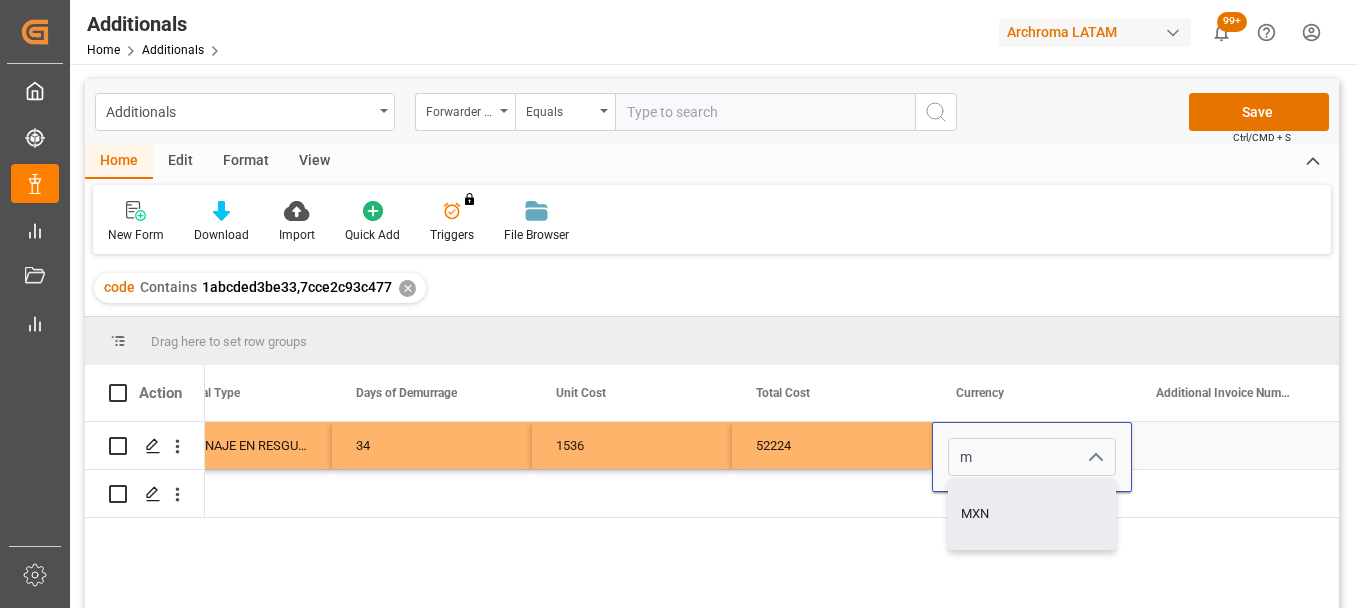 click on "MXN" at bounding box center (1032, 514) 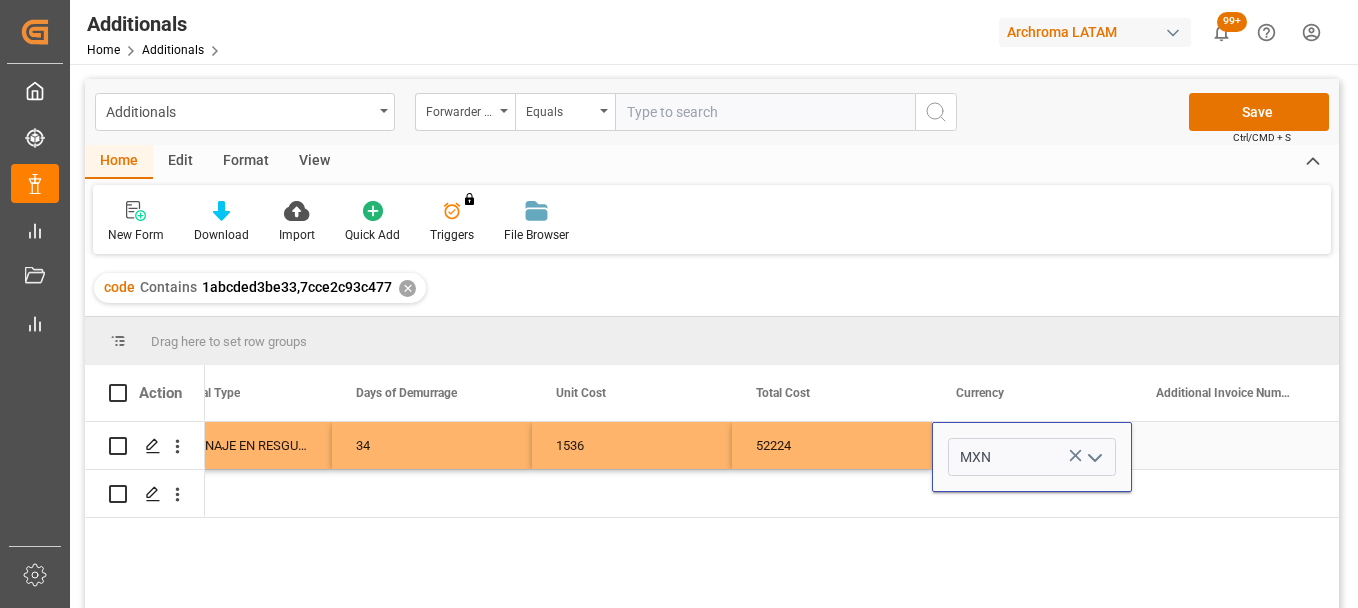 click at bounding box center [1232, 445] 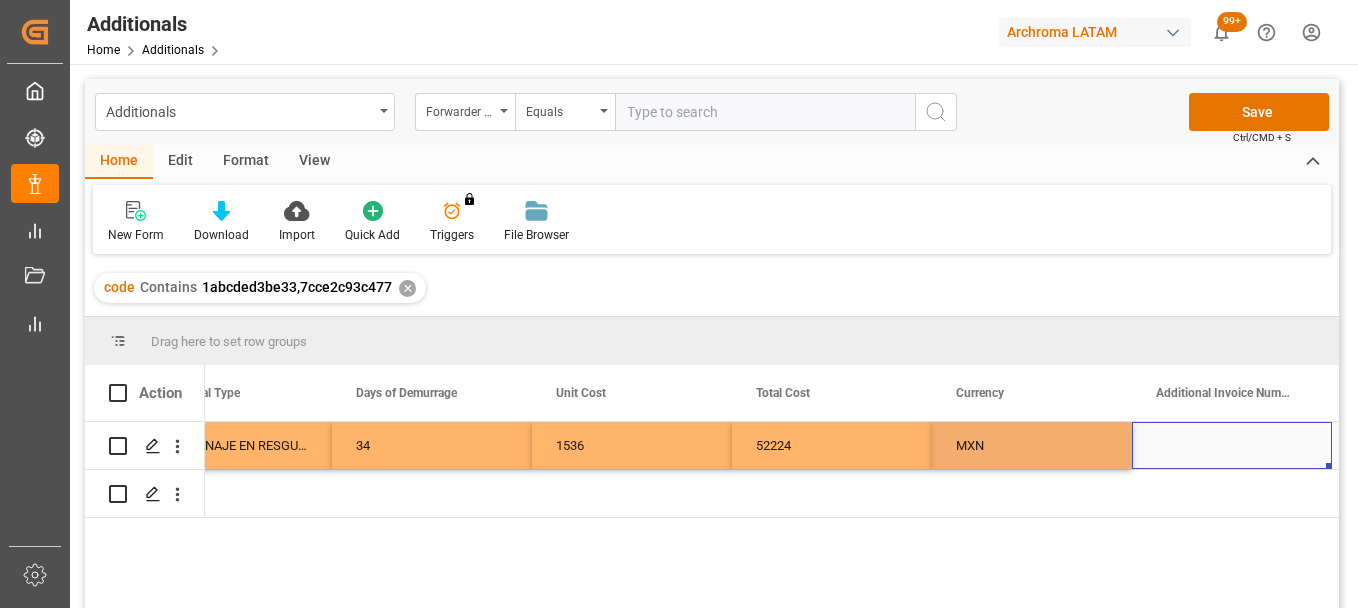 scroll, scrollTop: 0, scrollLeft: 1473, axis: horizontal 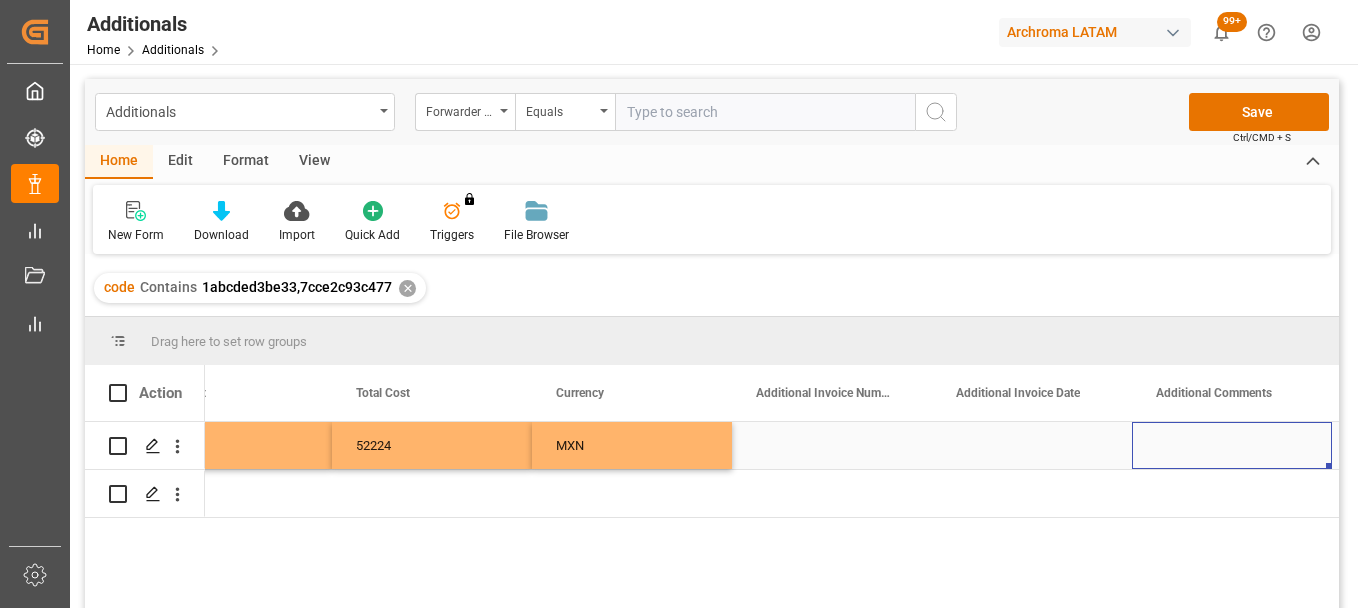 click at bounding box center (832, 445) 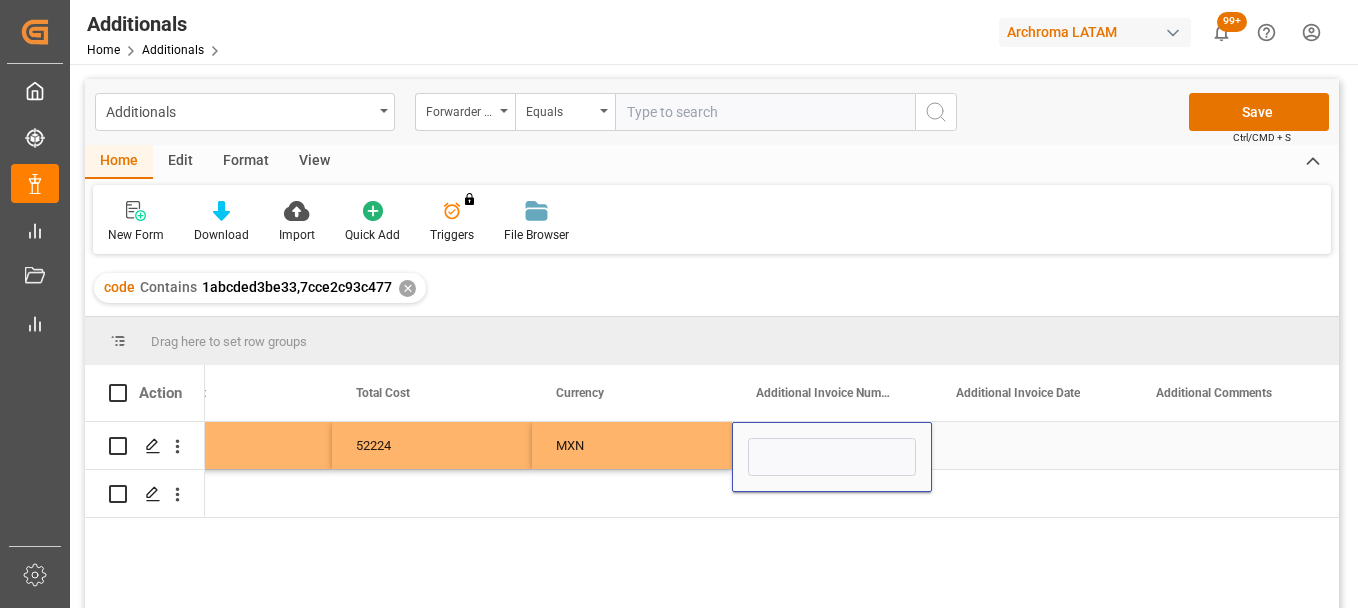 click at bounding box center [832, 457] 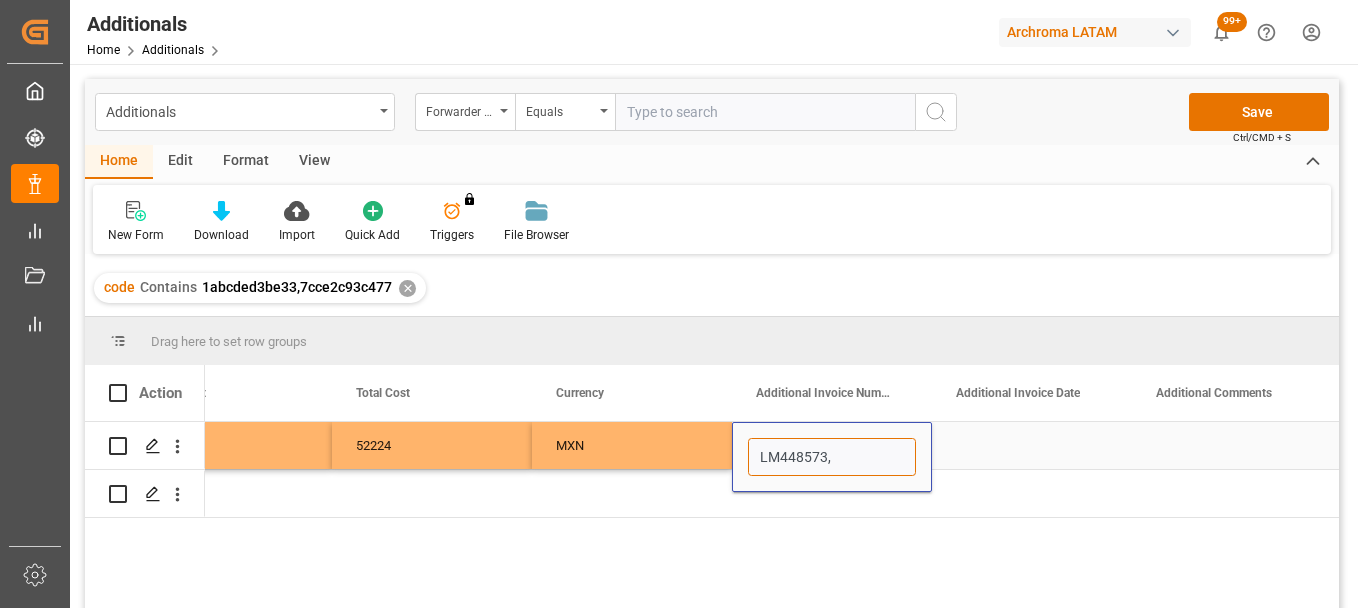 paste on "LM448574" 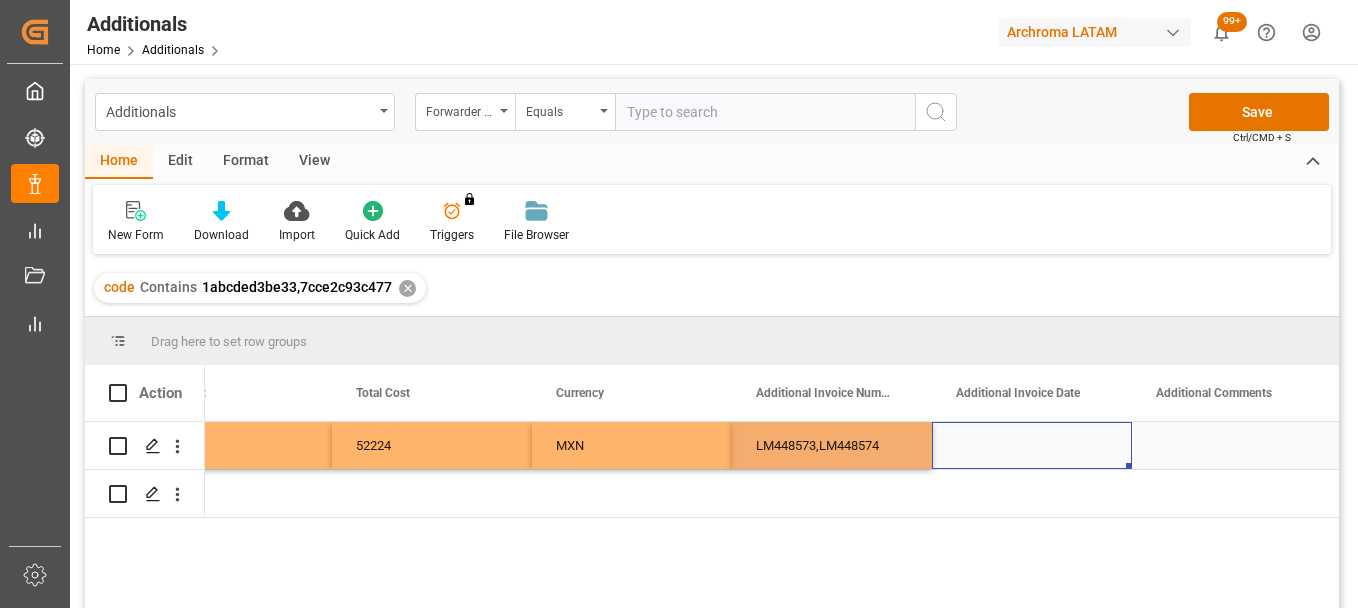 click at bounding box center (1032, 445) 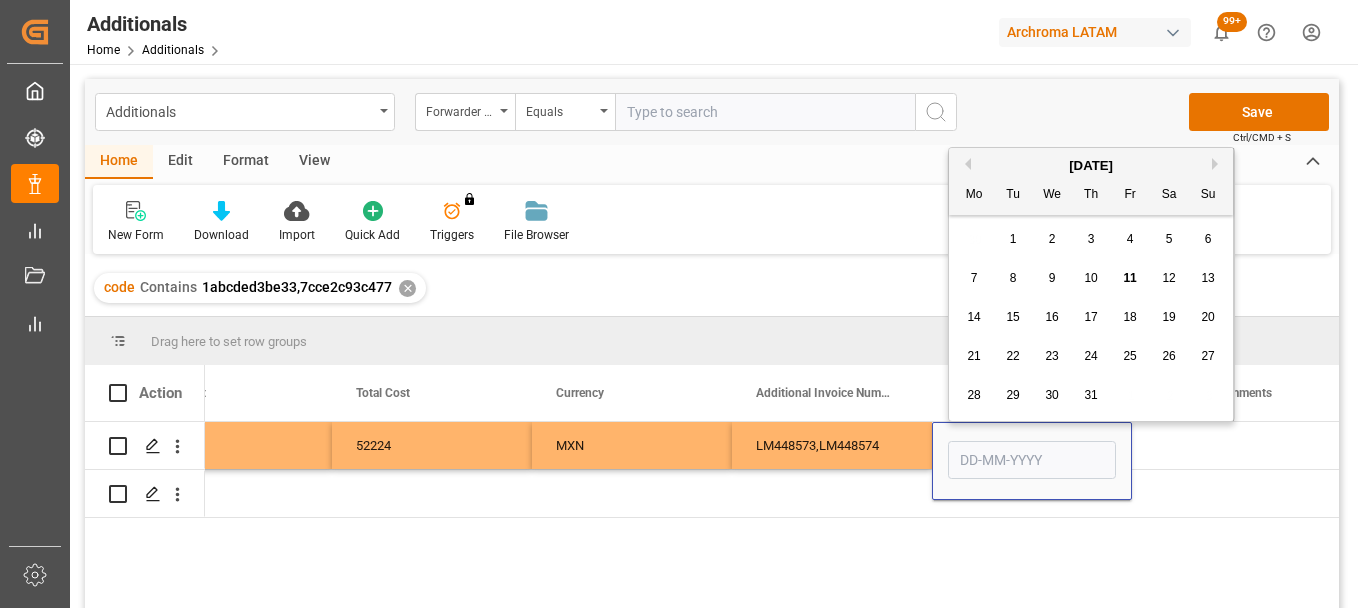 click on "10" at bounding box center [1090, 278] 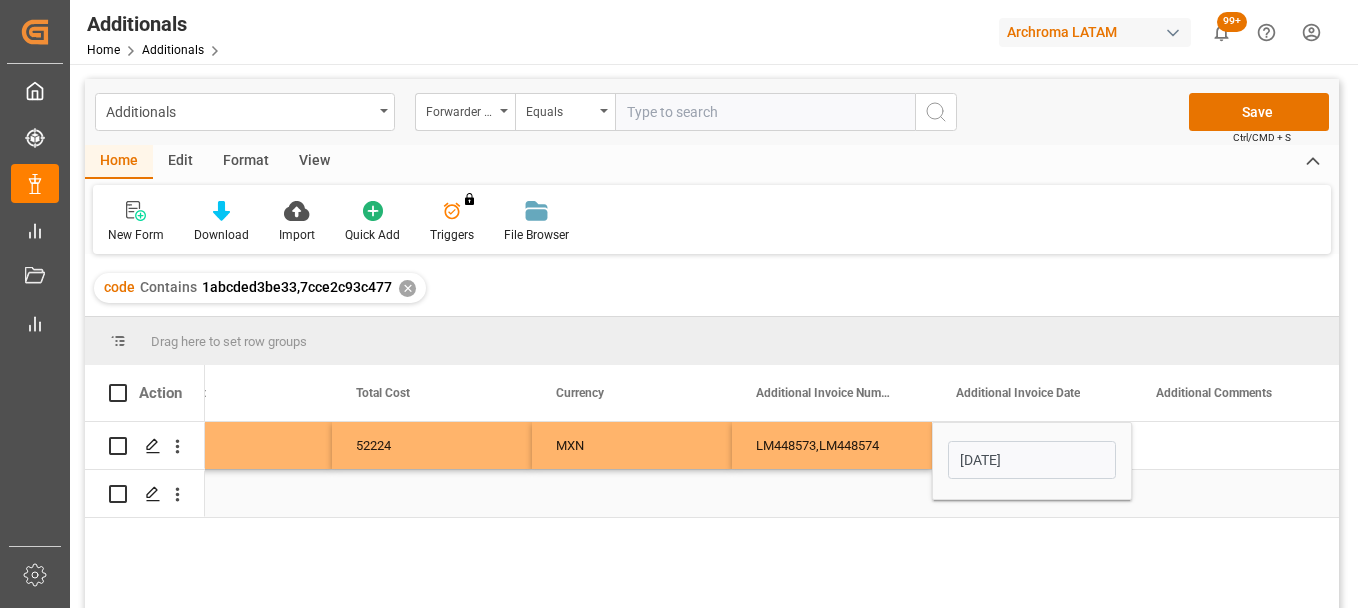 click at bounding box center (1032, 493) 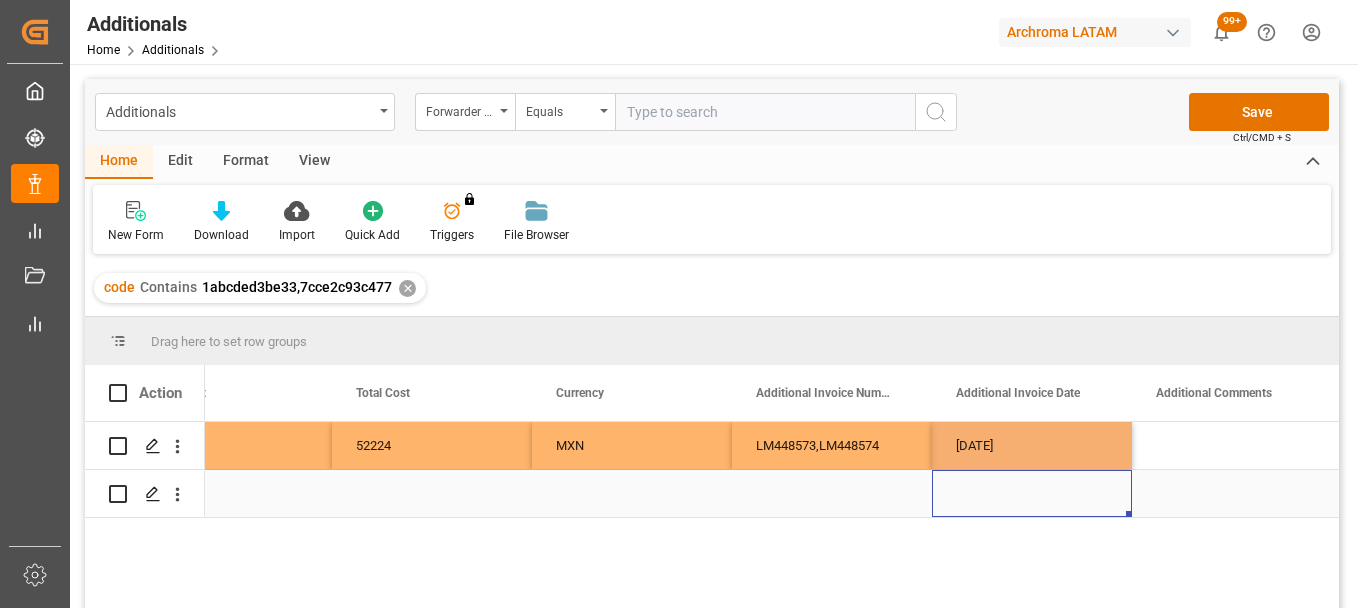 click at bounding box center (1032, 493) 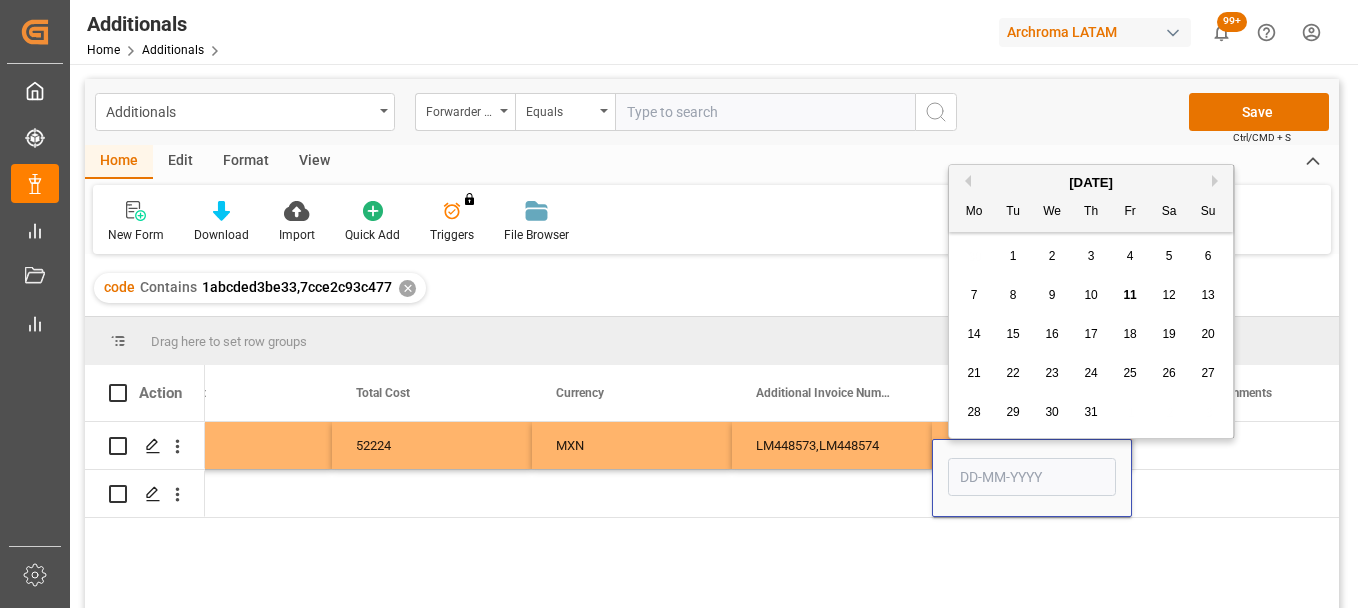 click on "10" at bounding box center (1090, 295) 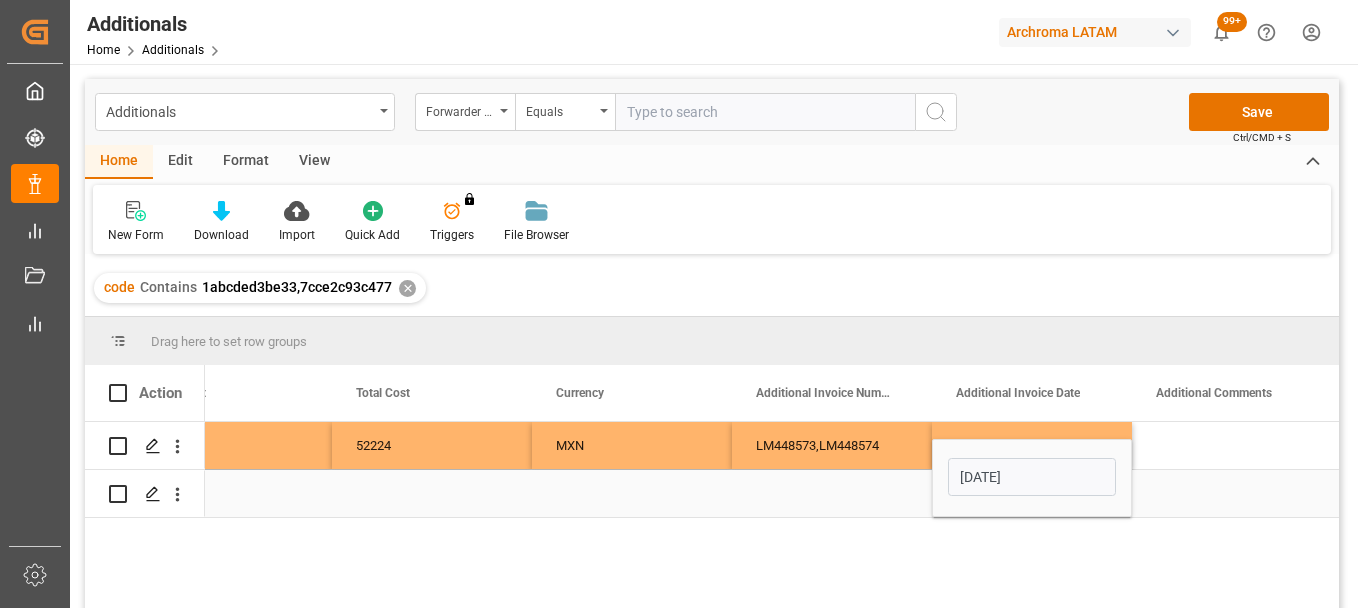 click at bounding box center [832, 493] 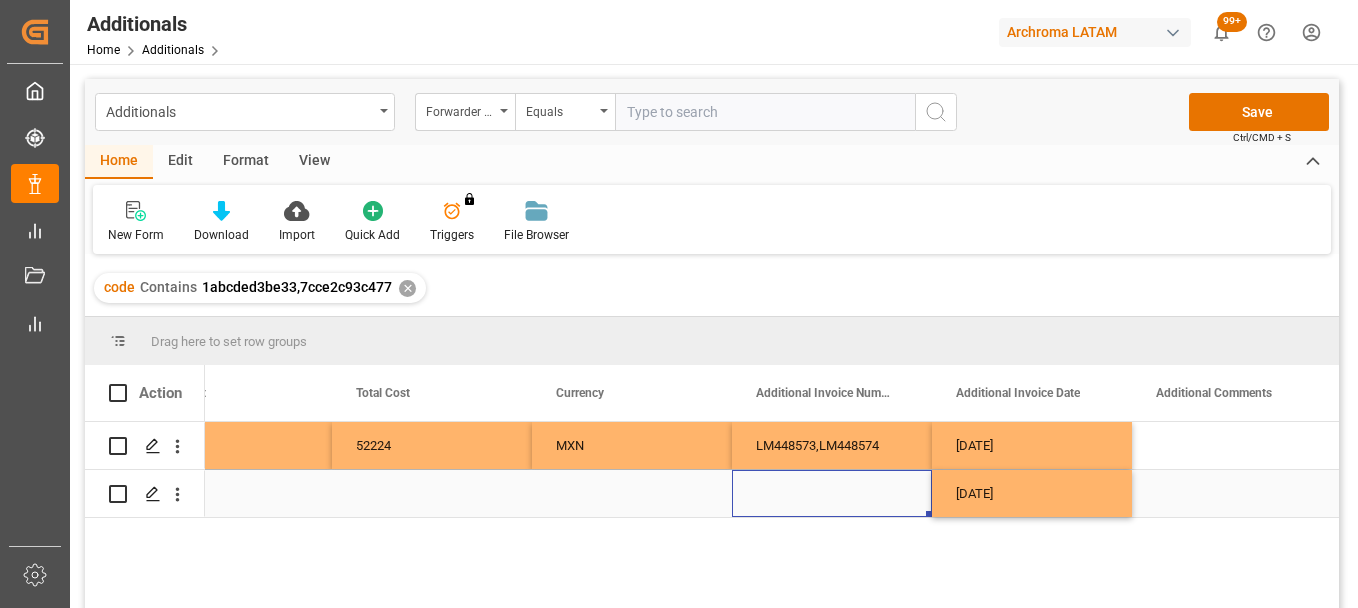 click at bounding box center (832, 493) 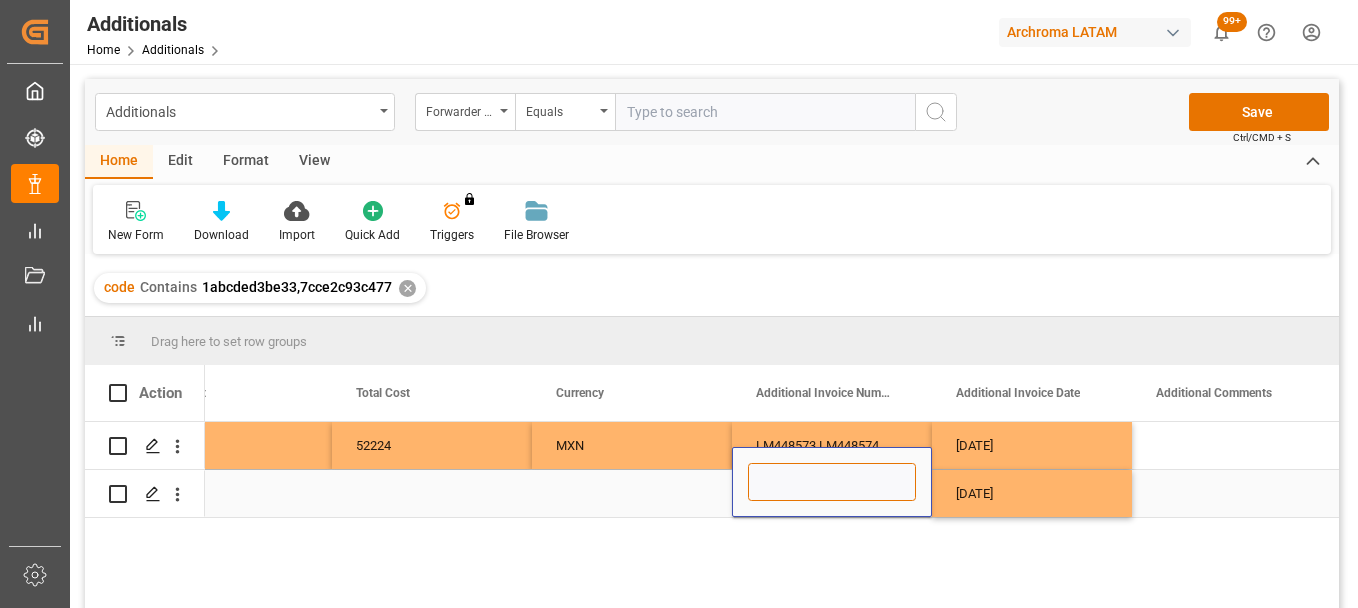 click at bounding box center [832, 482] 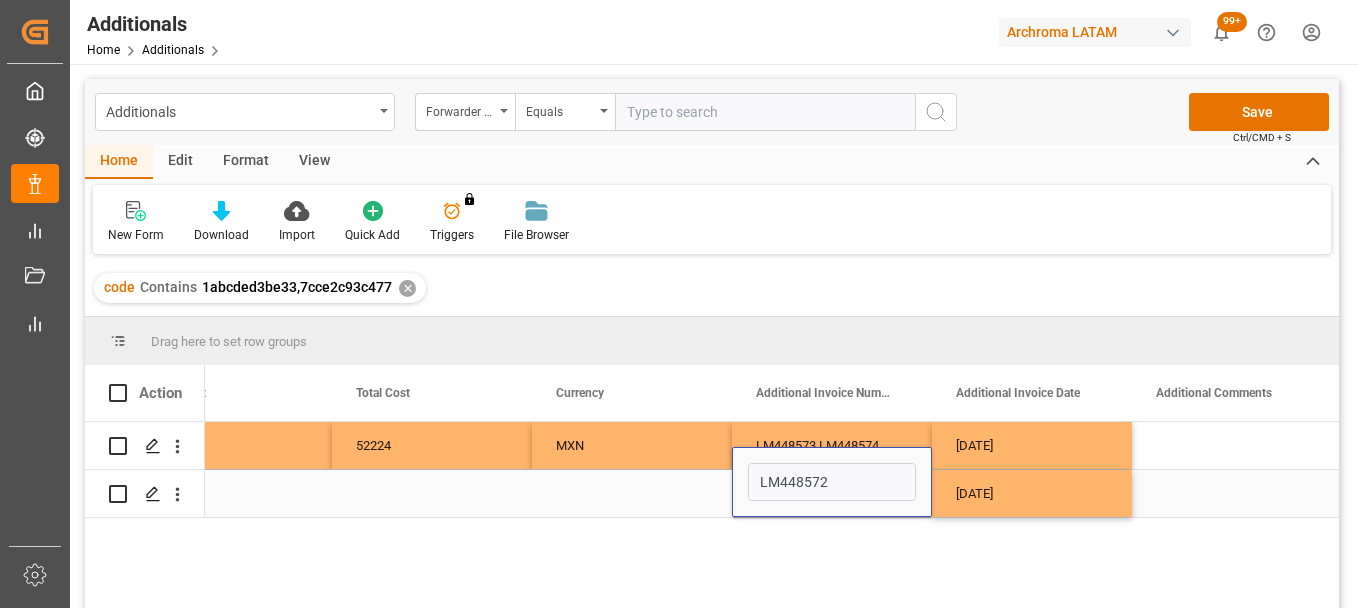 click at bounding box center (632, 493) 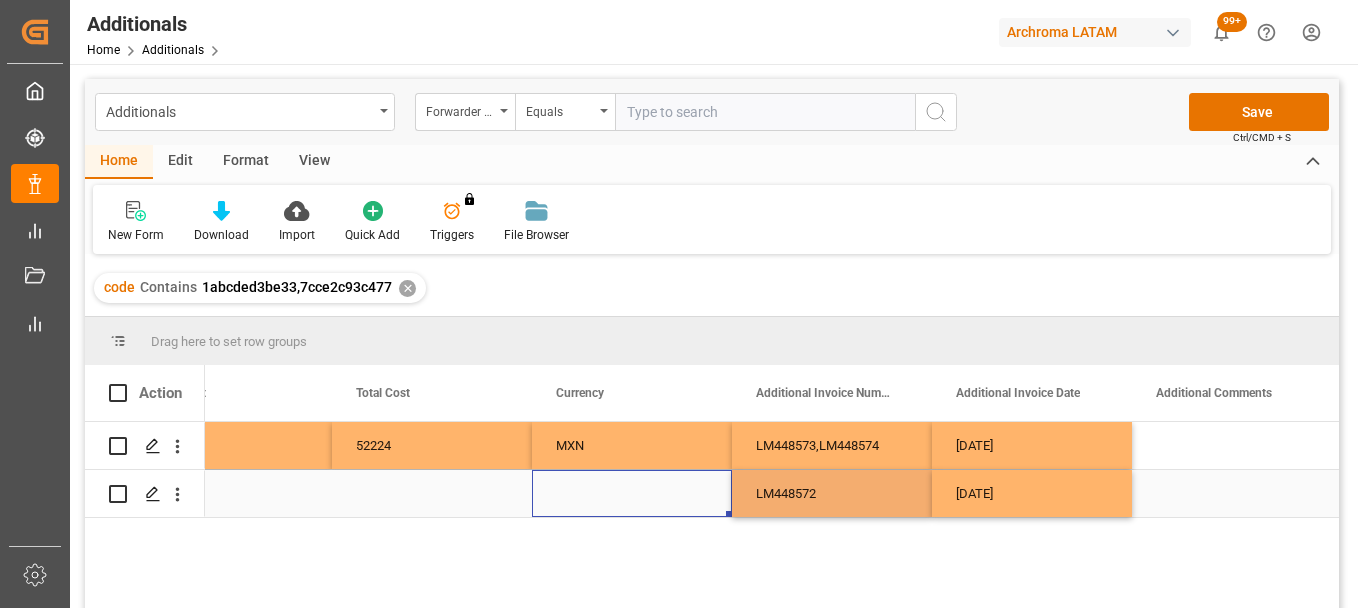 click at bounding box center [632, 493] 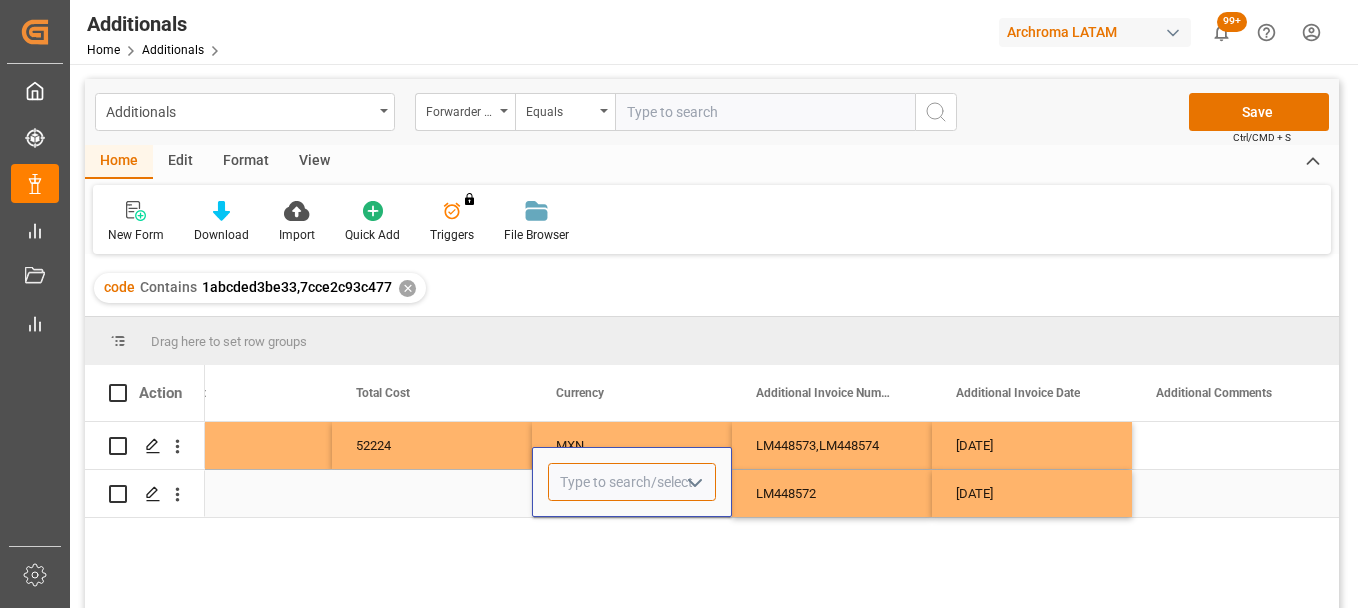 click at bounding box center (632, 482) 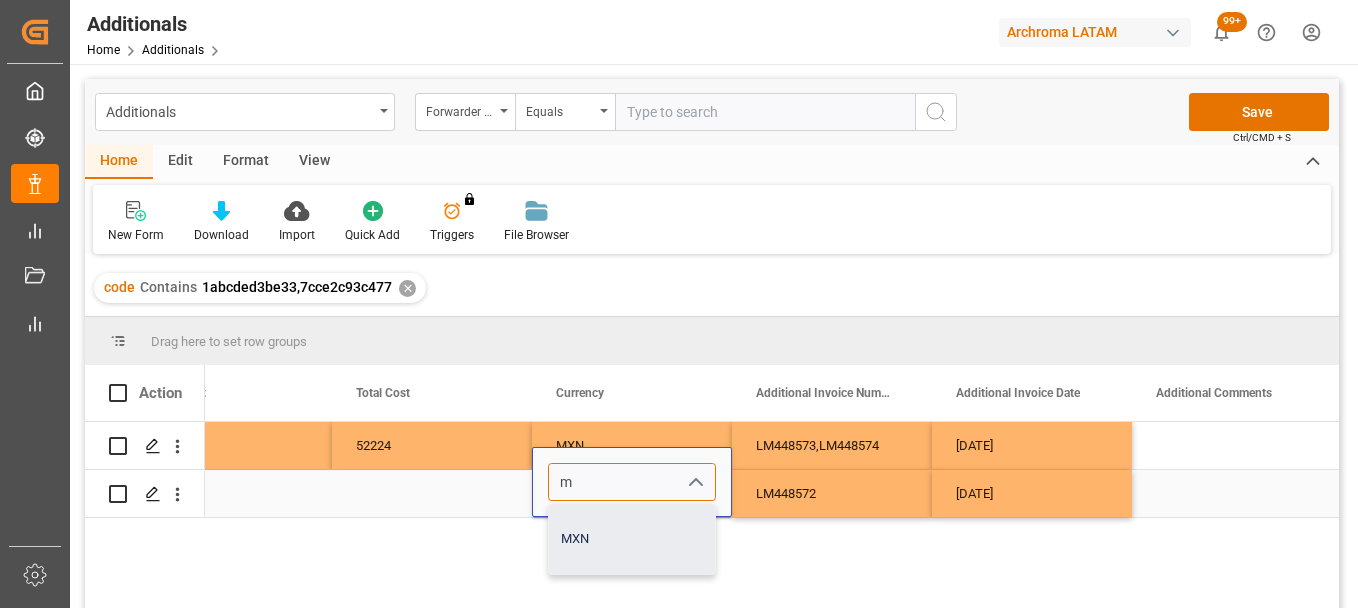click on "MXN" at bounding box center (632, 539) 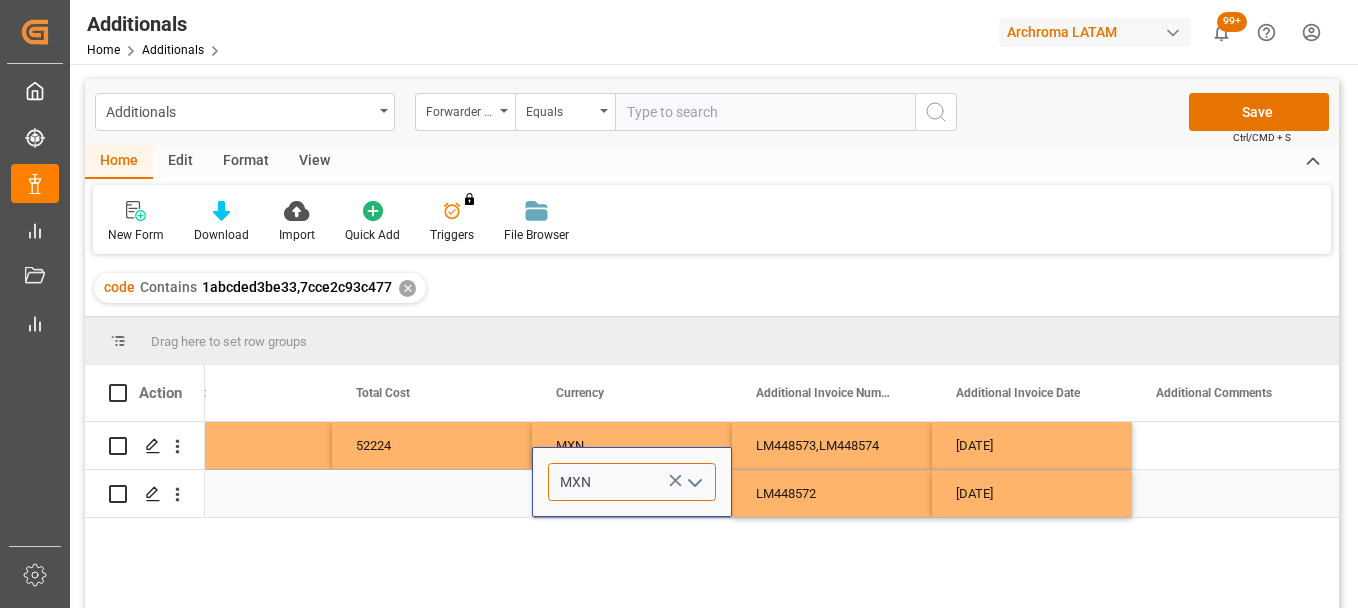 drag, startPoint x: 605, startPoint y: 482, endPoint x: 550, endPoint y: 482, distance: 55 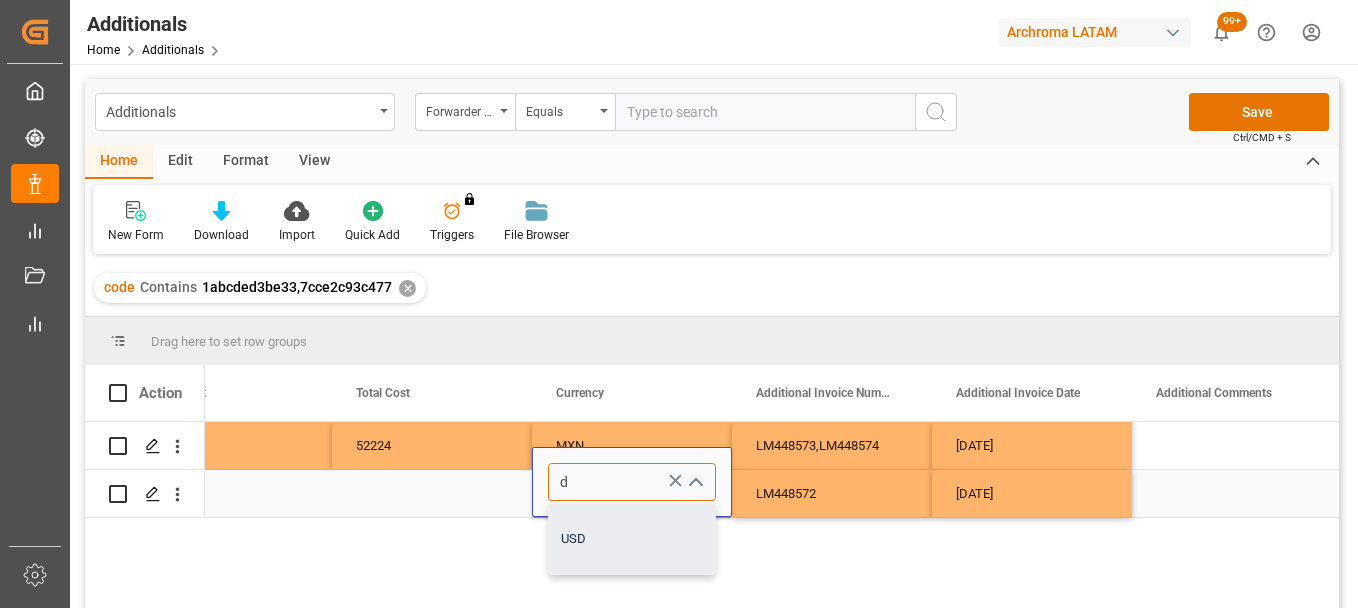 click on "USD" at bounding box center (632, 539) 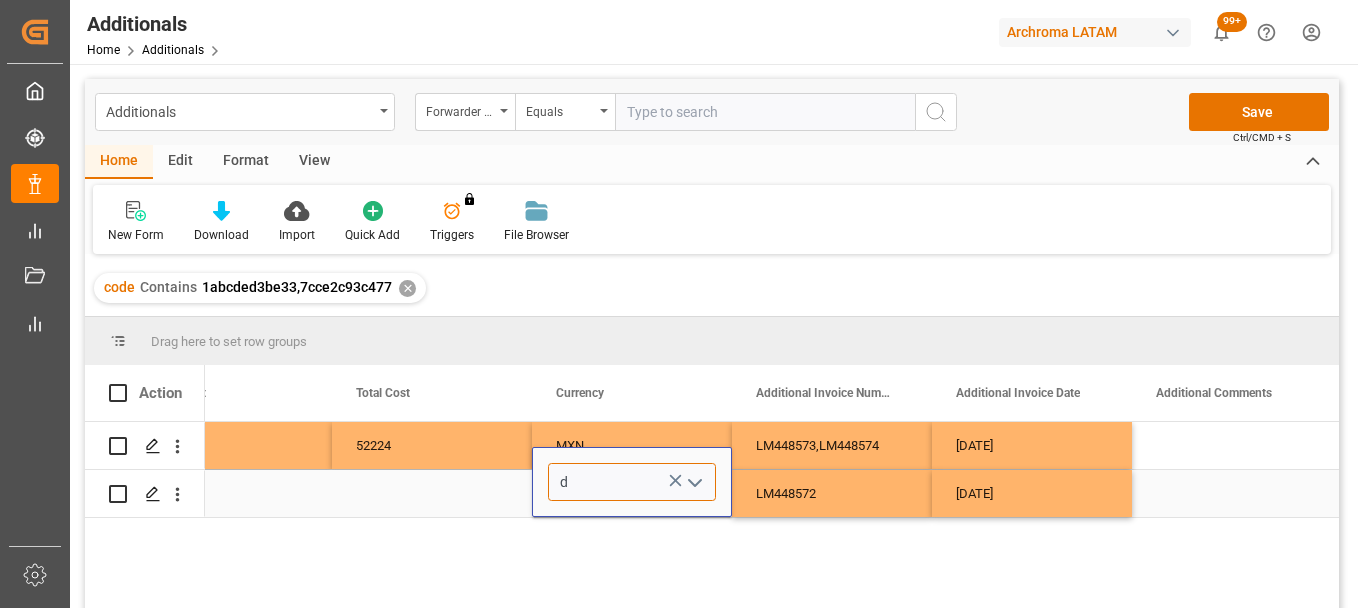 type on "USD" 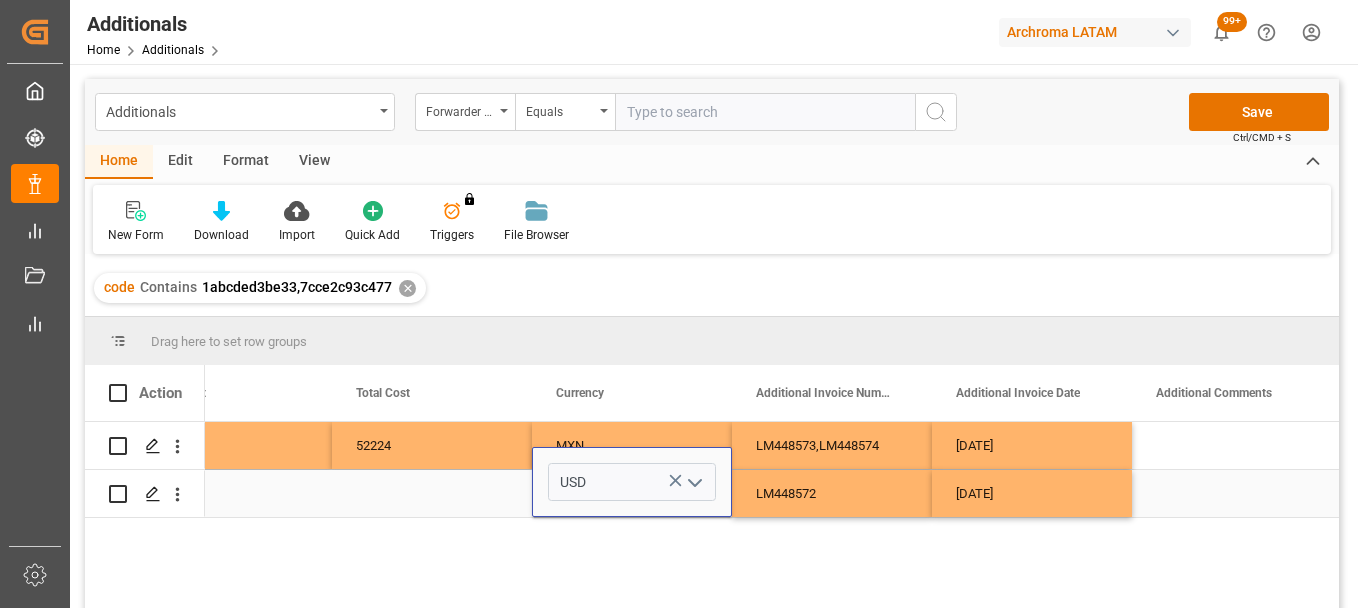 click at bounding box center [432, 493] 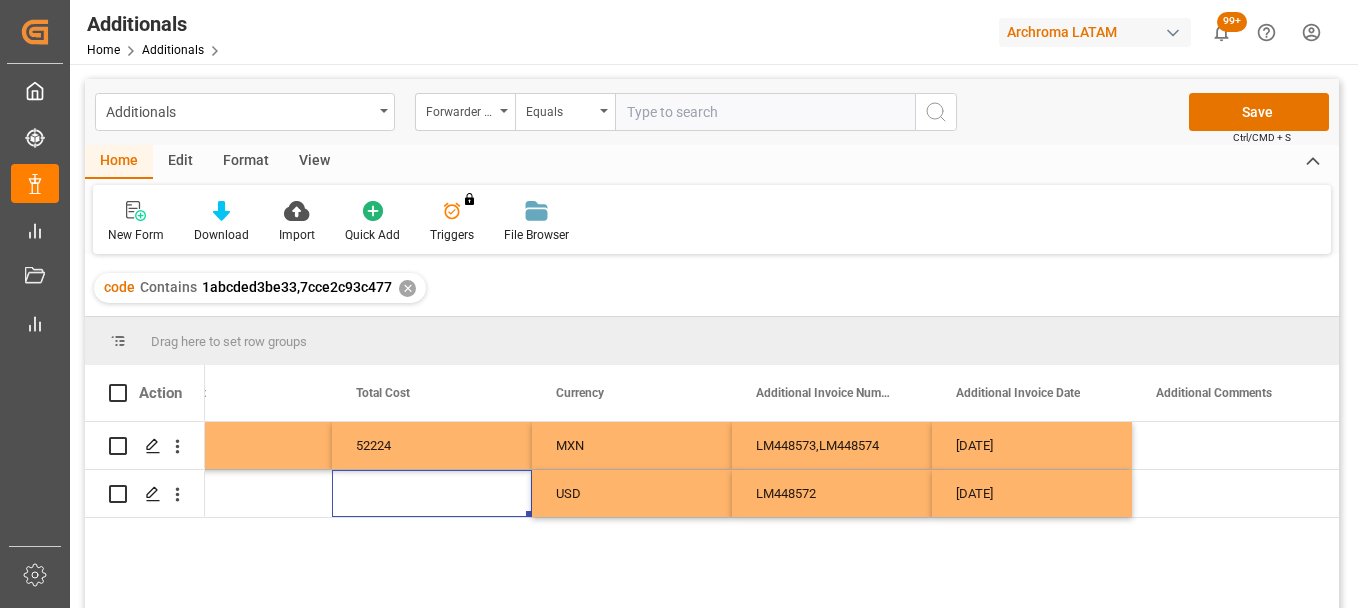 click at bounding box center (432, 493) 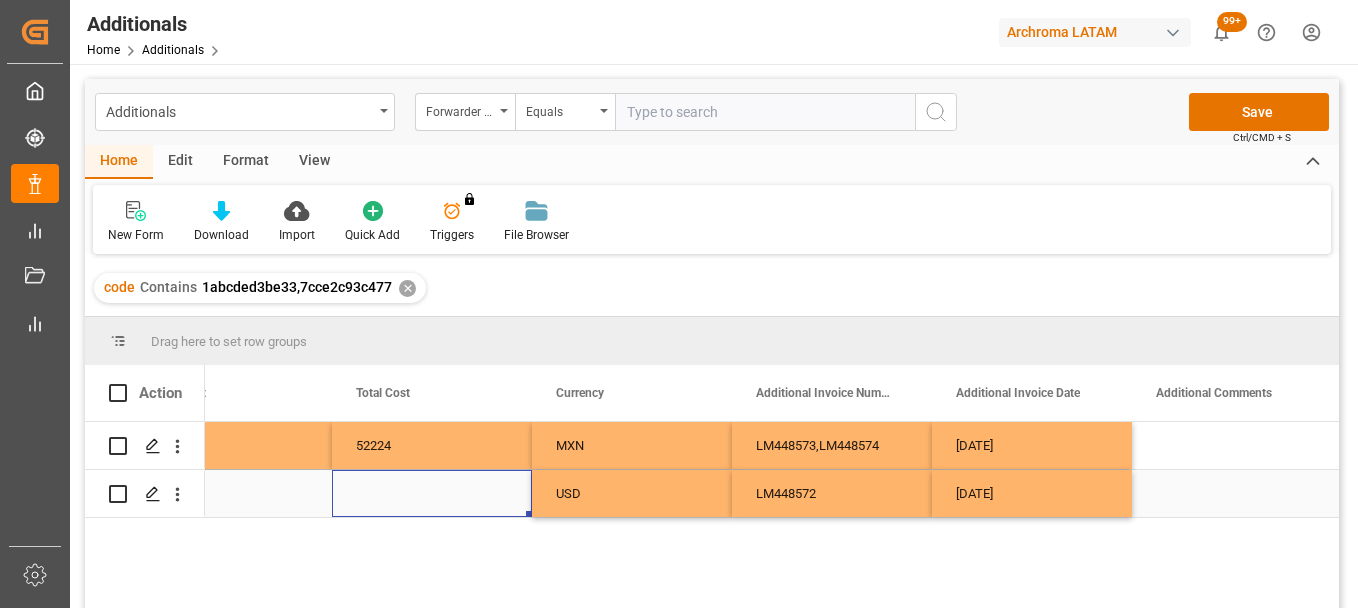 click at bounding box center (432, 493) 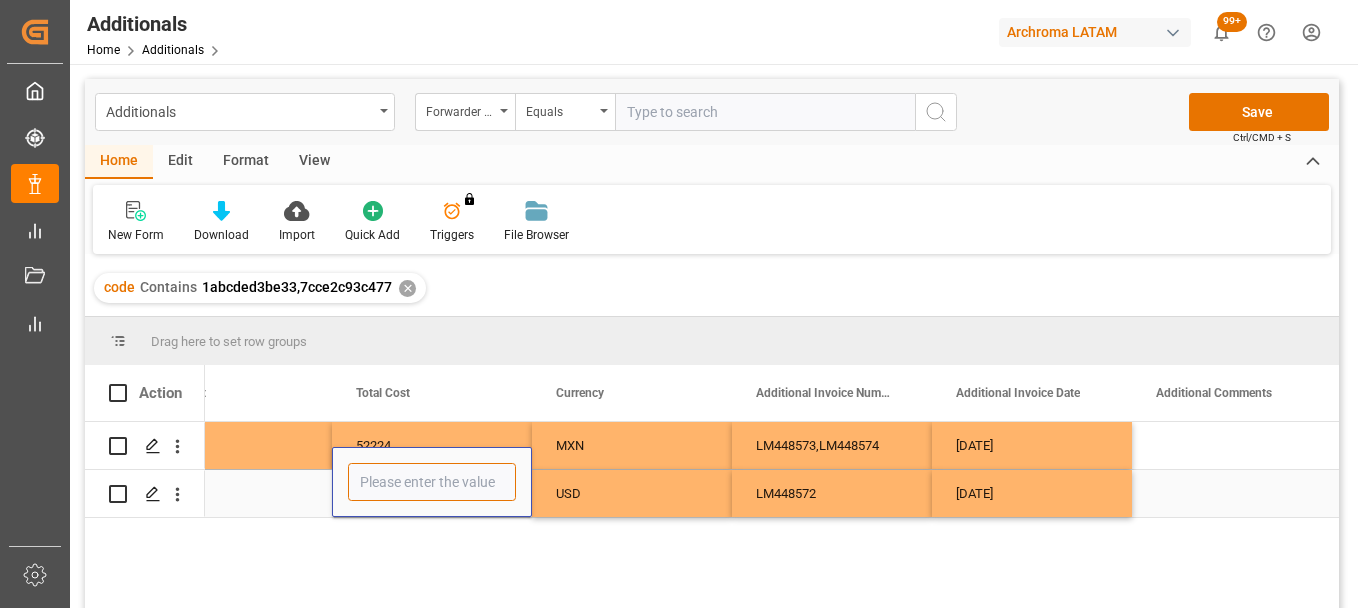 click at bounding box center (432, 482) 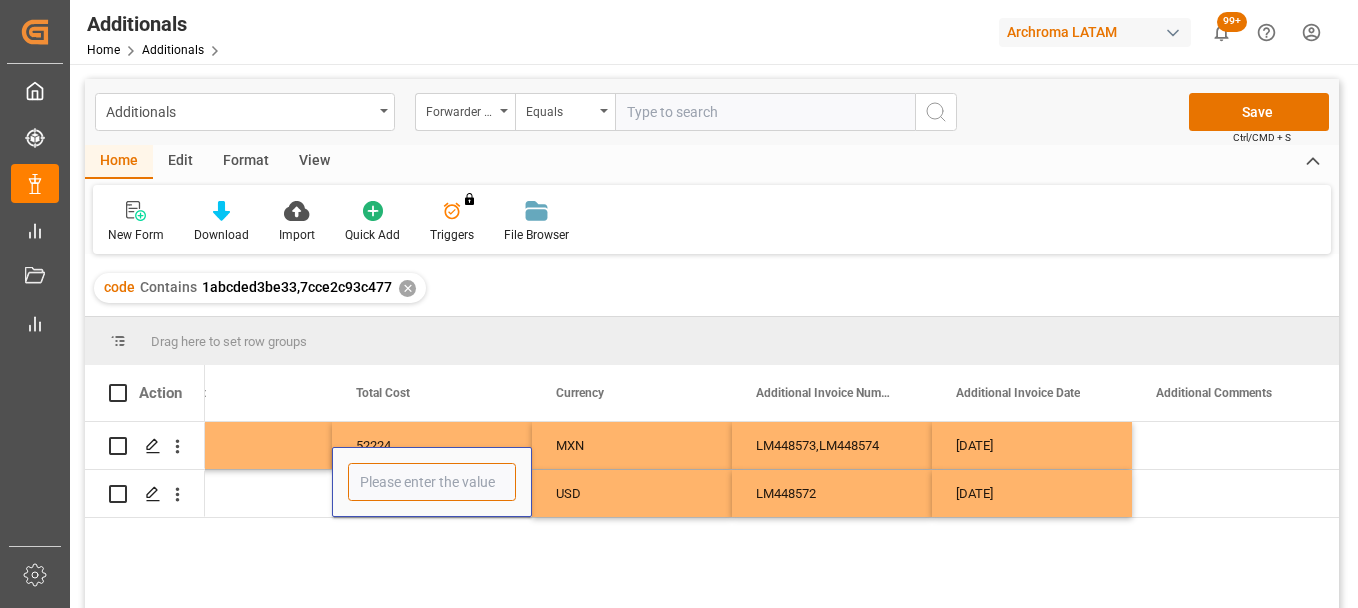 click at bounding box center [432, 482] 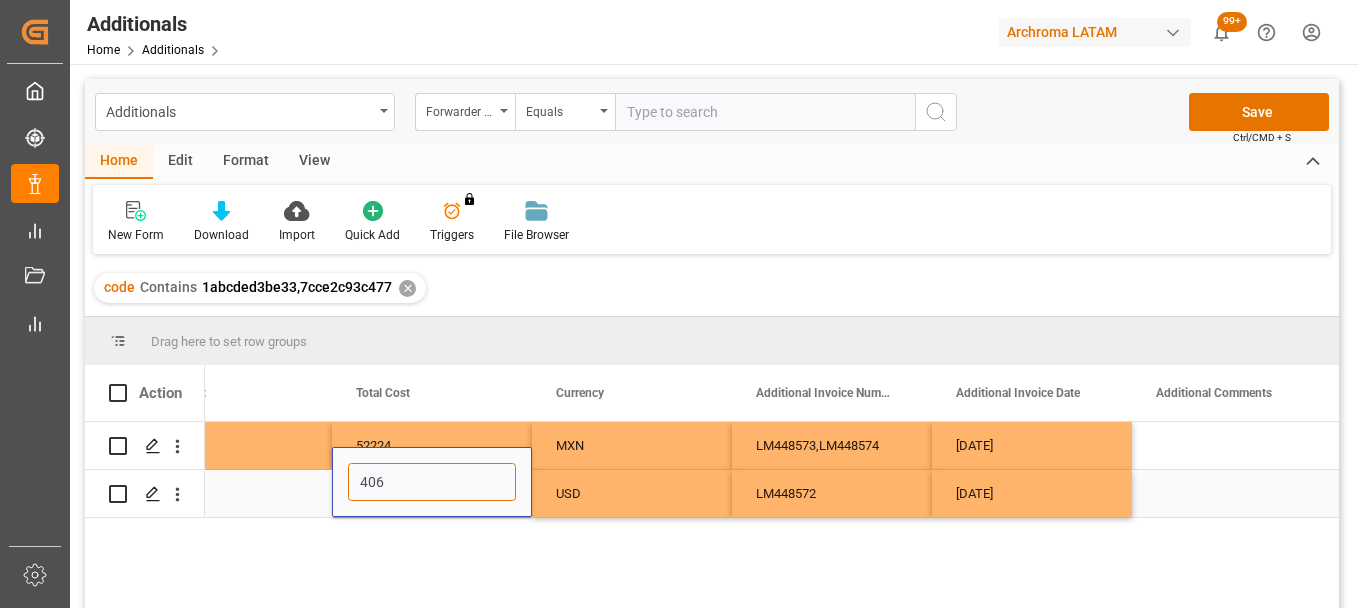 type on "4060" 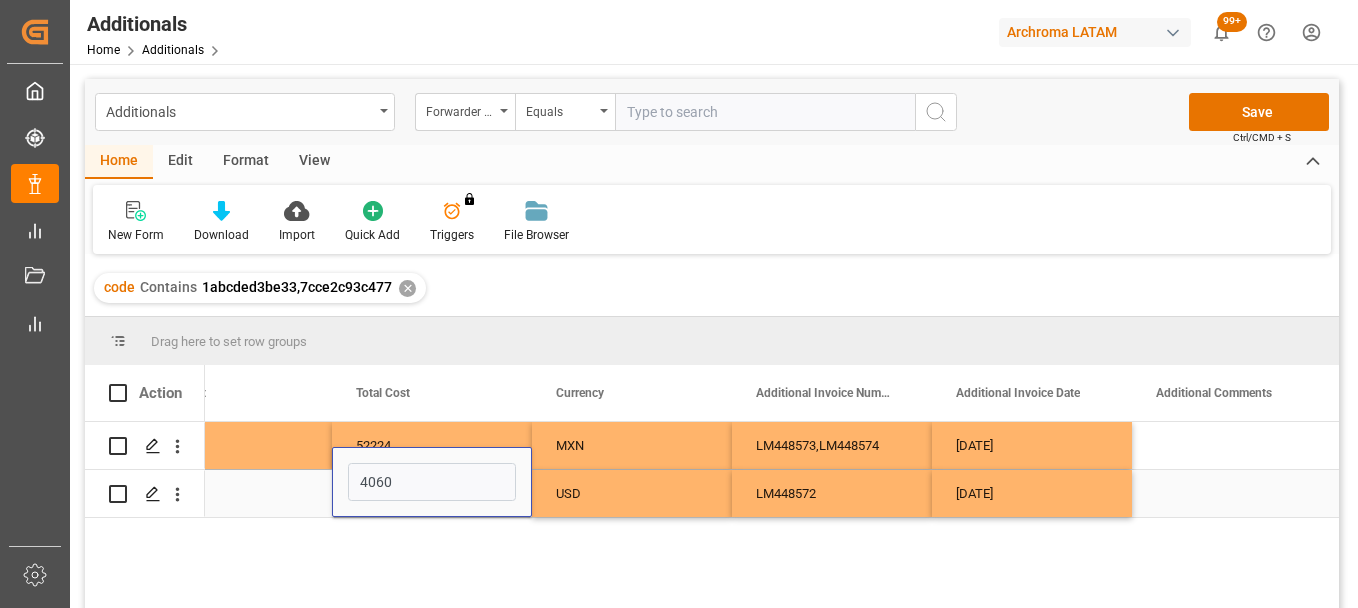 click at bounding box center [232, 493] 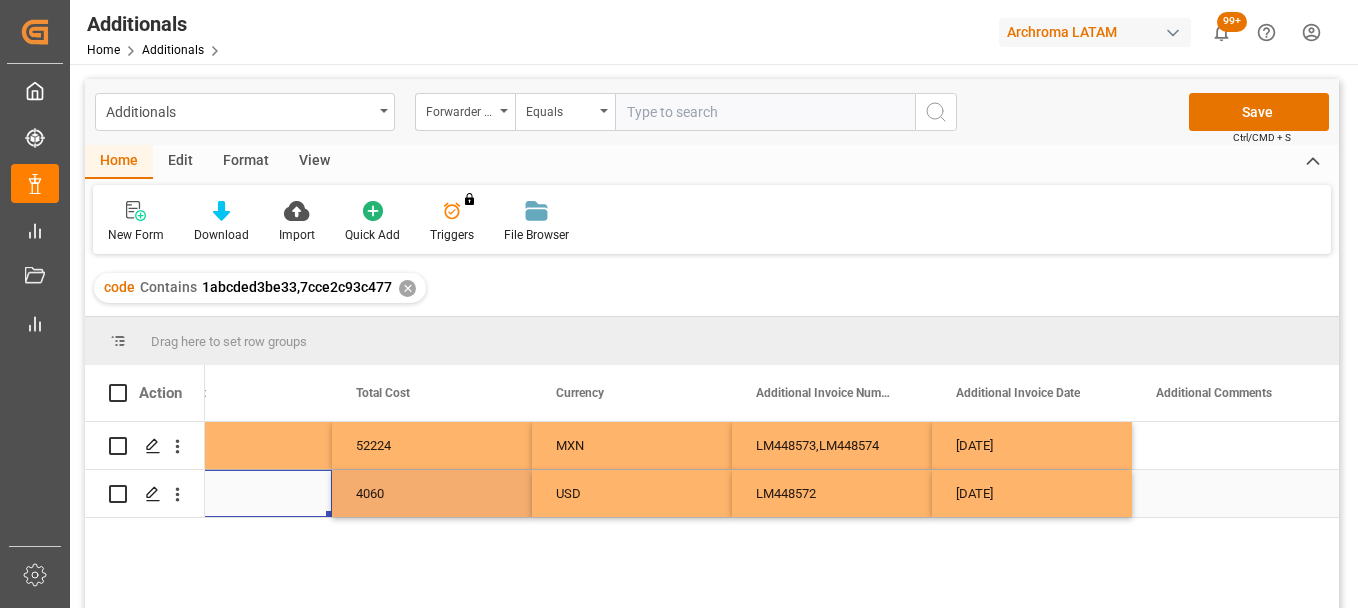 click at bounding box center (232, 493) 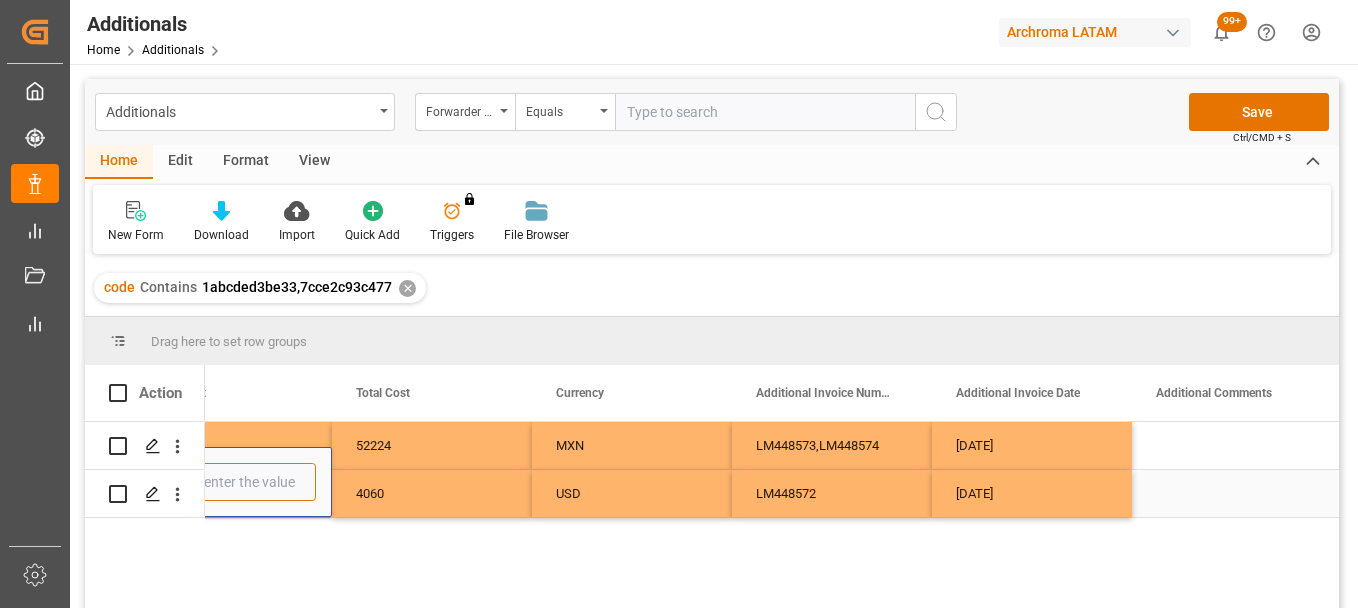 click at bounding box center [232, 482] 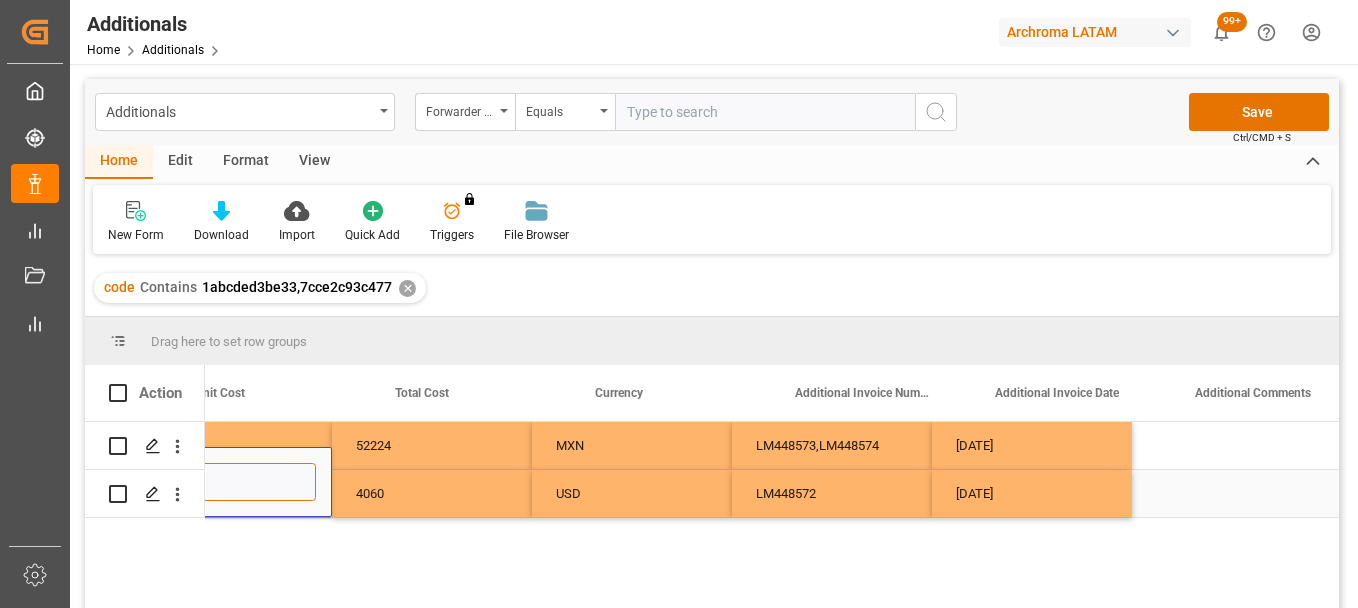 scroll, scrollTop: 0, scrollLeft: 1634, axis: horizontal 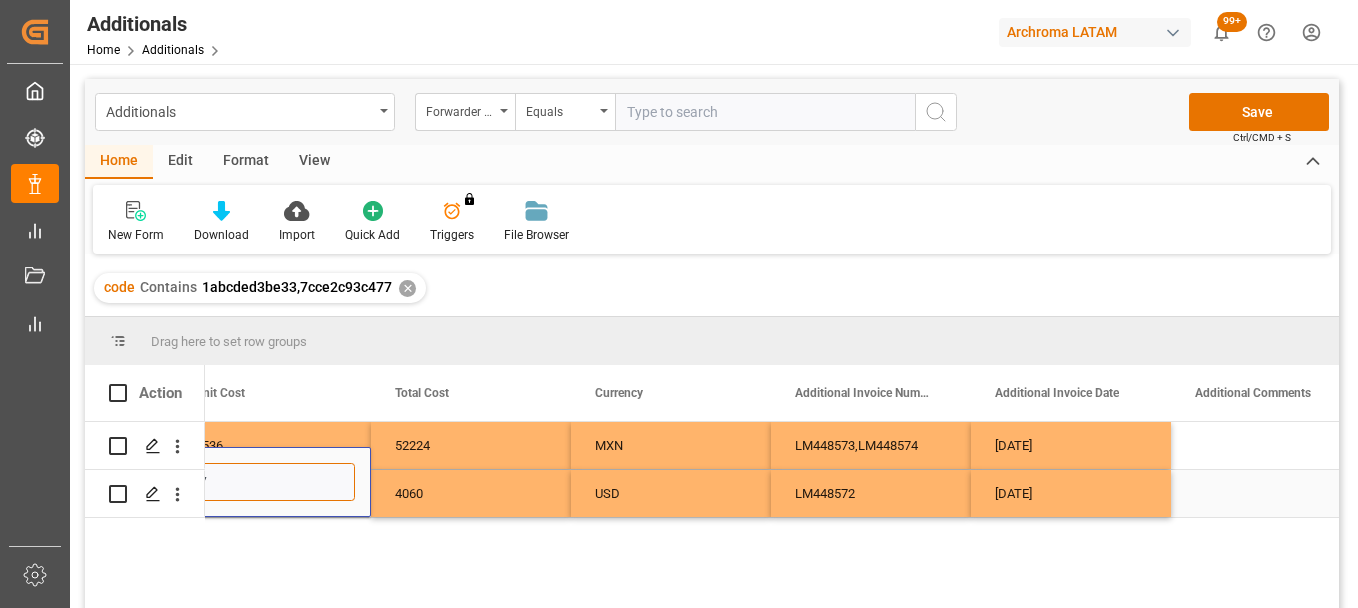 type on "70" 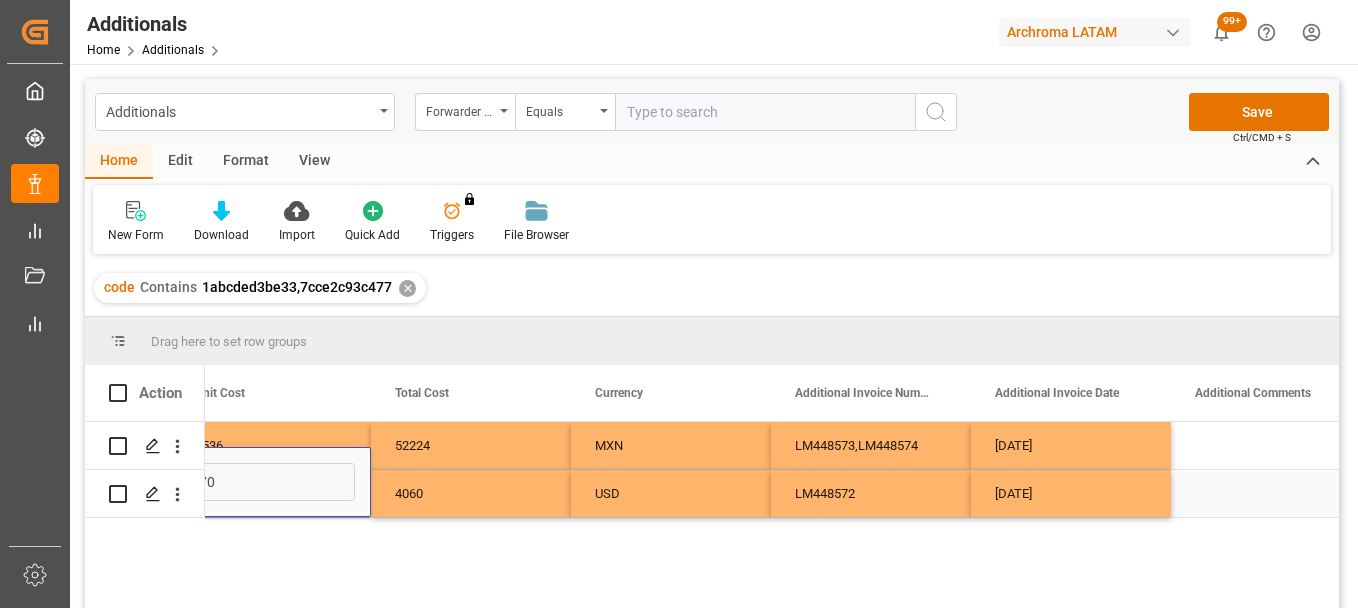 click on "4060" at bounding box center [471, 493] 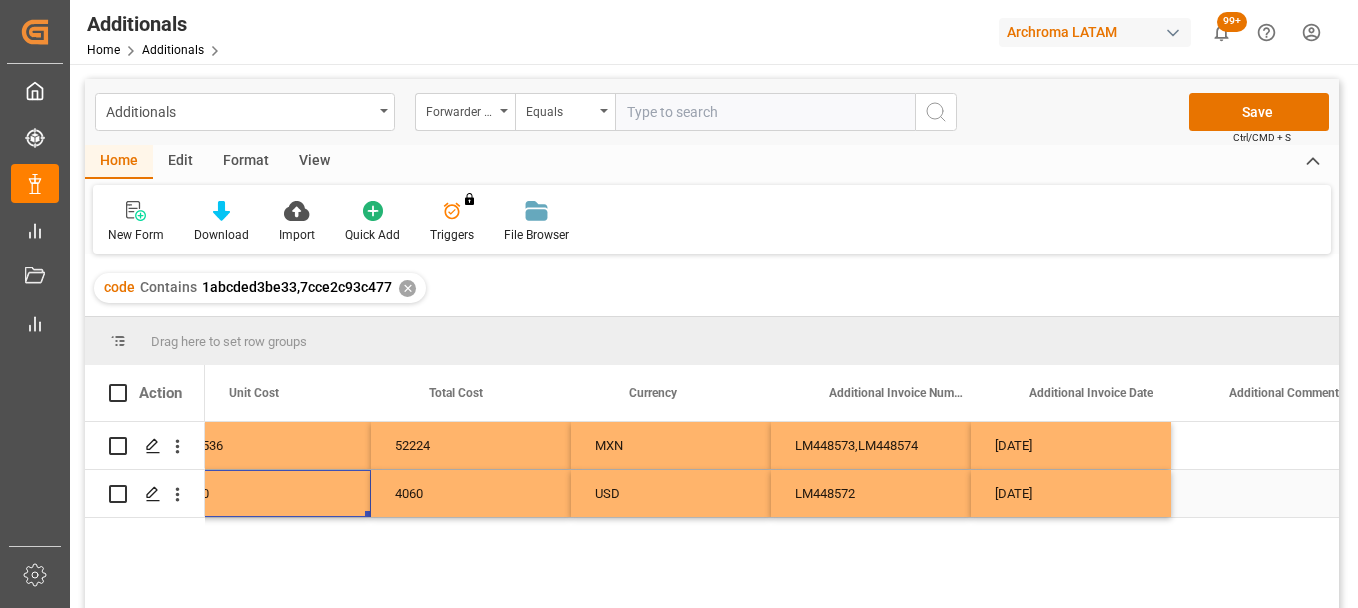 scroll, scrollTop: 0, scrollLeft: 1600, axis: horizontal 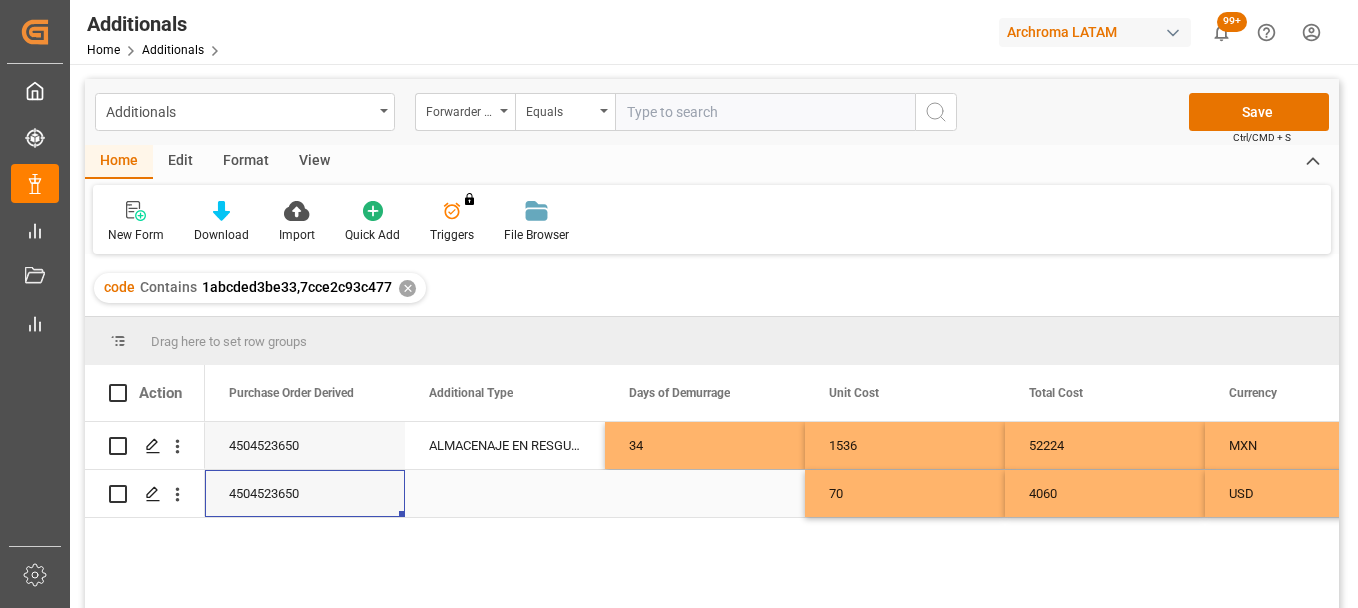 click at bounding box center [505, 493] 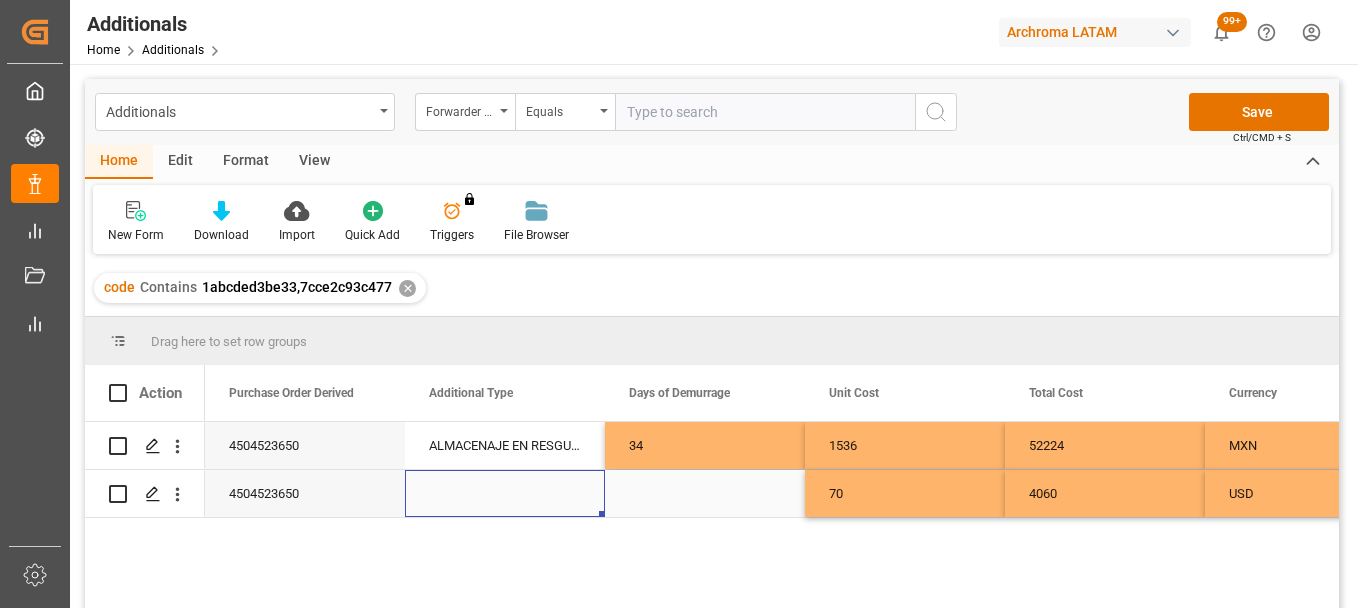 click at bounding box center (505, 493) 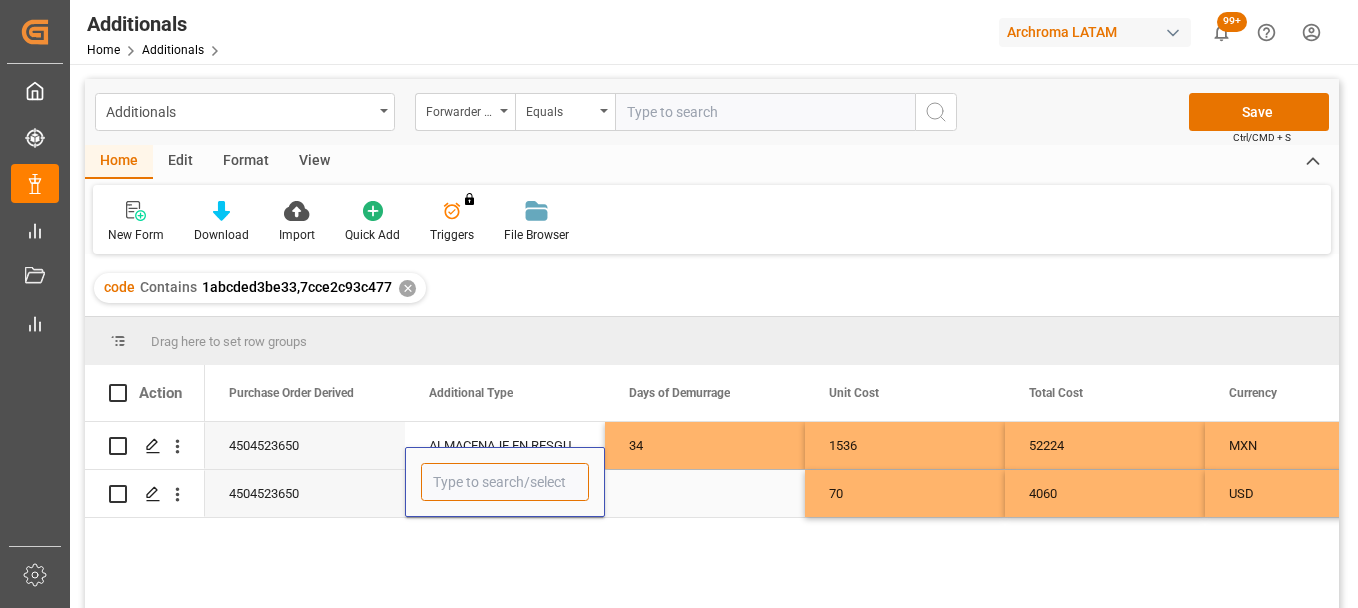 click at bounding box center [505, 482] 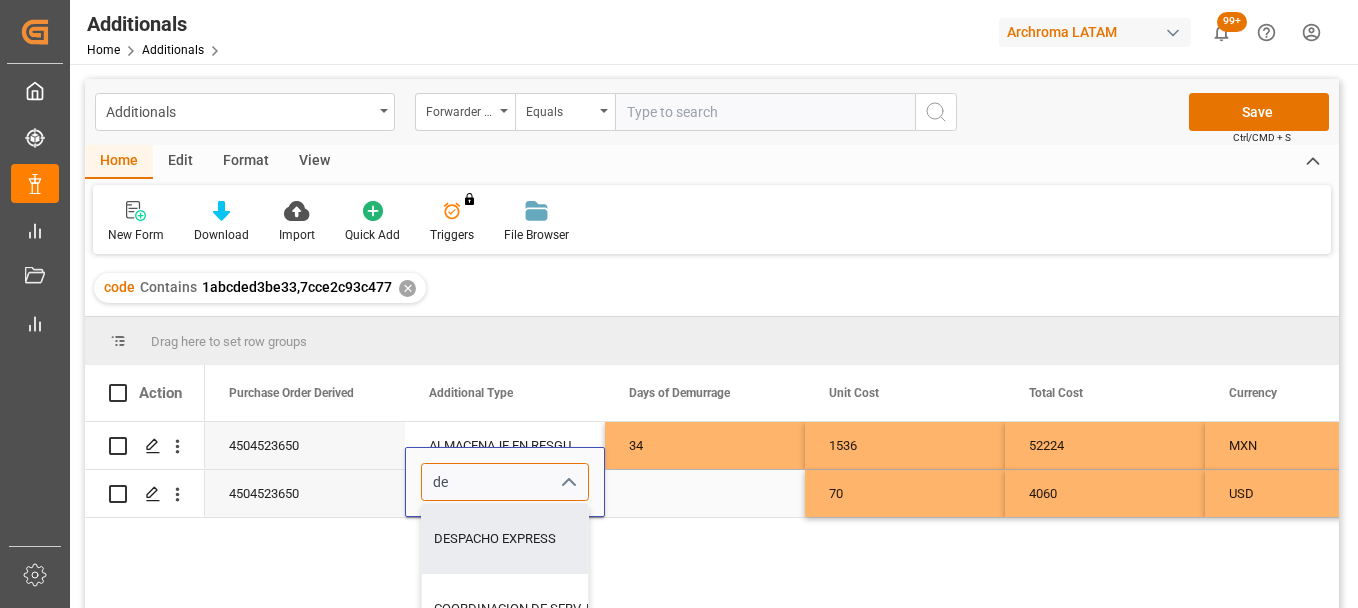 drag, startPoint x: 483, startPoint y: 531, endPoint x: 474, endPoint y: 489, distance: 42.953465 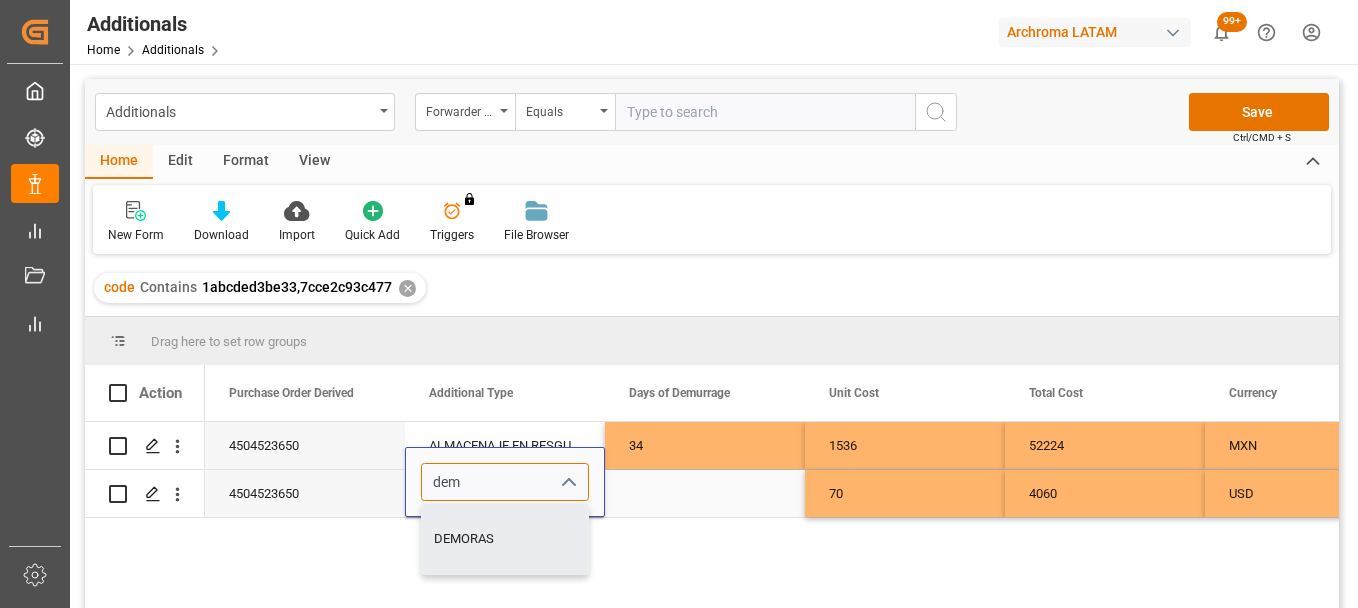 click on "DEMORAS" at bounding box center [505, 539] 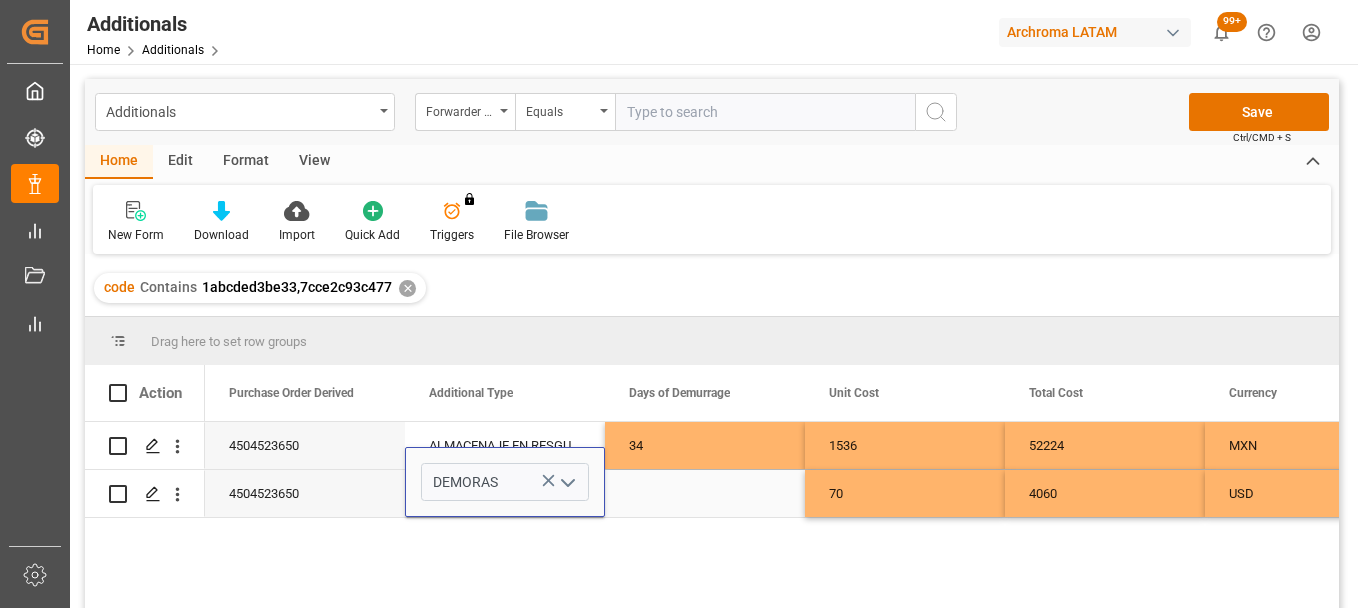 click at bounding box center [705, 493] 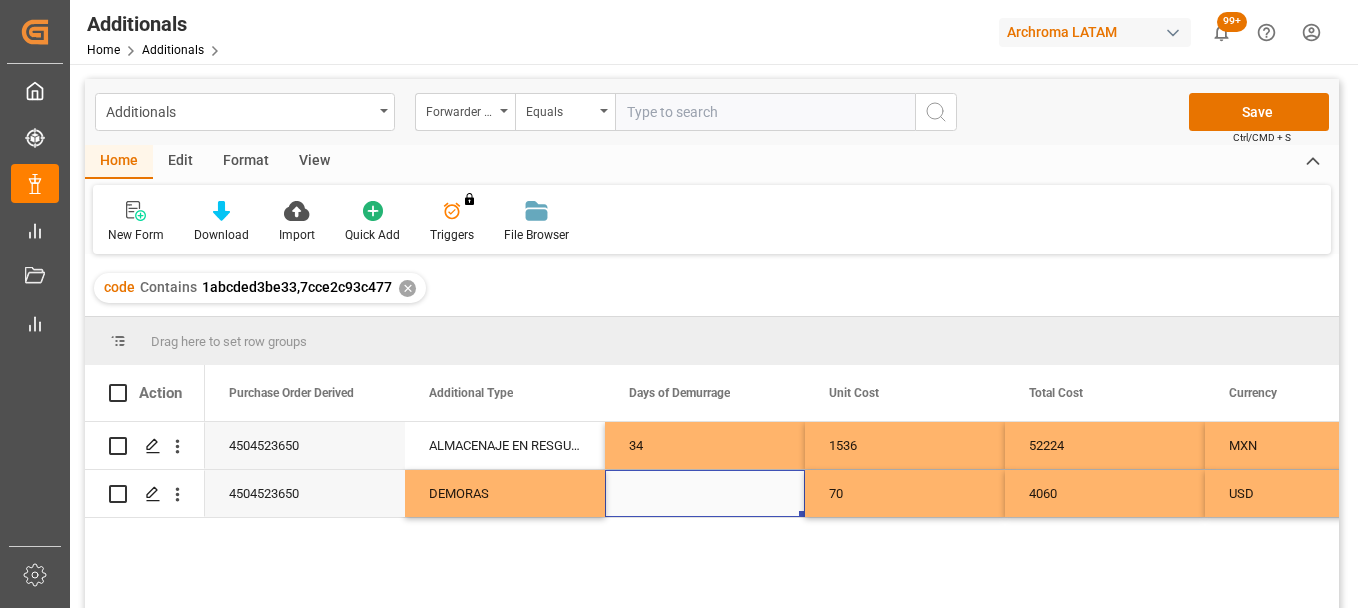 click at bounding box center (705, 493) 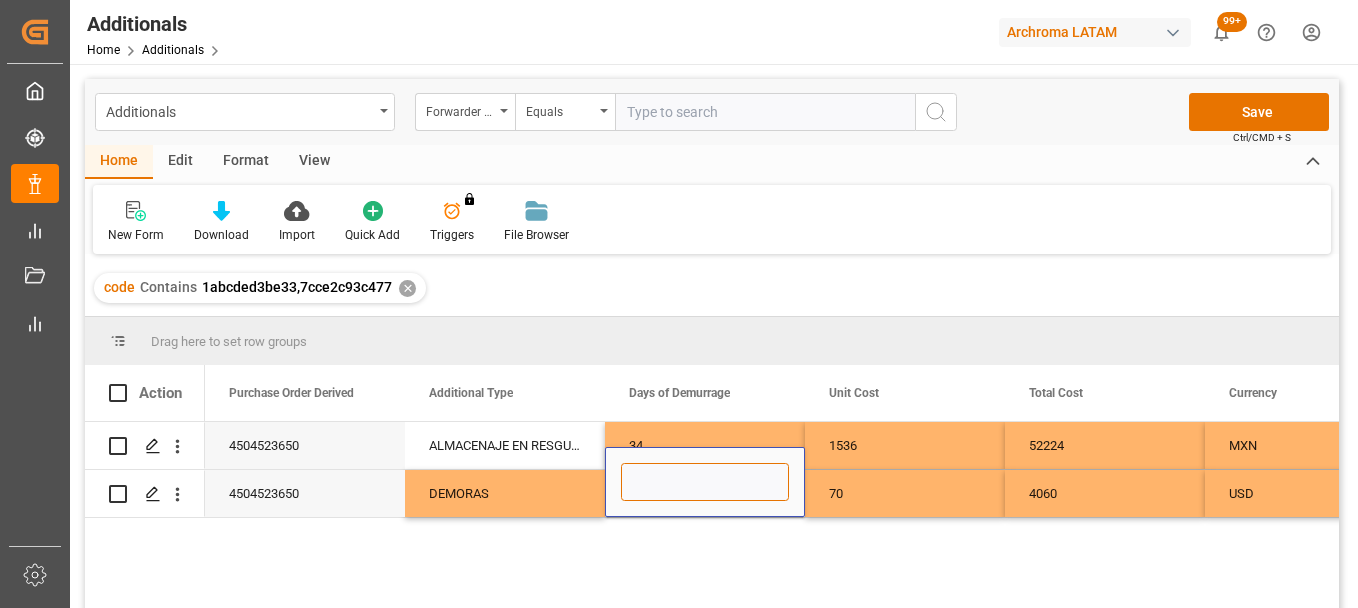 click at bounding box center [705, 482] 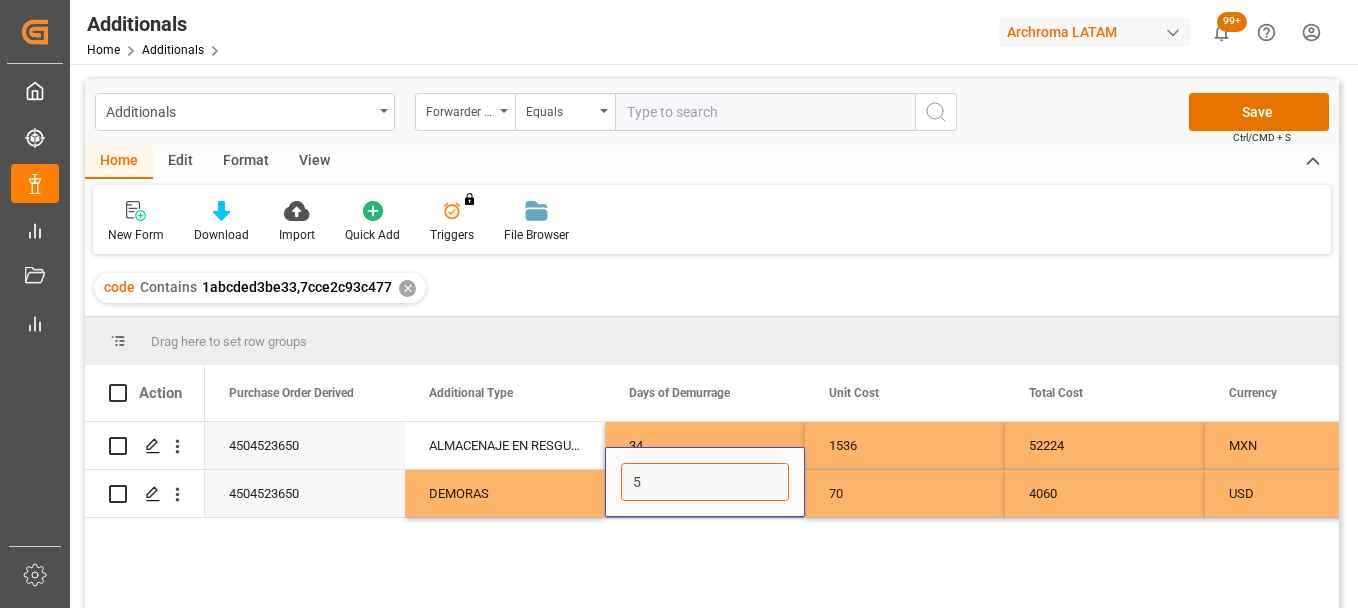 type on "58" 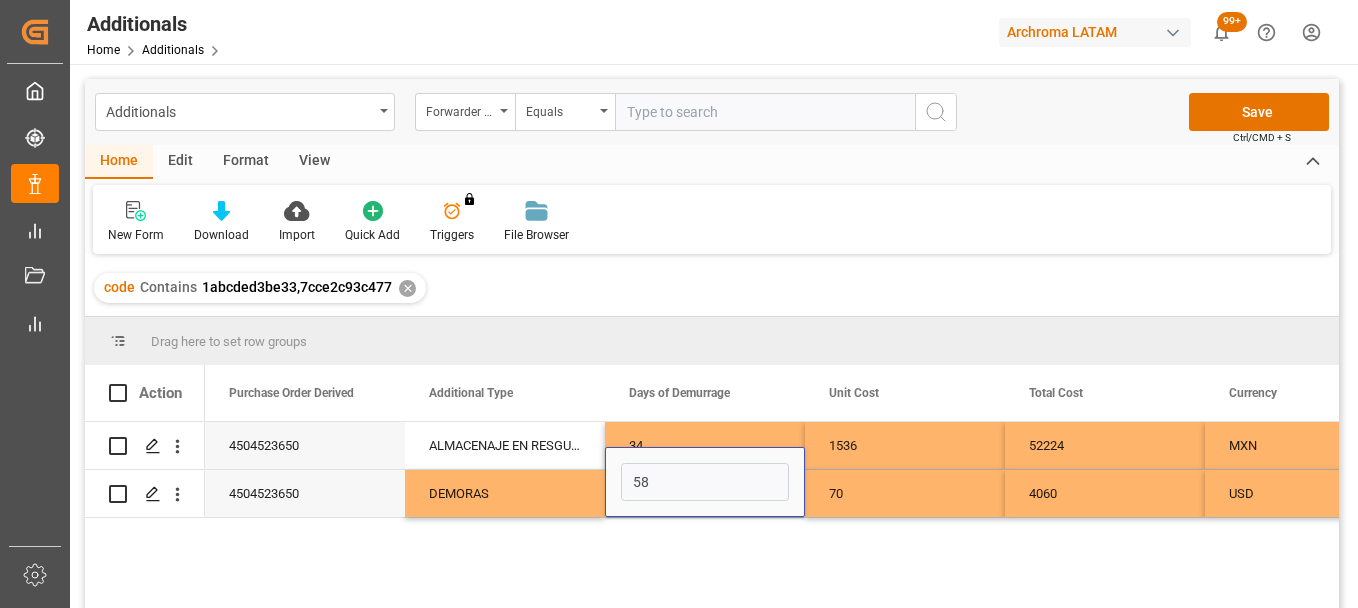 click on "70" at bounding box center [905, 493] 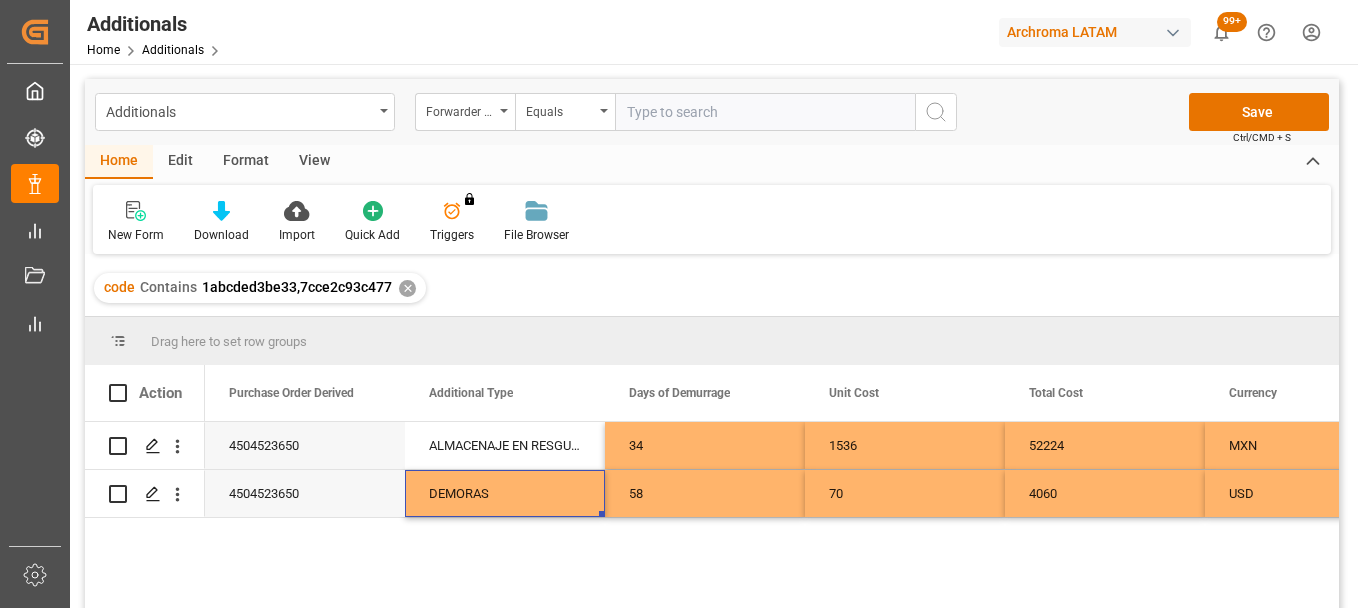 click on "DEMORAS" at bounding box center (505, 493) 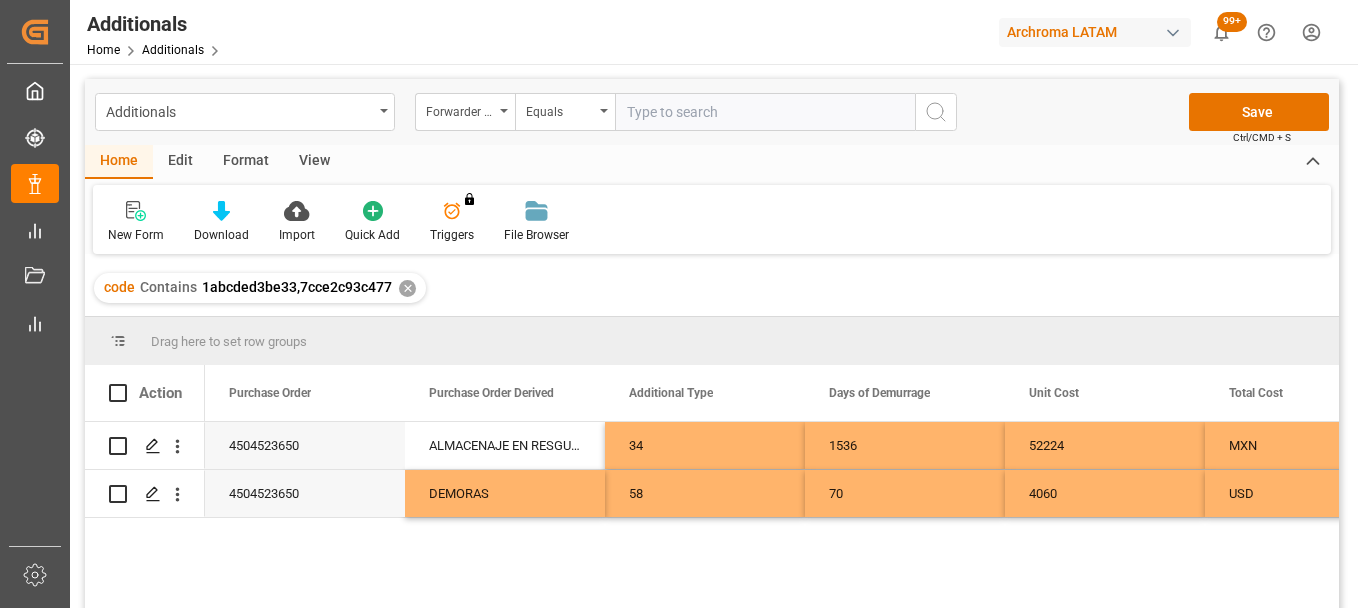 scroll, scrollTop: 0, scrollLeft: 800, axis: horizontal 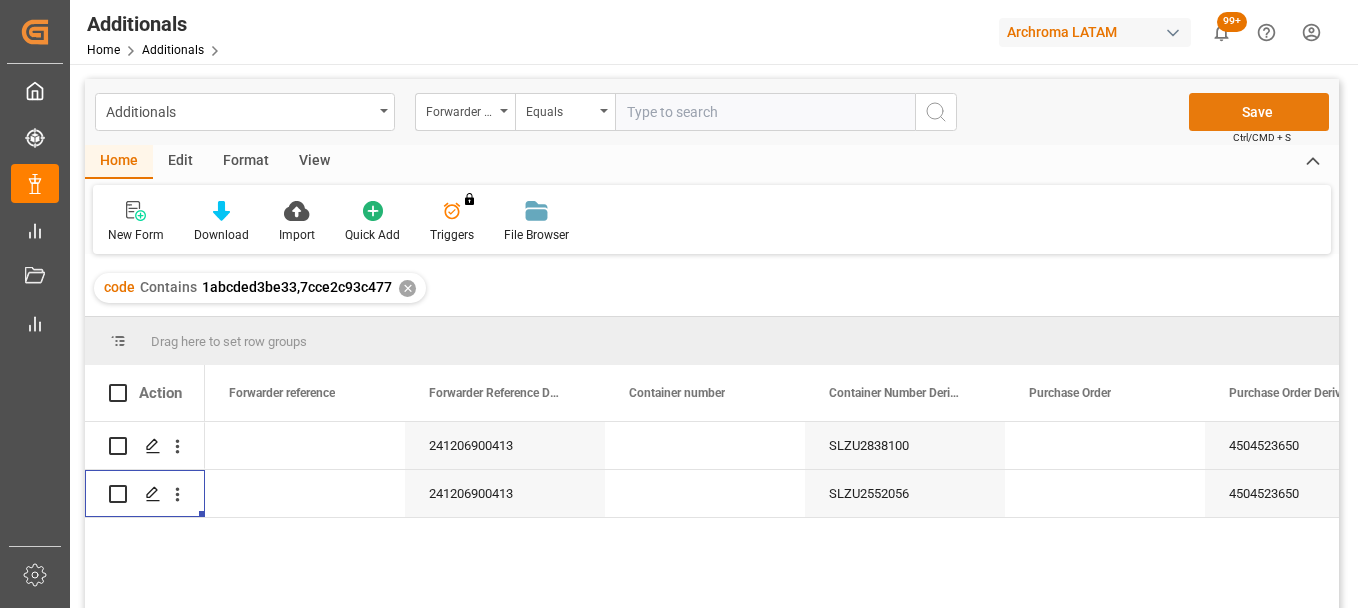 click on "Save" at bounding box center (1259, 112) 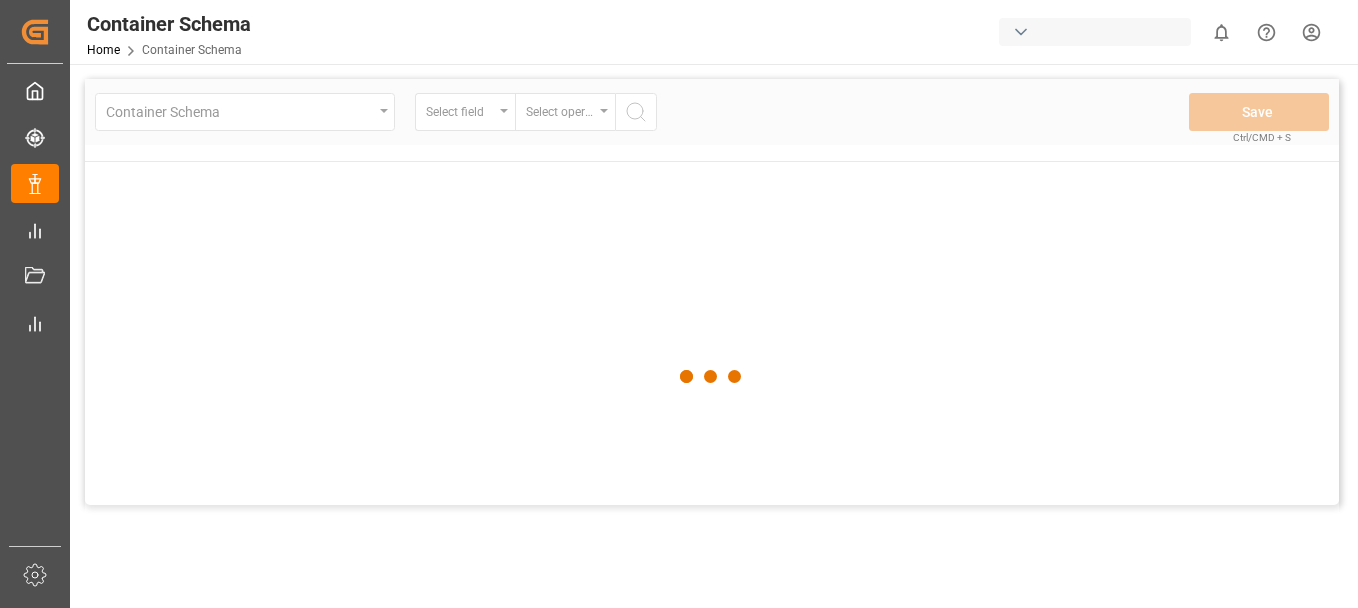 scroll, scrollTop: 0, scrollLeft: 0, axis: both 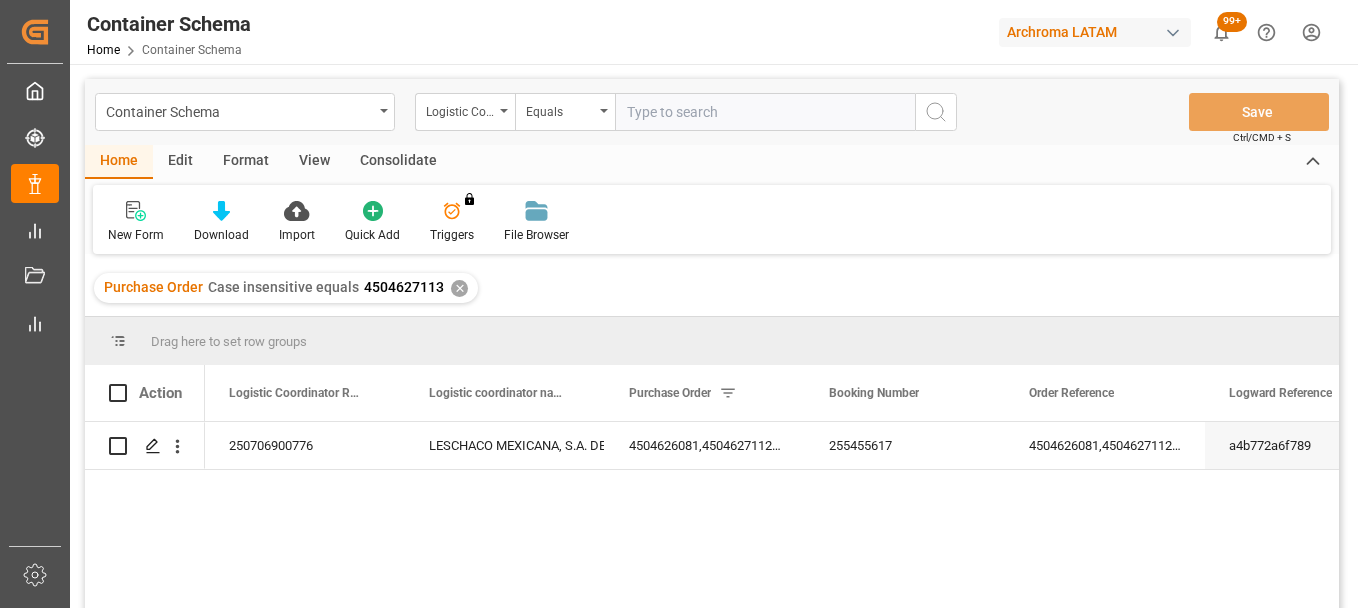 click on "✕" at bounding box center [459, 288] 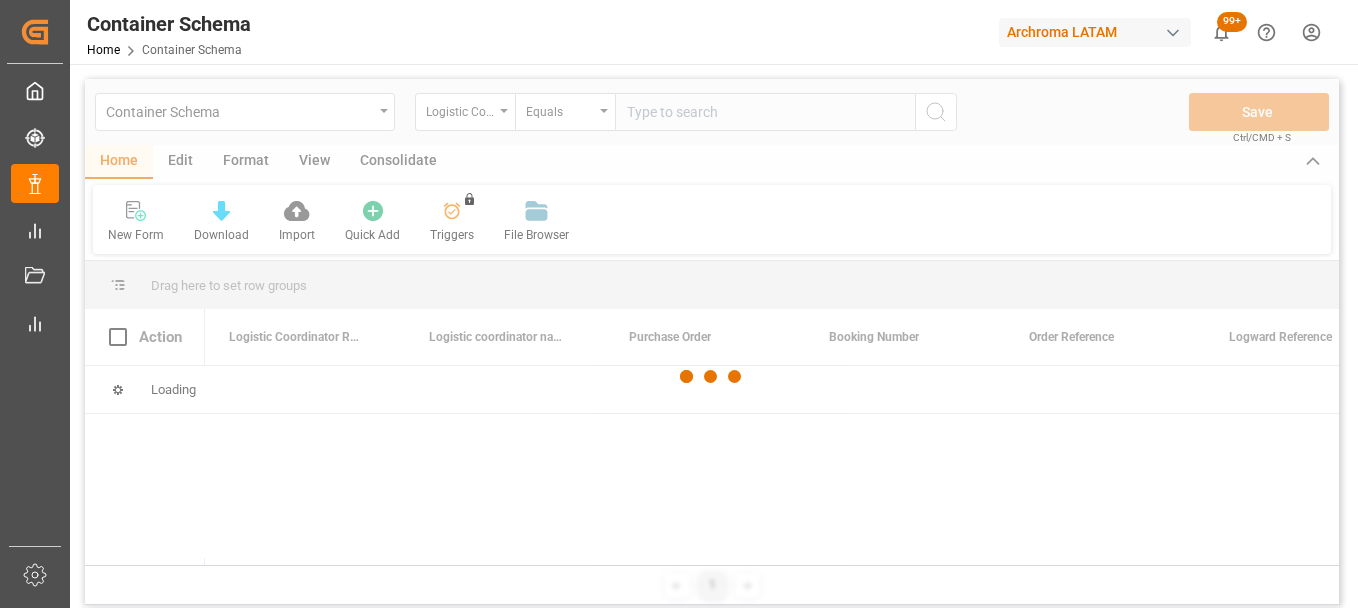 click at bounding box center (712, 377) 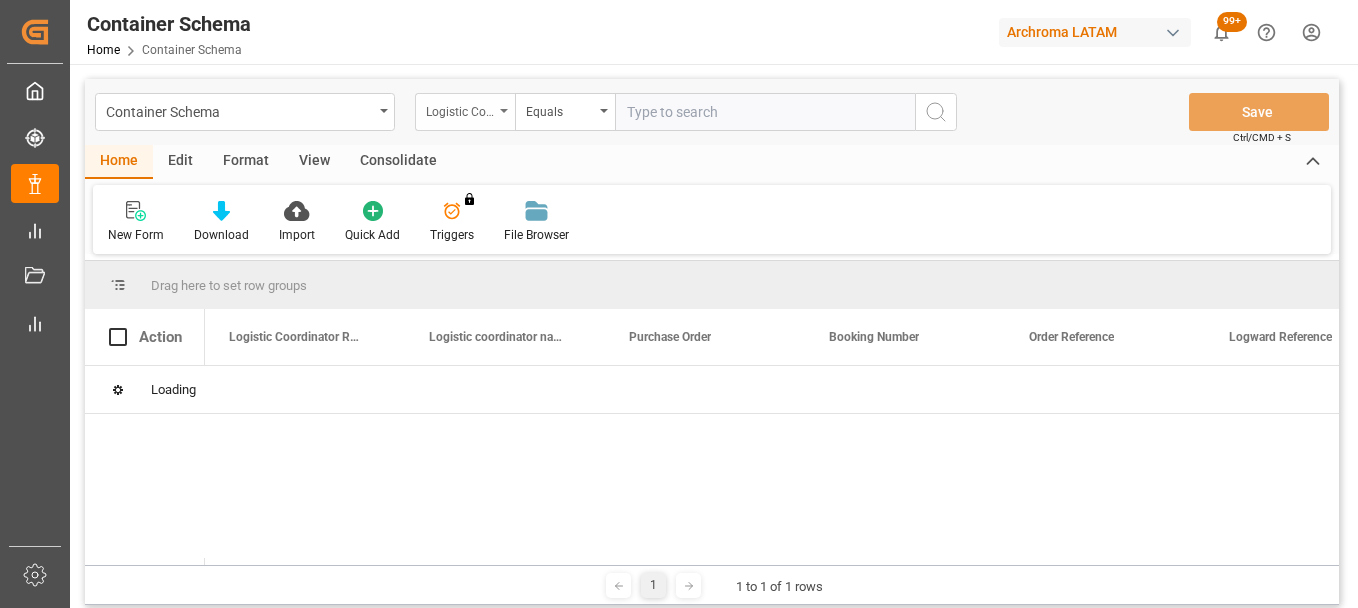click on "Logistic Coordinator Reference Number" at bounding box center [465, 112] 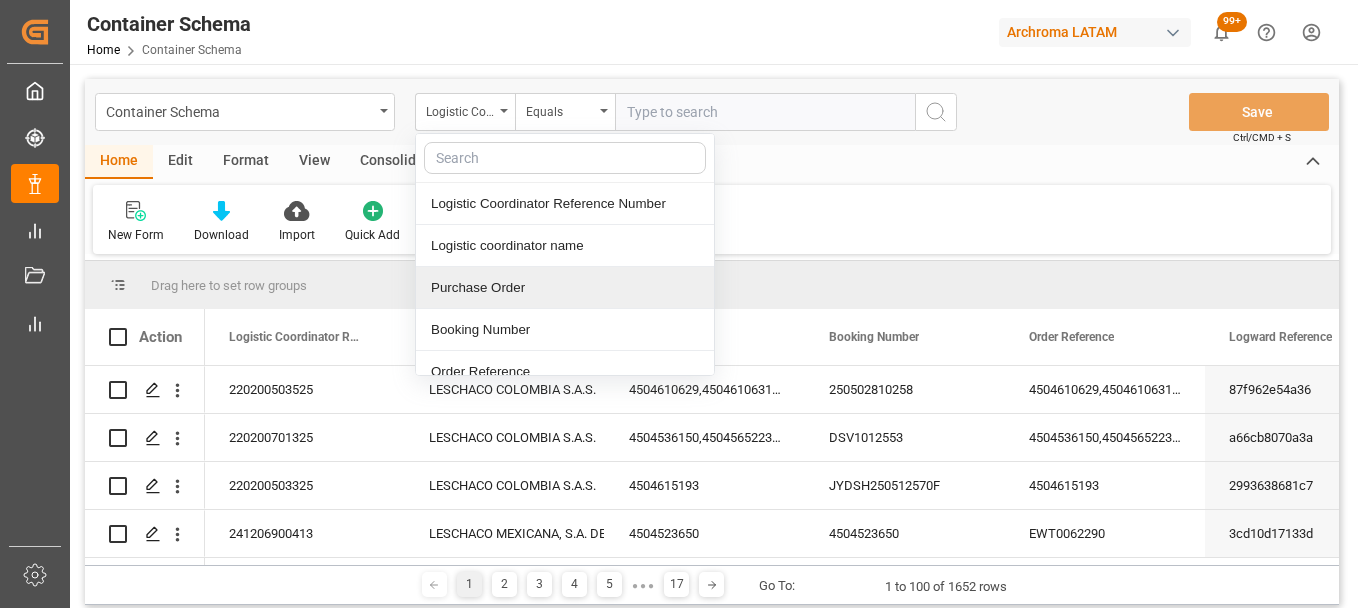 click on "Purchase Order" at bounding box center [565, 288] 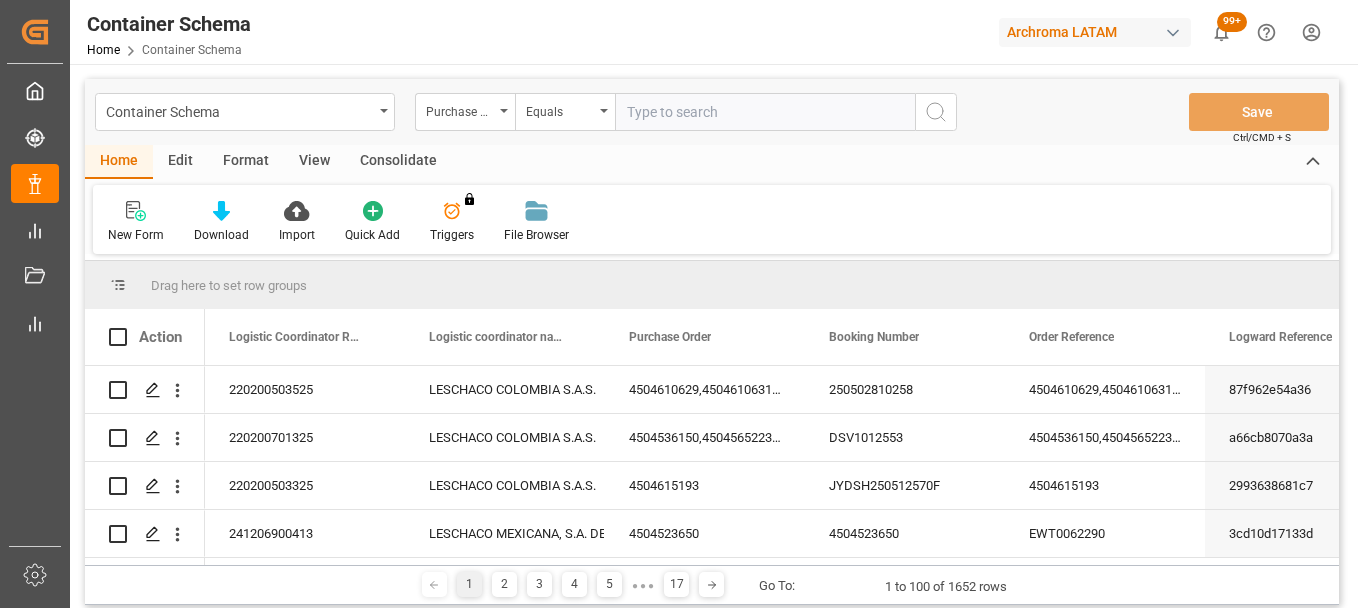 click at bounding box center [765, 112] 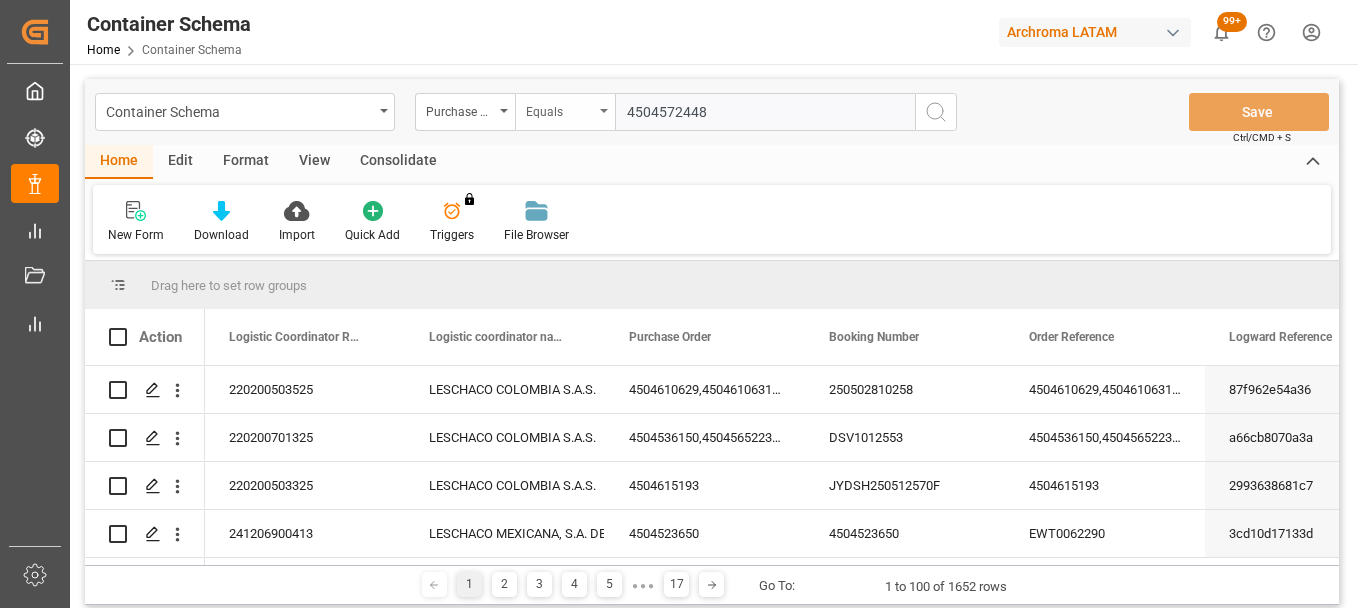 type on "4504572448" 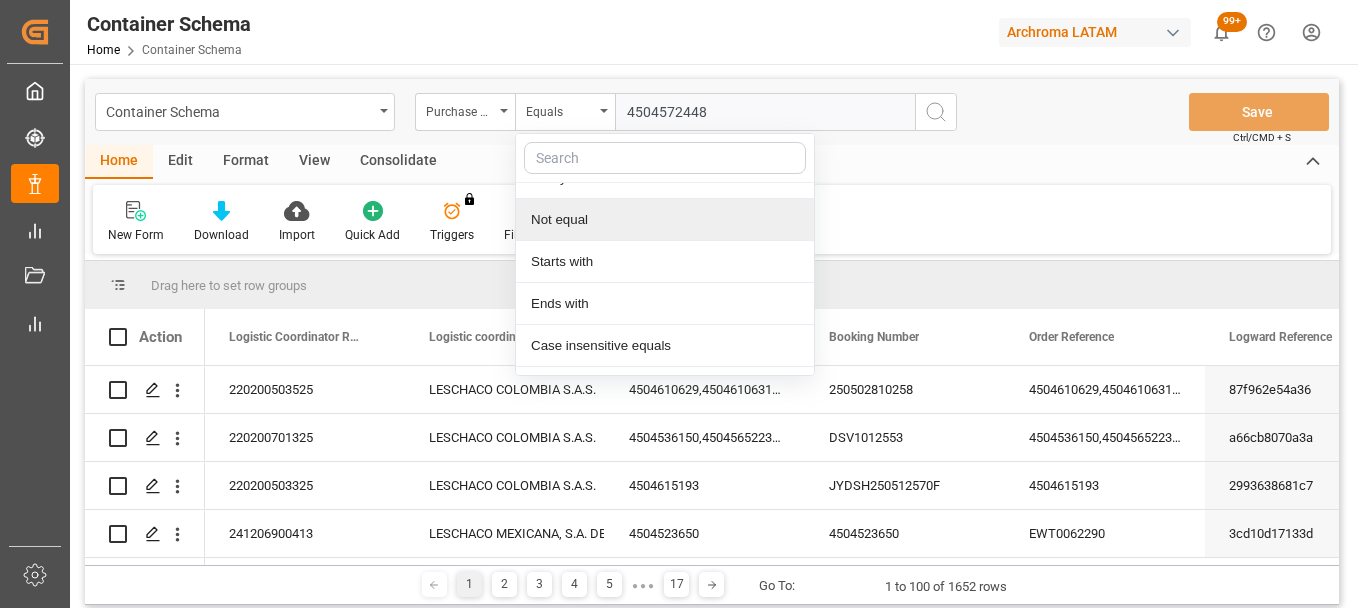 scroll, scrollTop: 100, scrollLeft: 0, axis: vertical 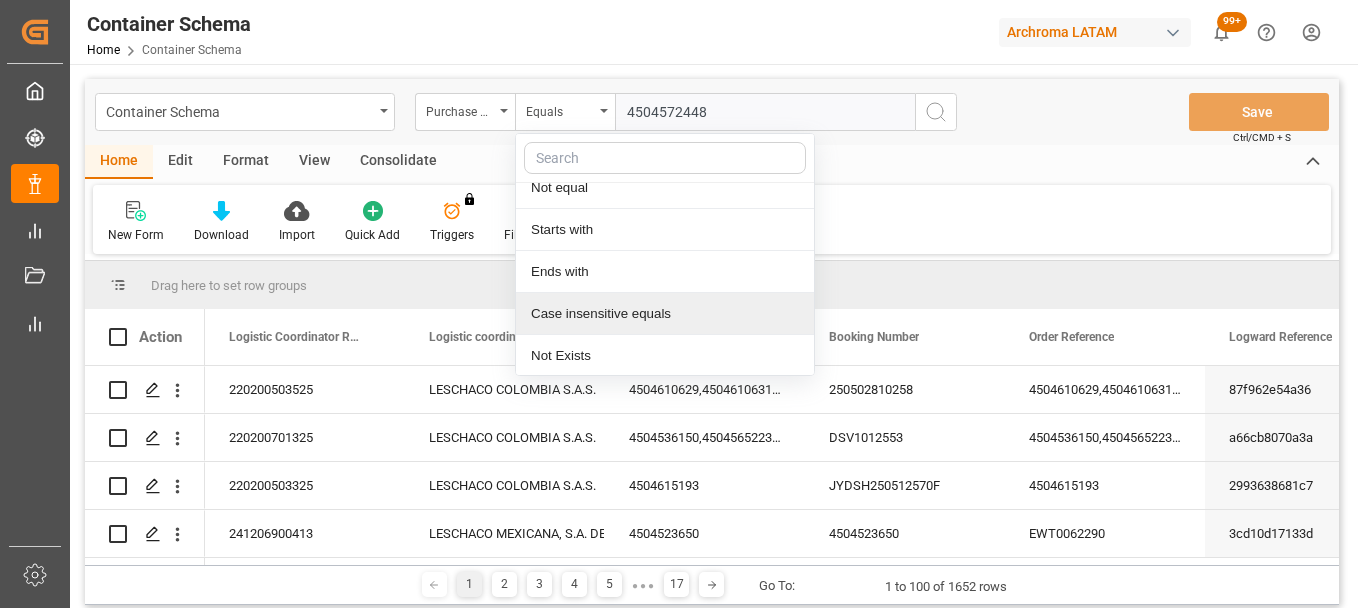 click on "Case insensitive equals" at bounding box center (665, 314) 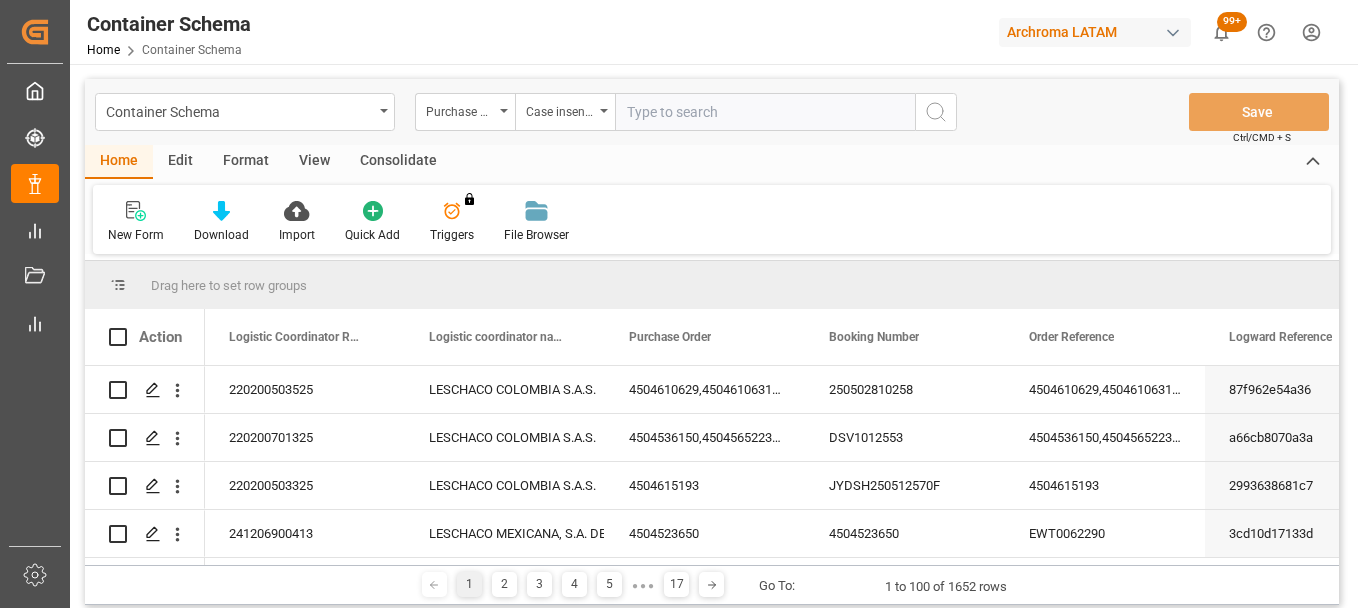 click at bounding box center (765, 112) 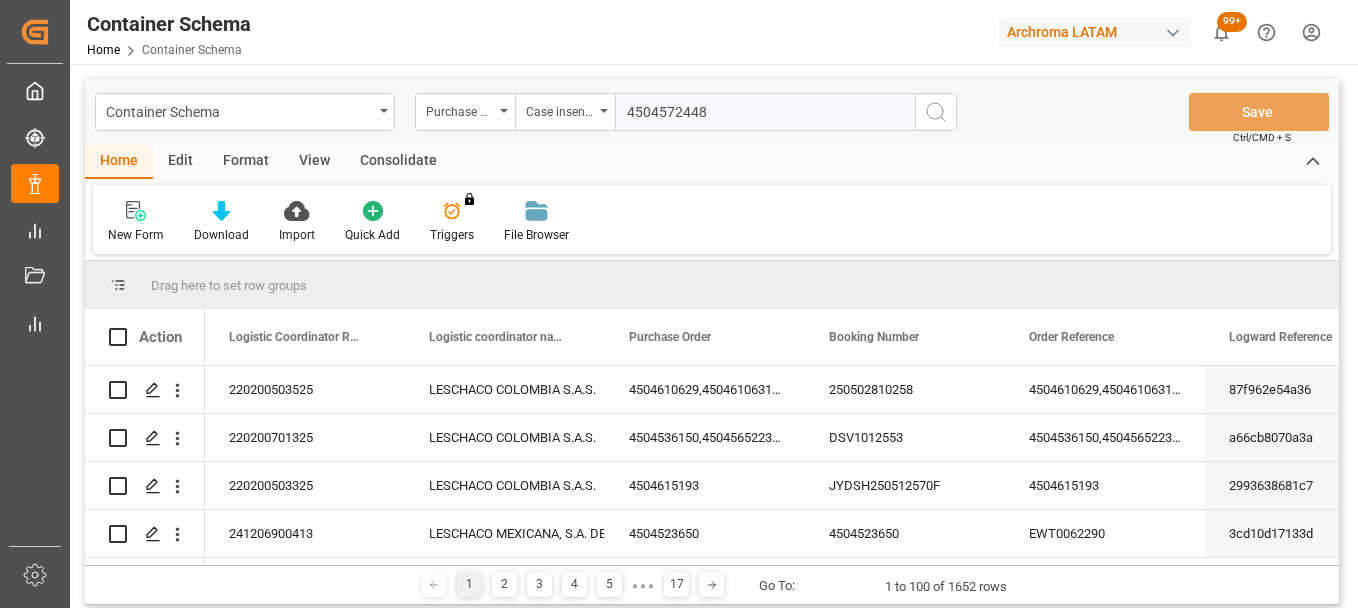 type on "4504572448" 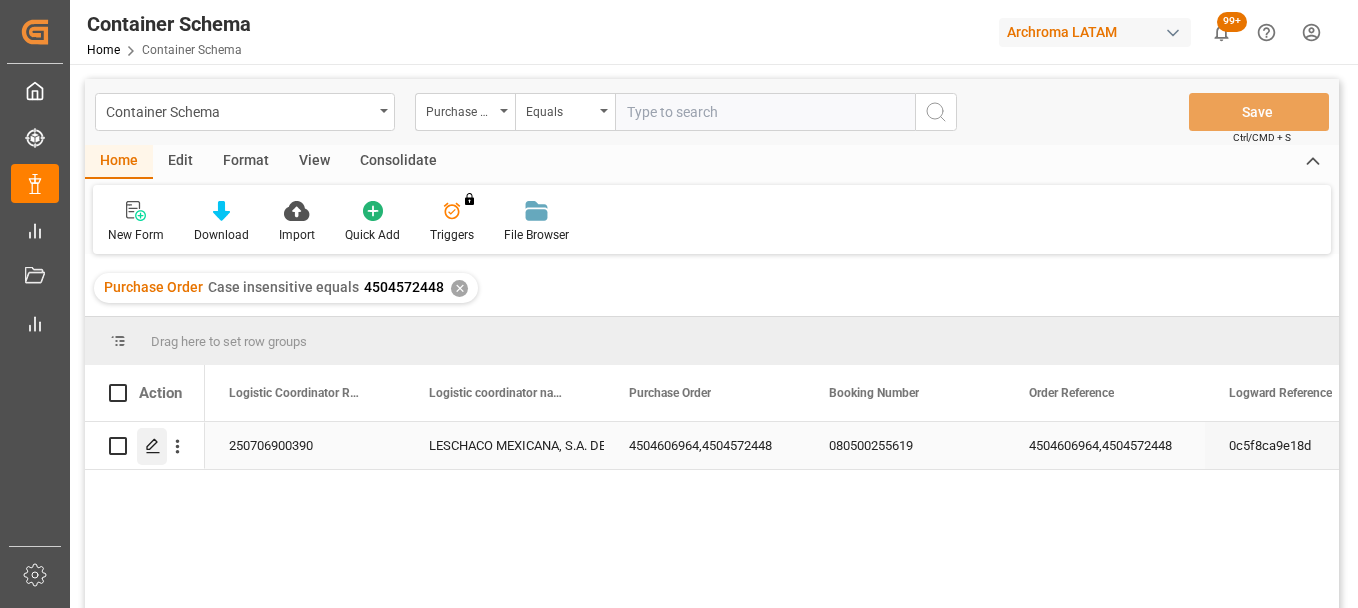 click 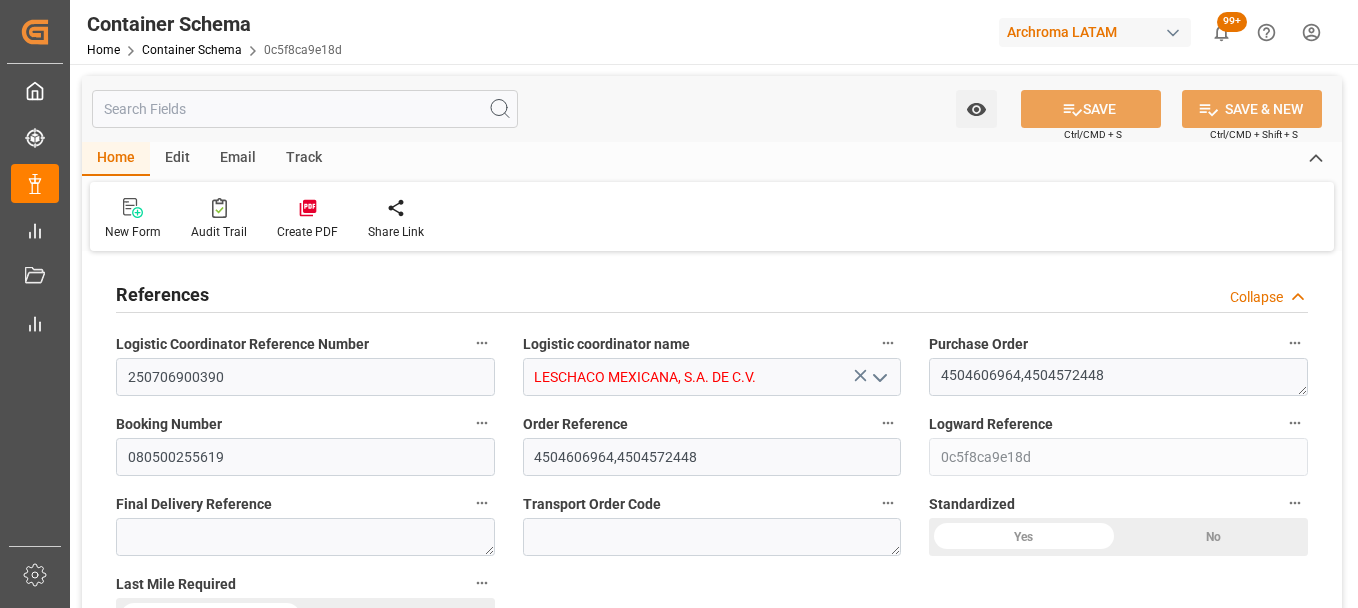 type on "10" 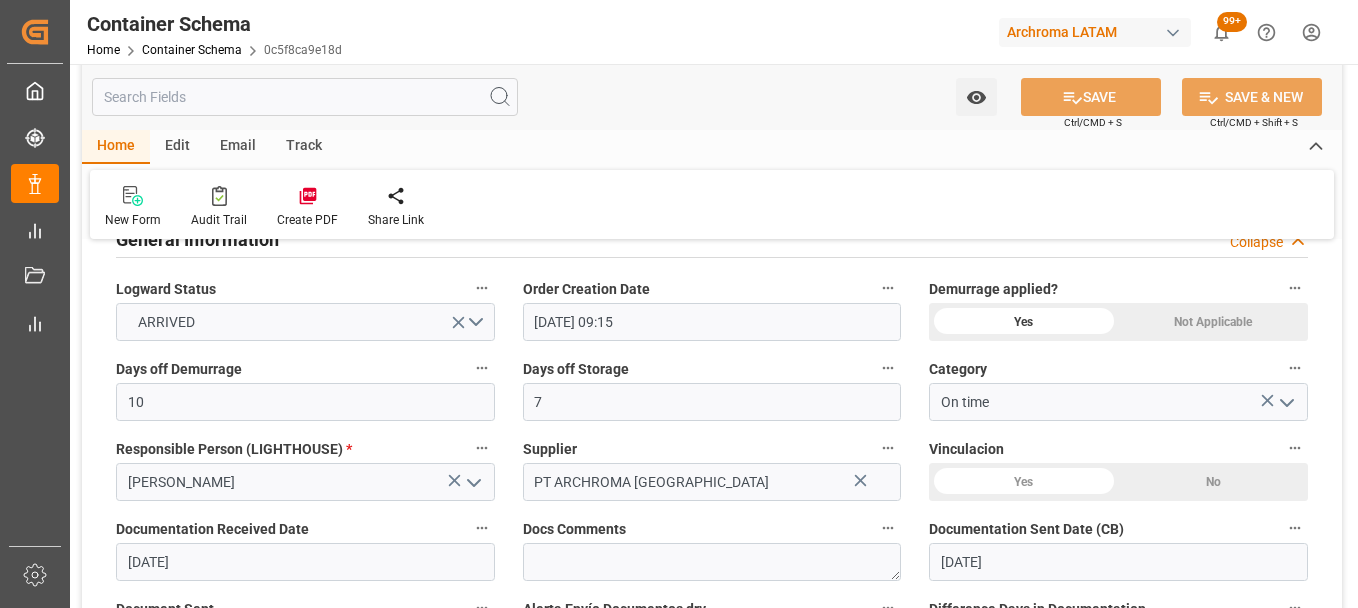 type on "[DATE] 09:15" 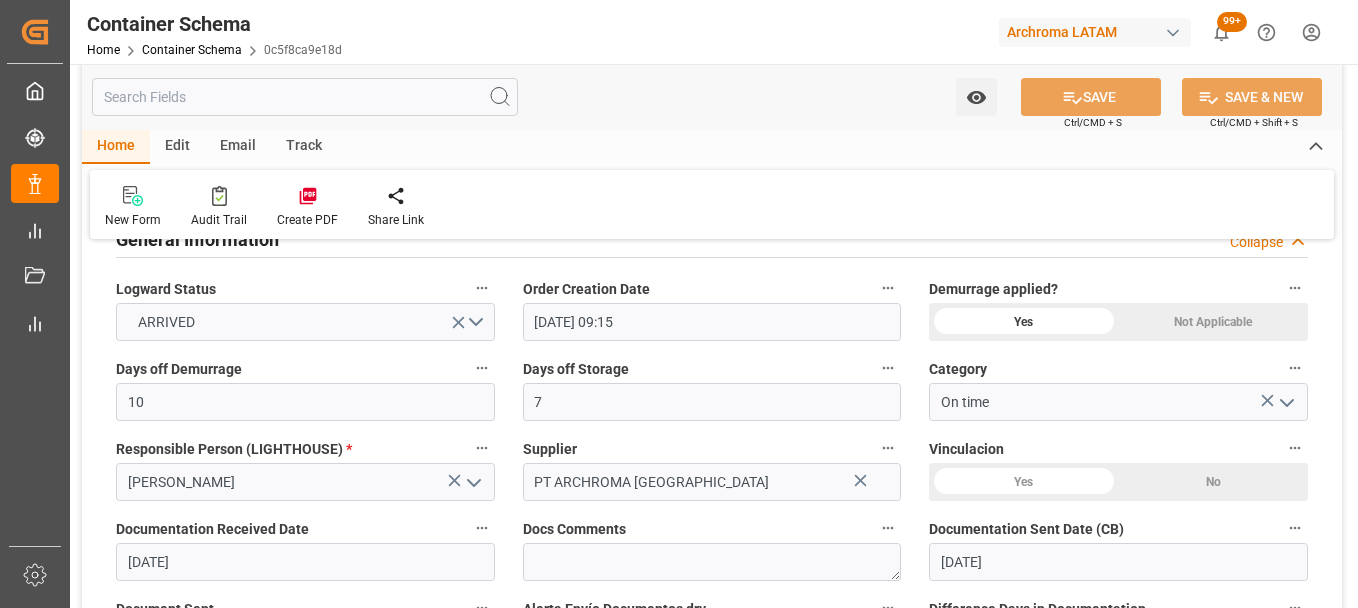 type on "[DATE]" 